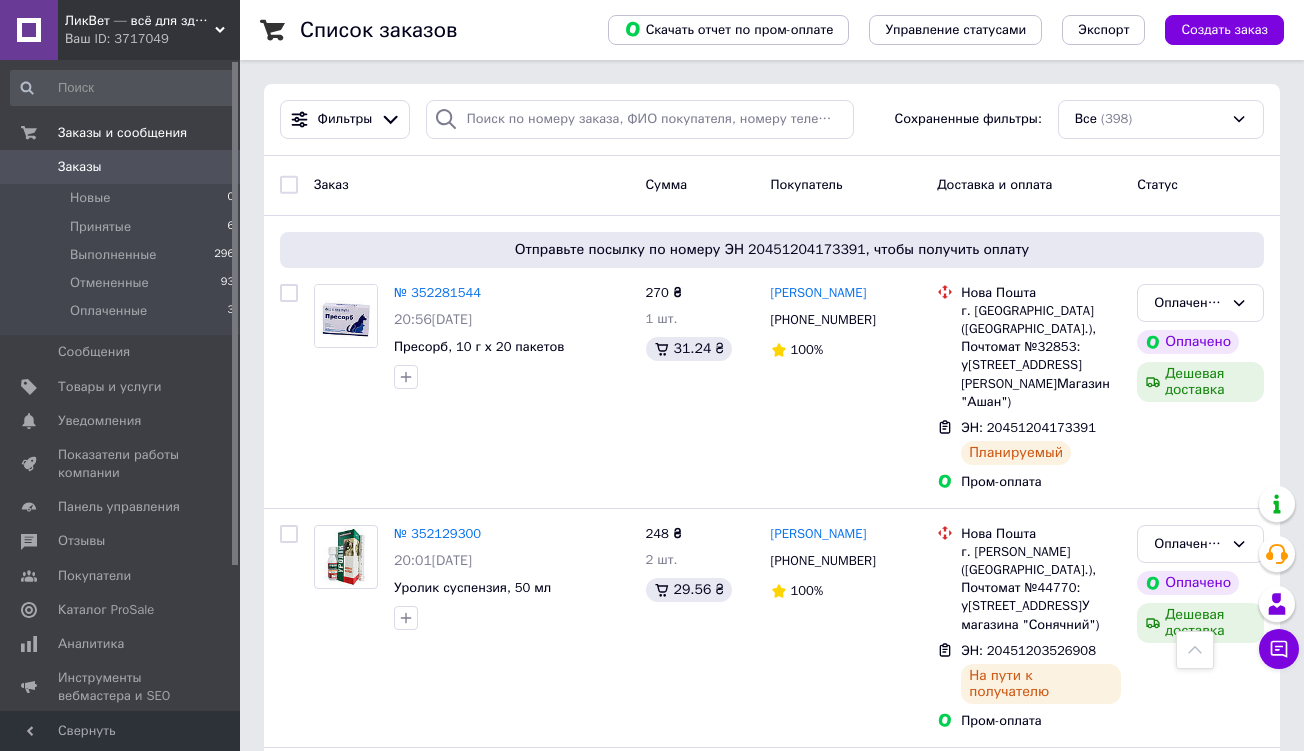 scroll, scrollTop: 890, scrollLeft: 0, axis: vertical 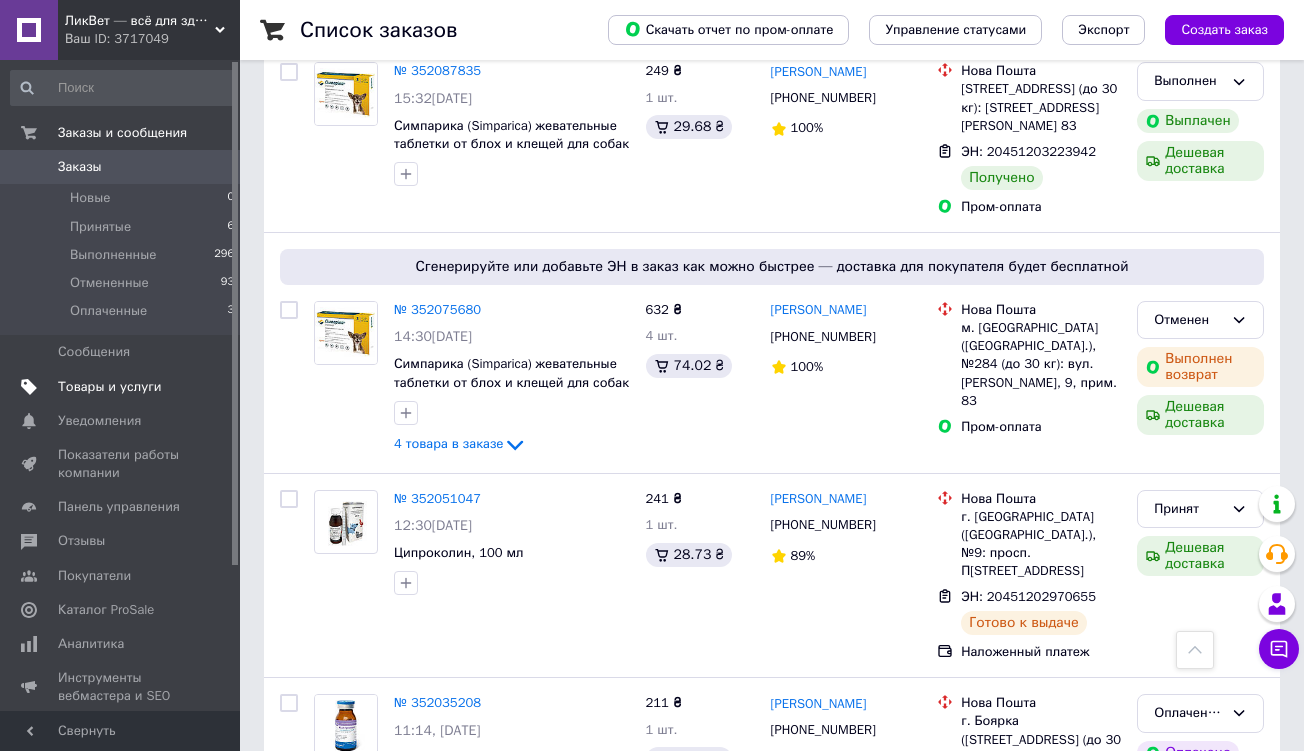 click on "Товары и услуги" at bounding box center (110, 387) 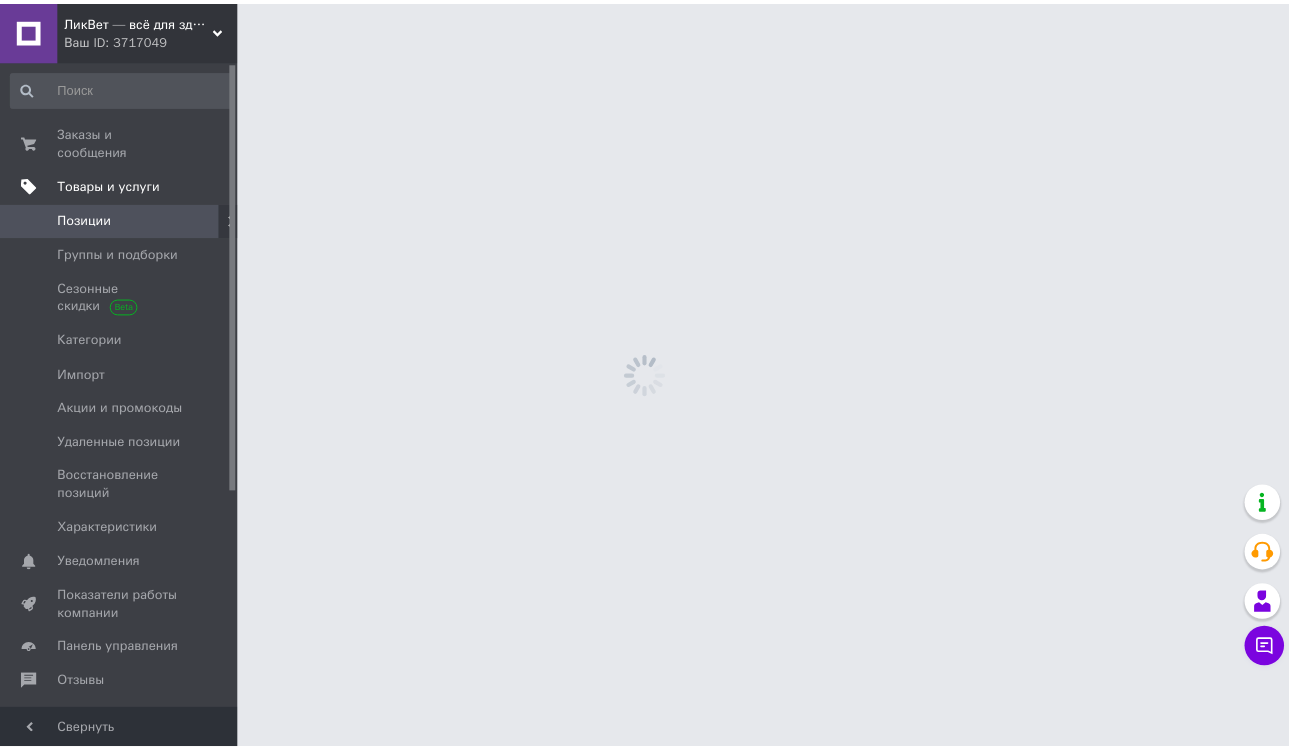 scroll, scrollTop: 0, scrollLeft: 0, axis: both 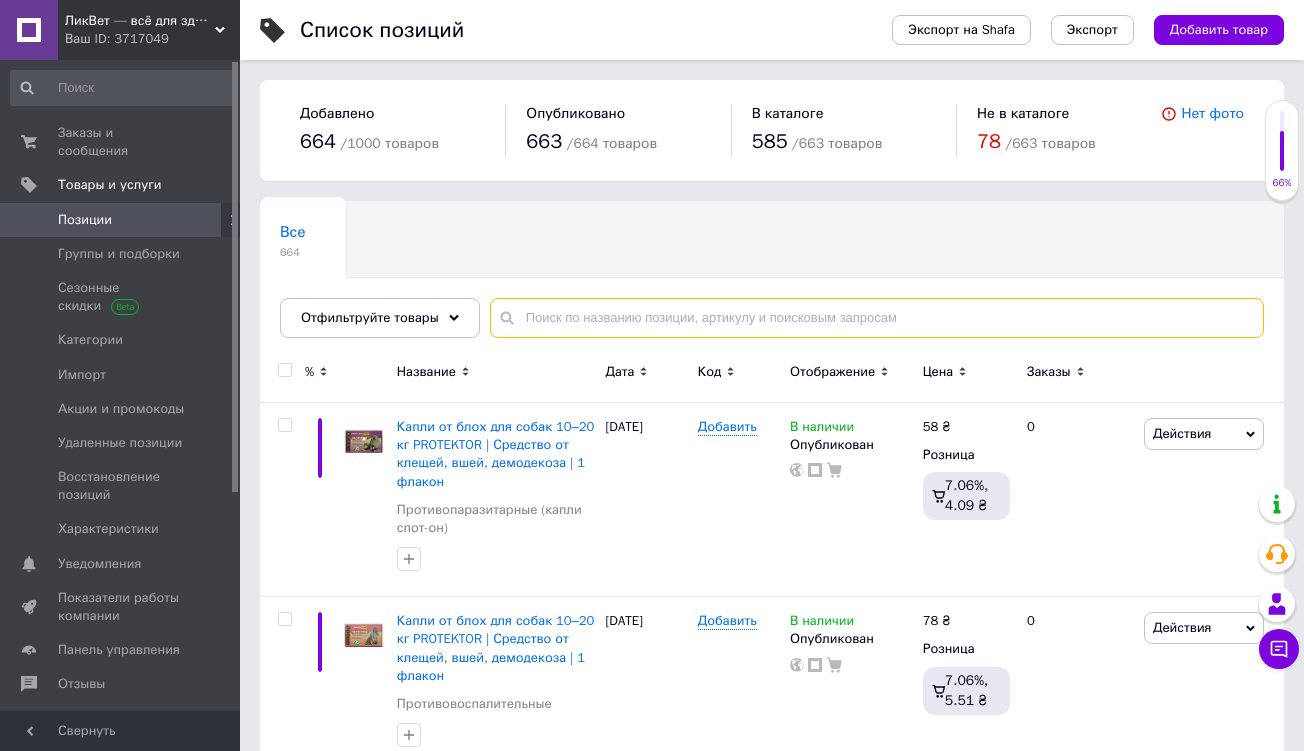 click at bounding box center (877, 318) 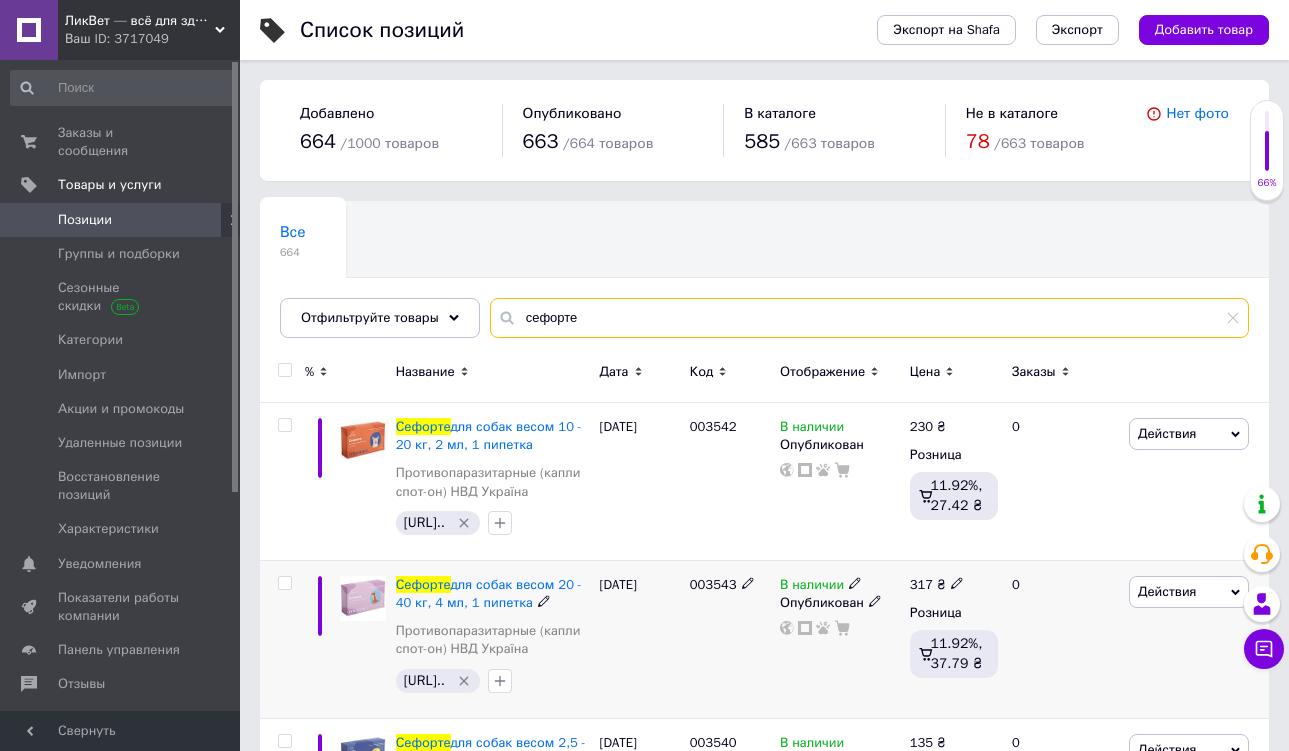 type on "сефорте" 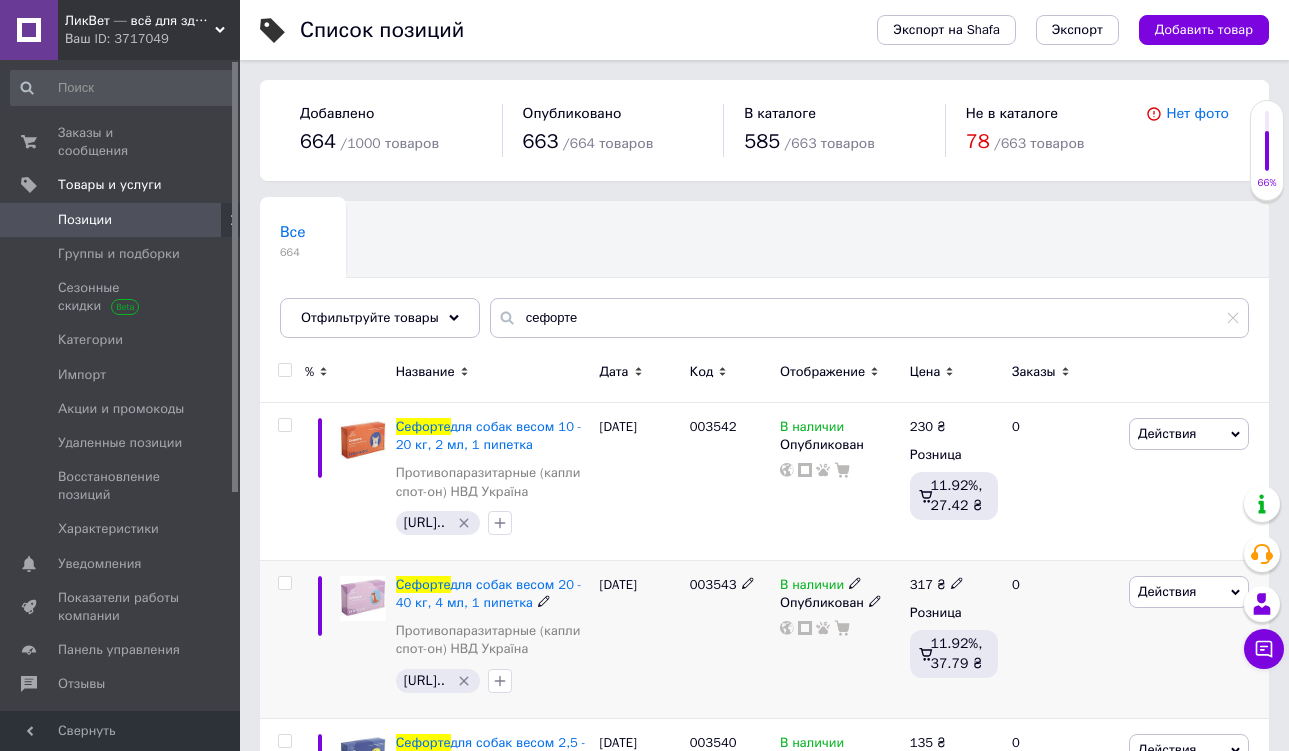 click 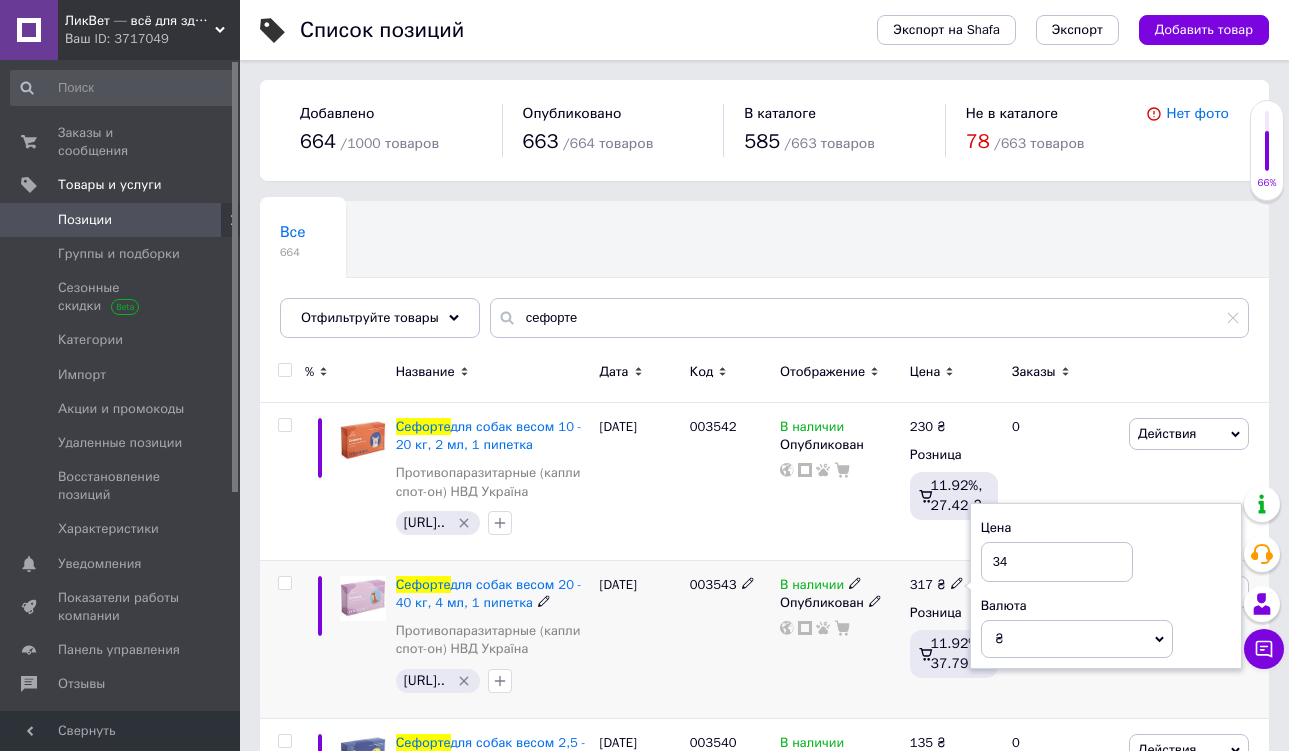 type on "344" 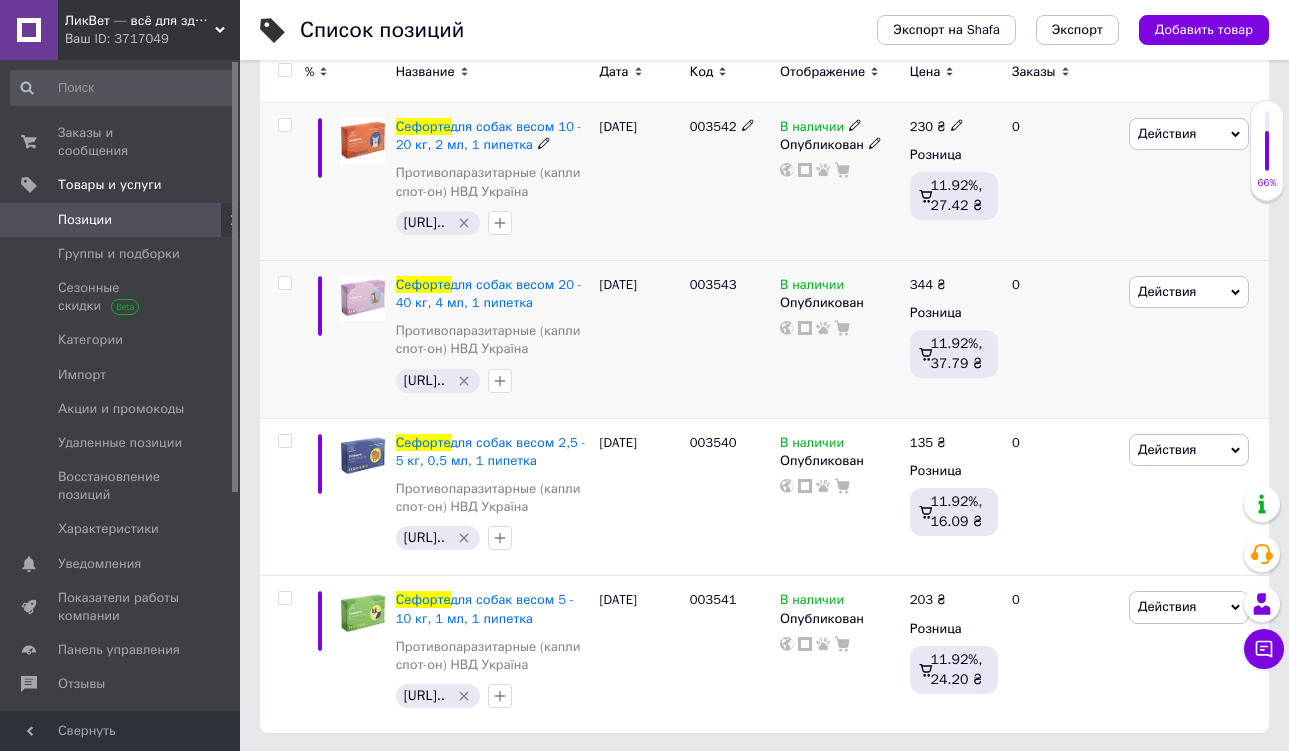 scroll, scrollTop: 299, scrollLeft: 0, axis: vertical 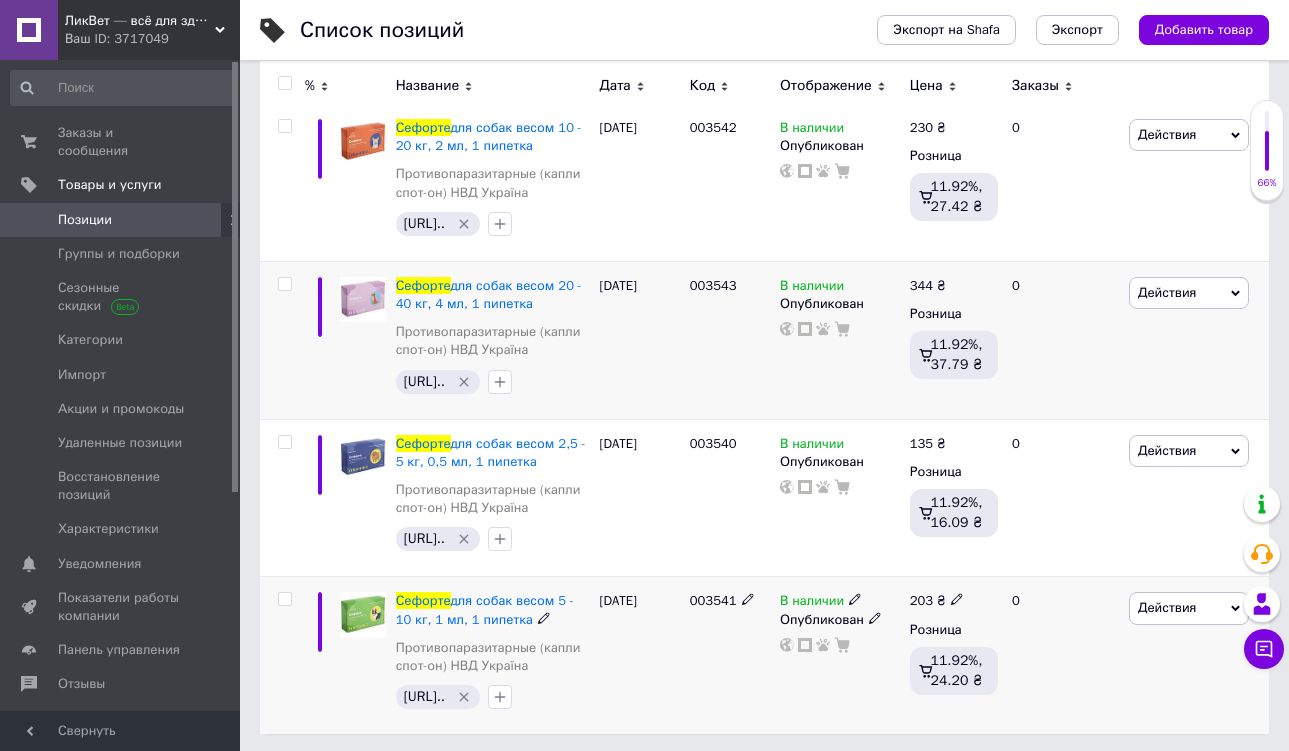 click 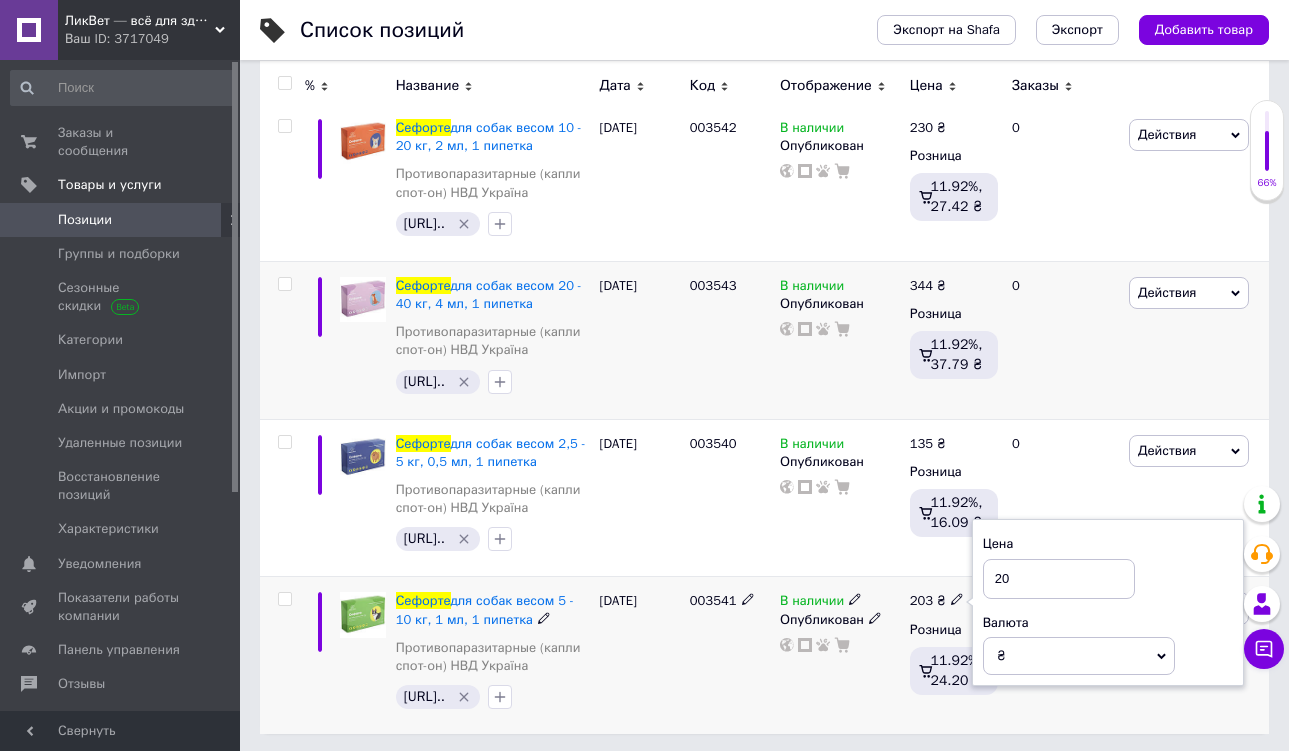 type on "2" 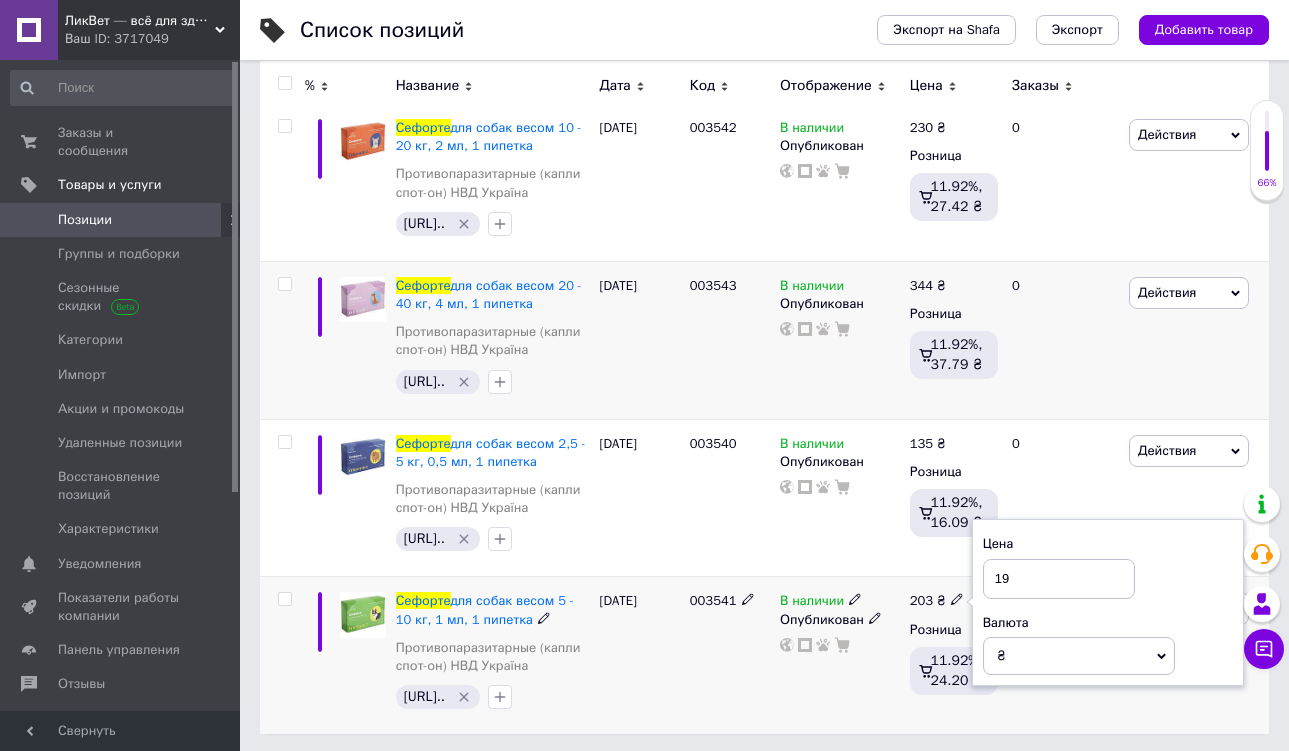 type on "196" 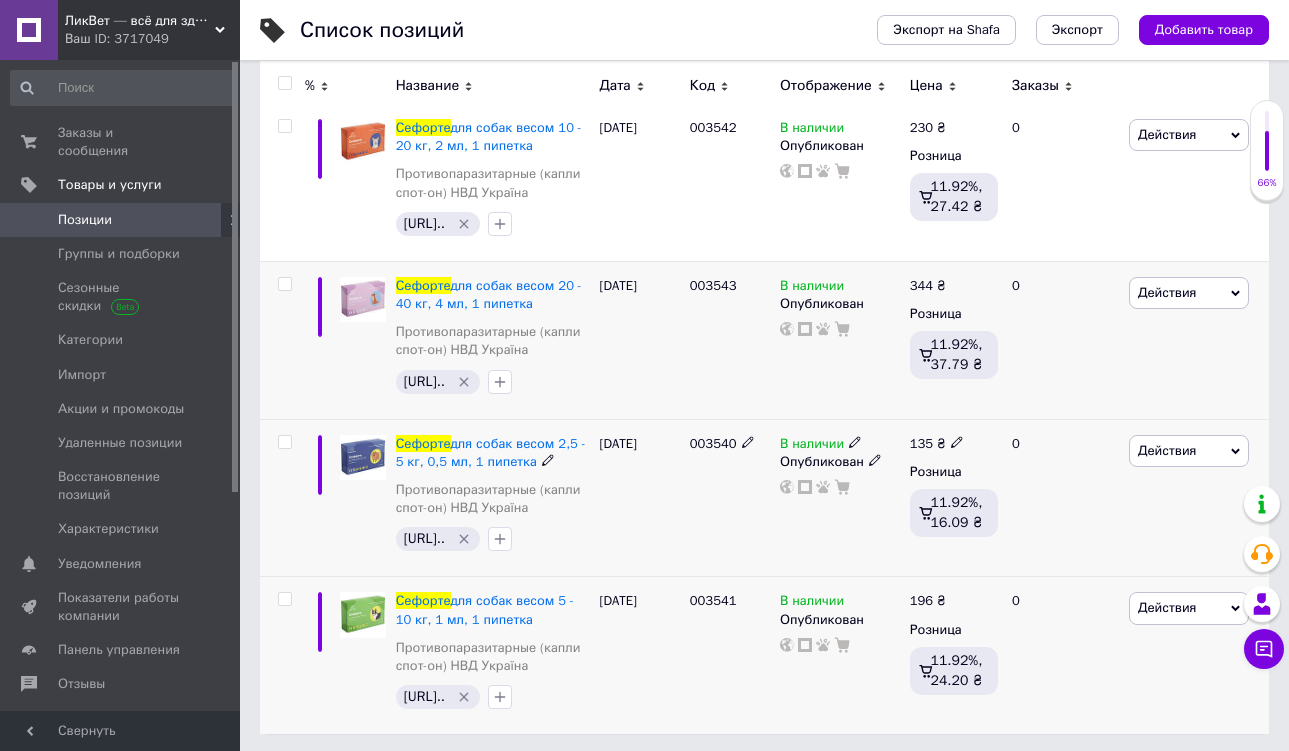 scroll, scrollTop: 0, scrollLeft: 0, axis: both 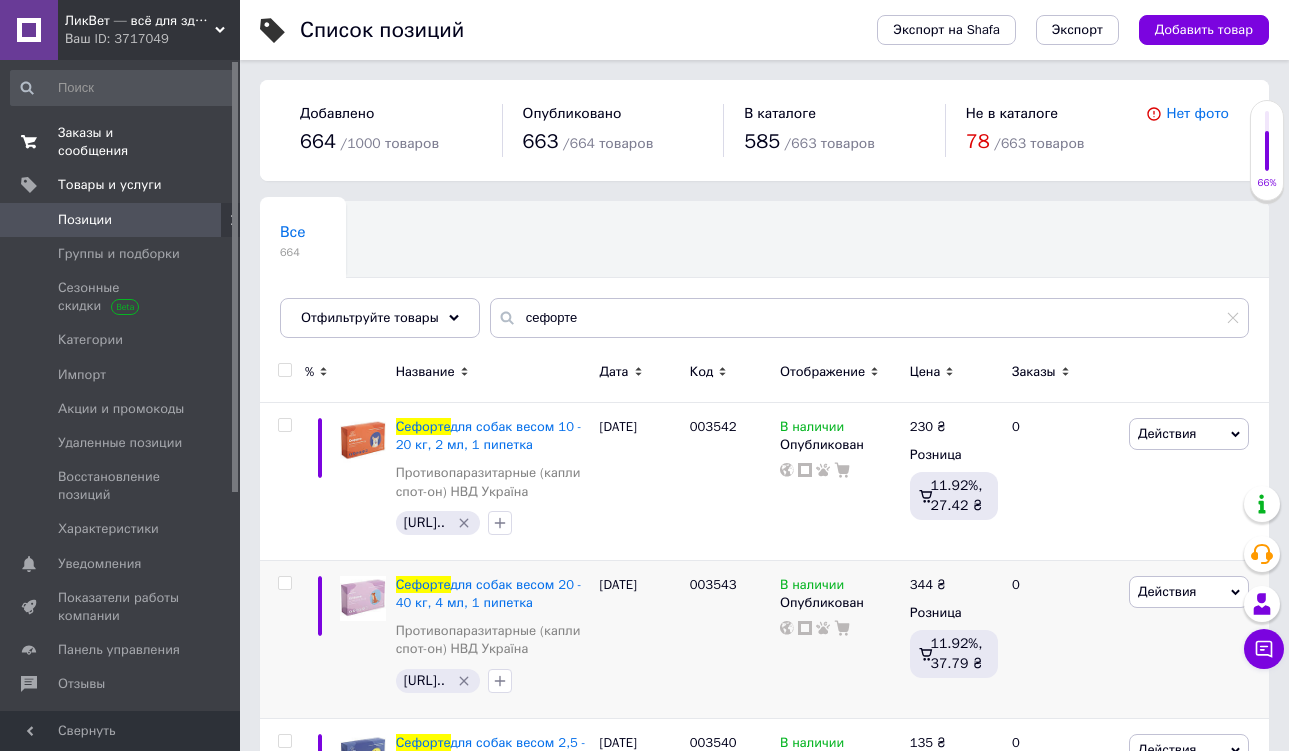 click on "Заказы и сообщения" at bounding box center (121, 142) 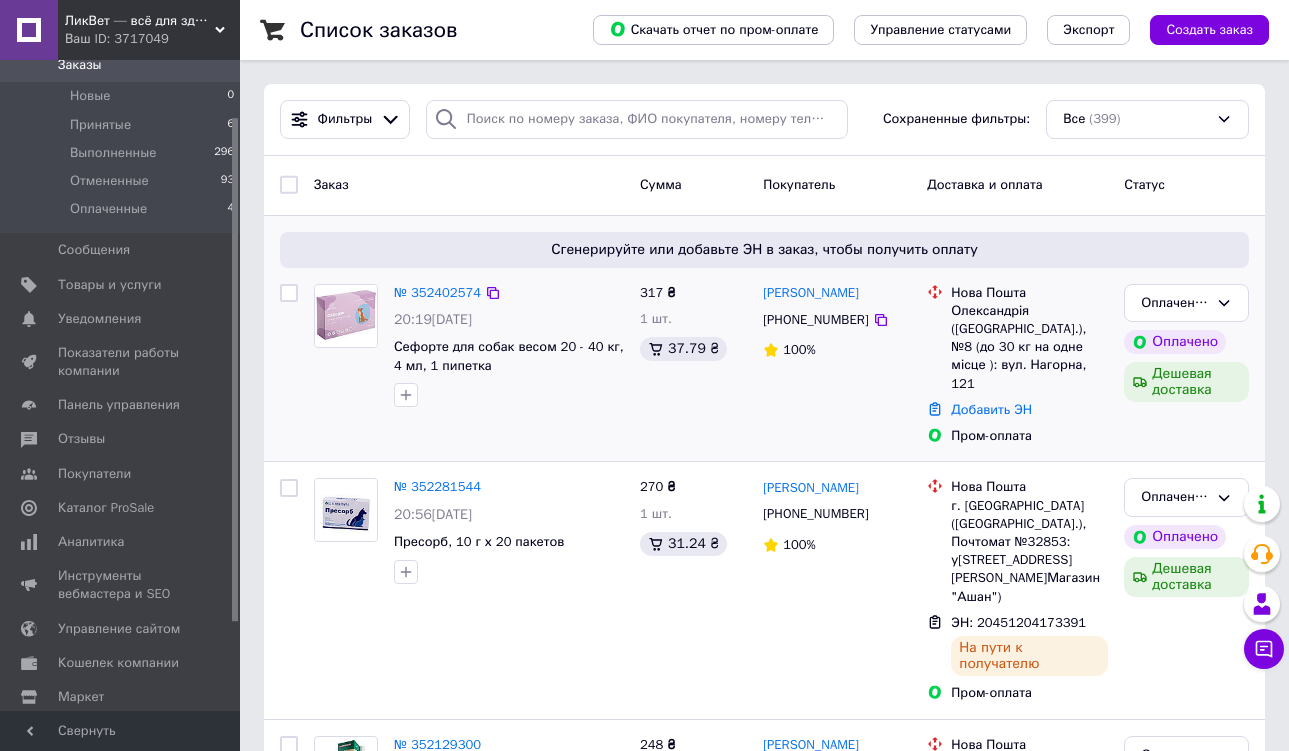 scroll, scrollTop: 118, scrollLeft: 0, axis: vertical 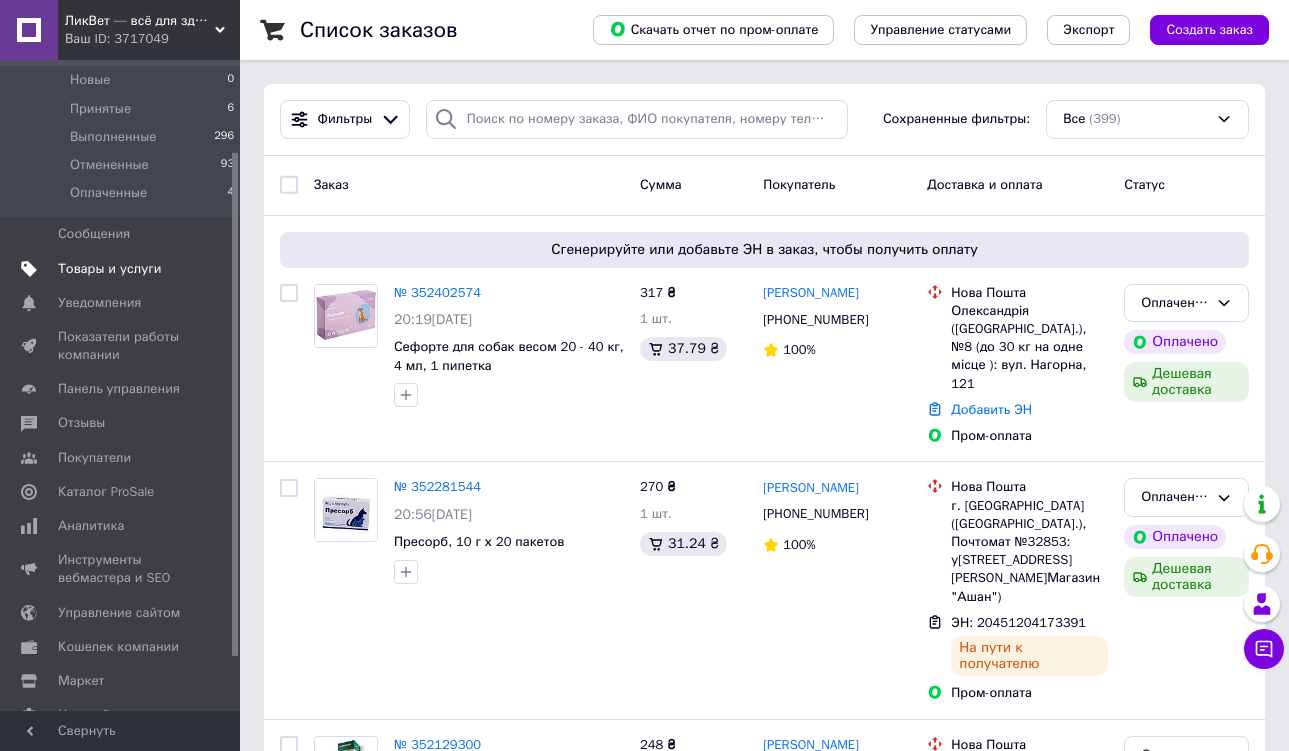 click on "Товары и услуги" at bounding box center (110, 269) 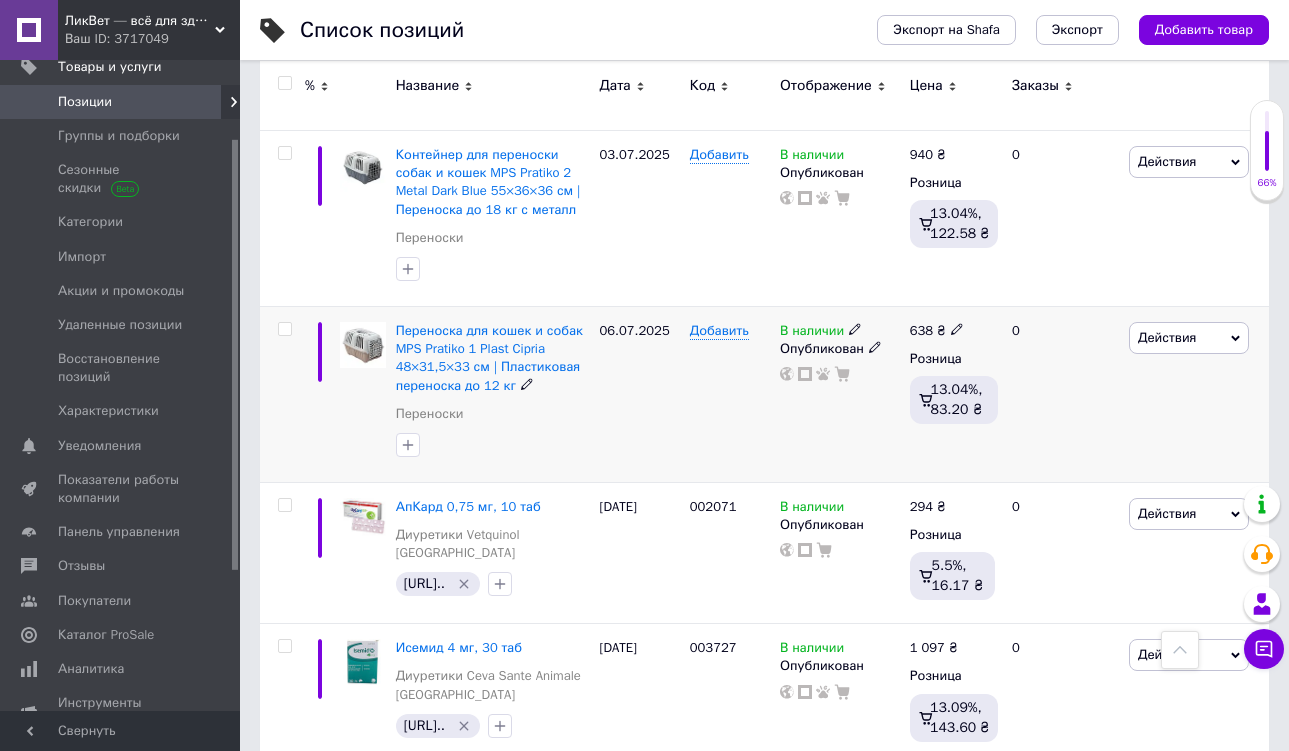 scroll, scrollTop: 2142, scrollLeft: 0, axis: vertical 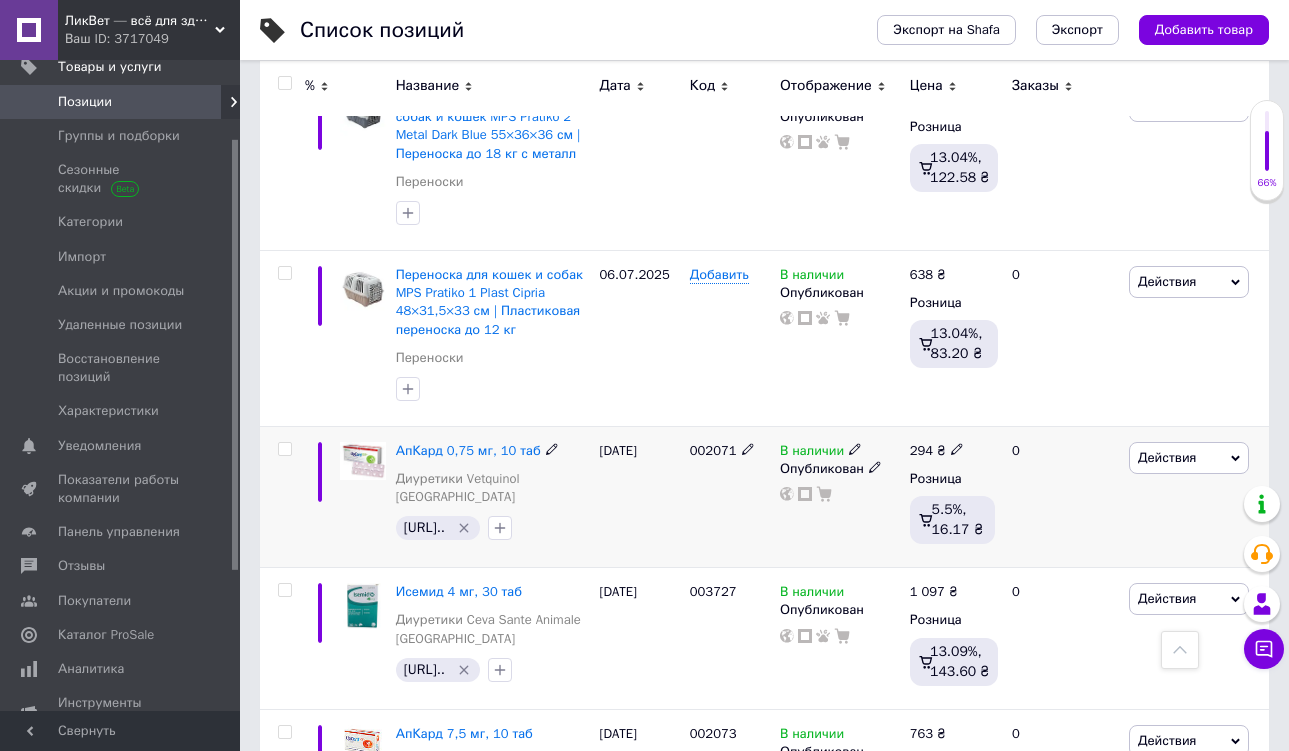 click 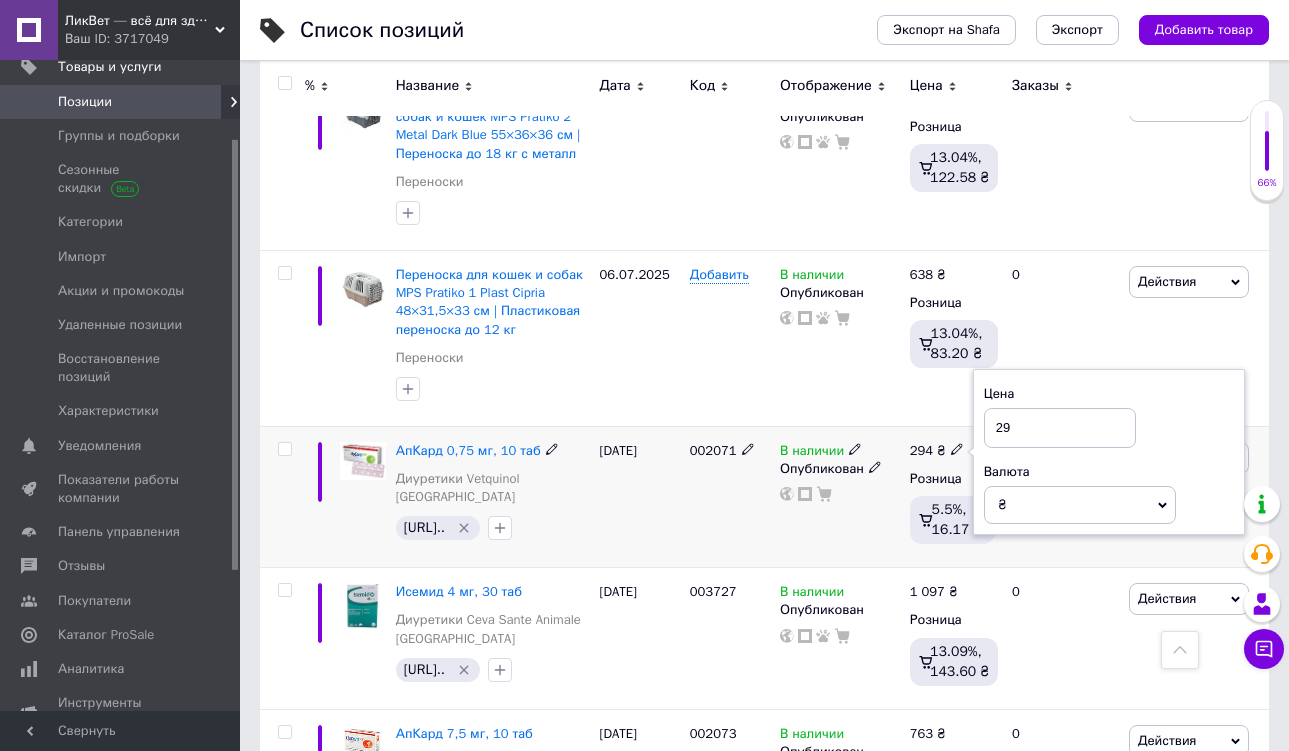 type on "2" 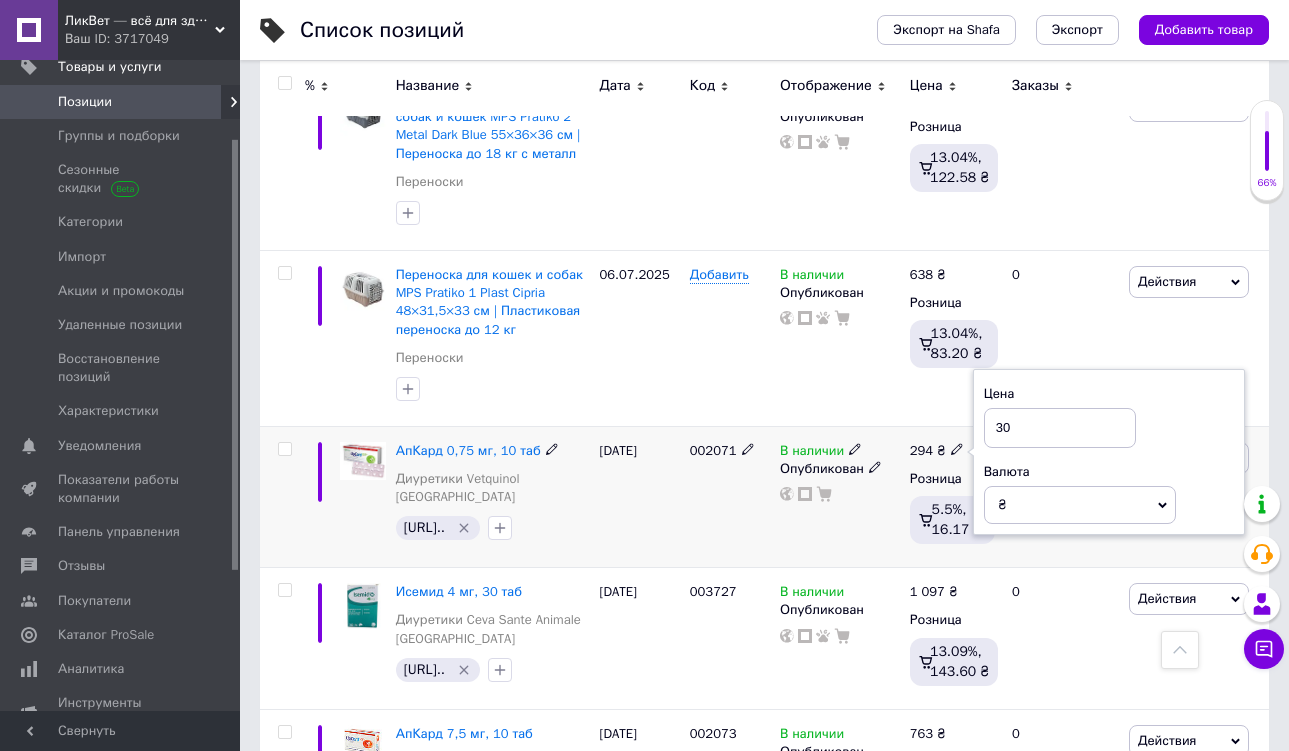 type on "302" 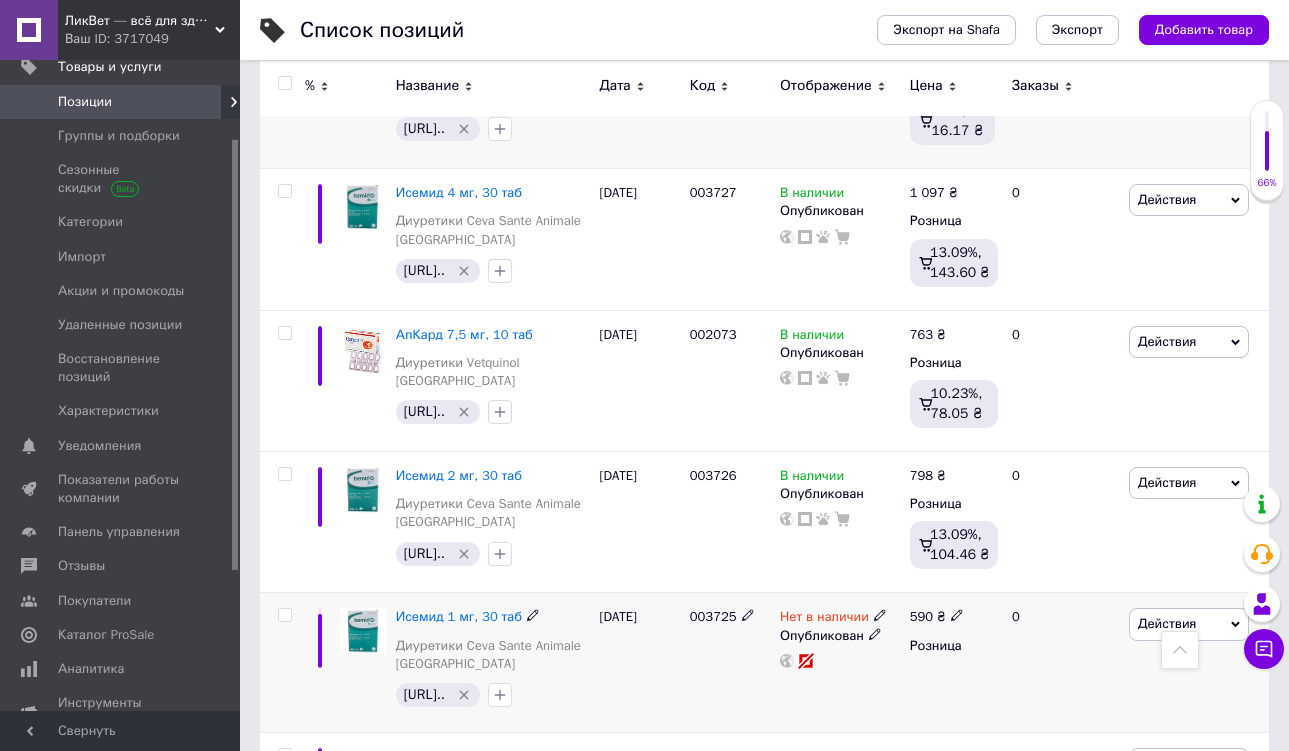 scroll, scrollTop: 2545, scrollLeft: 0, axis: vertical 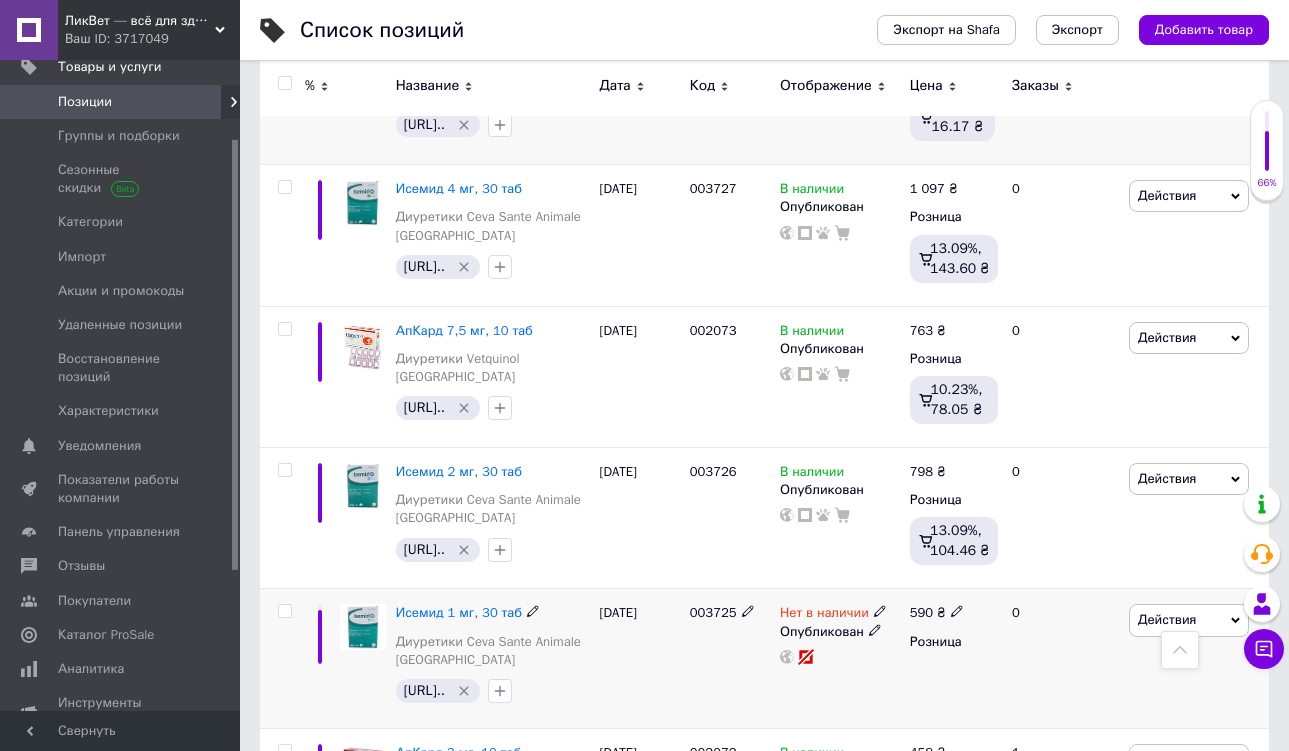 click 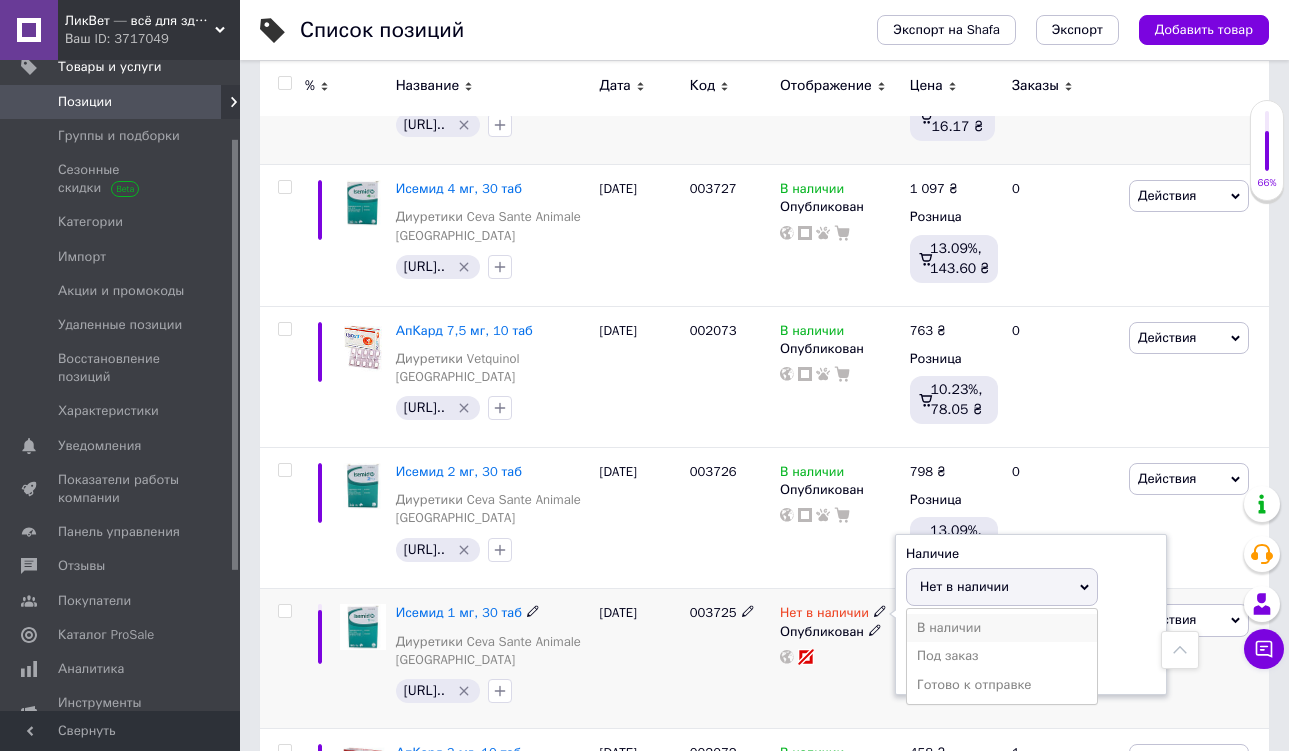 click on "В наличии" at bounding box center (1002, 628) 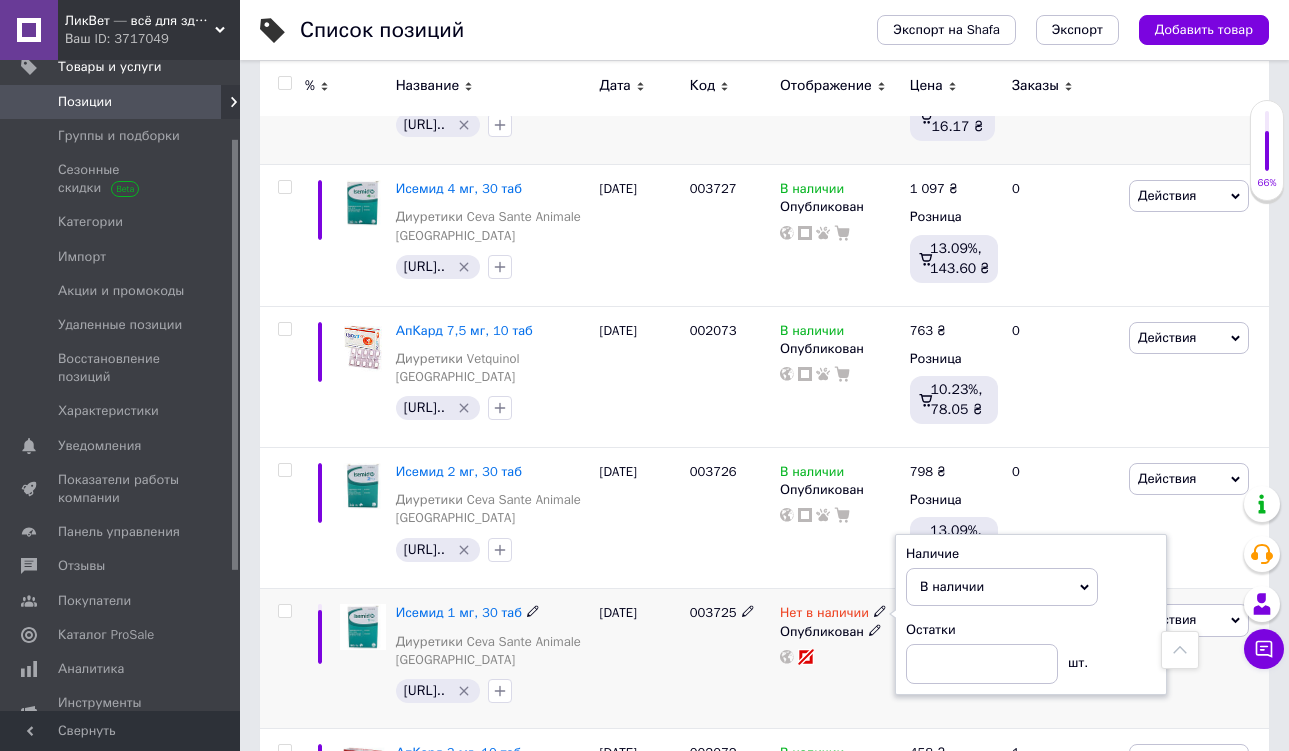 click on "Нет в наличии Наличие В наличии Нет в наличии Под заказ Готово к отправке Остатки шт. Опубликован" at bounding box center [840, 659] 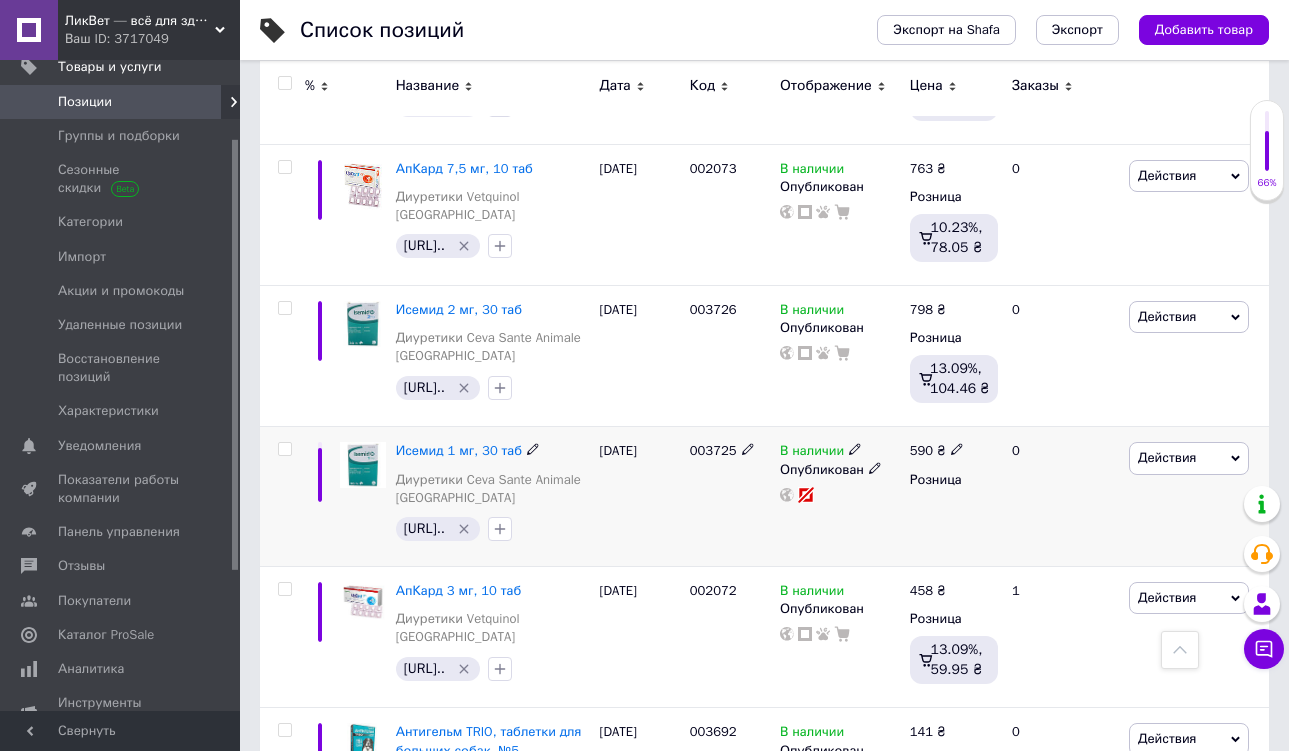 scroll, scrollTop: 2791, scrollLeft: 0, axis: vertical 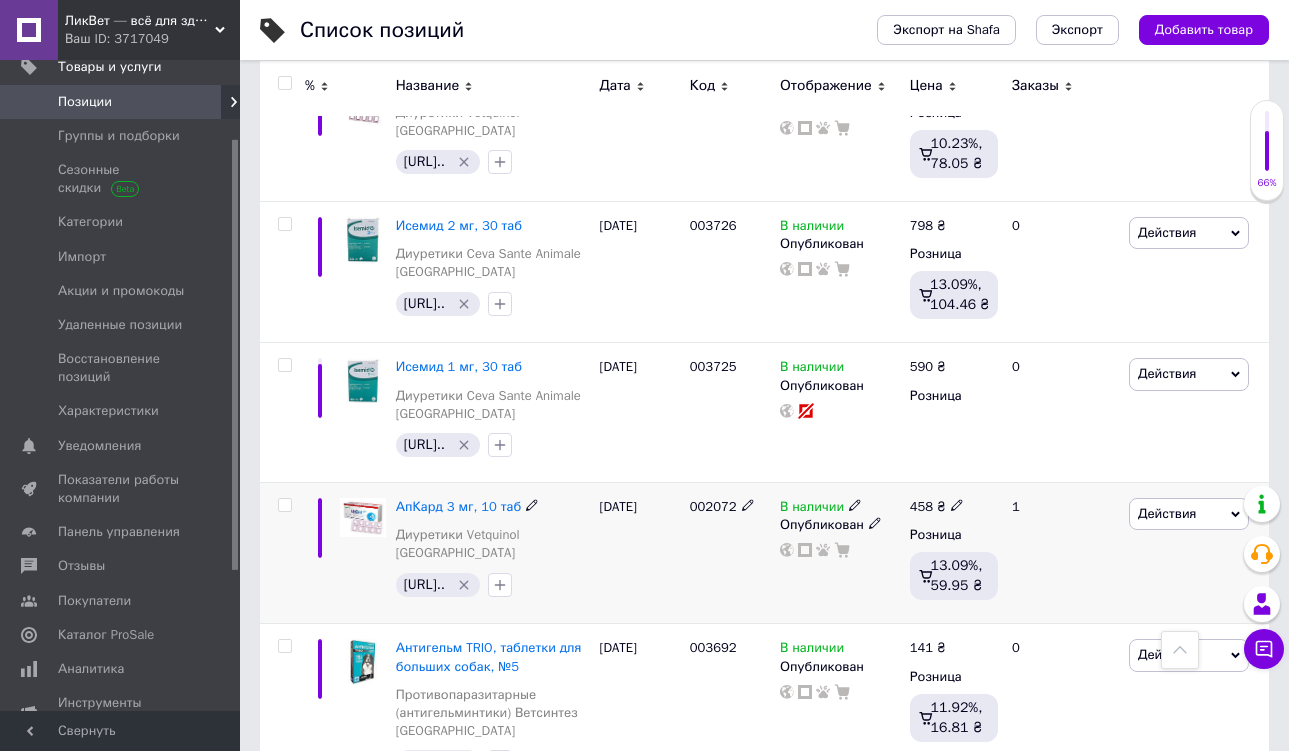 click 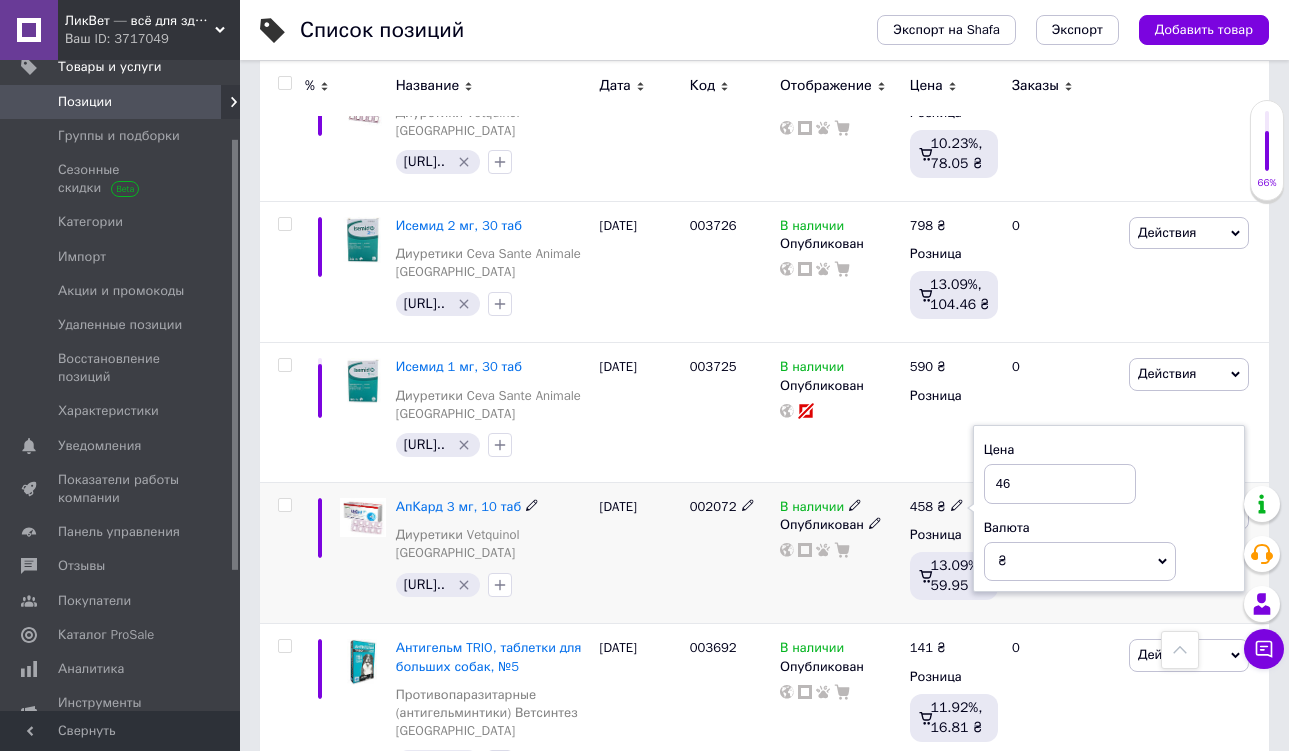type on "464" 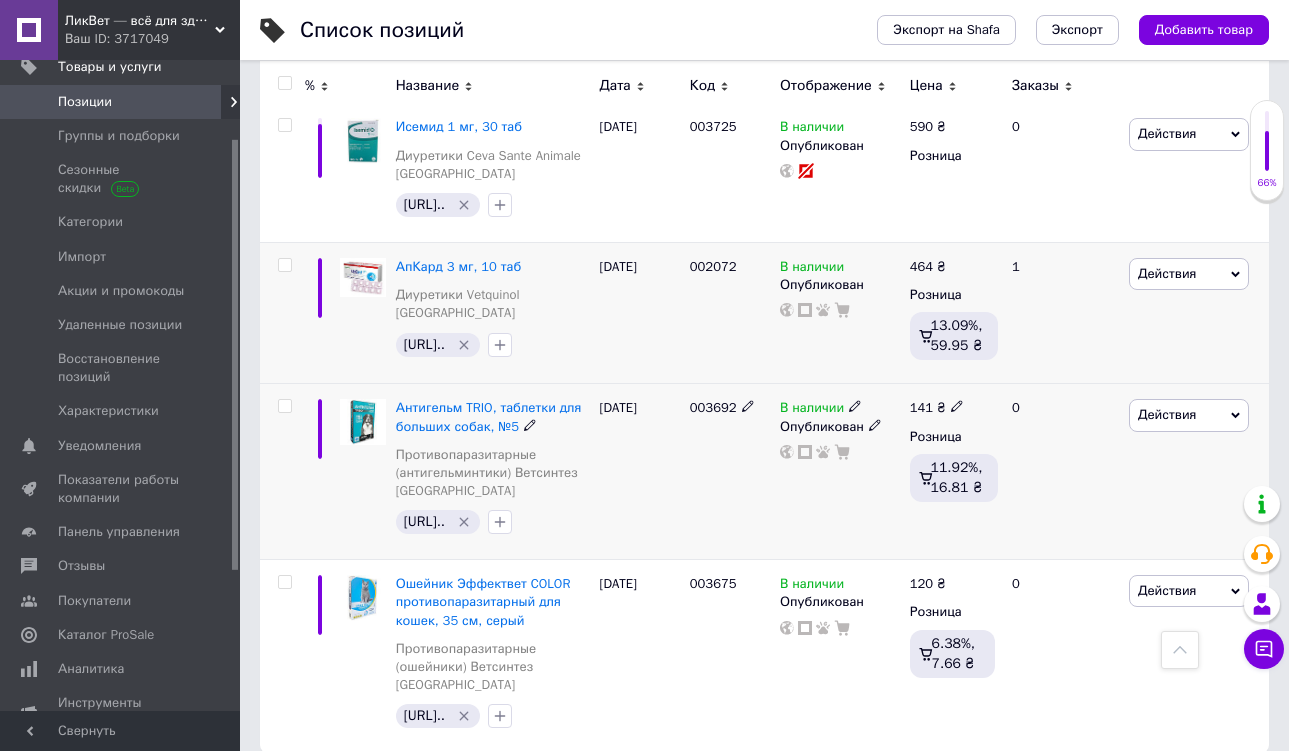 scroll, scrollTop: 3081, scrollLeft: 0, axis: vertical 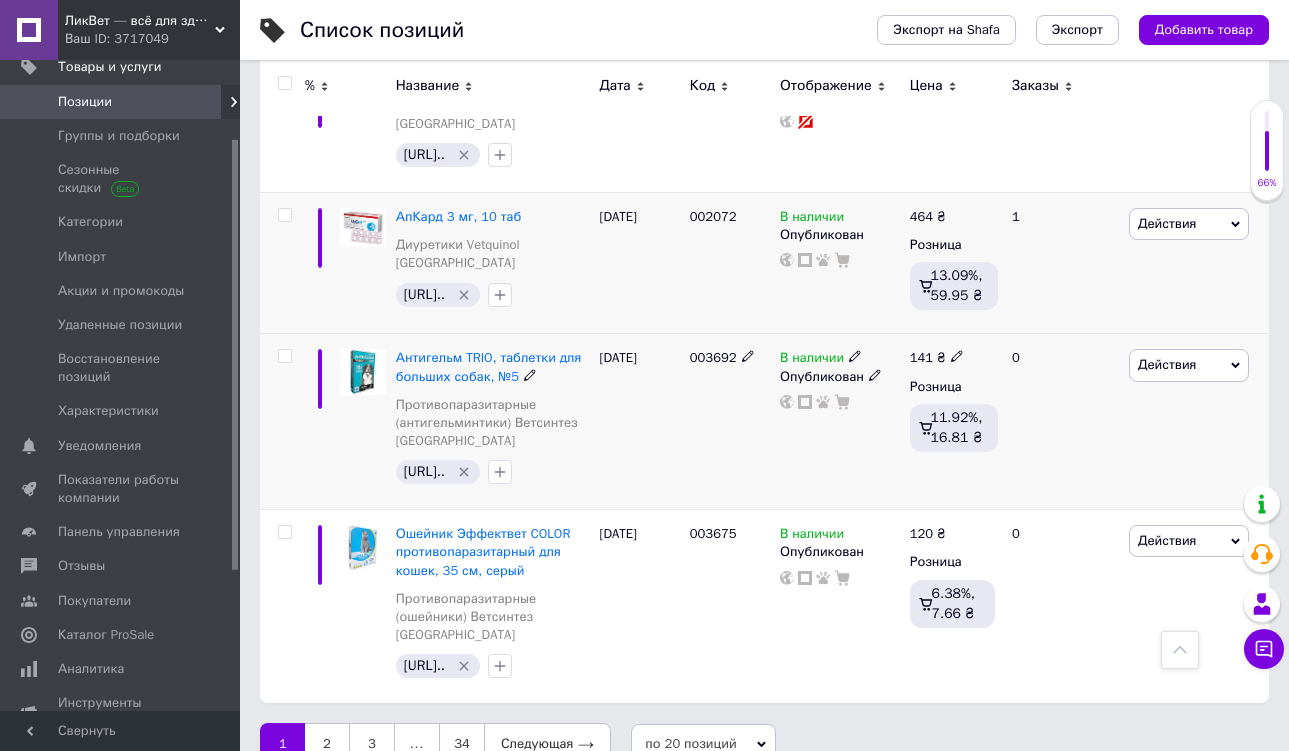 click 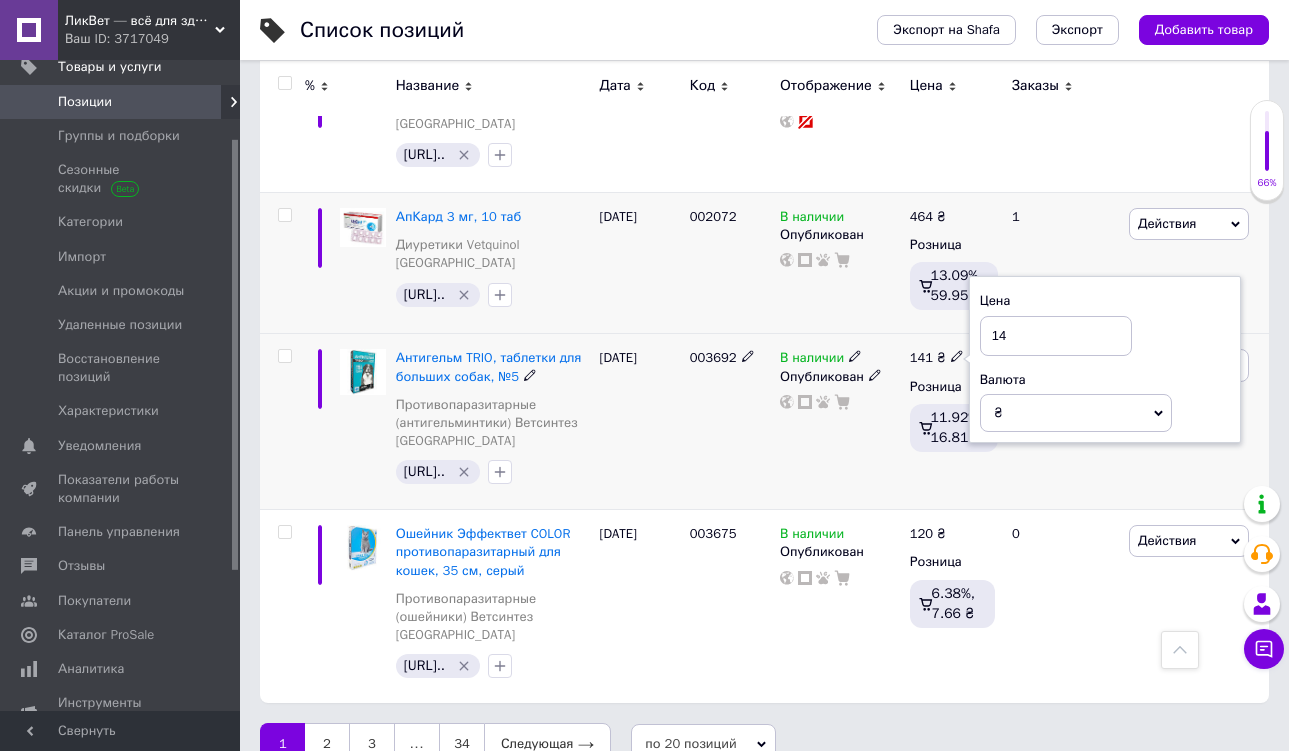 type on "144" 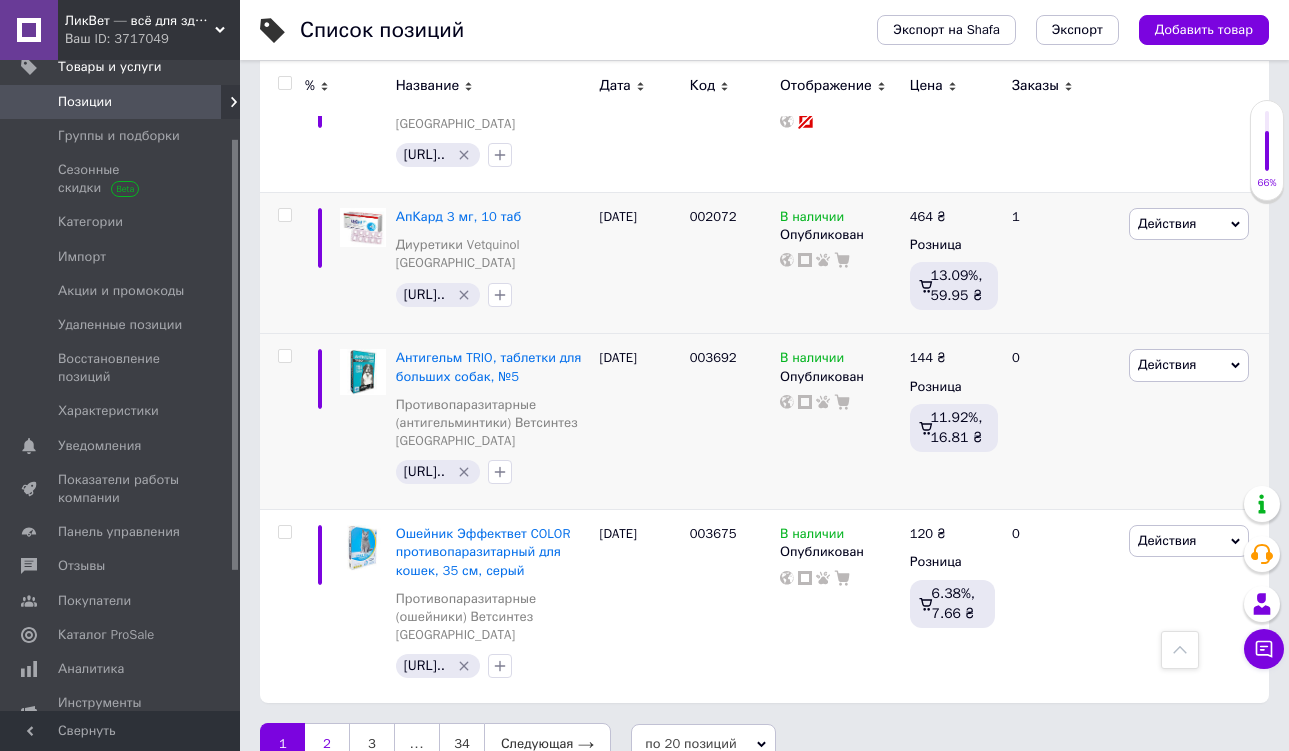 click on "2" at bounding box center [327, 744] 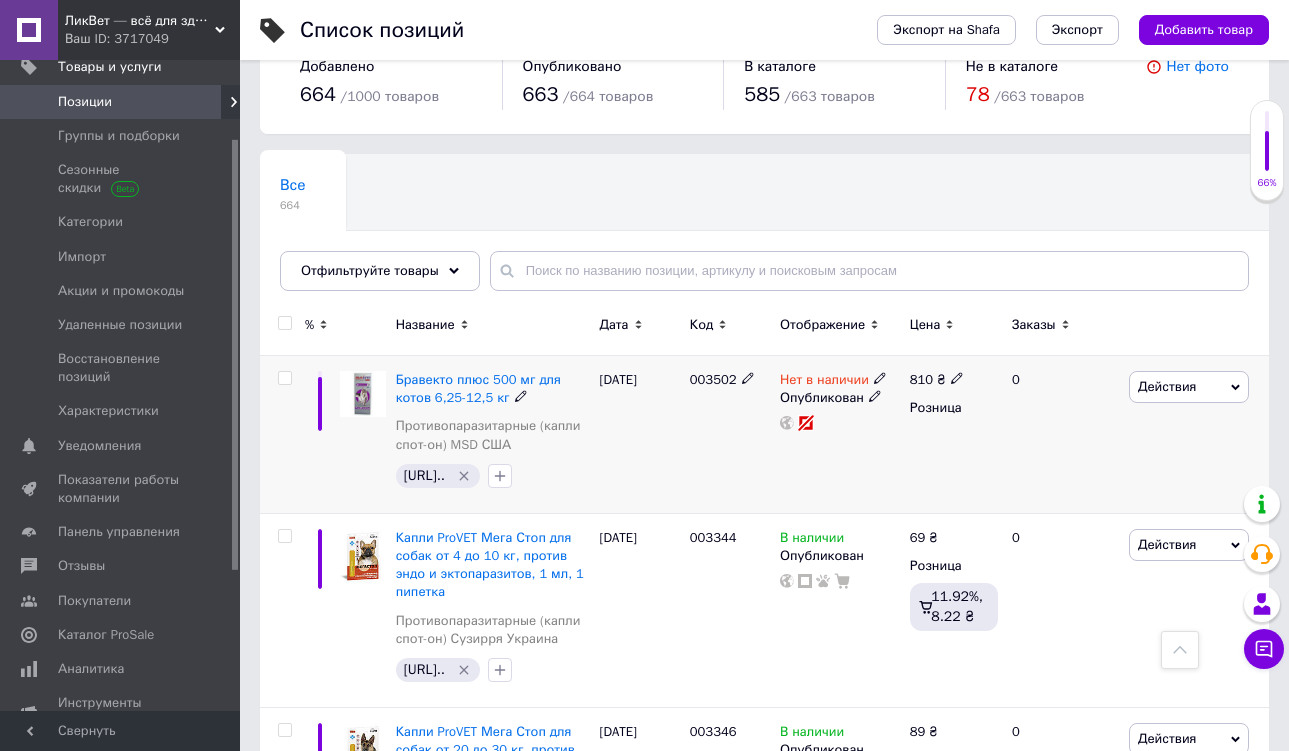 scroll, scrollTop: 43, scrollLeft: 0, axis: vertical 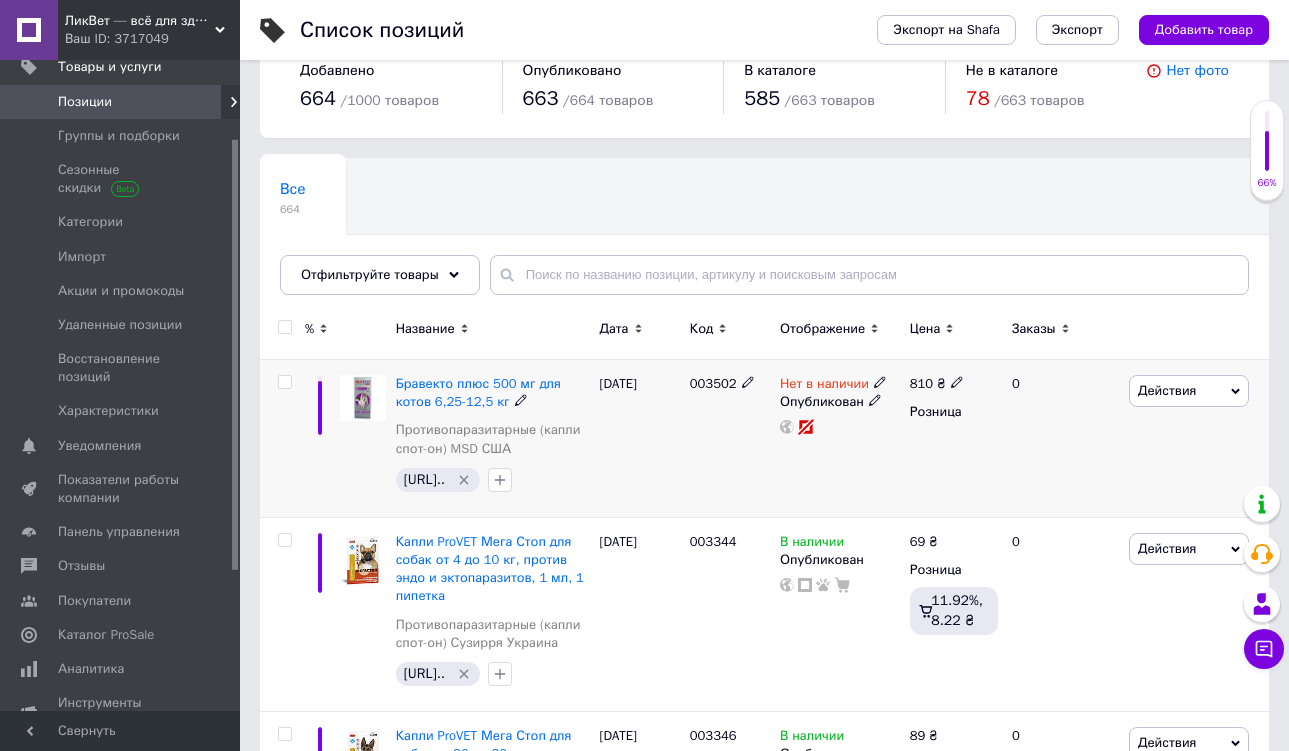 click 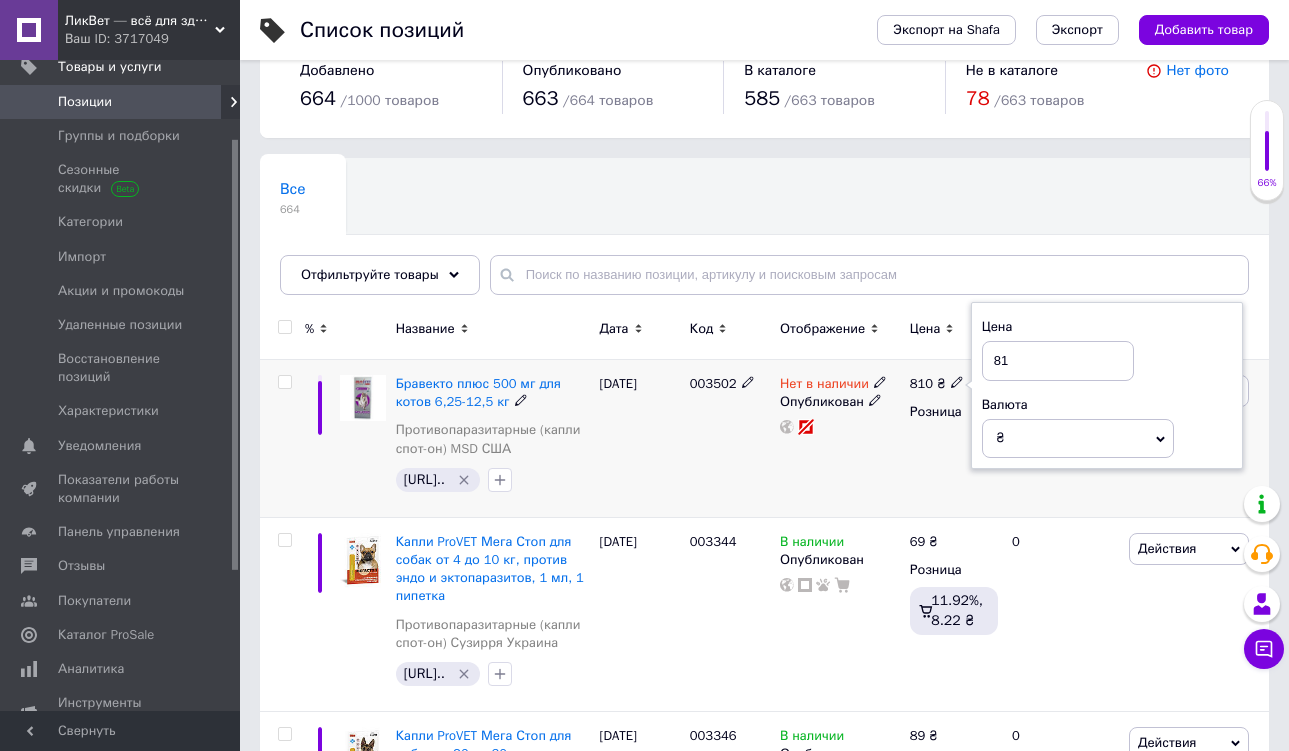 type on "8" 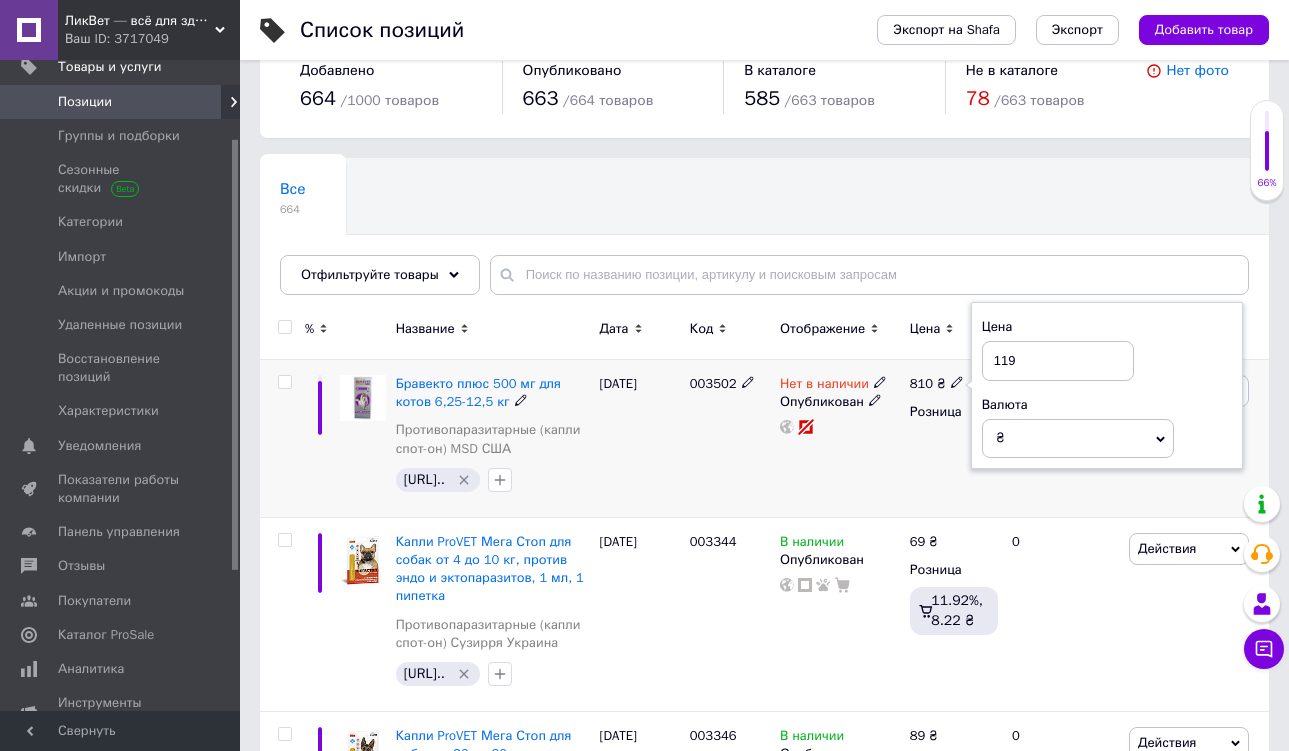 type on "1196" 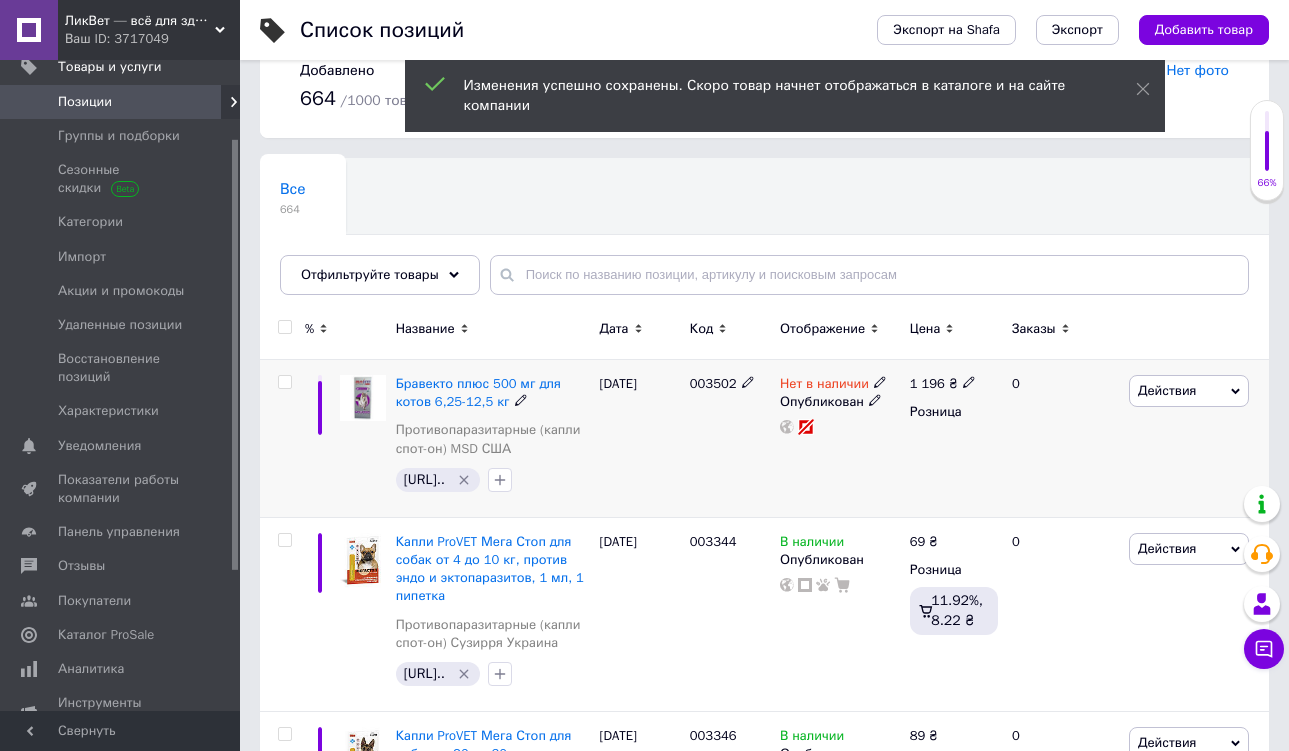 click 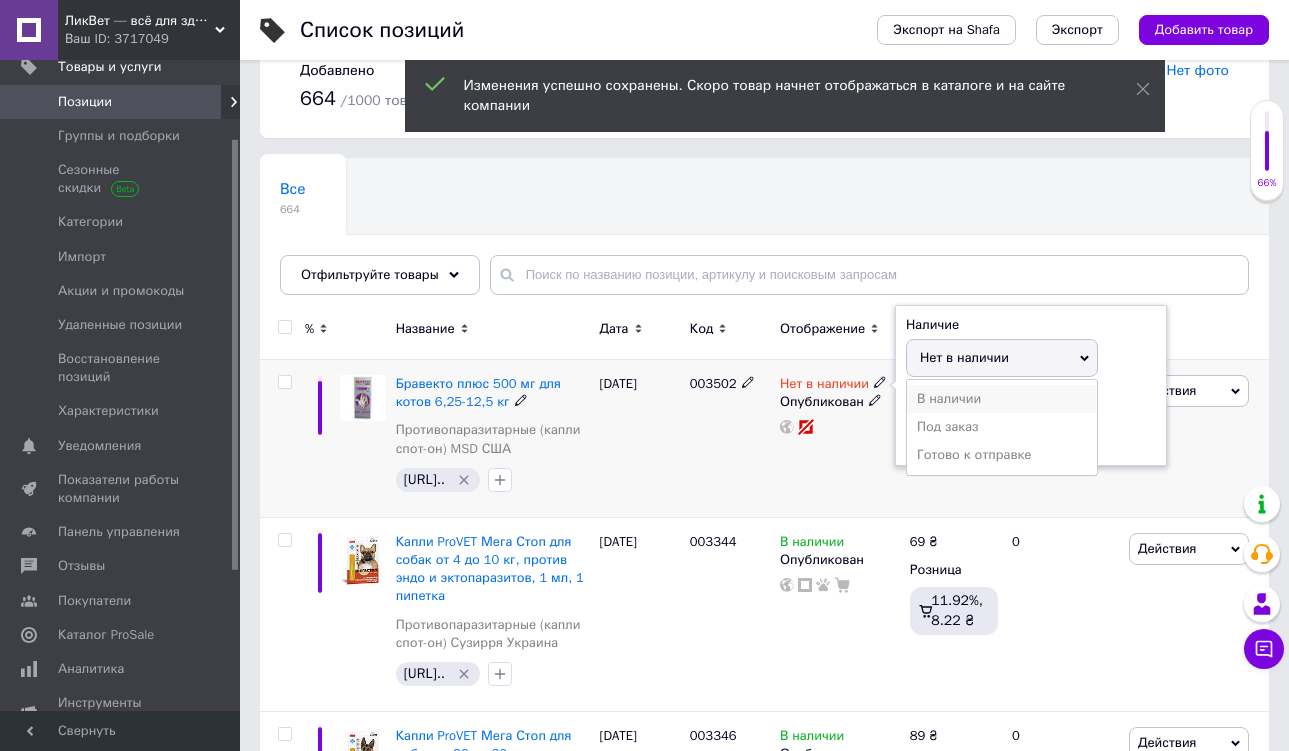 click on "В наличии" at bounding box center [1002, 399] 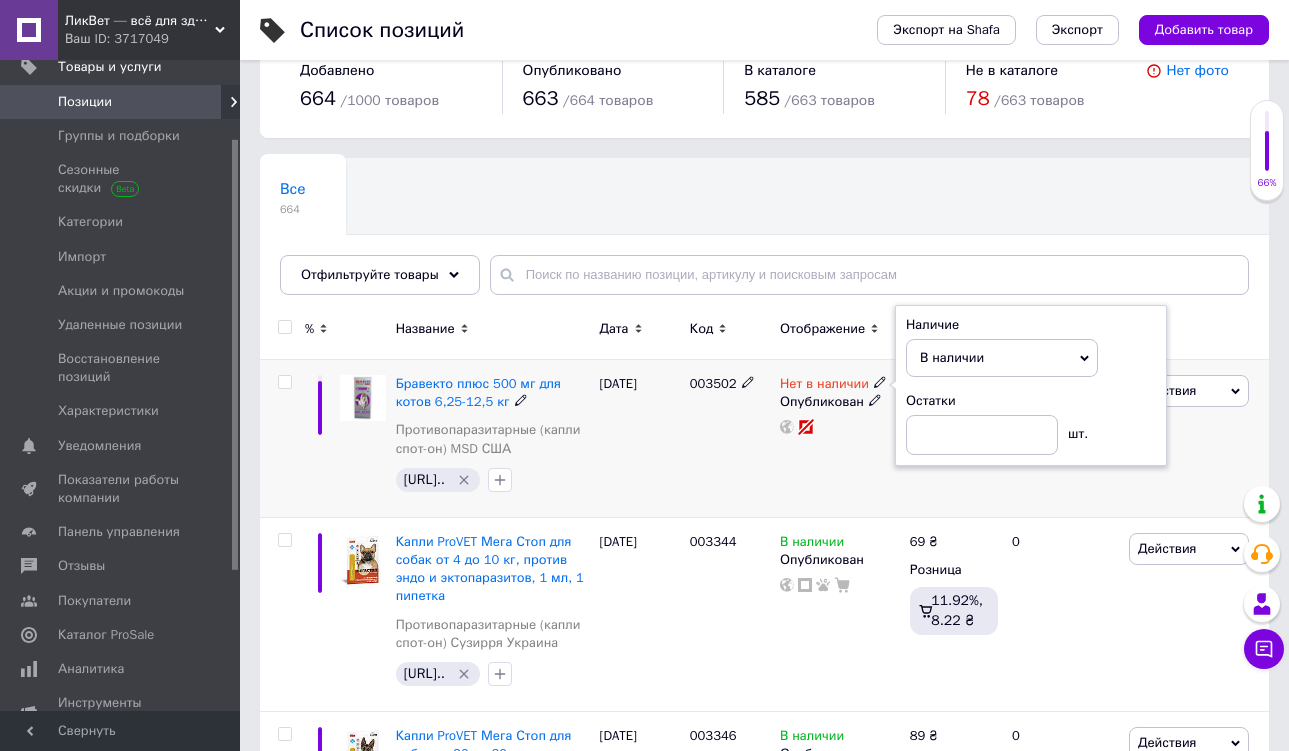 click on "Нет в наличии Наличие В наличии Нет в наличии Под заказ Готово к отправке Остатки шт. Опубликован" at bounding box center [840, 439] 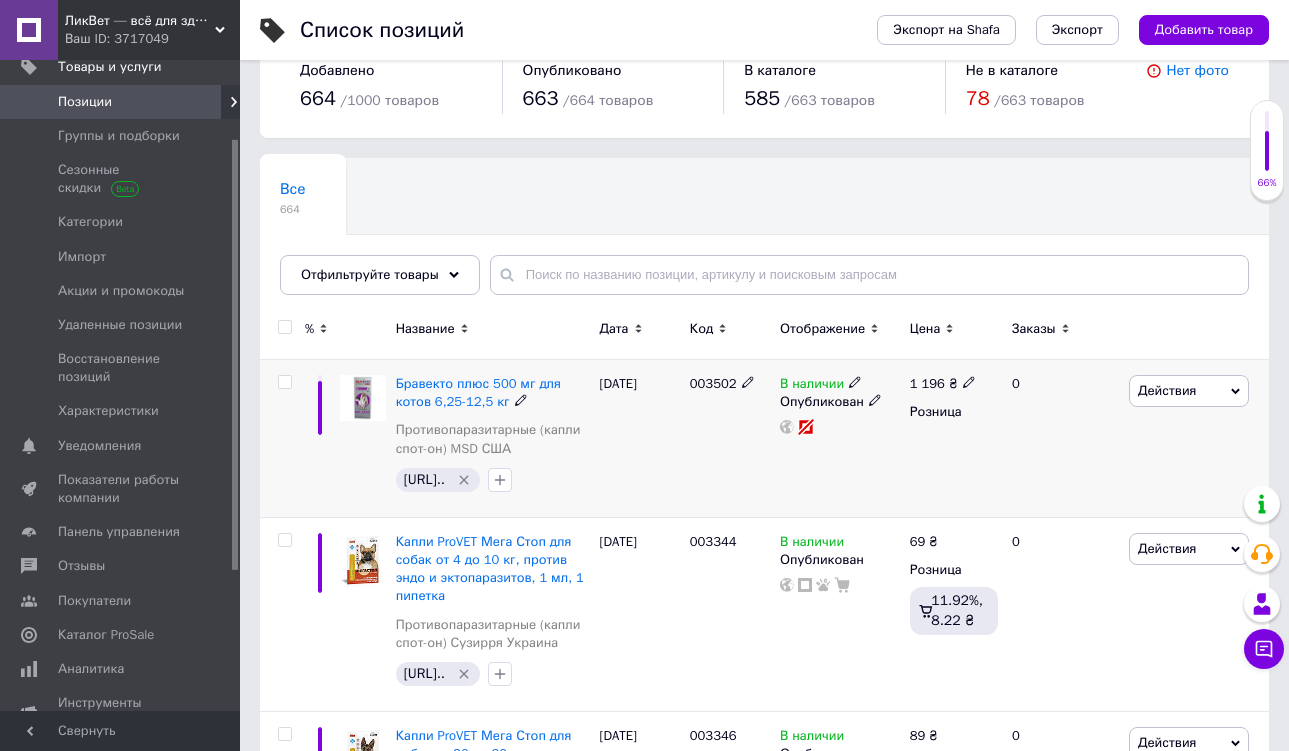 click 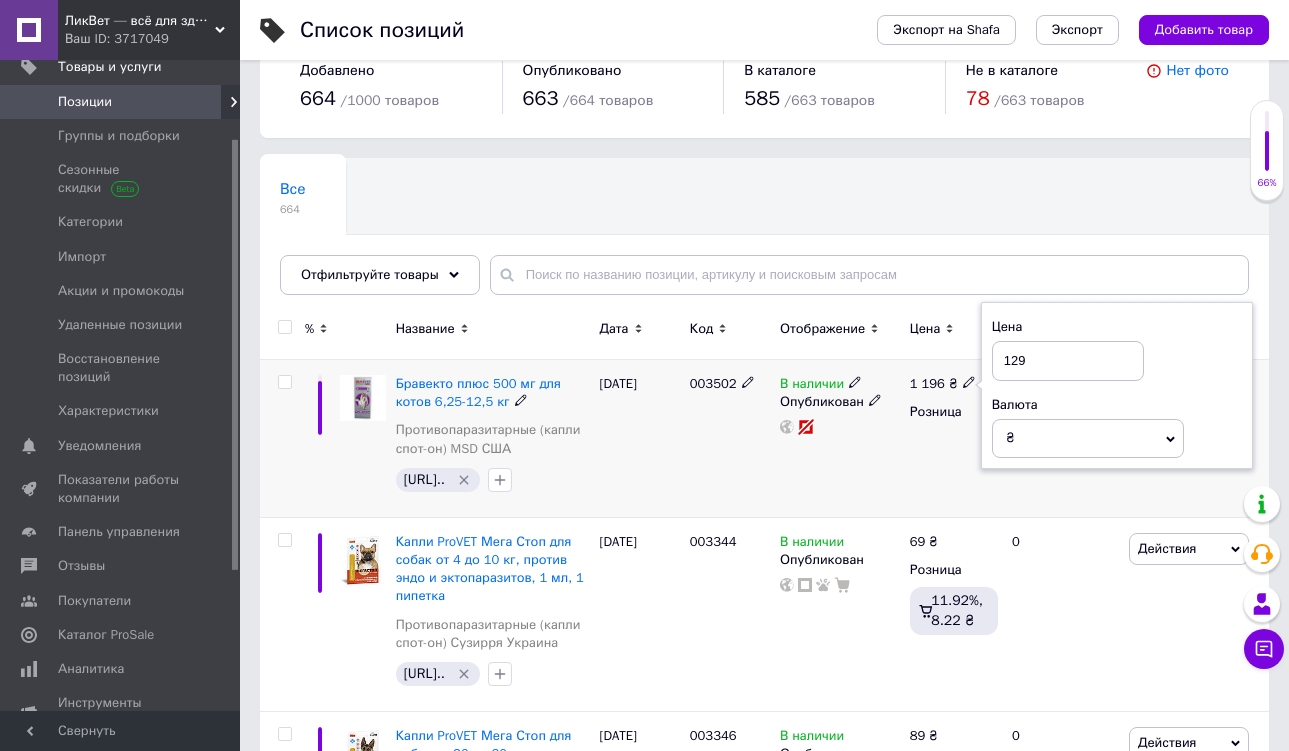 type on "1294" 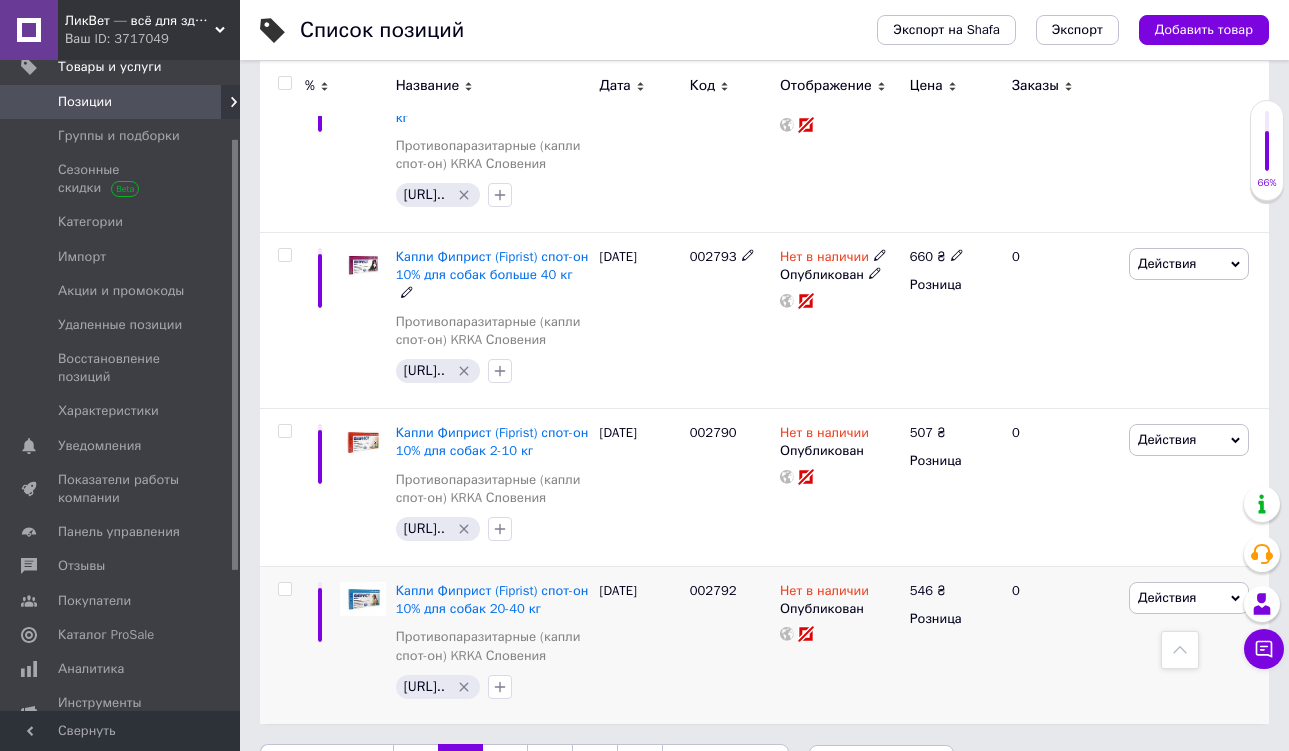 scroll, scrollTop: 3359, scrollLeft: 0, axis: vertical 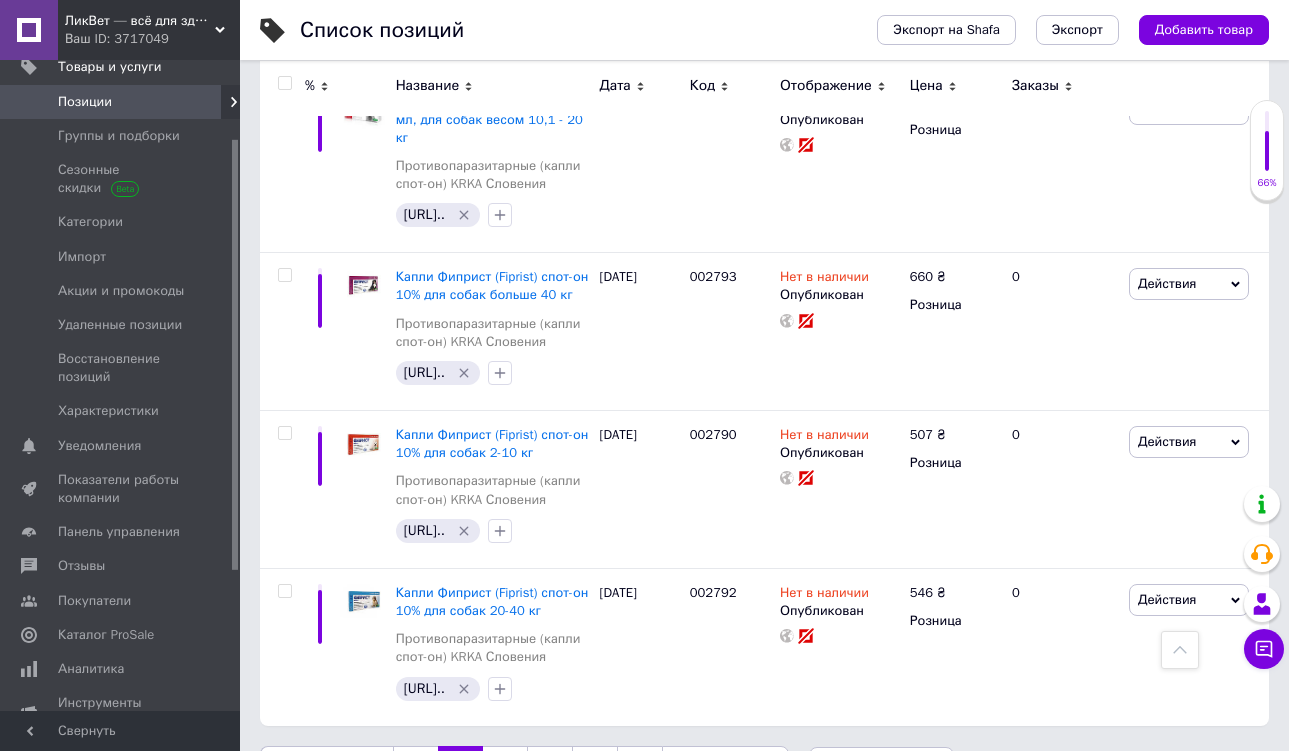 click on "3" at bounding box center (505, 767) 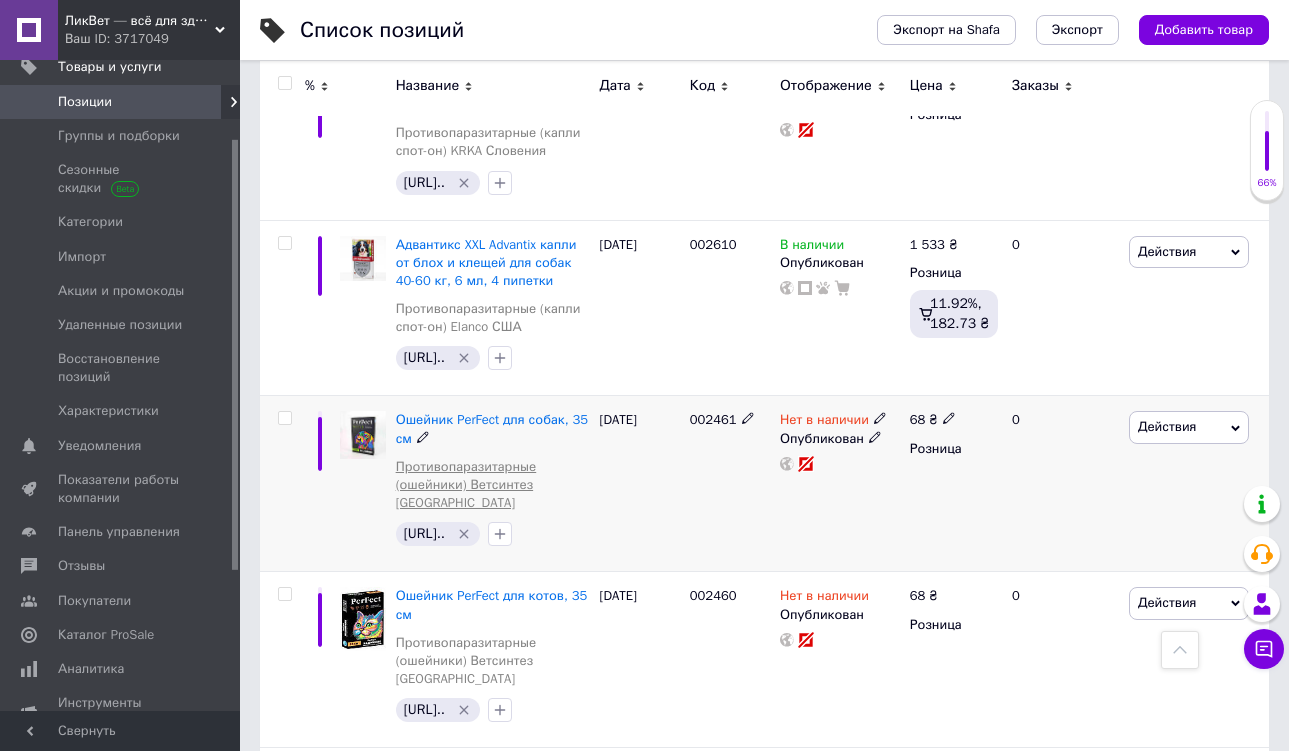 scroll, scrollTop: 697, scrollLeft: 0, axis: vertical 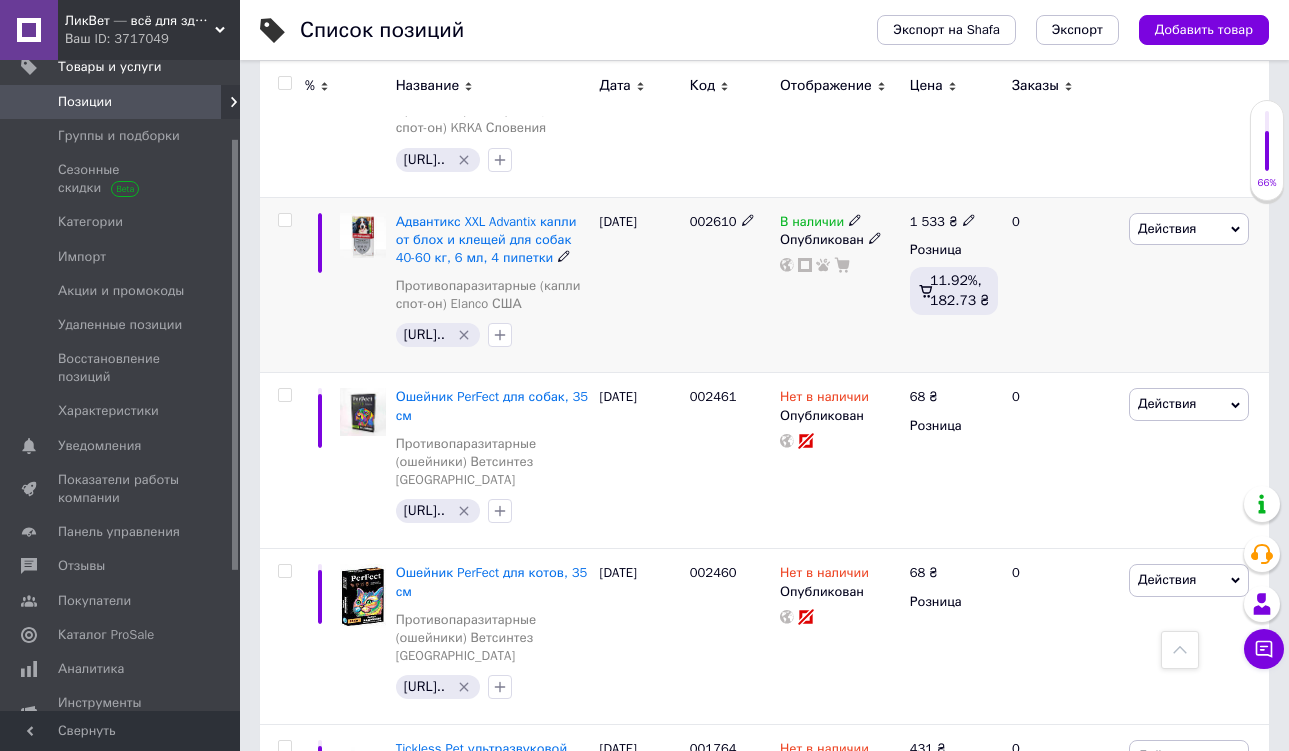 click 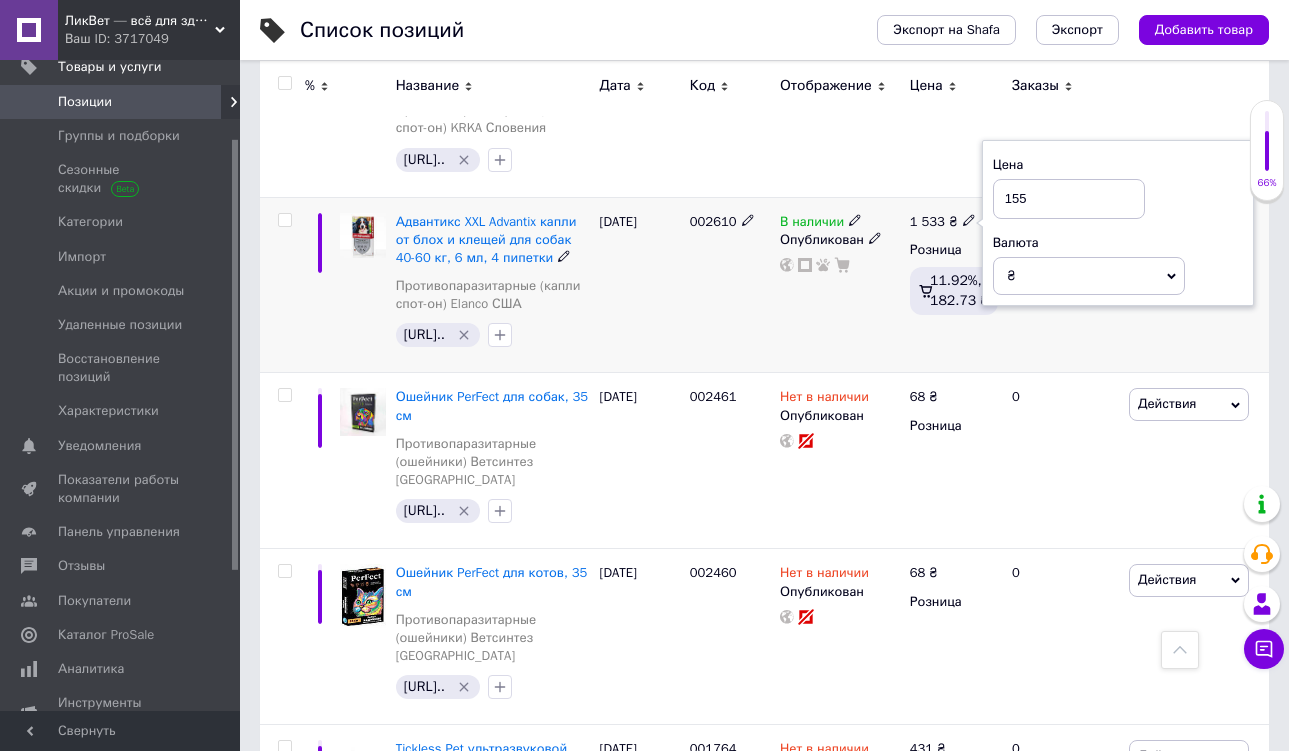 type on "1553" 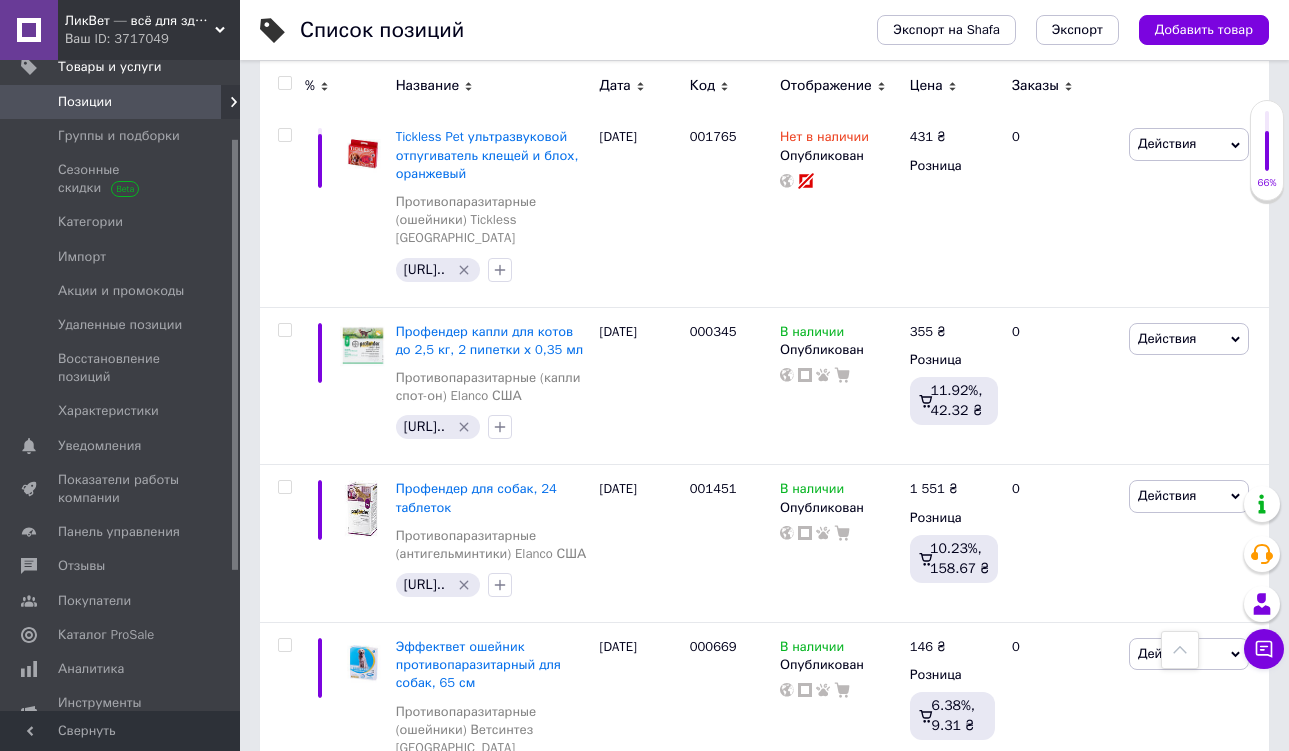 scroll, scrollTop: 1519, scrollLeft: 0, axis: vertical 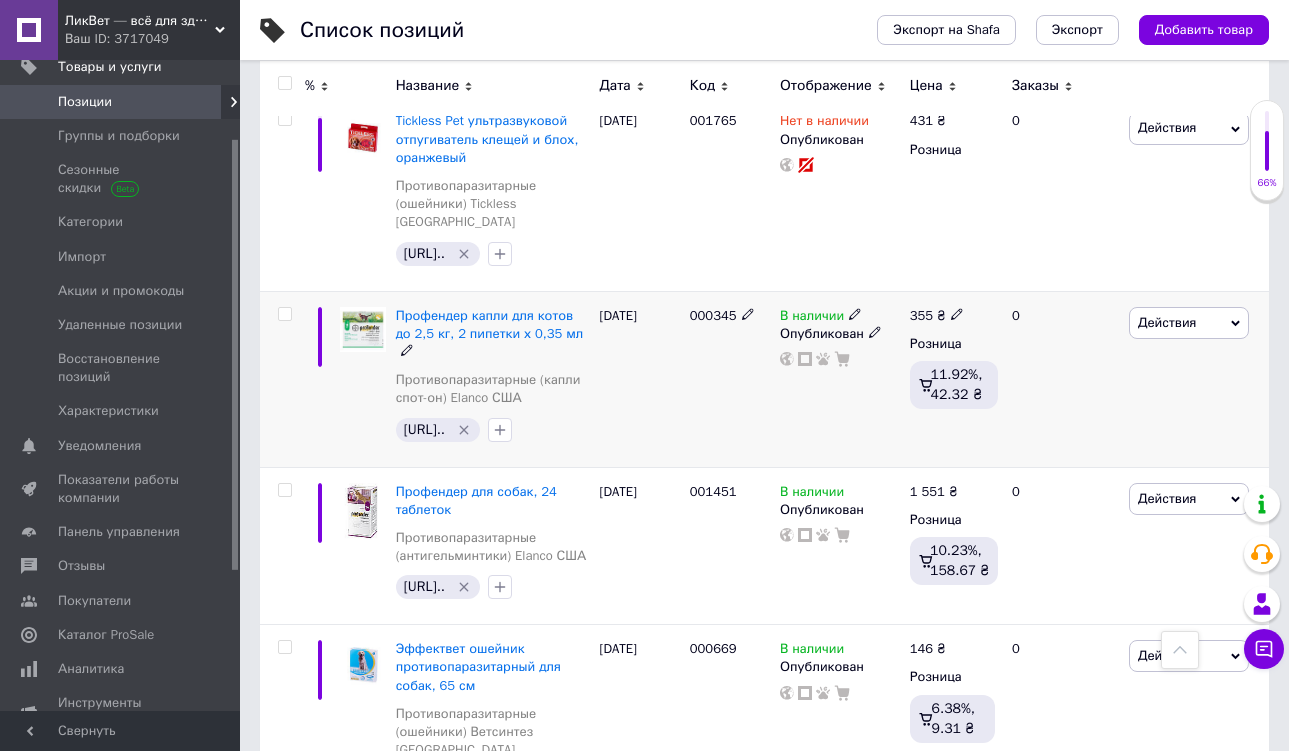 click 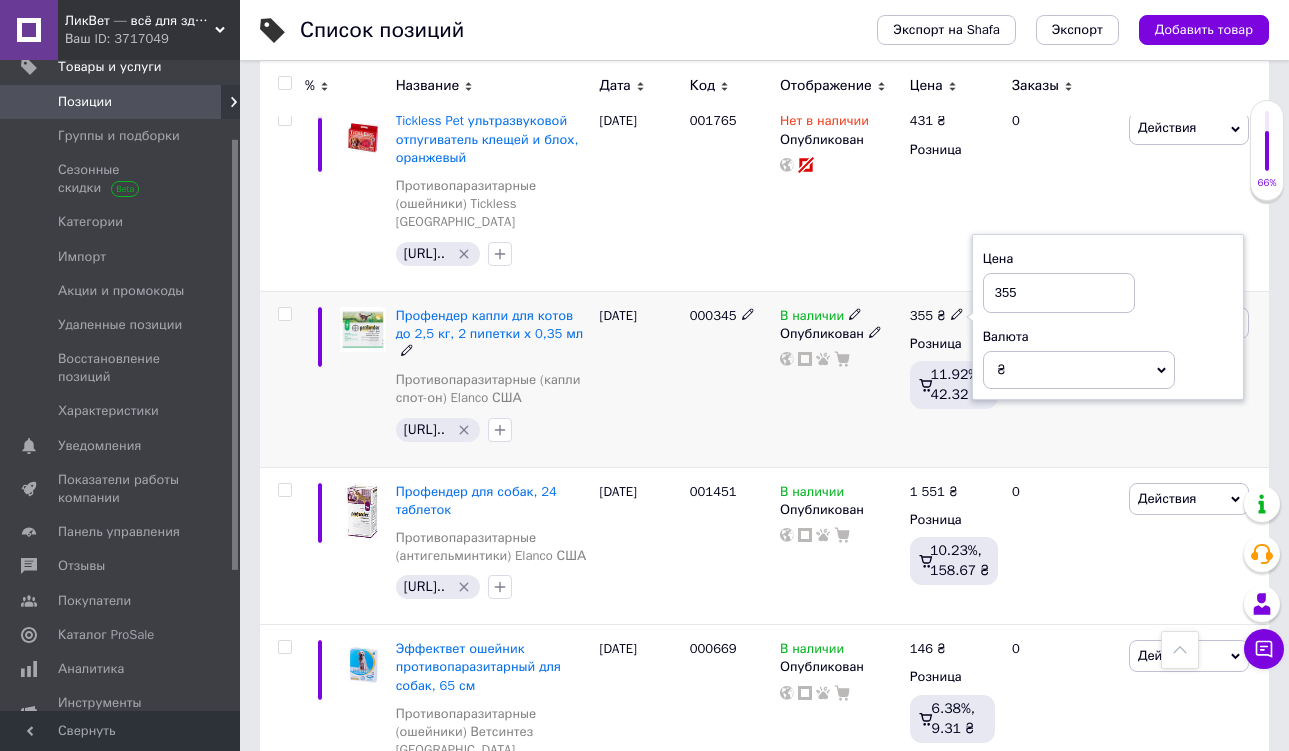 click on "В наличии Опубликован" at bounding box center [840, 379] 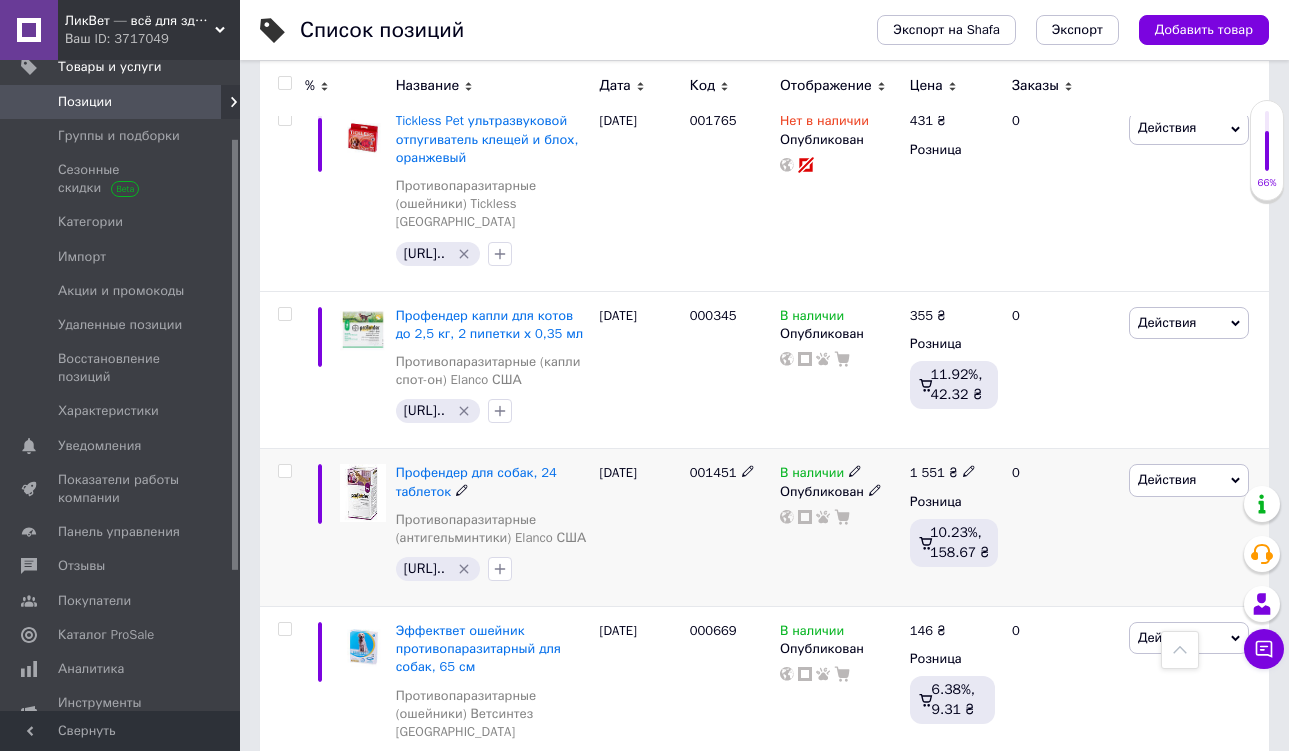 click 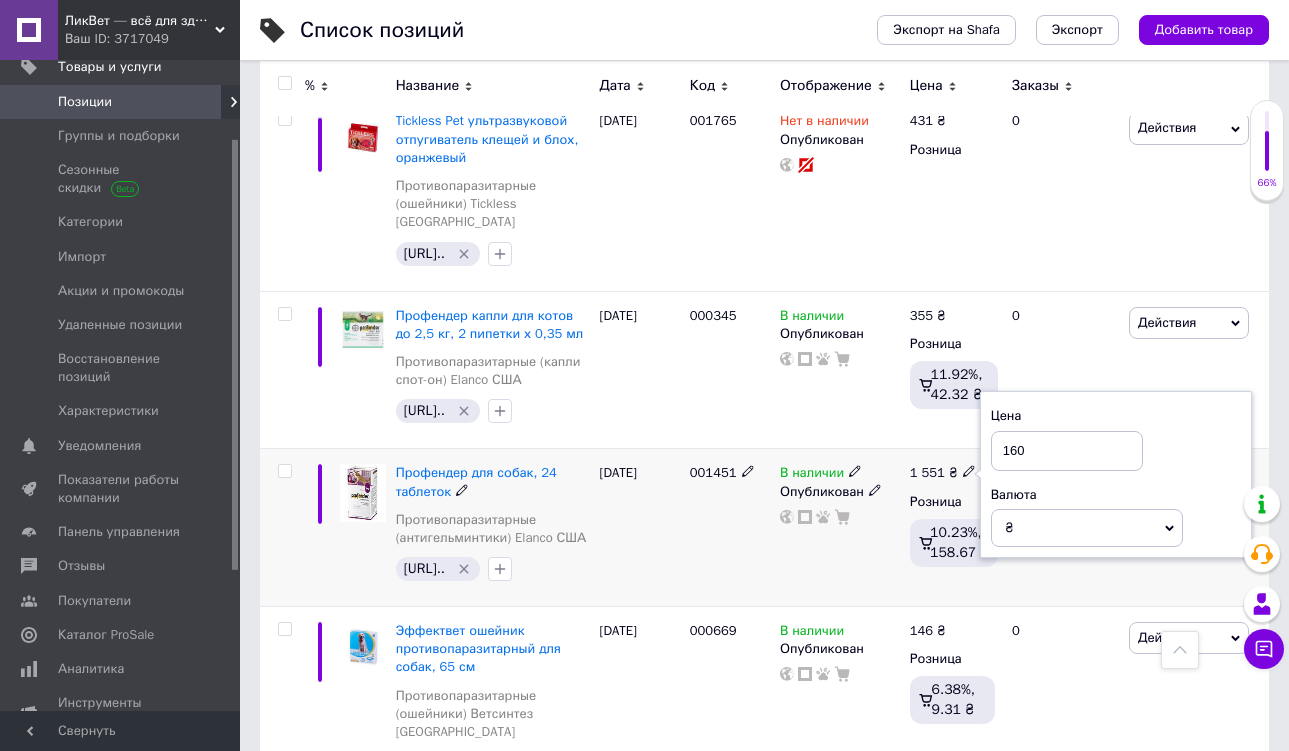 type on "1604" 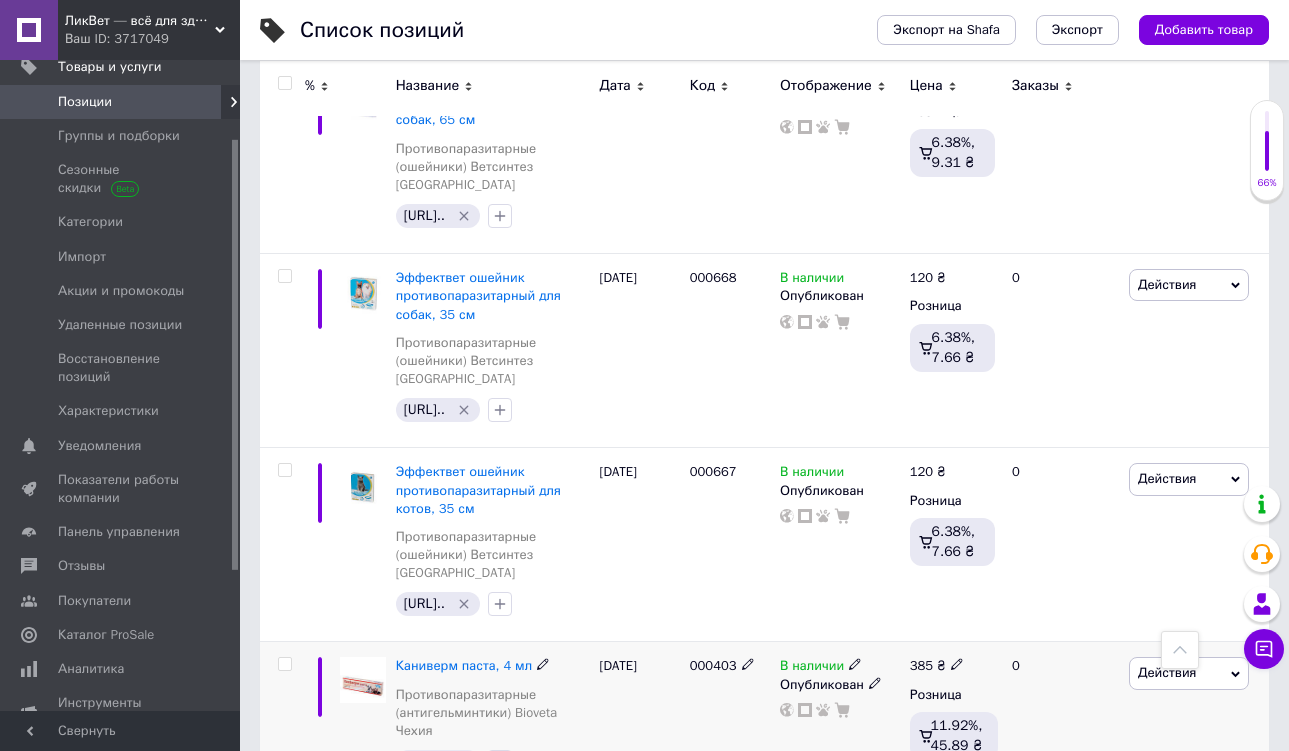 scroll, scrollTop: 2108, scrollLeft: 0, axis: vertical 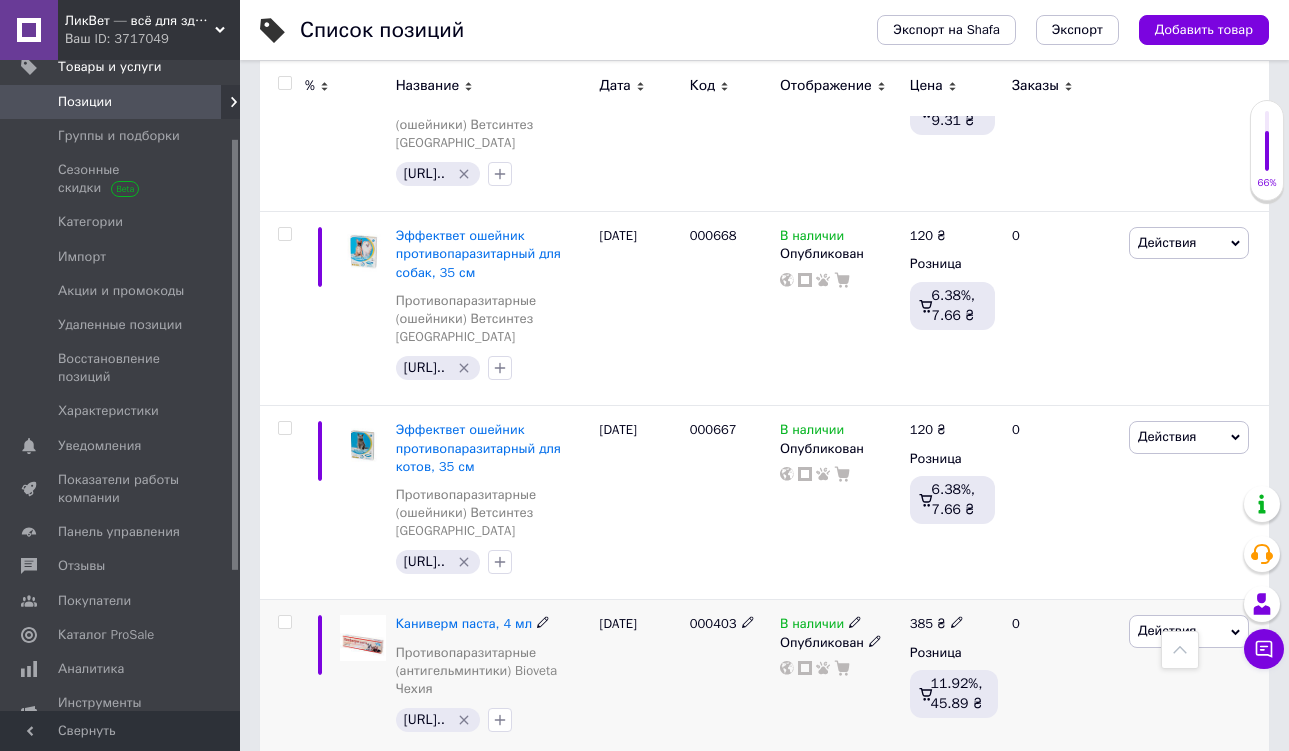 click 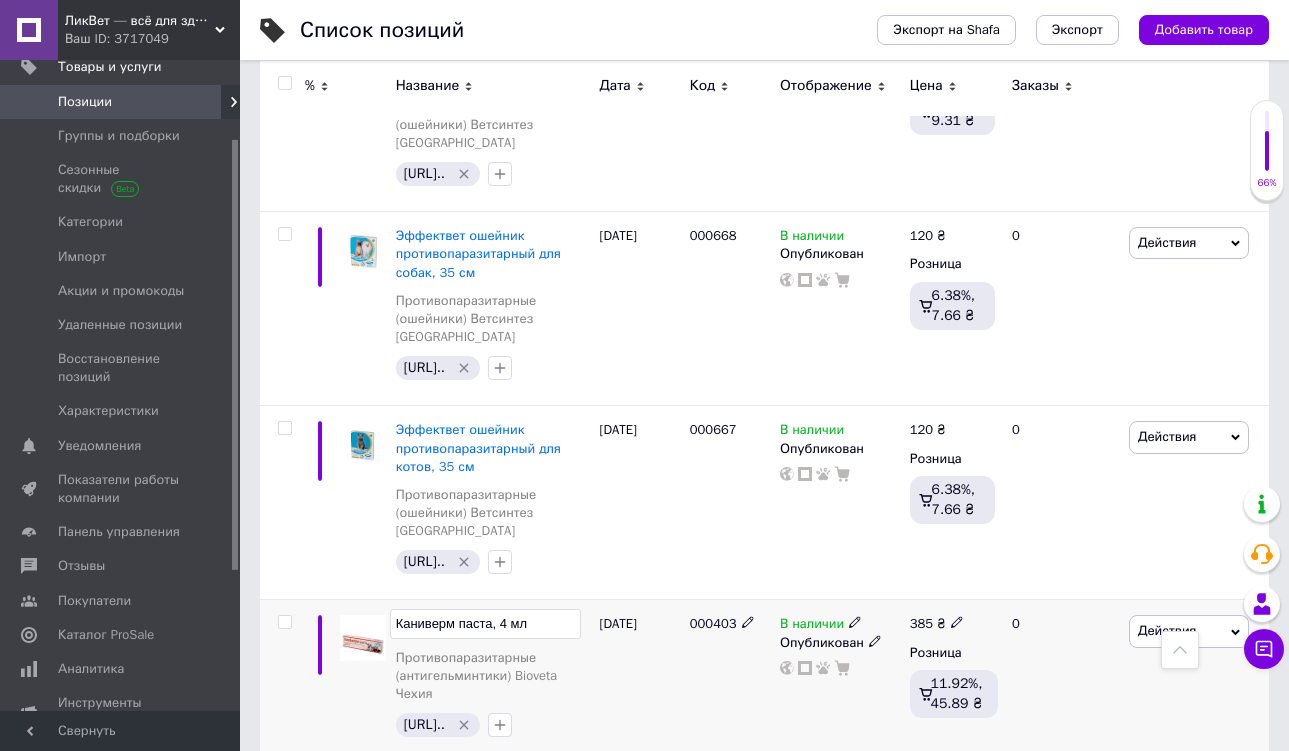 click on "Каниверм паста, 4 мл" at bounding box center [485, 624] 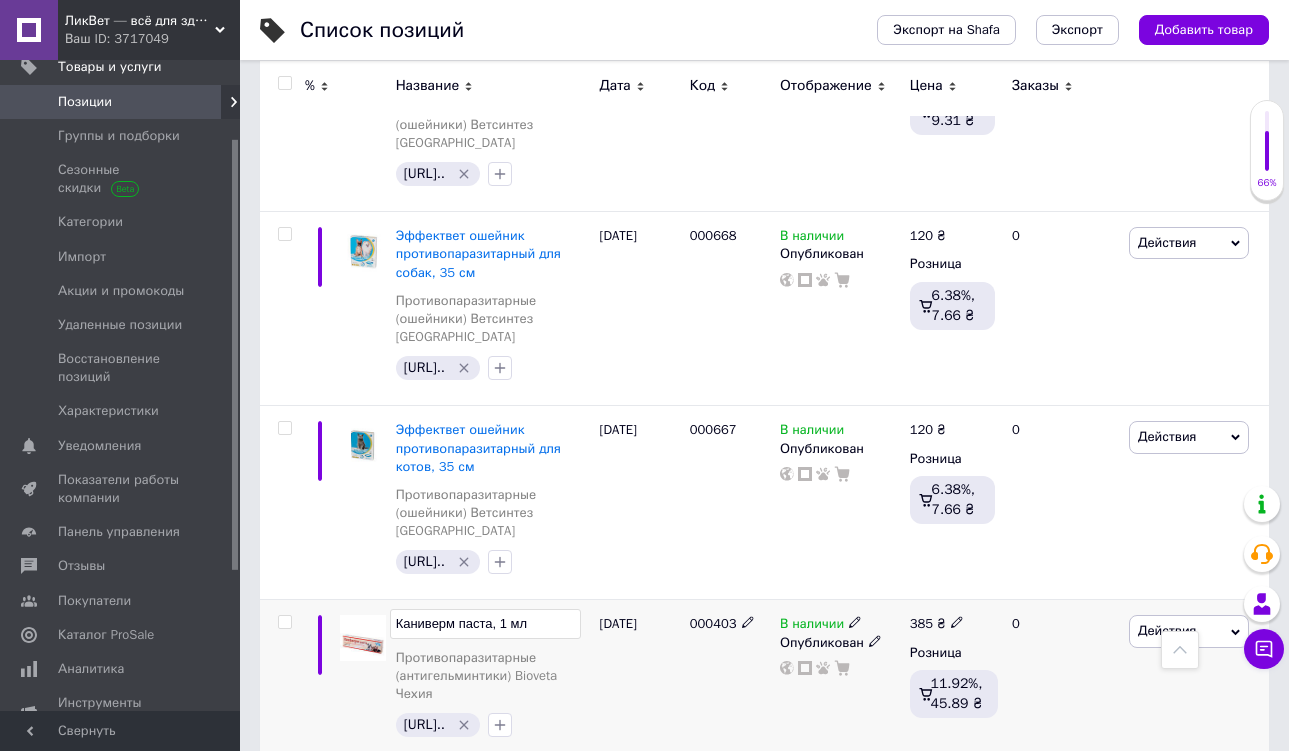 type on "Каниверм паста, 10 мл" 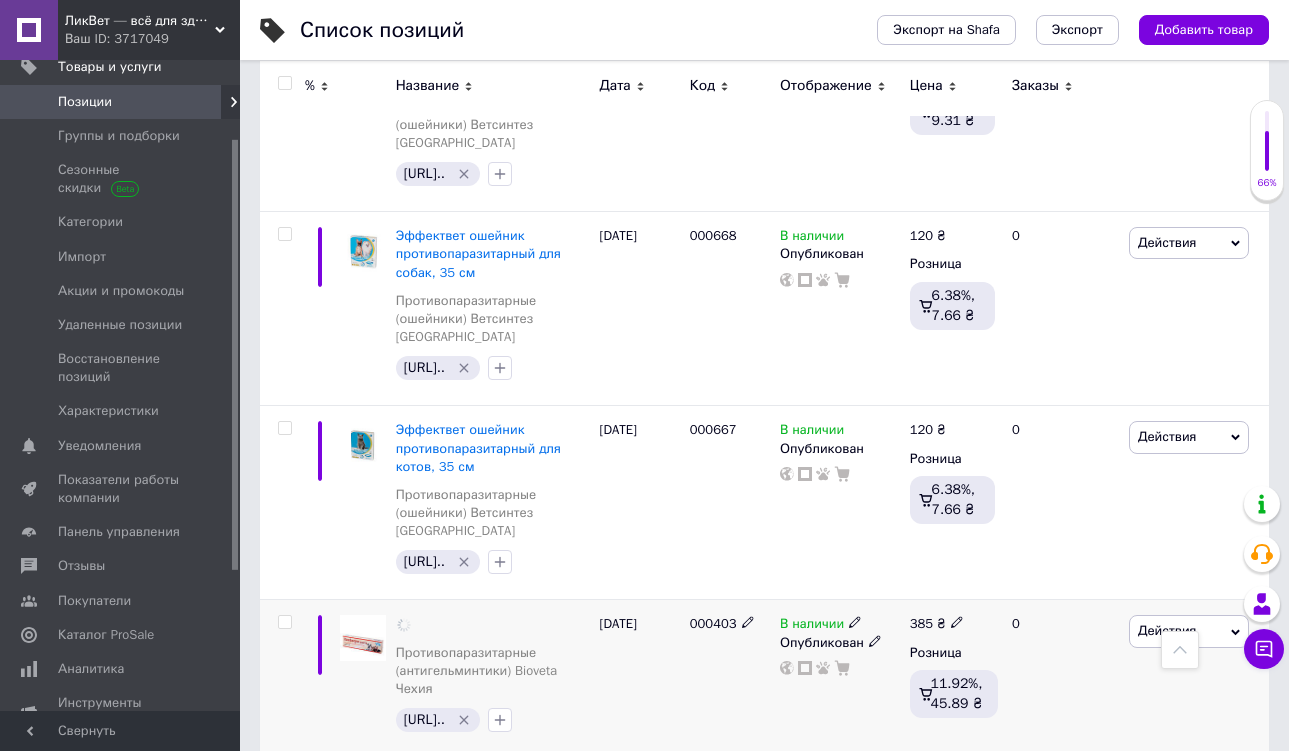 click on "Противопаразитарные (антигельминтики) Bioveta Чехия [URL].." at bounding box center (493, 679) 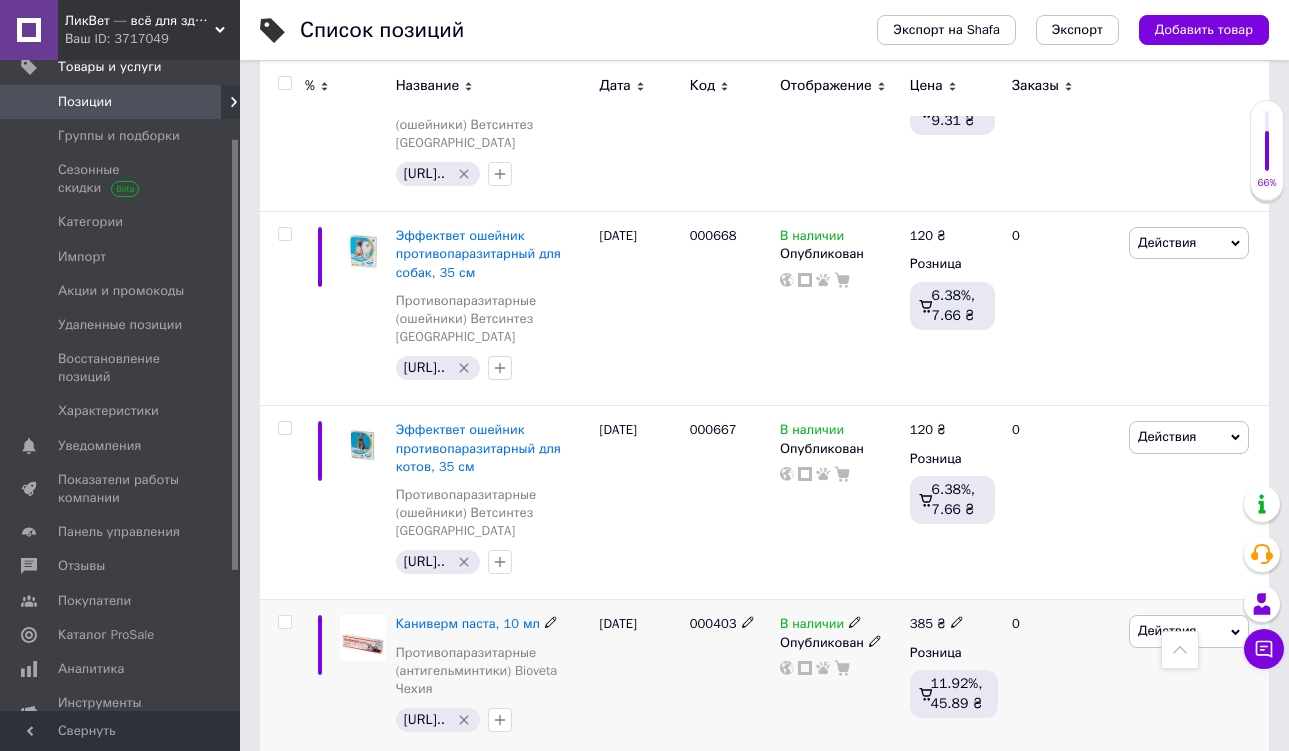 click 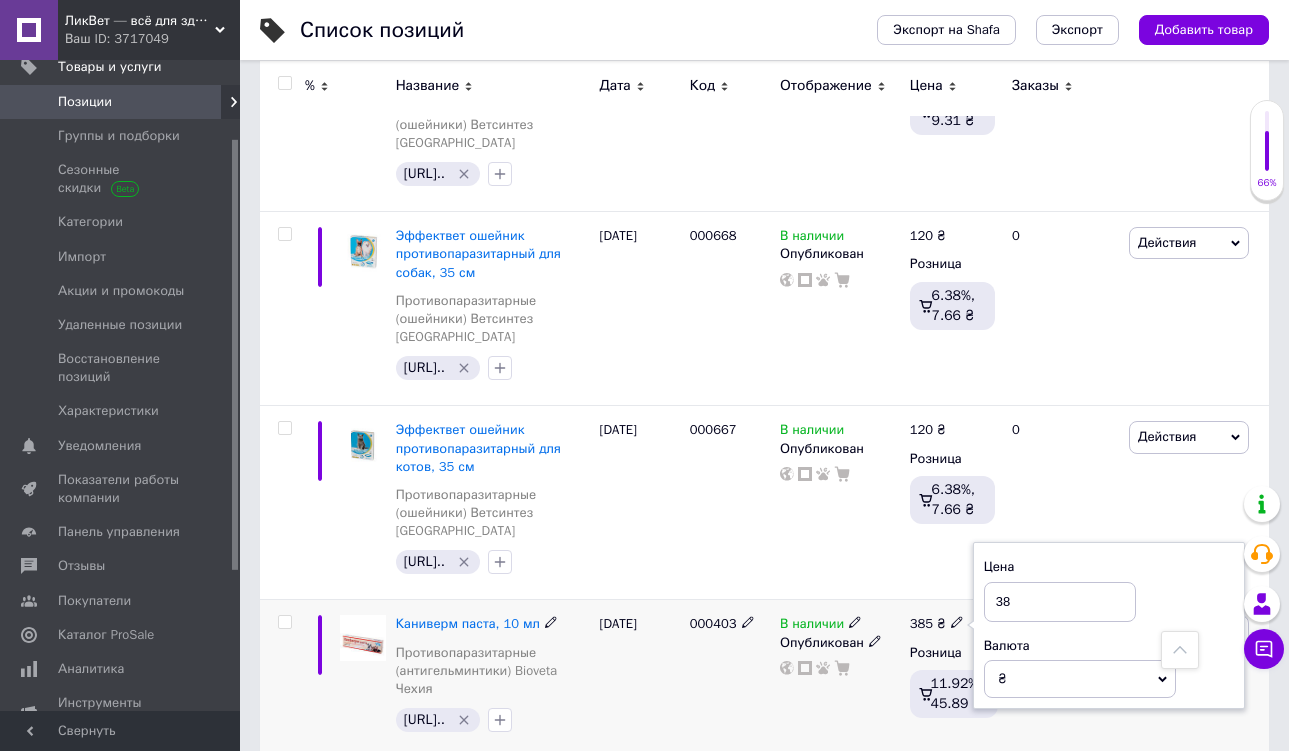 type on "3" 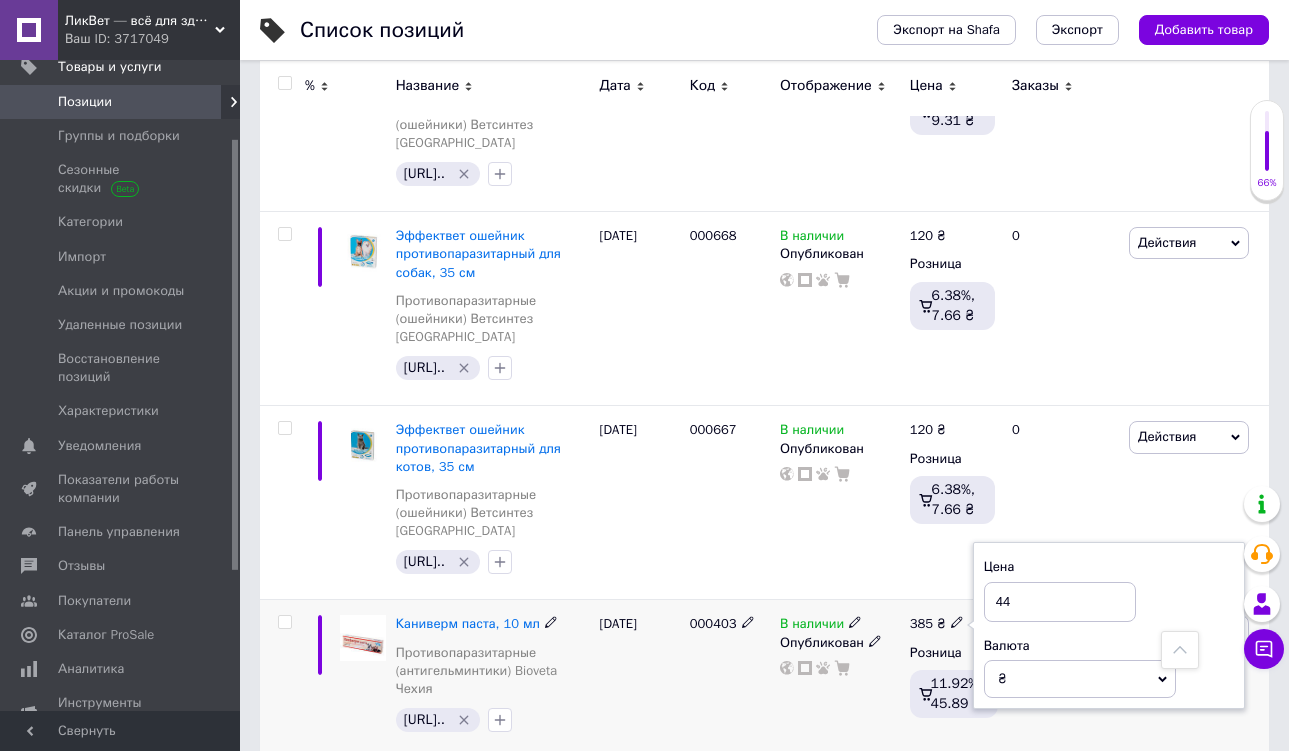 type on "440" 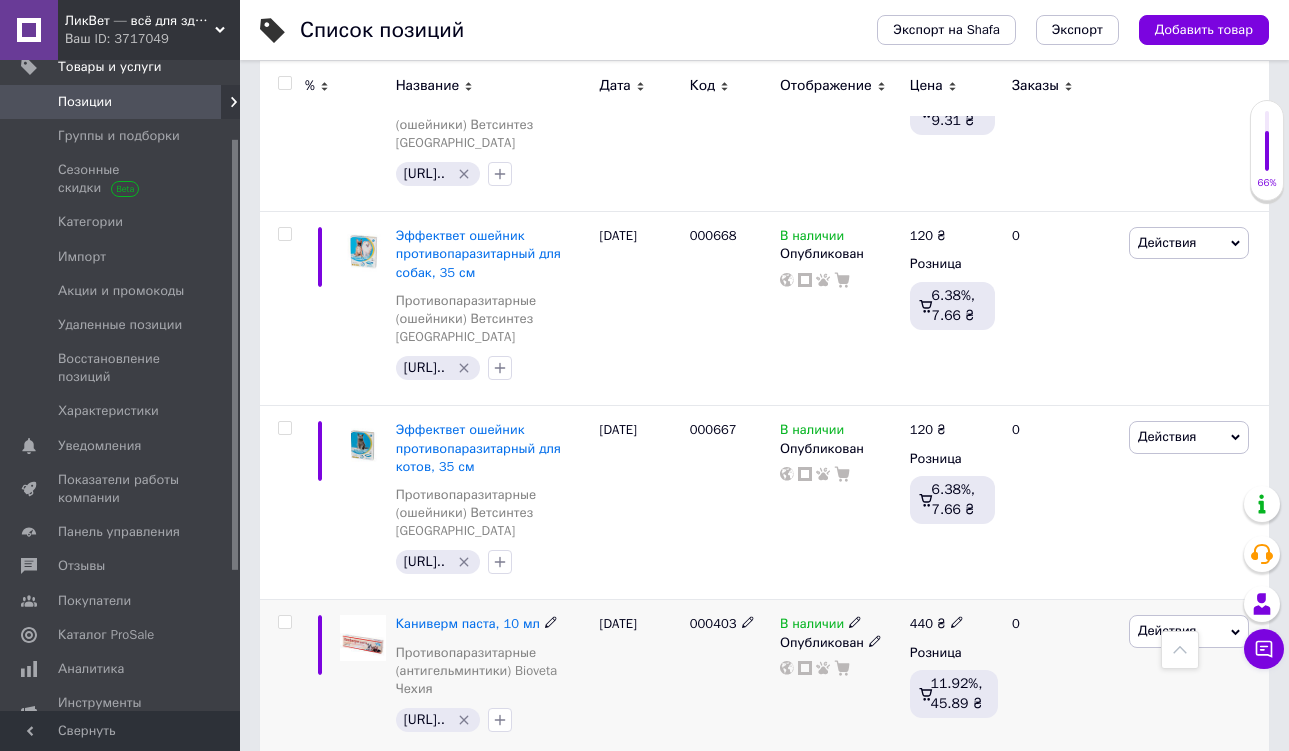 click at bounding box center [363, 638] 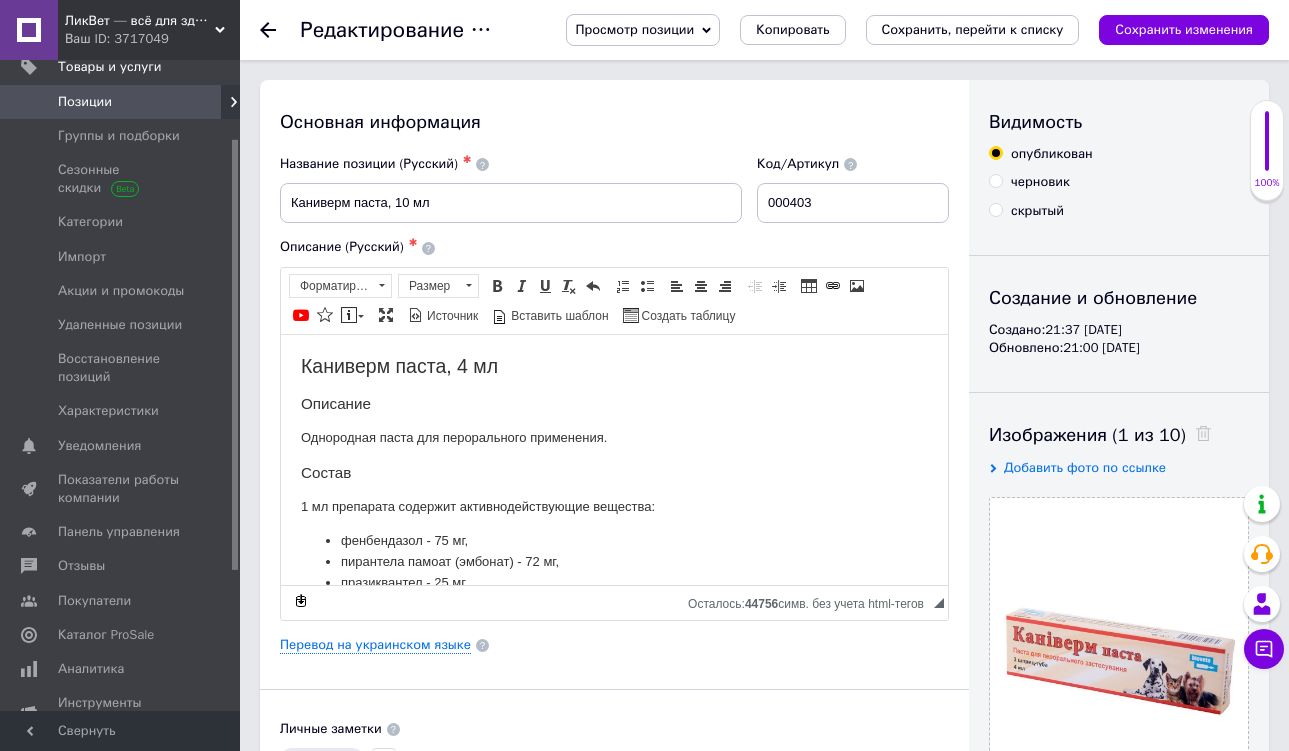 scroll, scrollTop: 0, scrollLeft: 0, axis: both 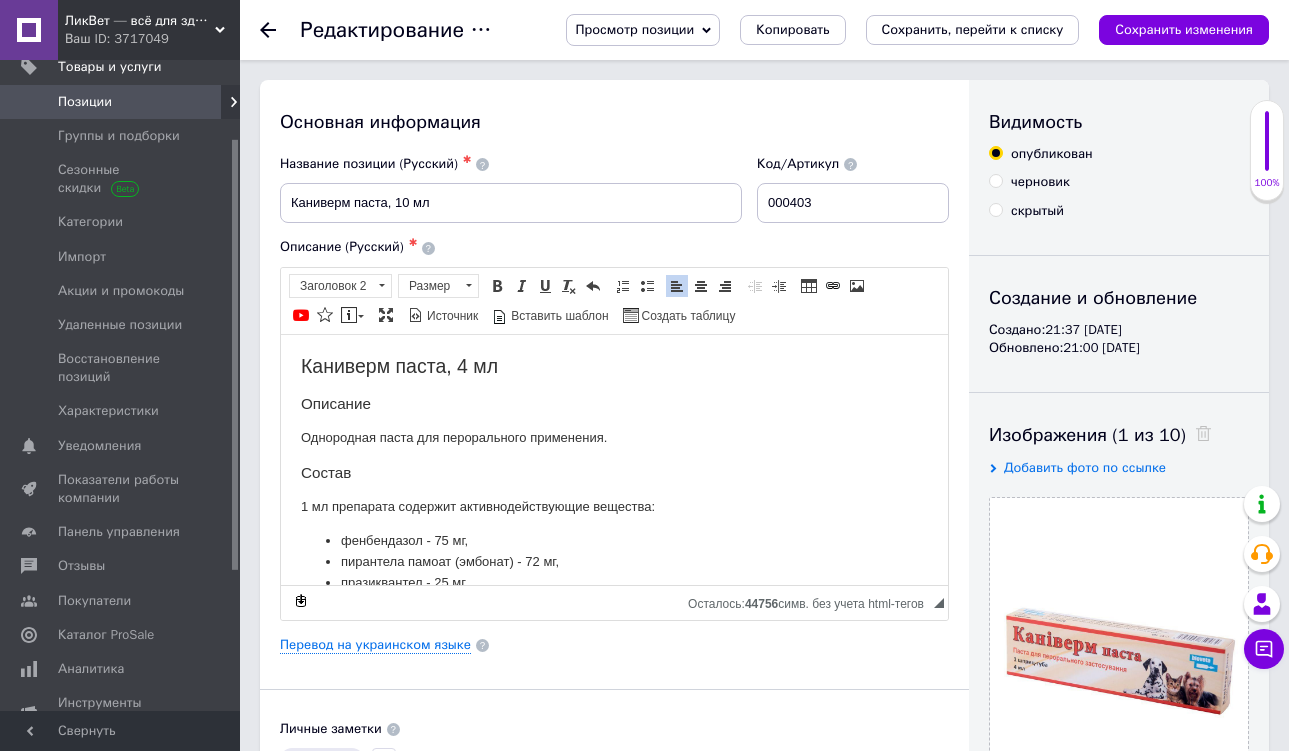 click on "Каниверм паста, 4 мл" at bounding box center [614, 365] 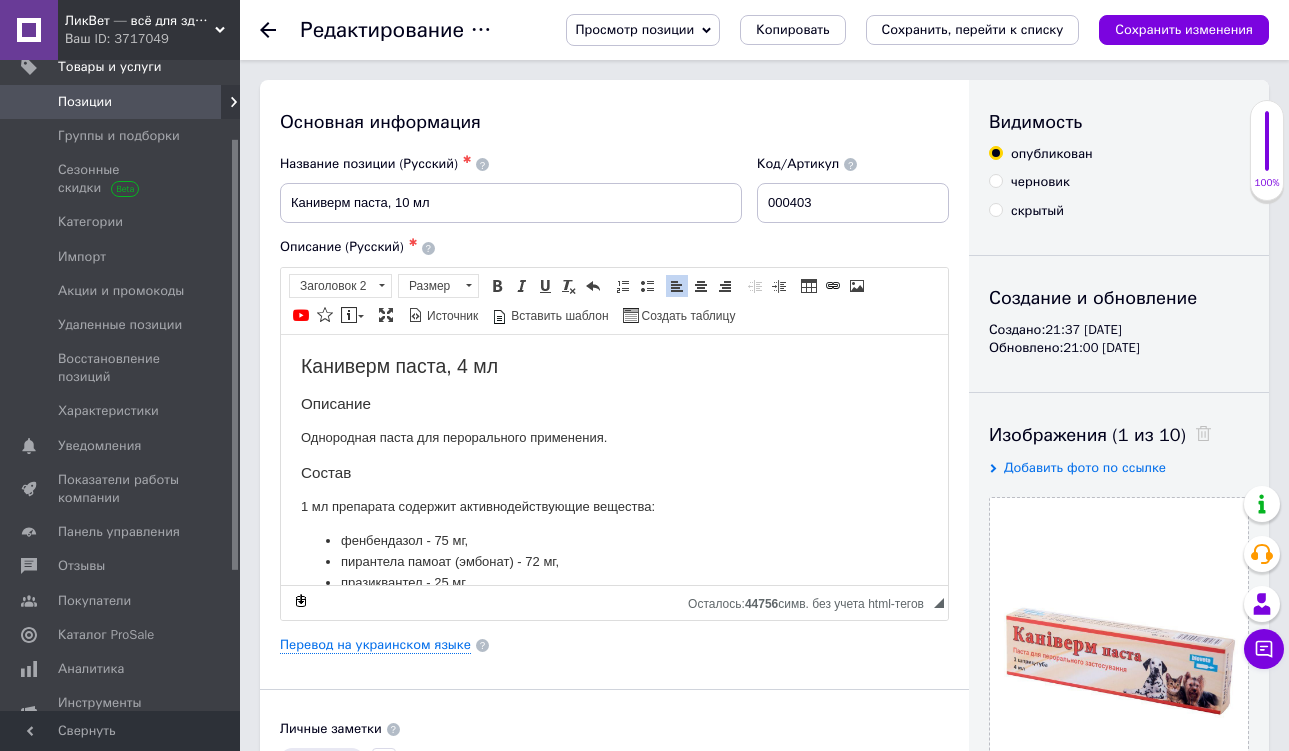 type 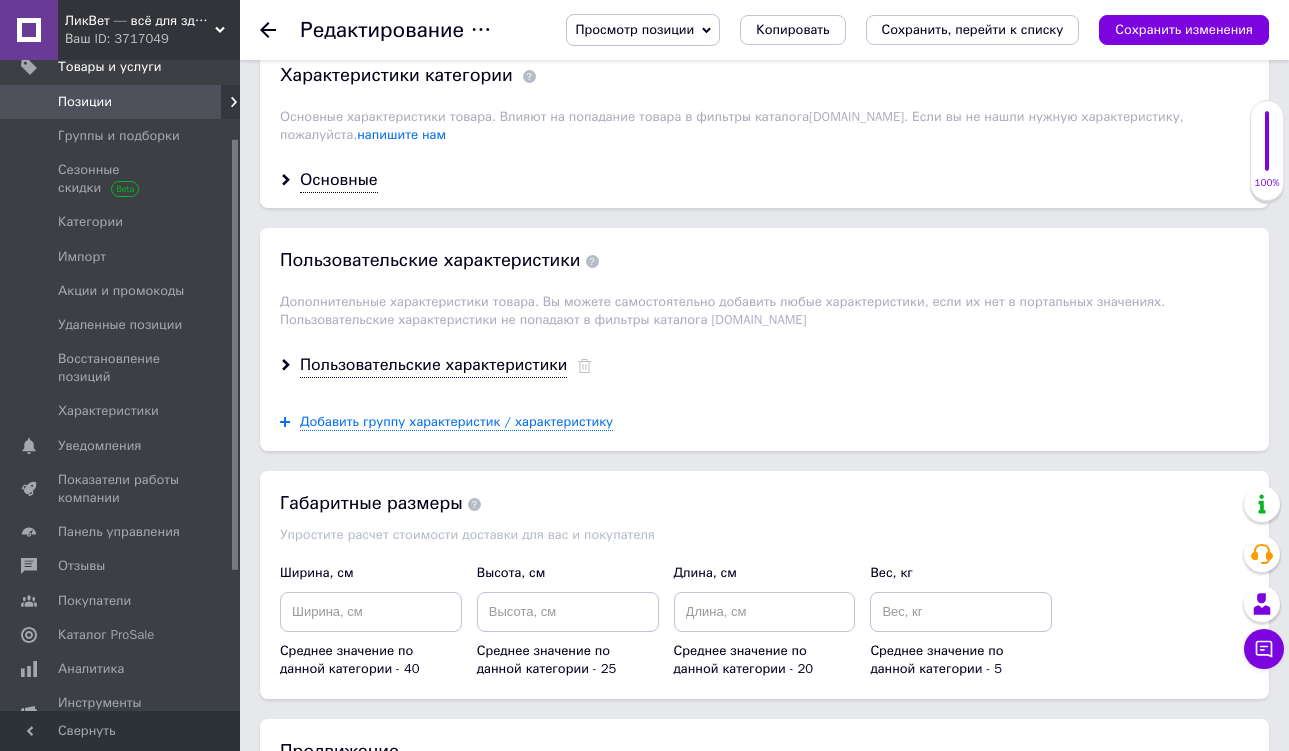 scroll, scrollTop: 2340, scrollLeft: 0, axis: vertical 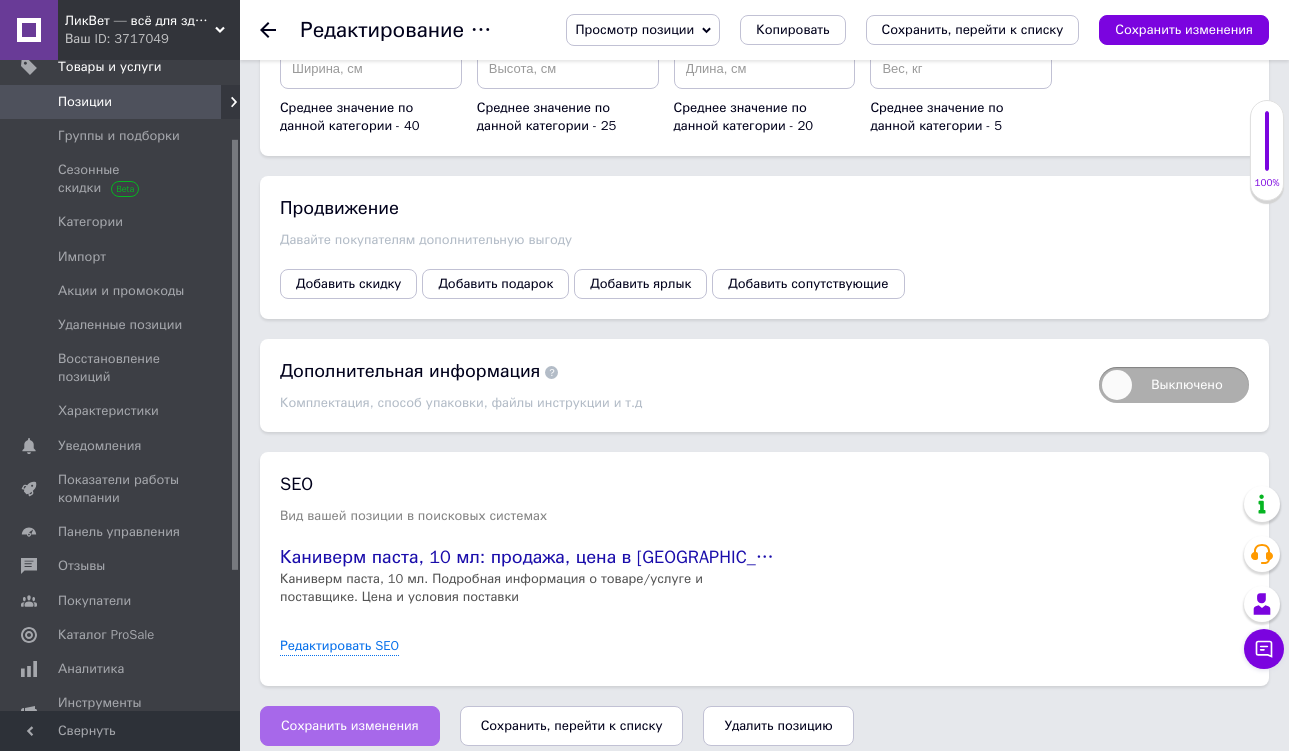 click on "Сохранить изменения" at bounding box center [350, 726] 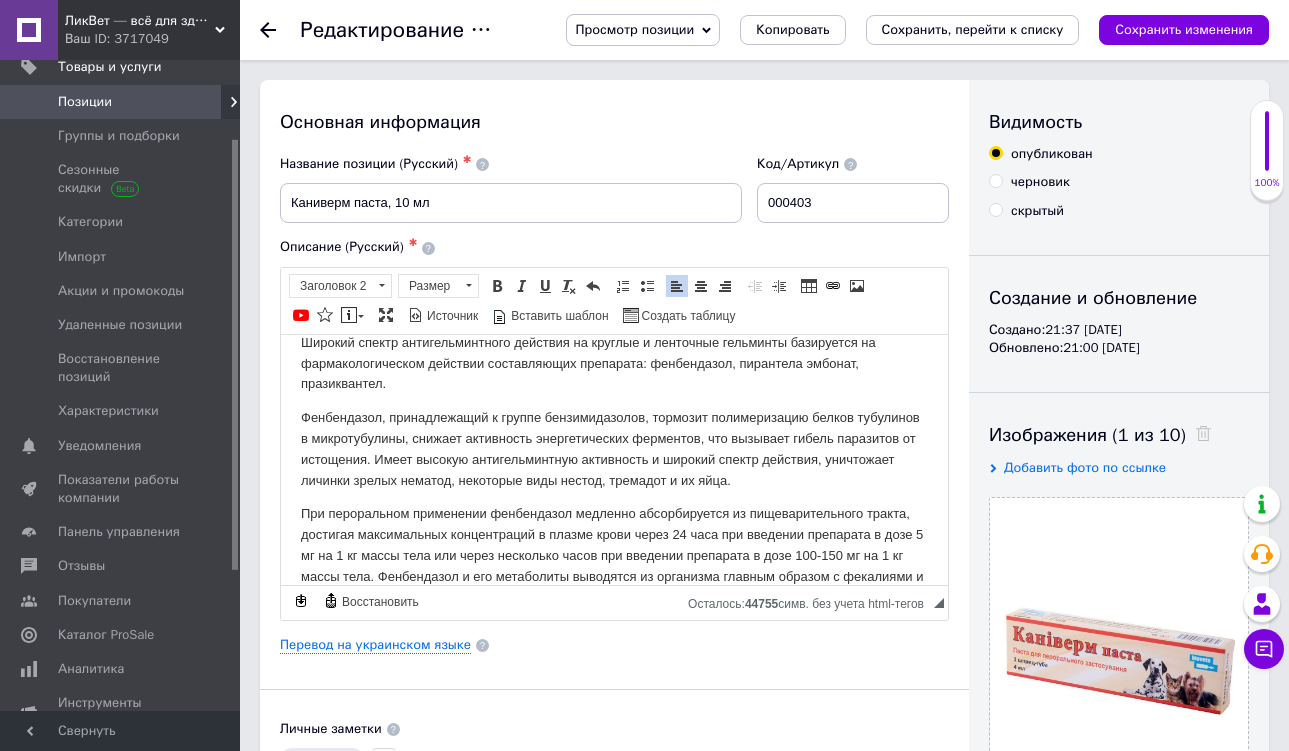 scroll, scrollTop: 0, scrollLeft: 0, axis: both 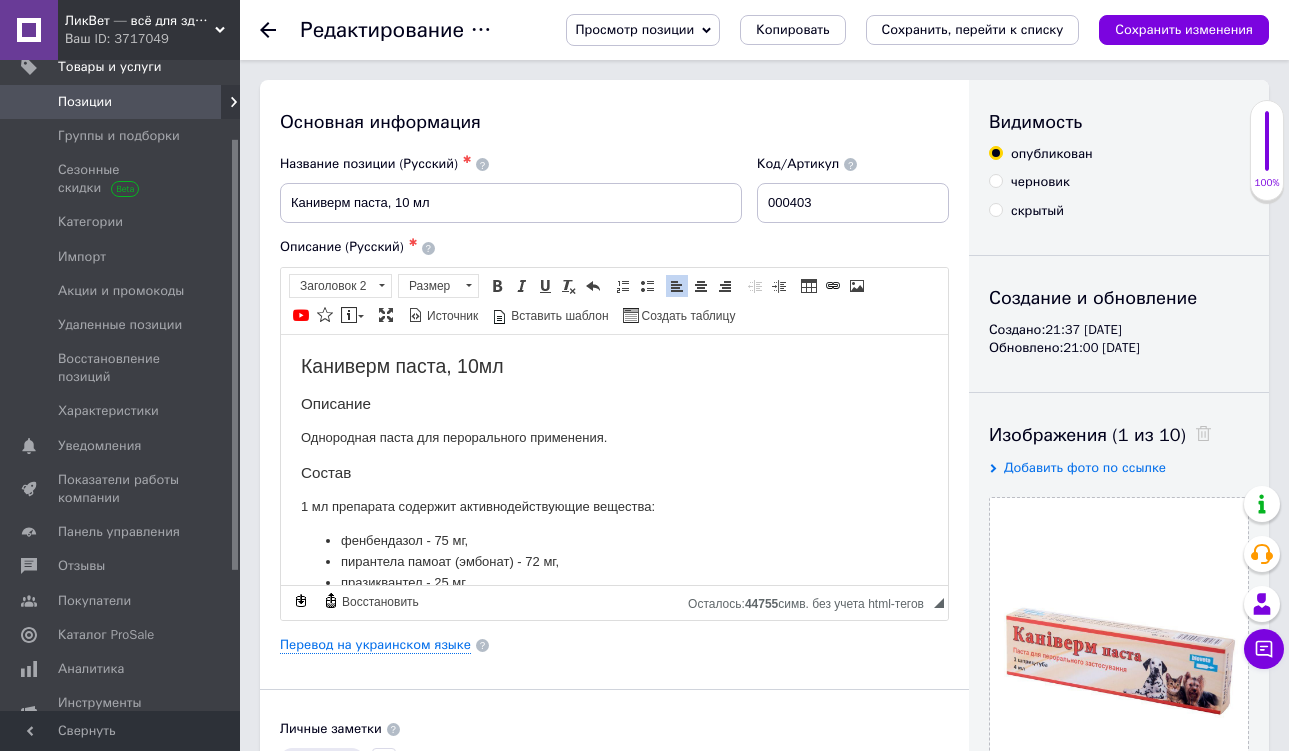 click 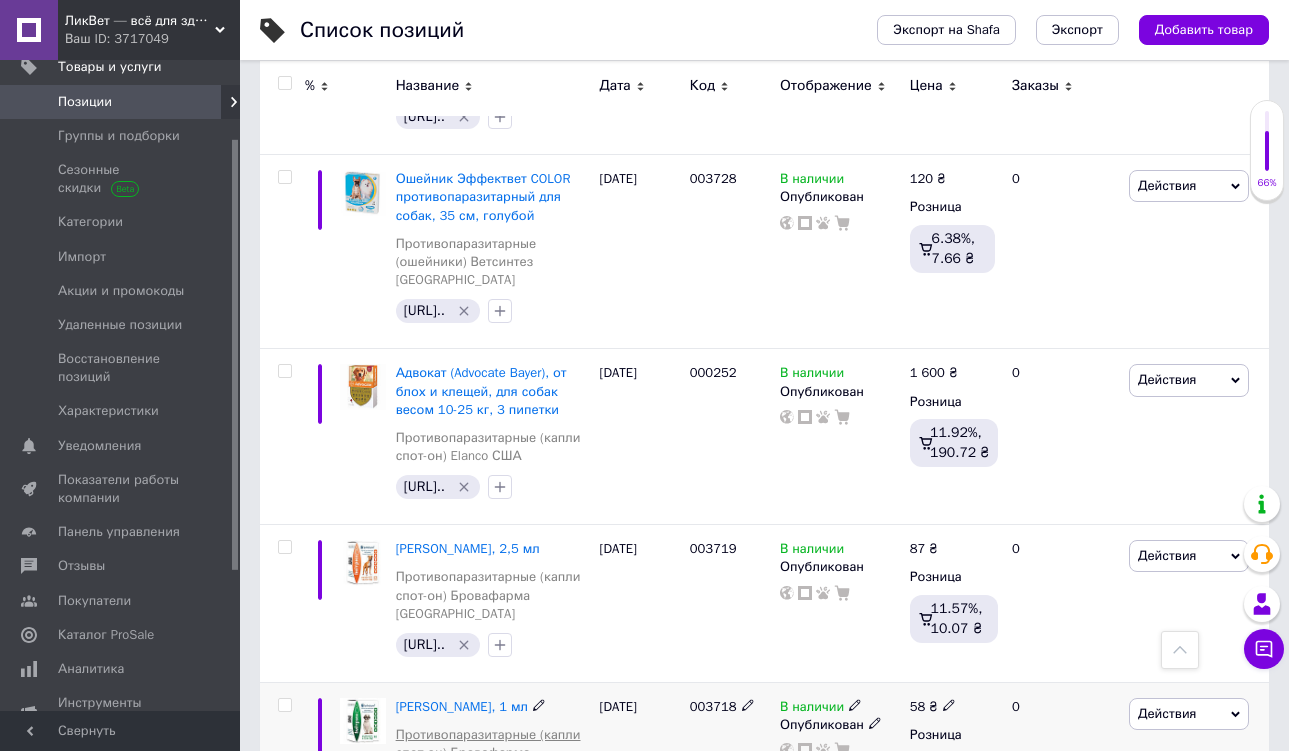 scroll, scrollTop: 2707, scrollLeft: 0, axis: vertical 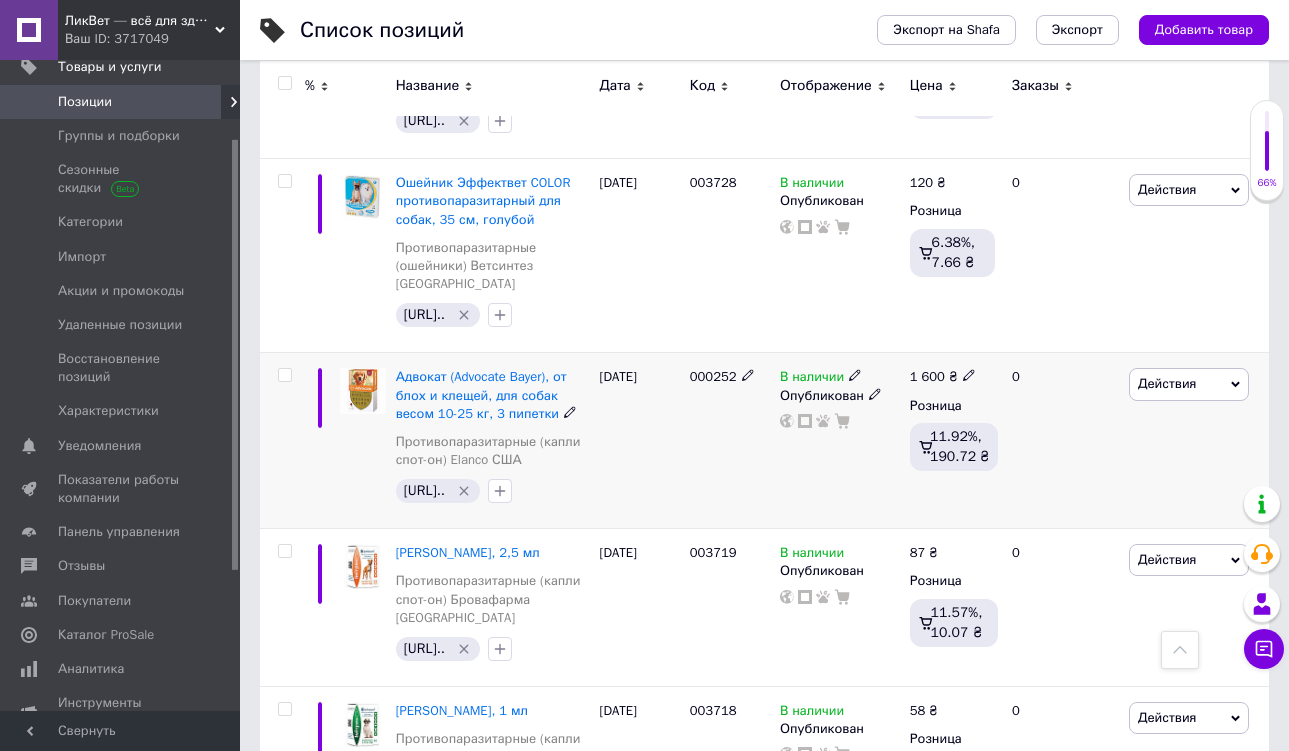 click 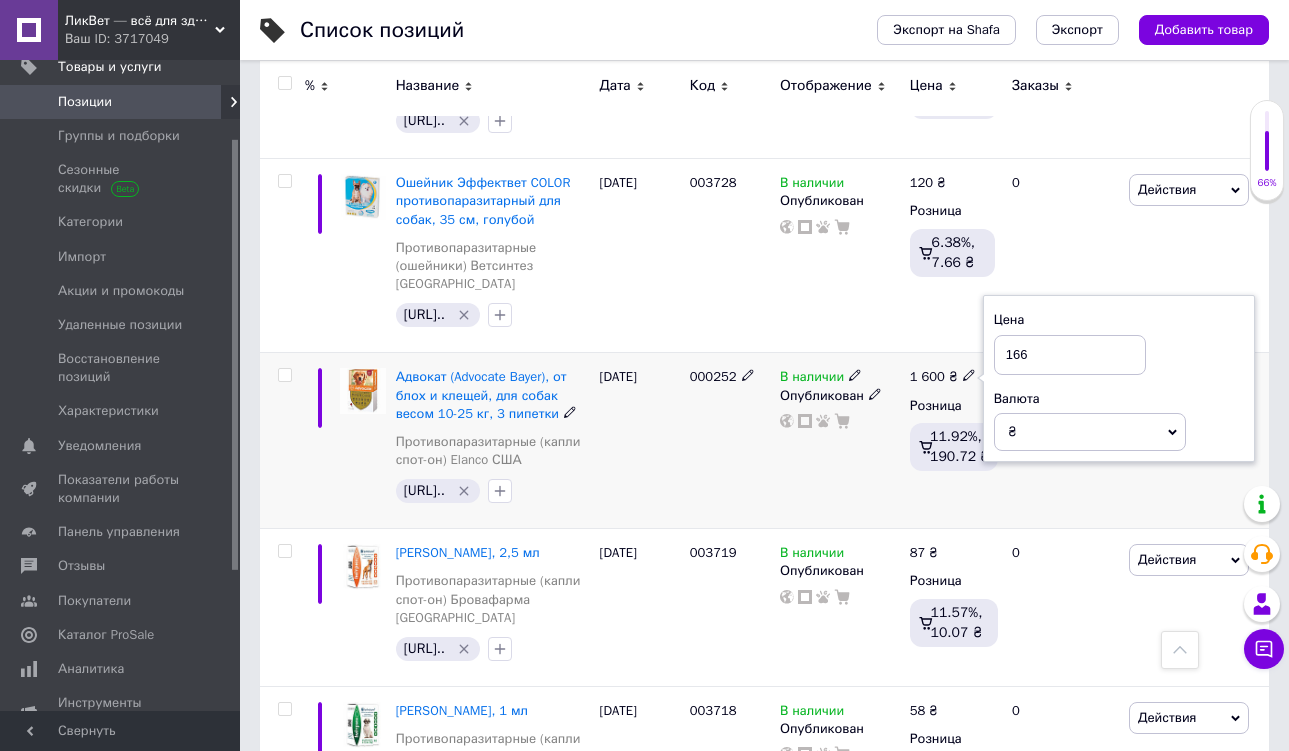 type on "1667" 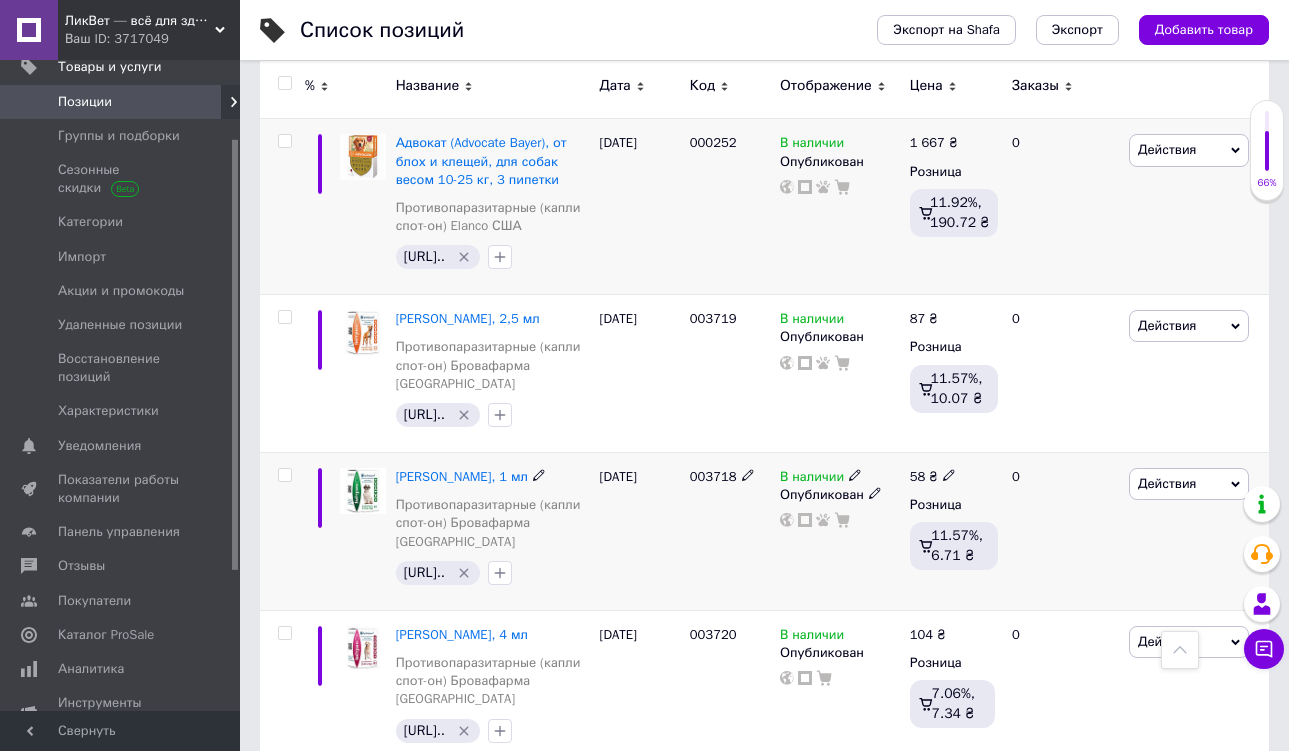 scroll, scrollTop: 2987, scrollLeft: 0, axis: vertical 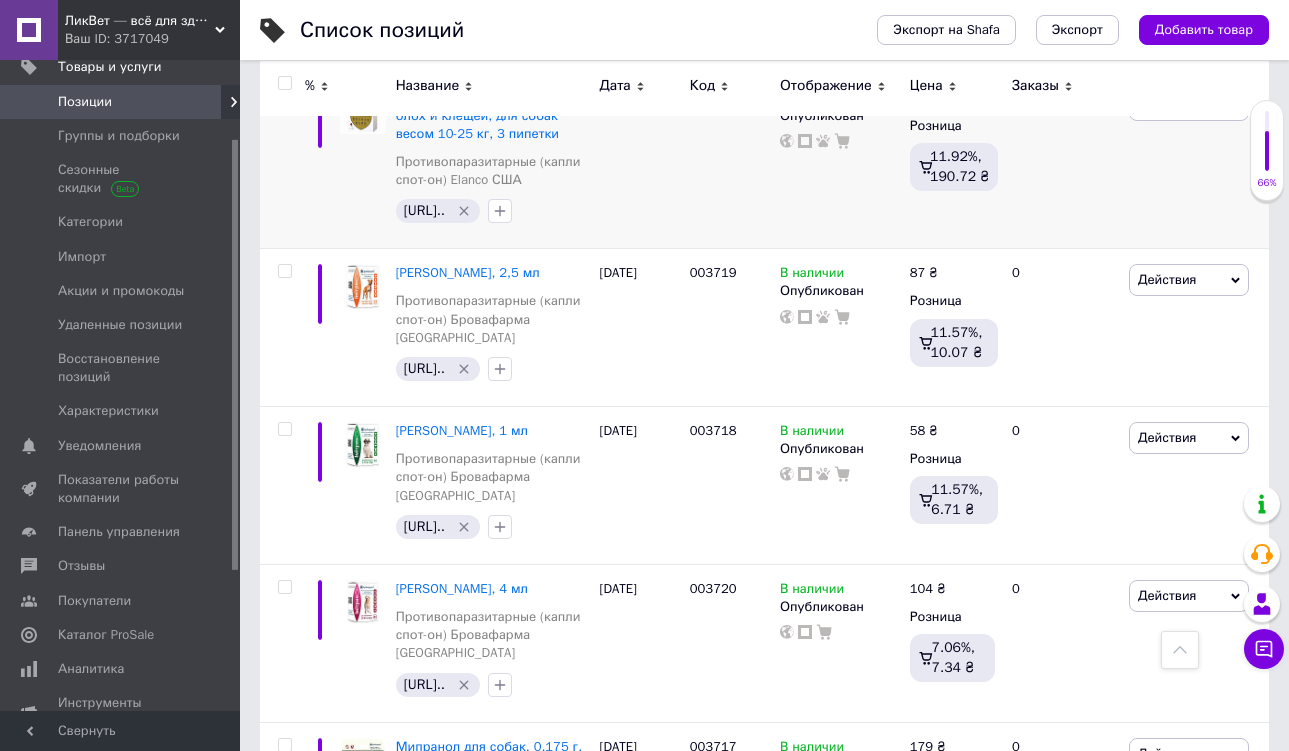 click on "4" at bounding box center [550, 938] 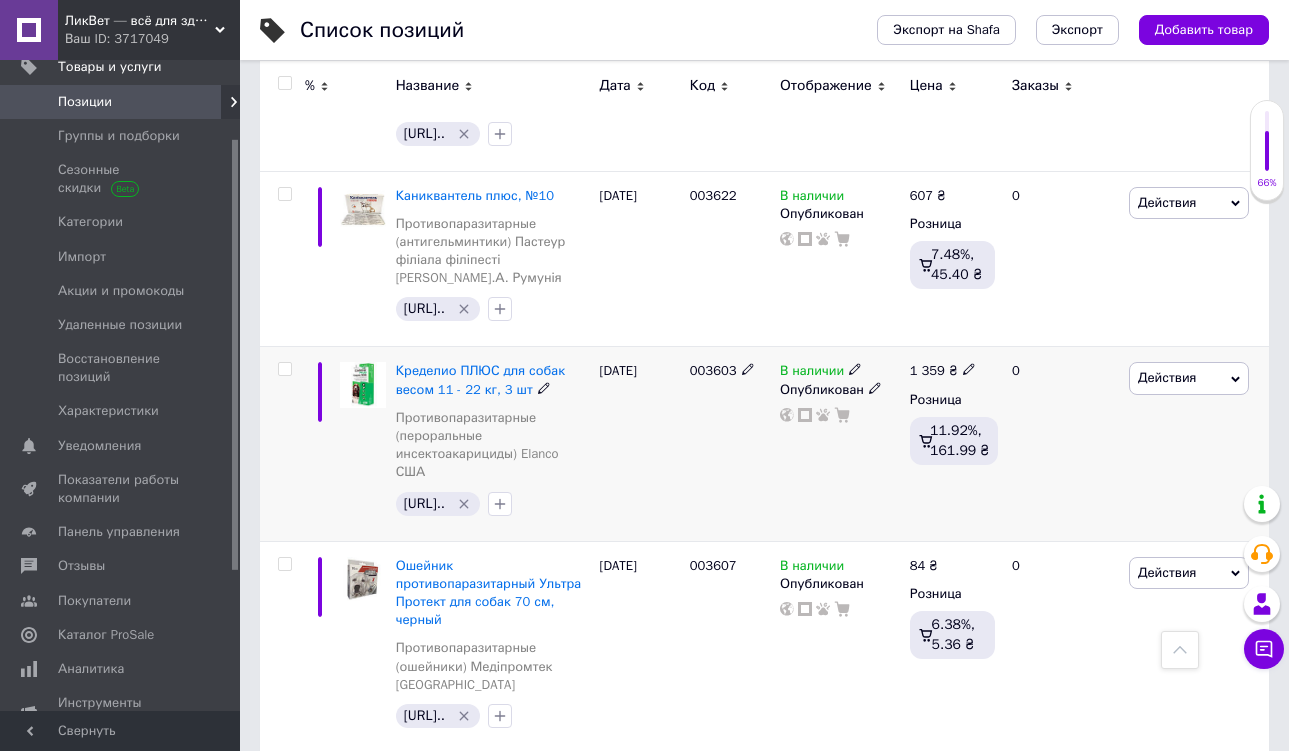 scroll, scrollTop: 1191, scrollLeft: 0, axis: vertical 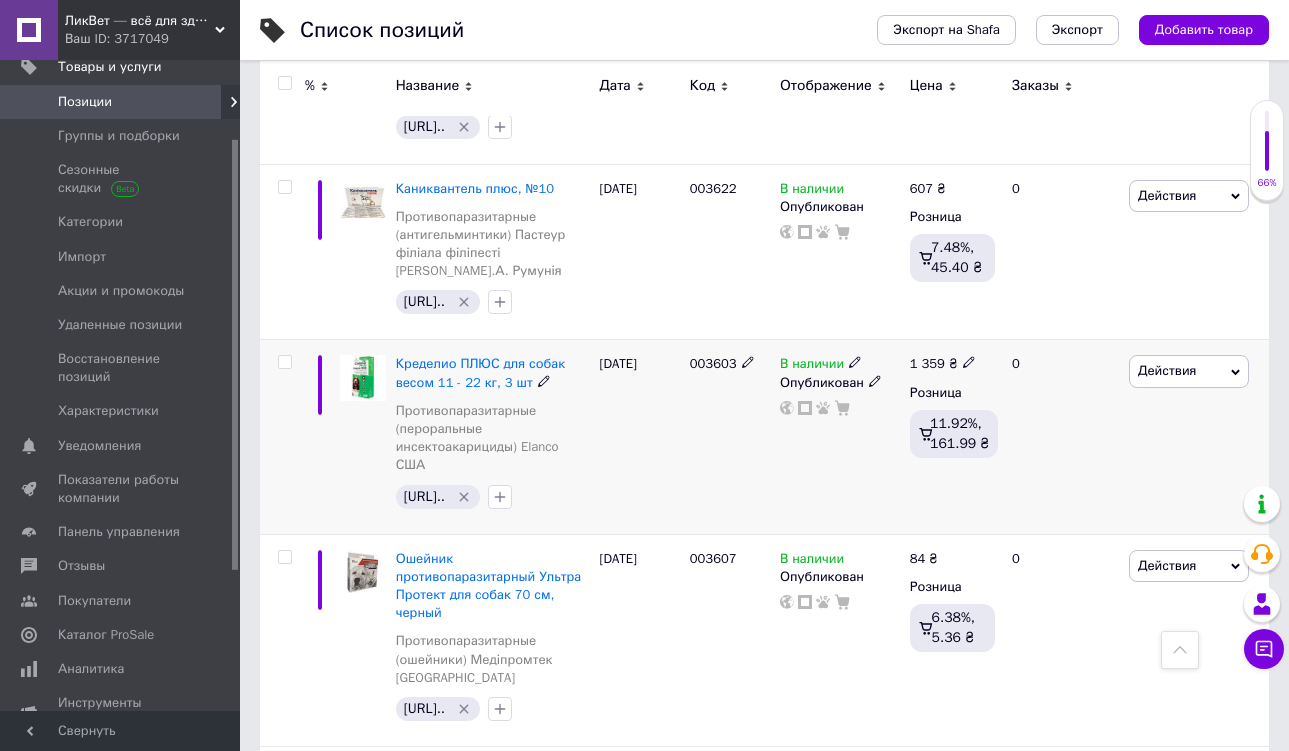 click 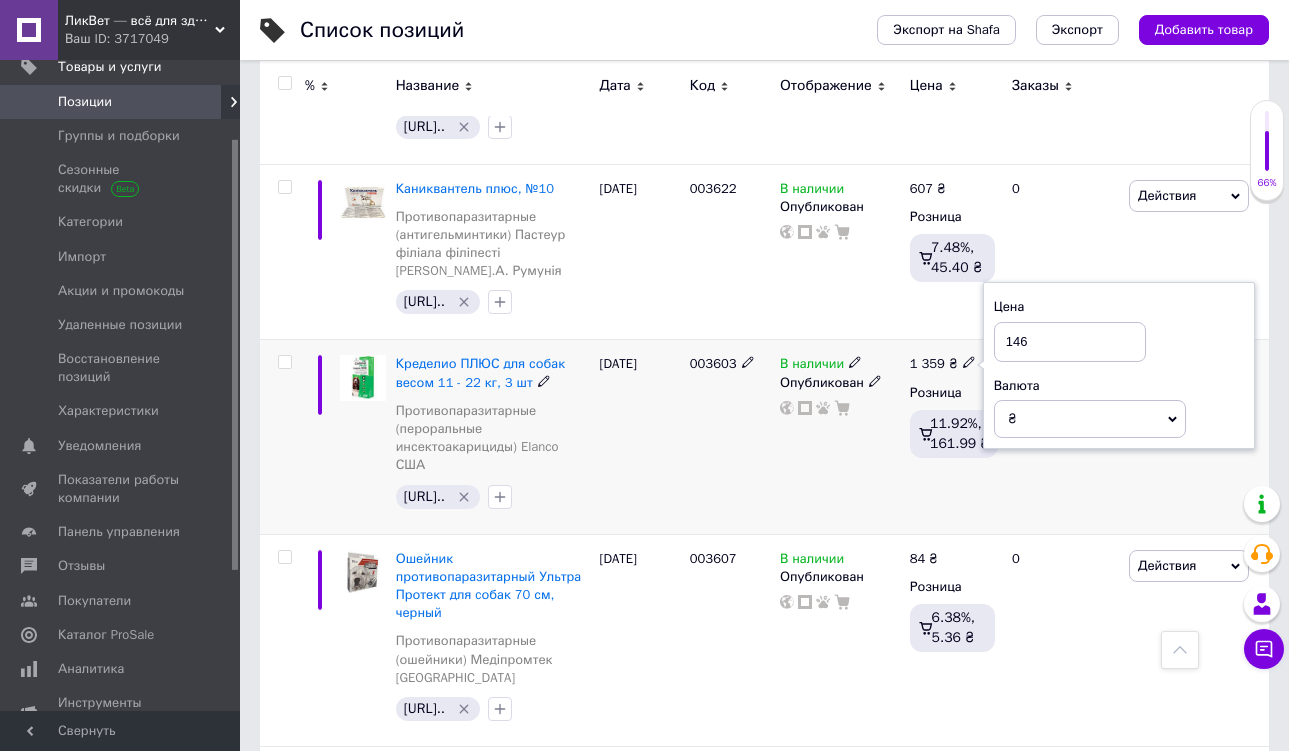type on "1469" 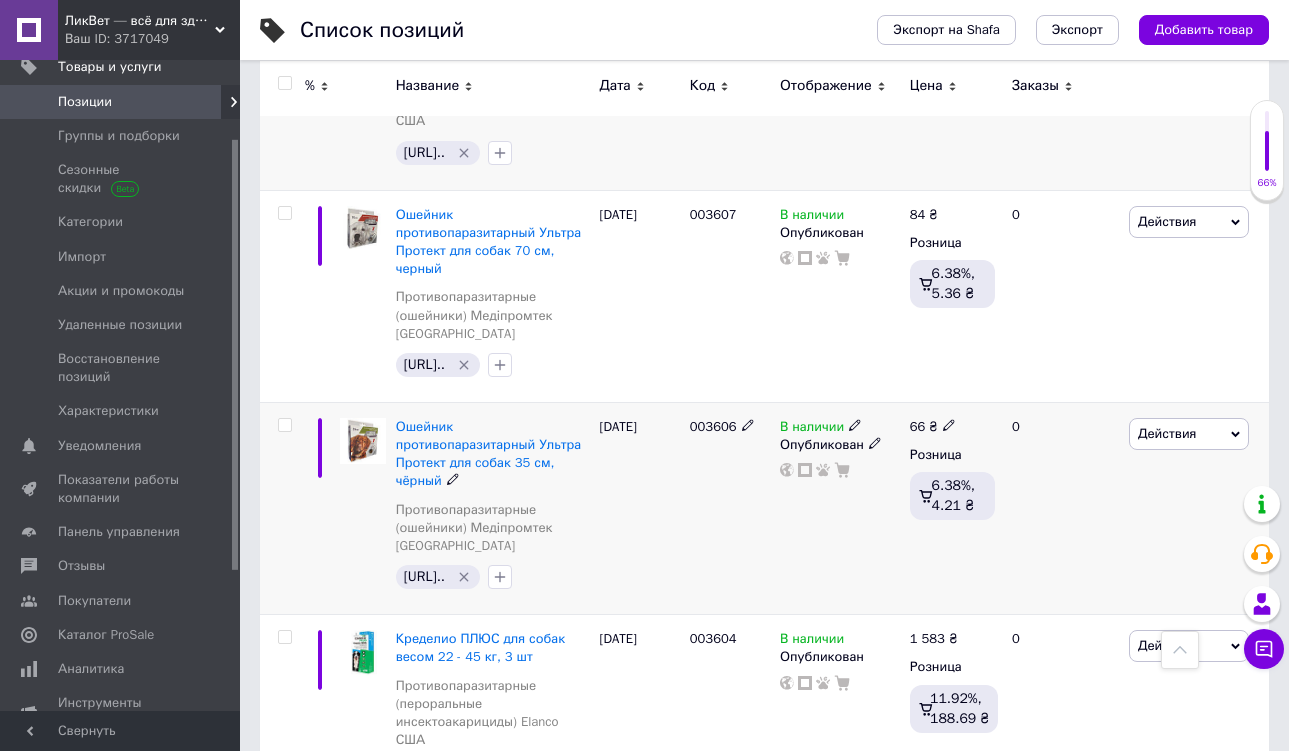 scroll, scrollTop: 1477, scrollLeft: 0, axis: vertical 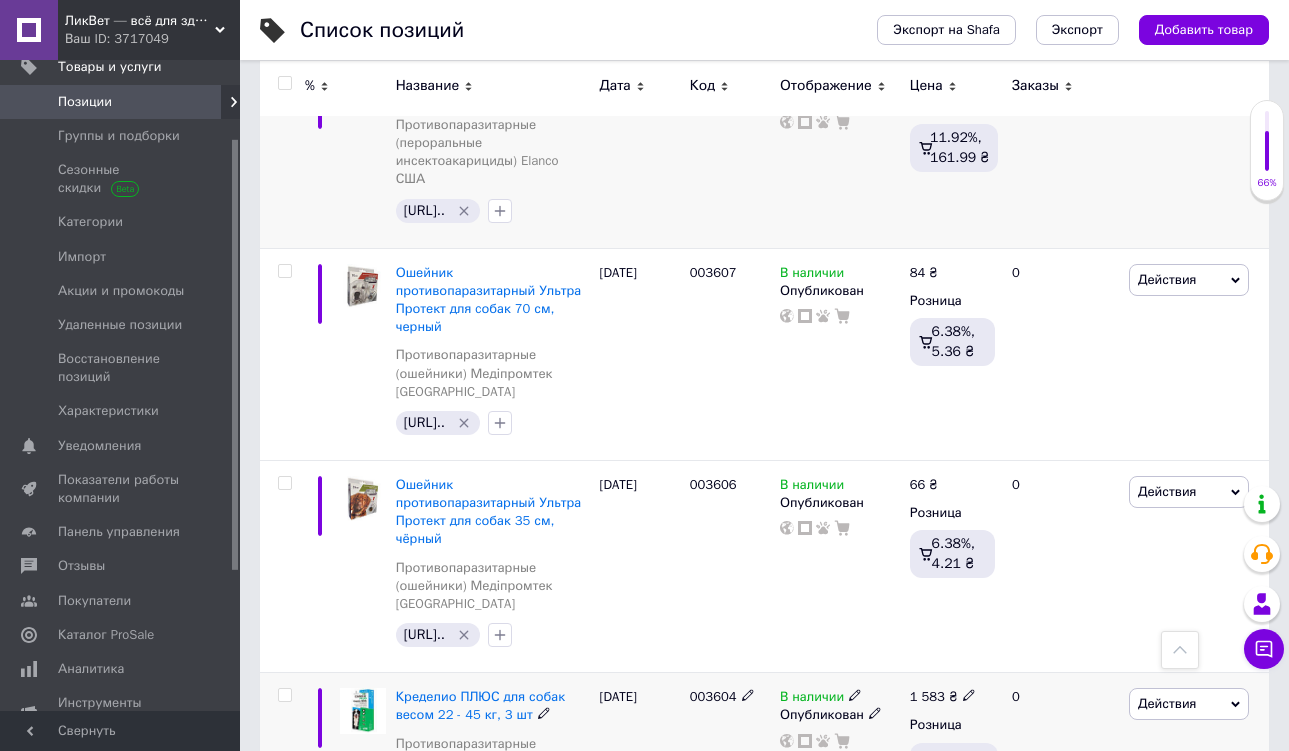 click 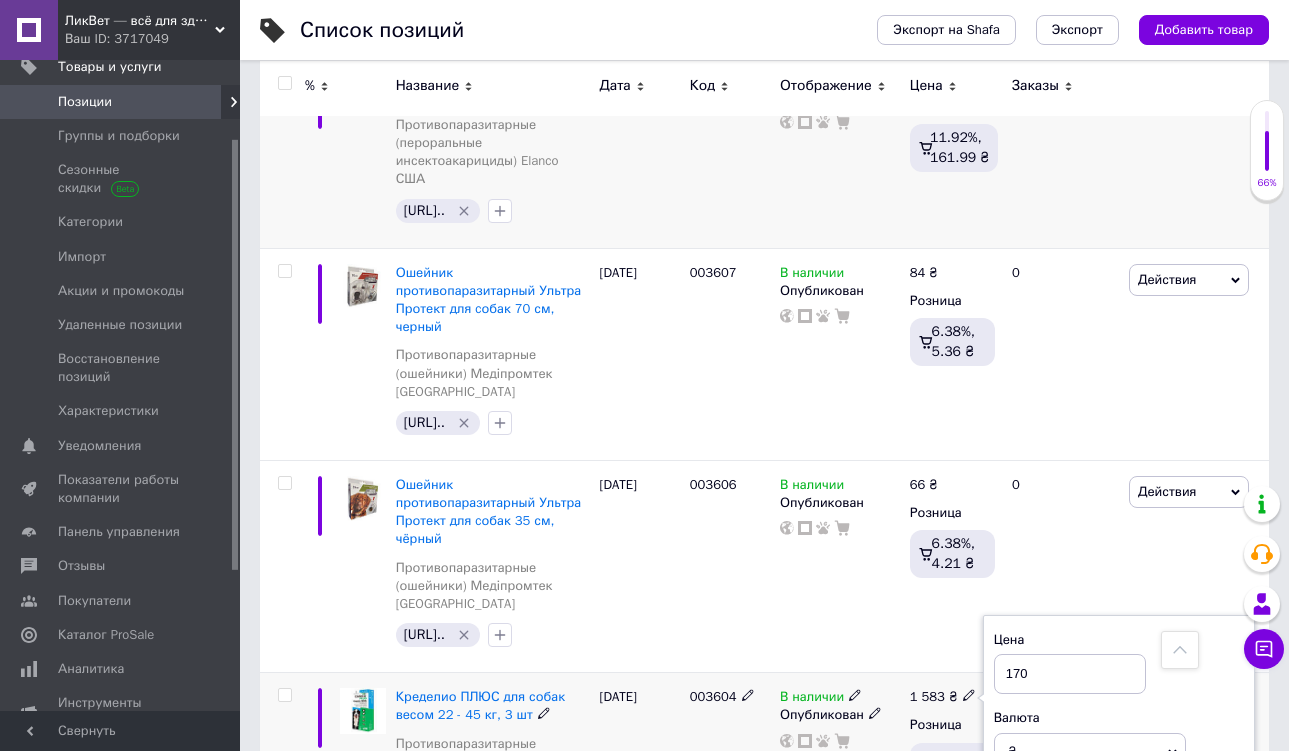 type on "1700" 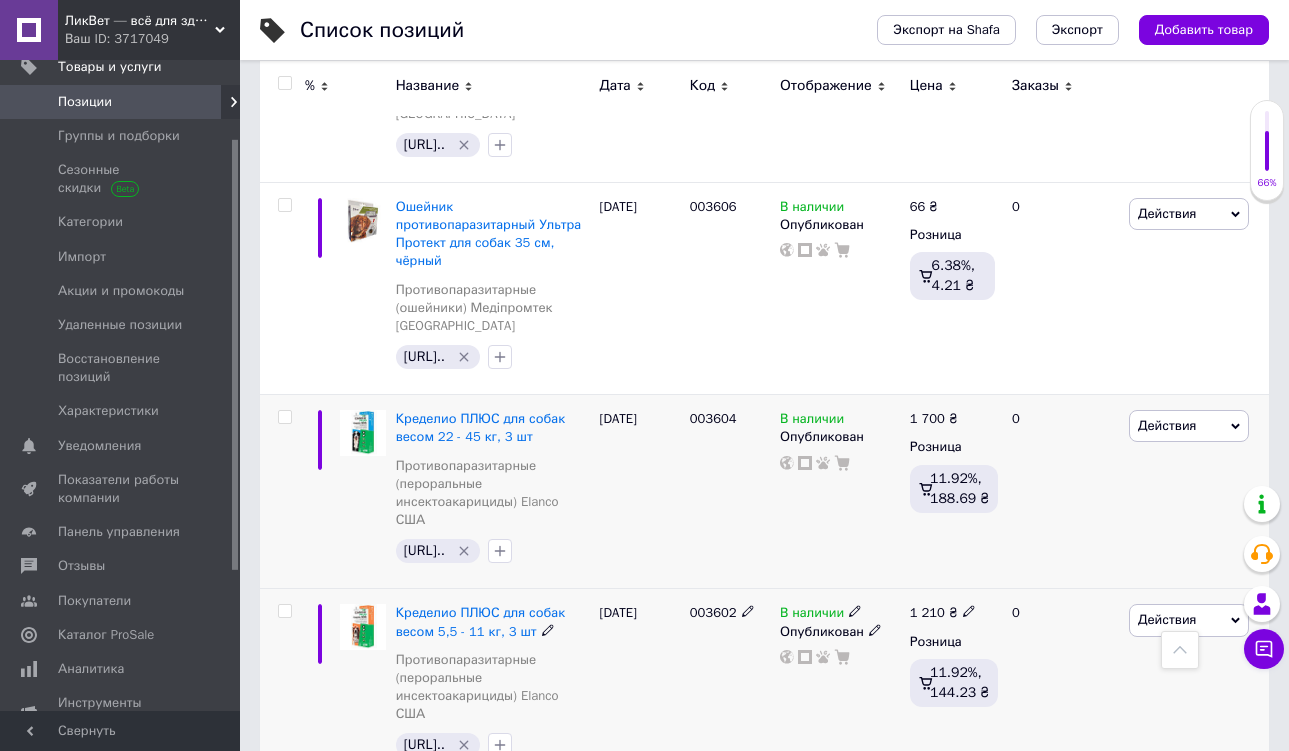scroll, scrollTop: 1787, scrollLeft: 0, axis: vertical 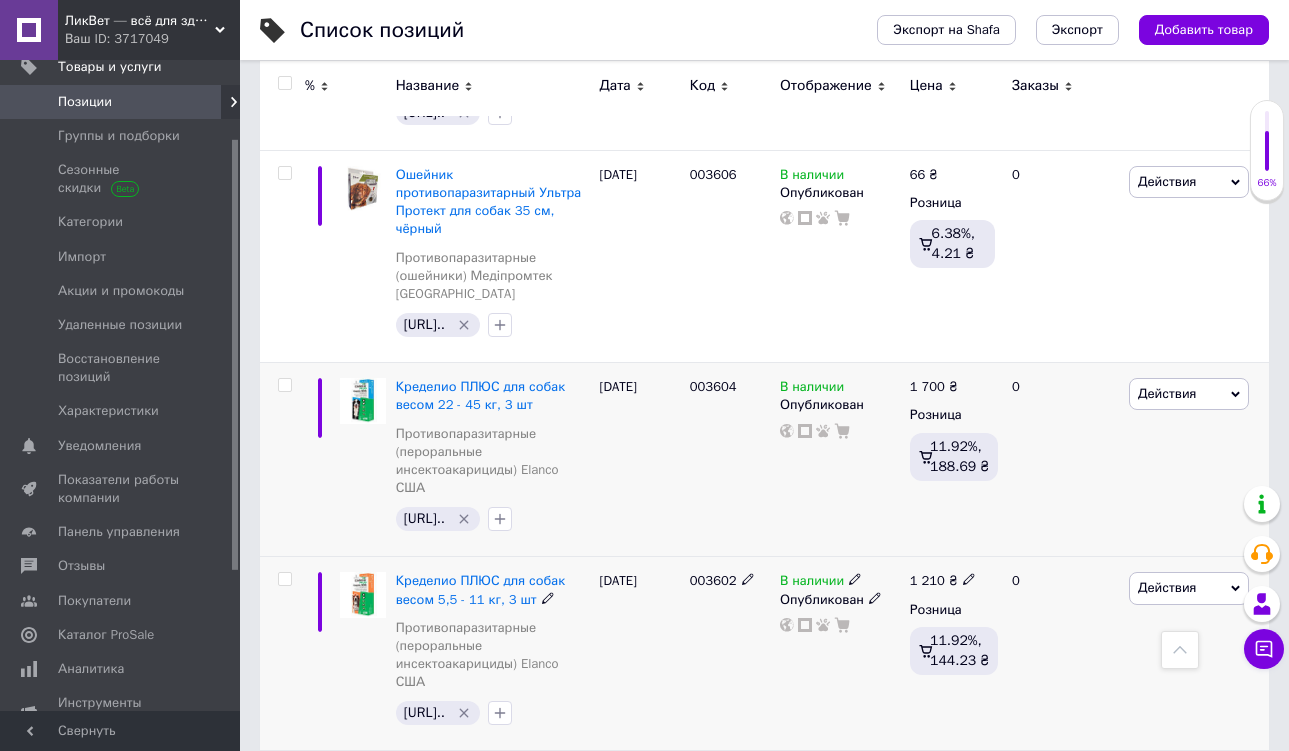 click 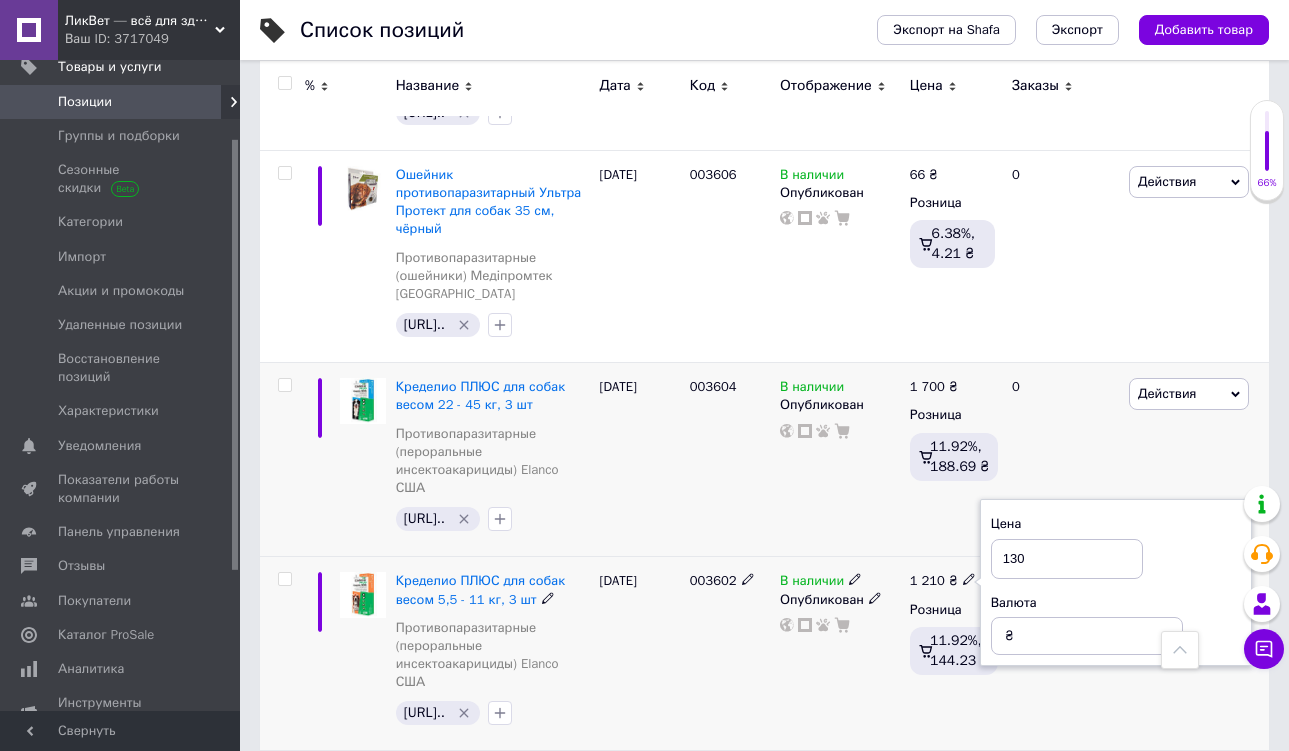 type on "1300" 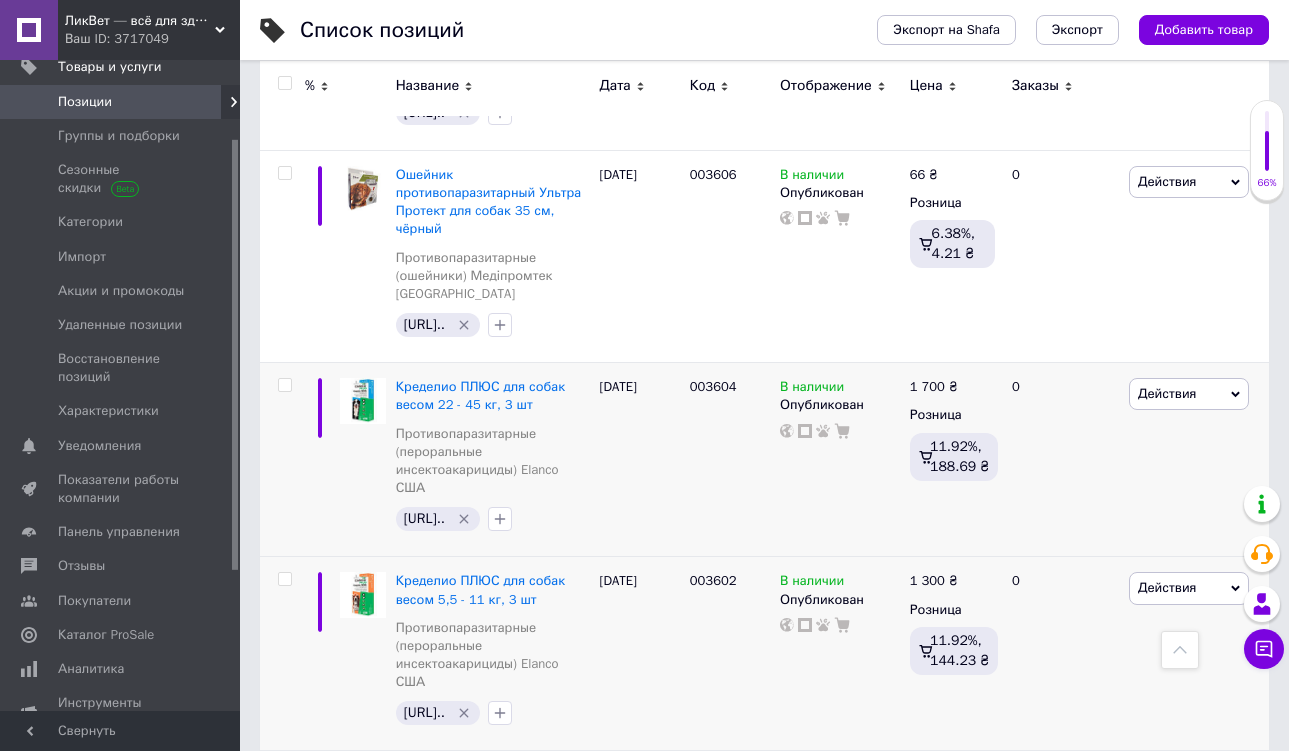 click 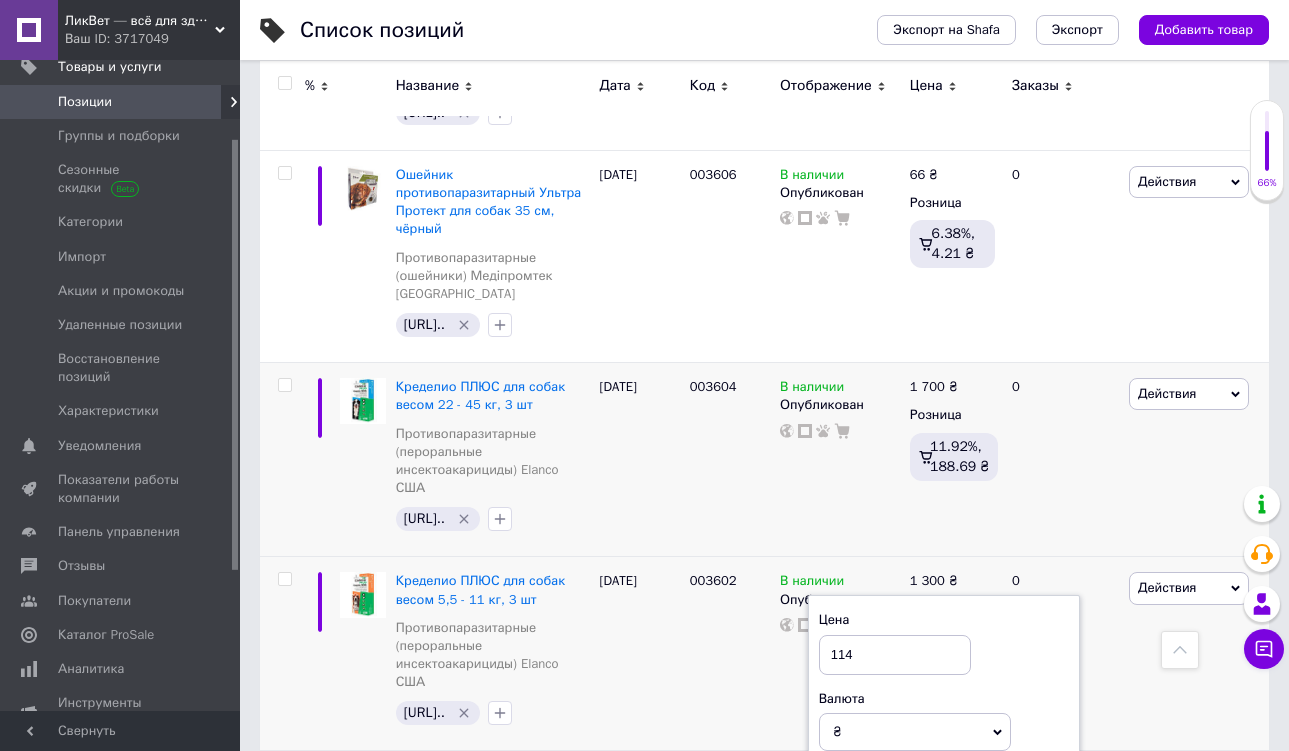 type on "1149" 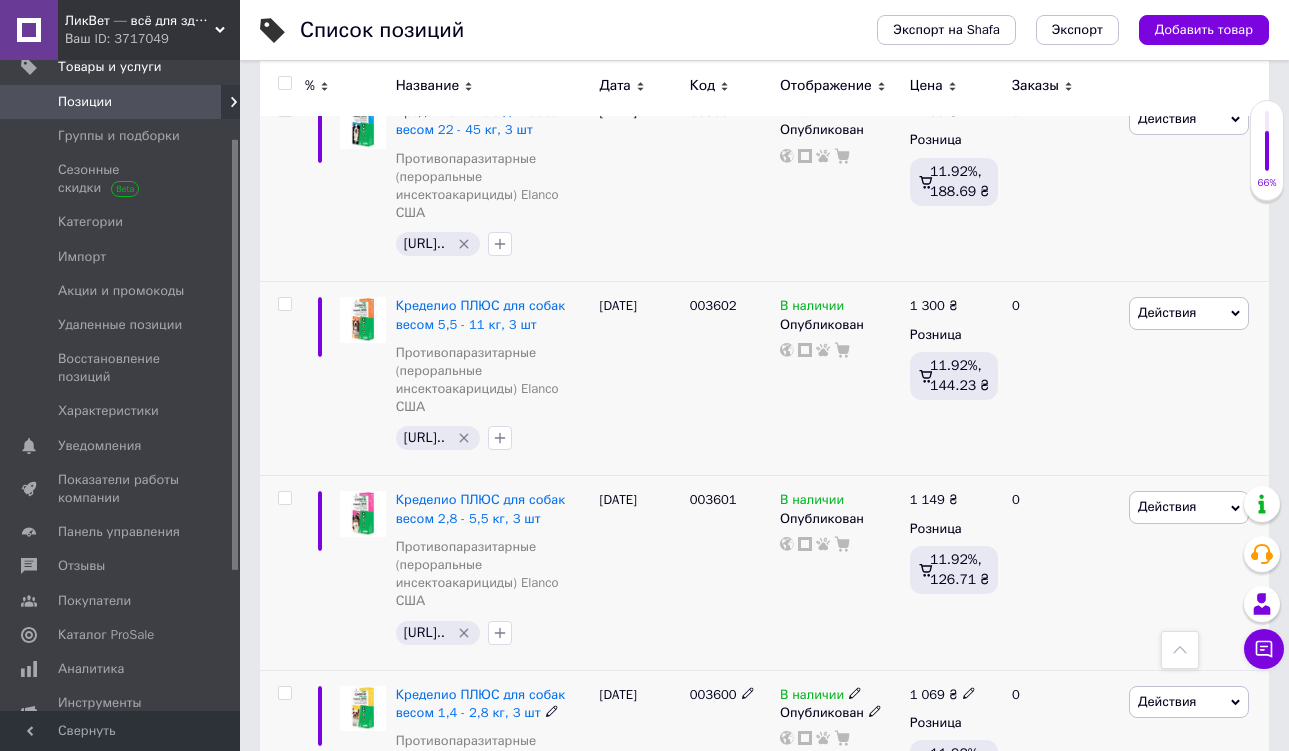 scroll, scrollTop: 2066, scrollLeft: 0, axis: vertical 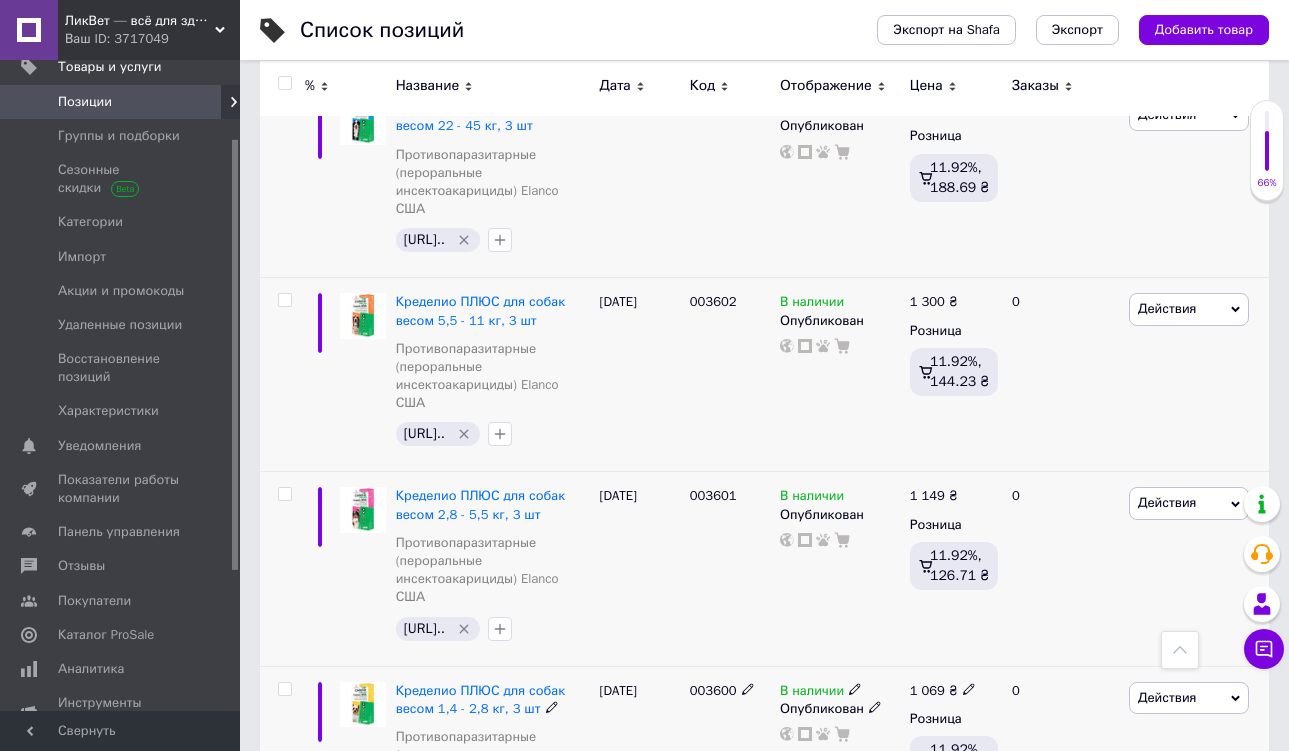 click 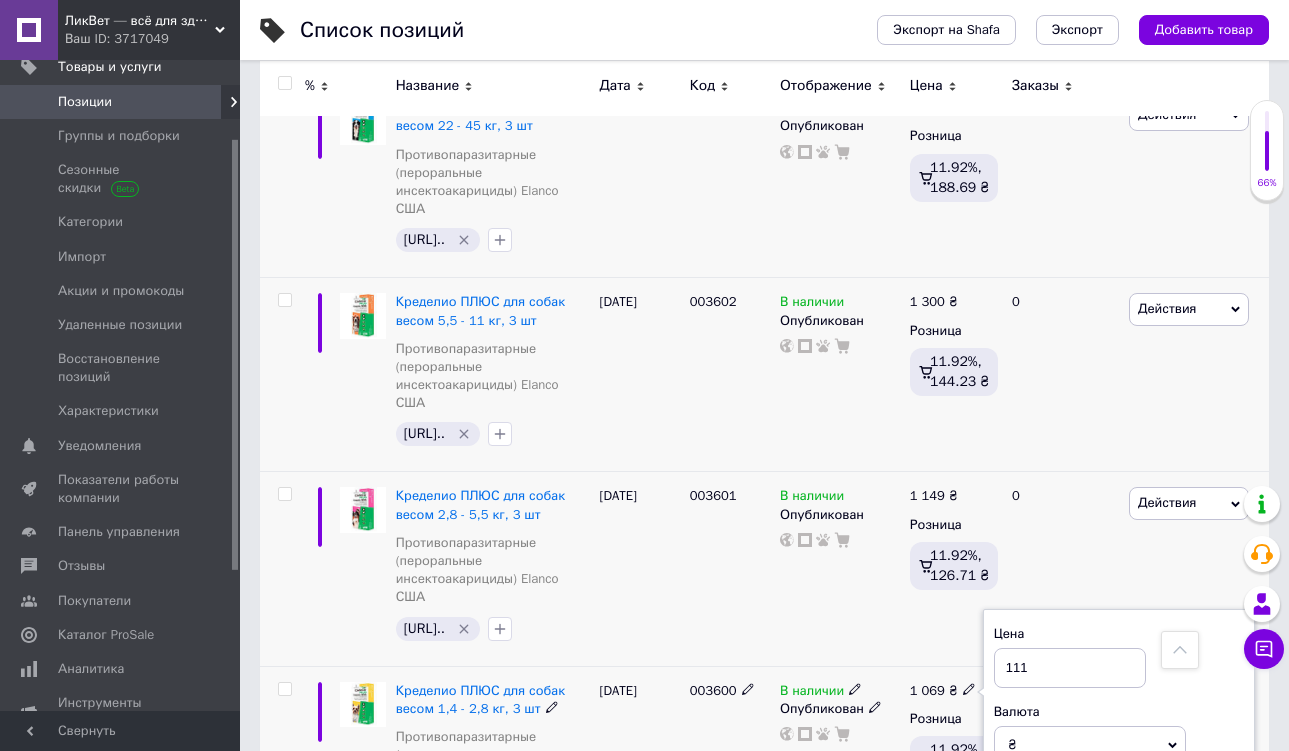 type on "1110" 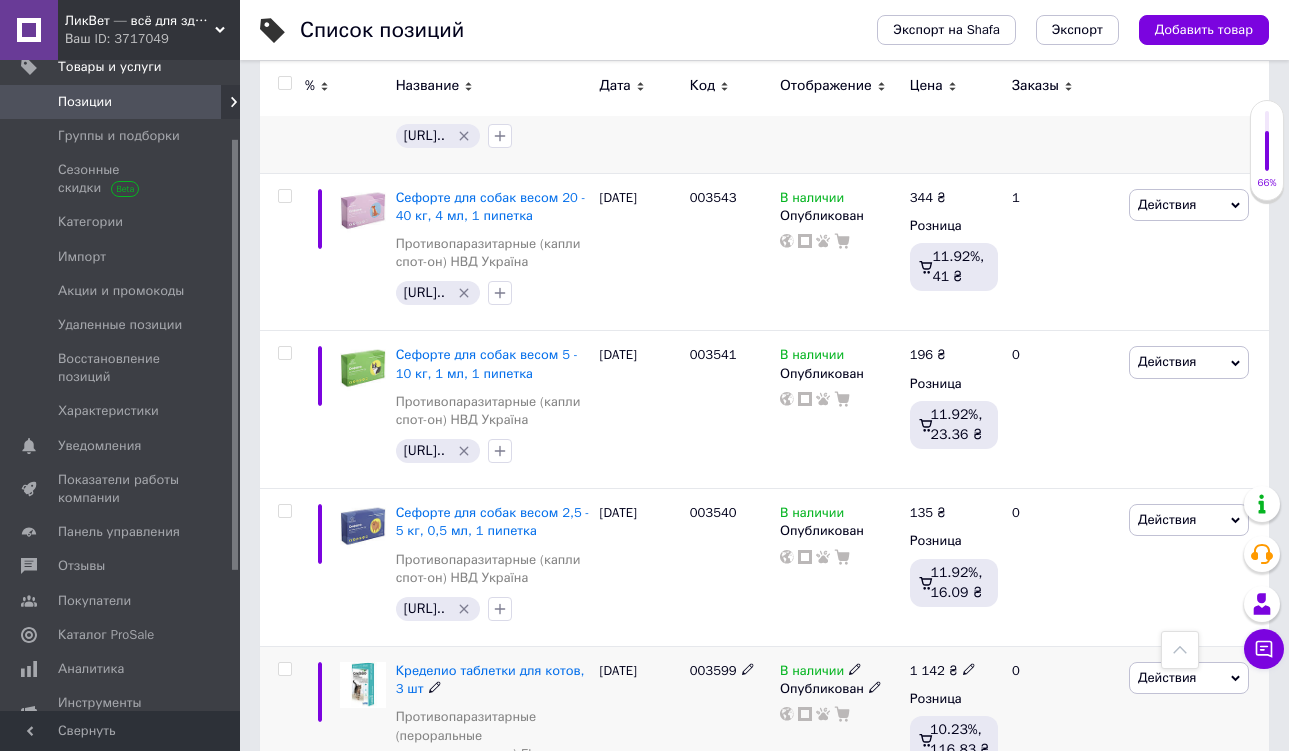 scroll, scrollTop: 2780, scrollLeft: 0, axis: vertical 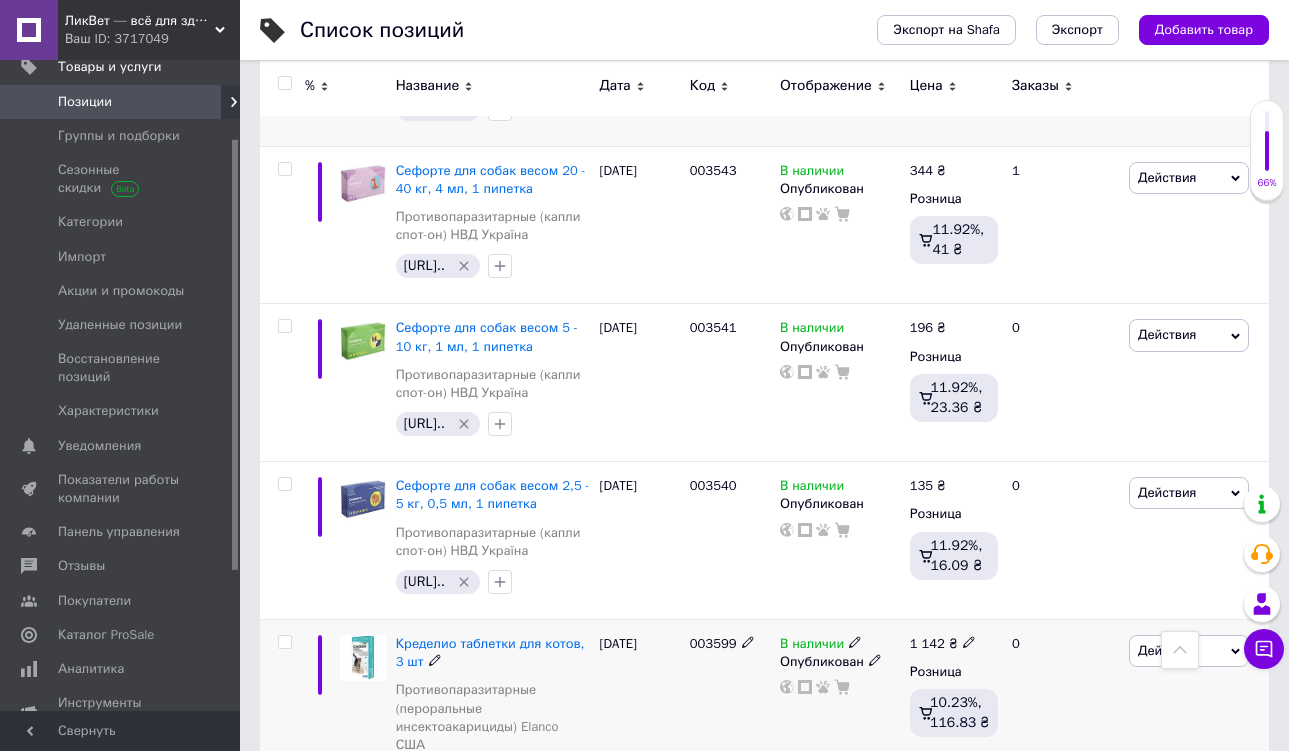 click 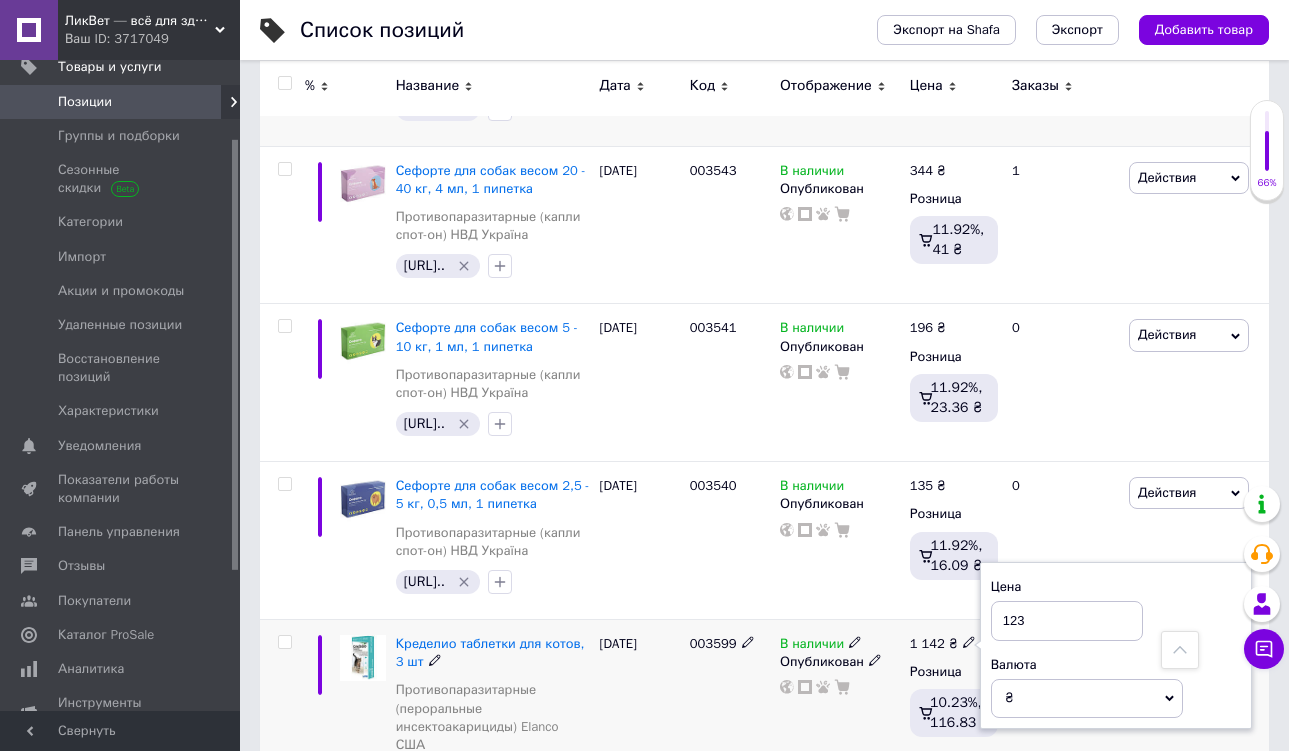 type on "1237" 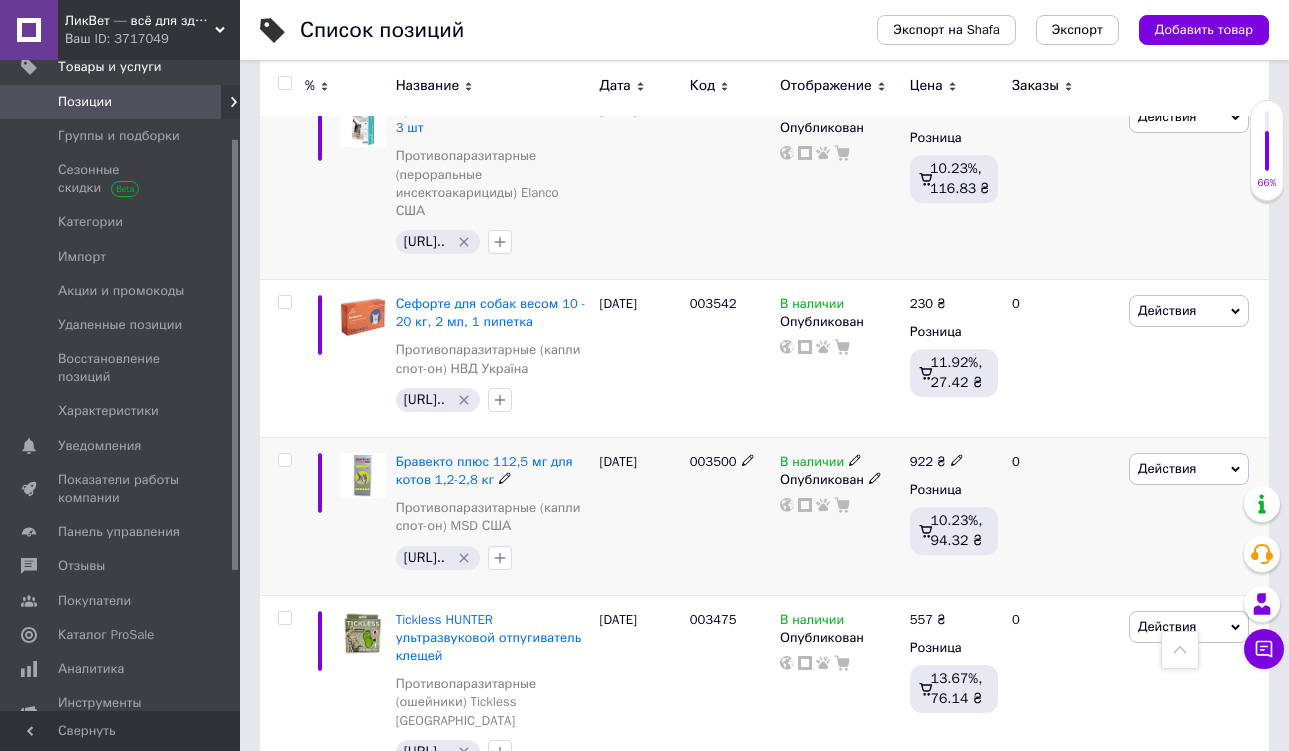 scroll, scrollTop: 3305, scrollLeft: 0, axis: vertical 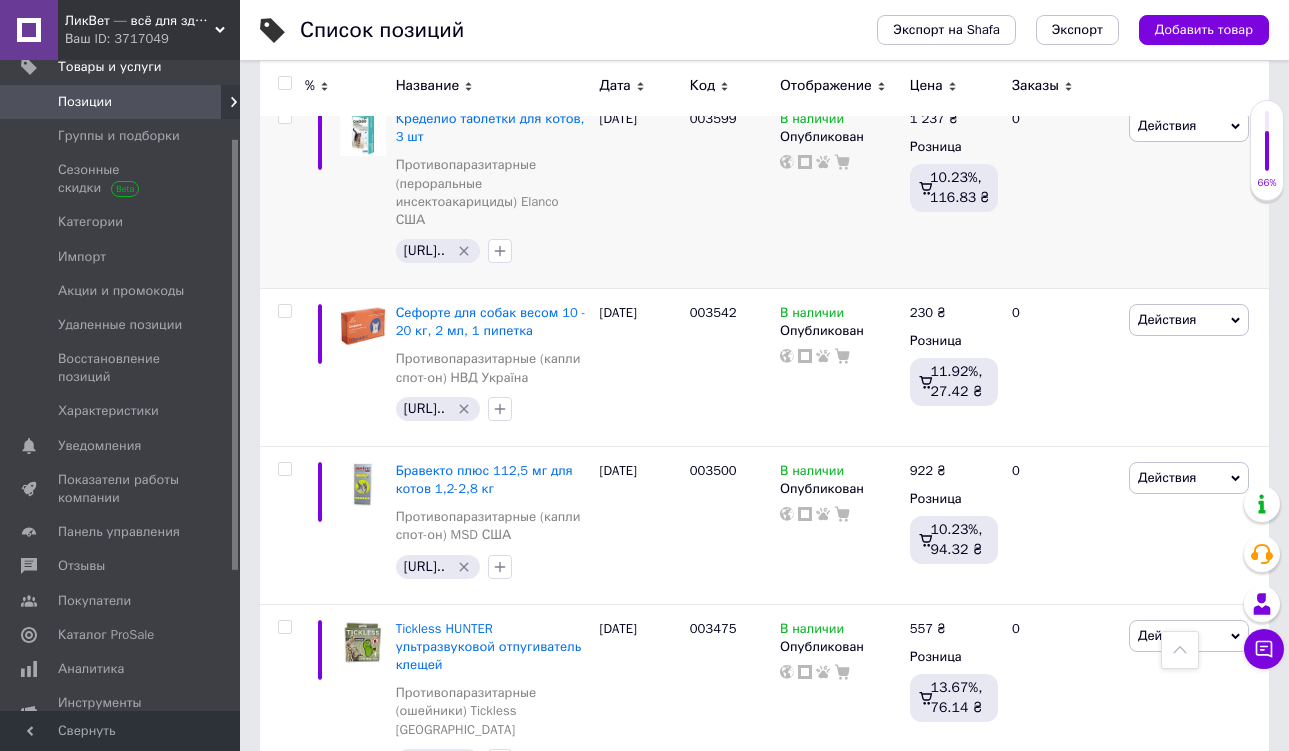 click on "5" at bounding box center (595, 839) 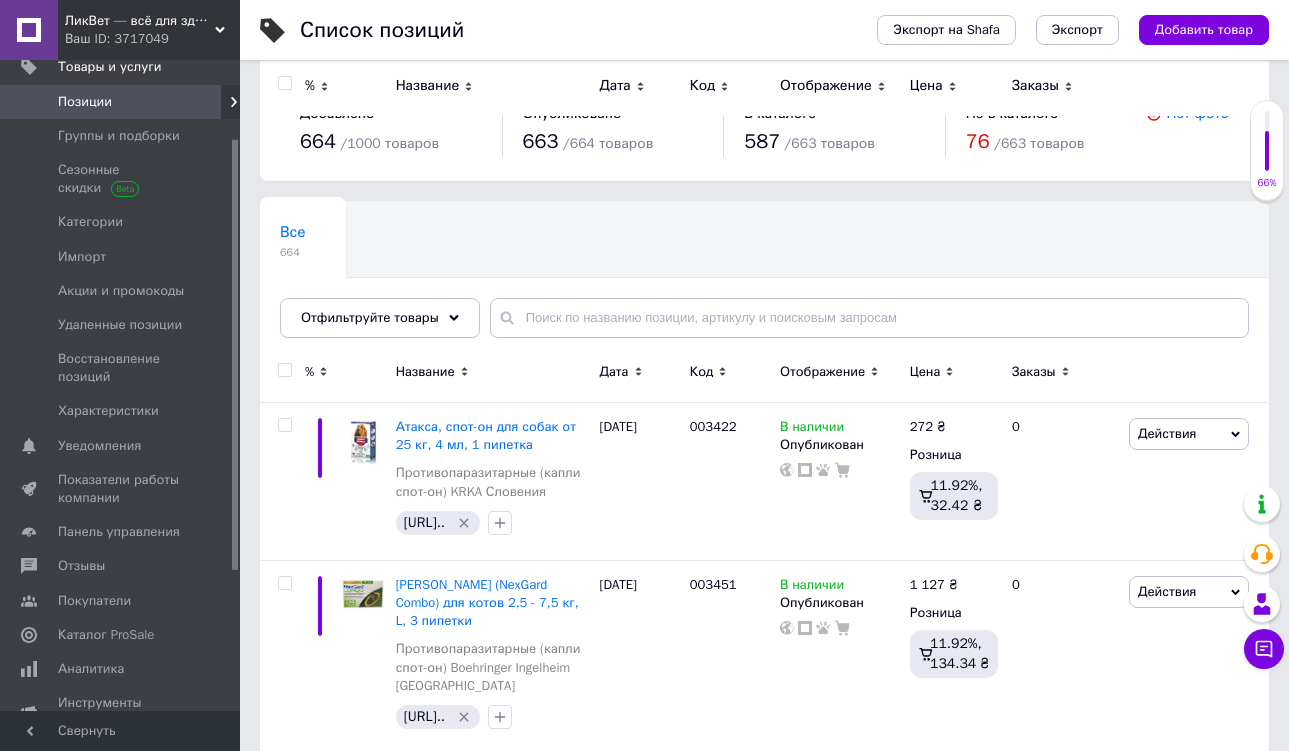 scroll, scrollTop: 0, scrollLeft: 0, axis: both 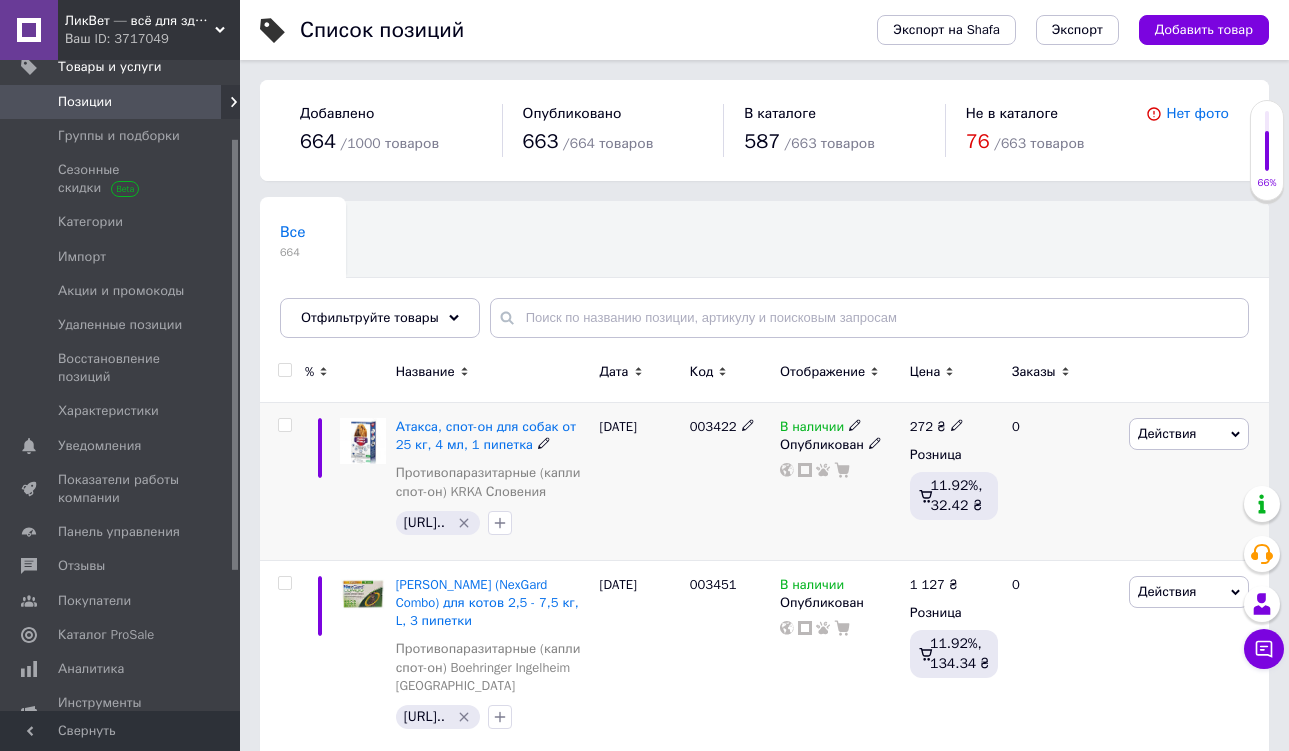 click 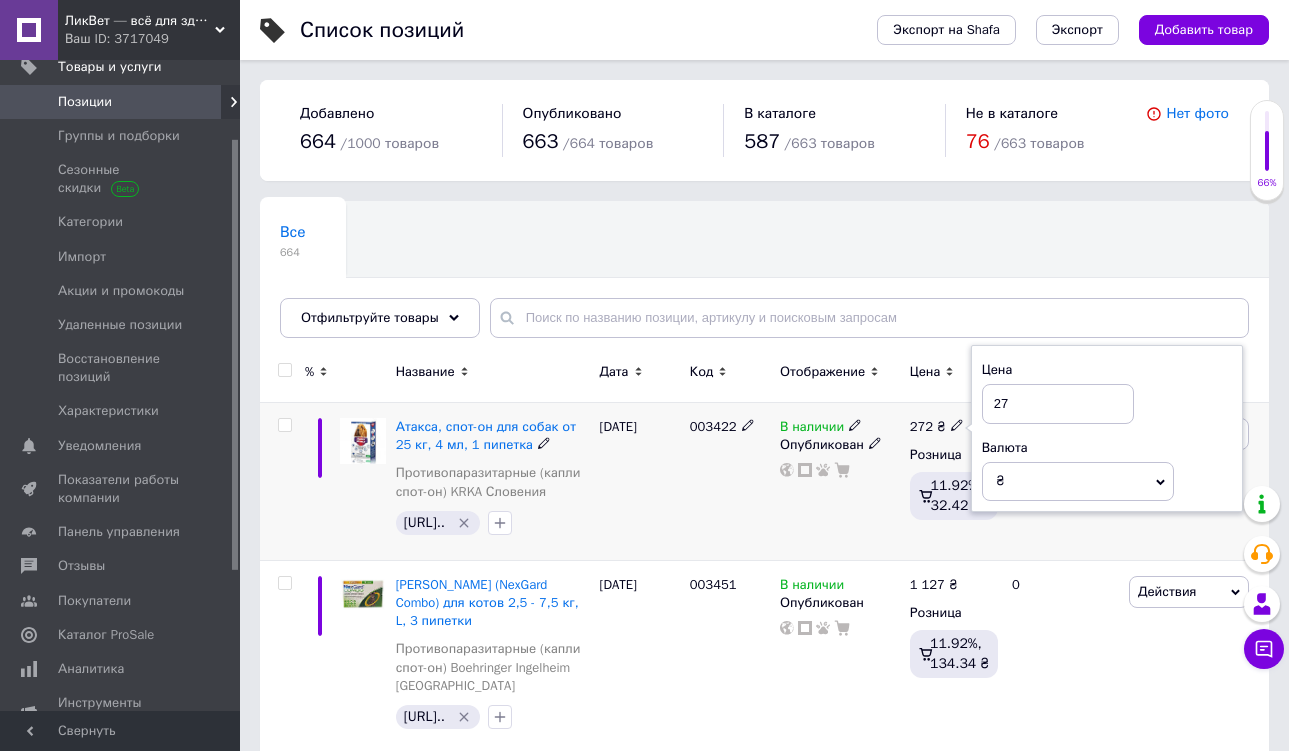type on "279" 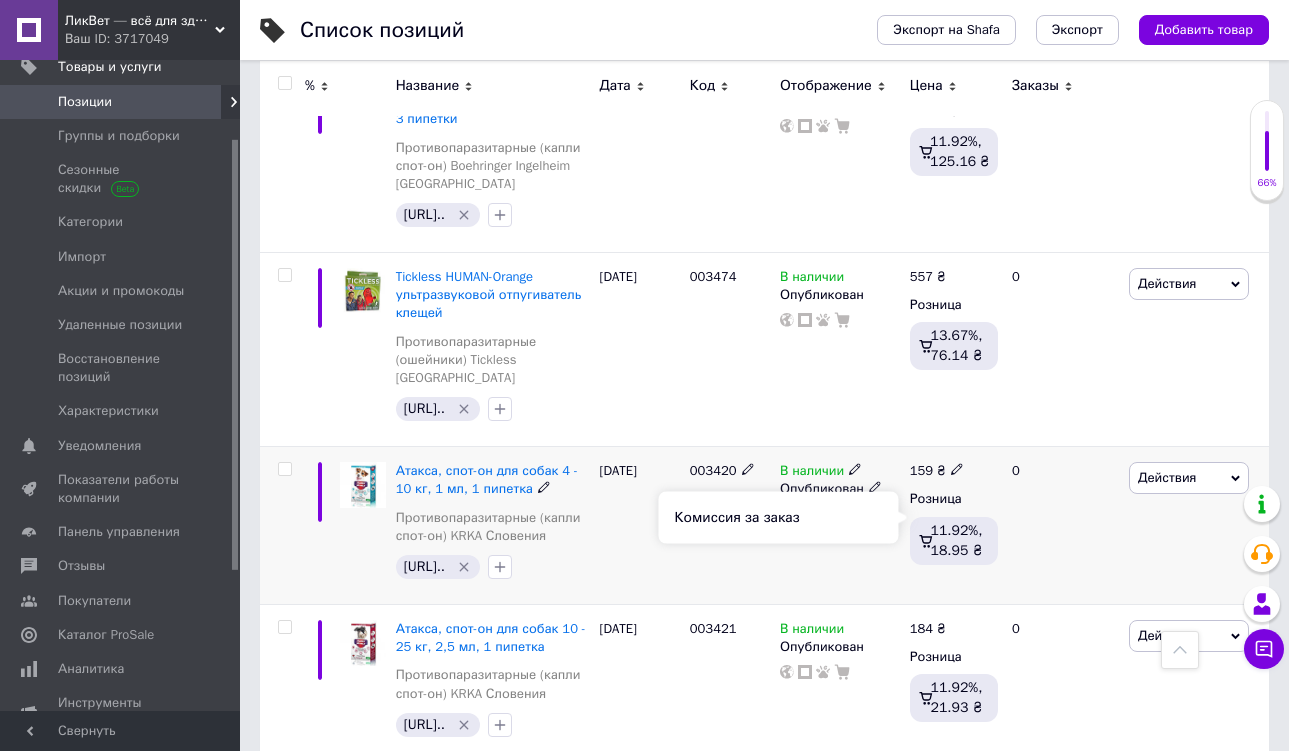 scroll, scrollTop: 730, scrollLeft: 0, axis: vertical 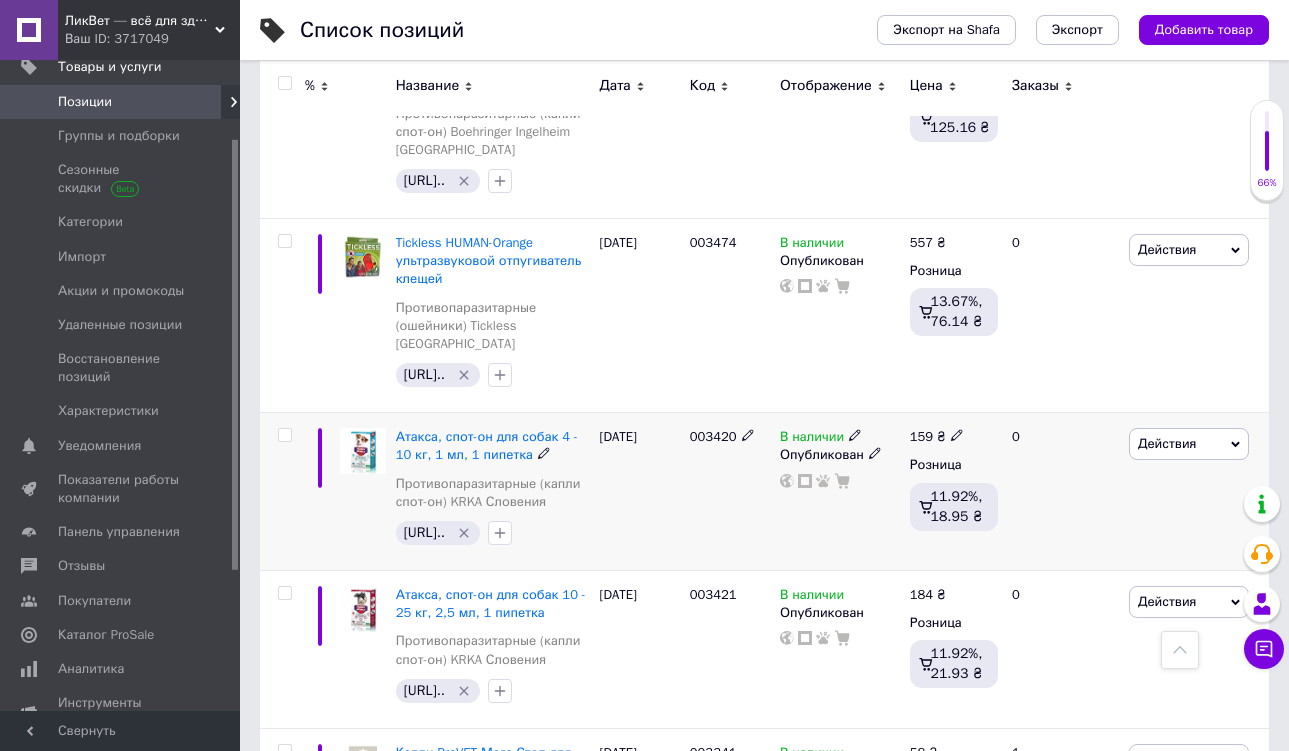 click 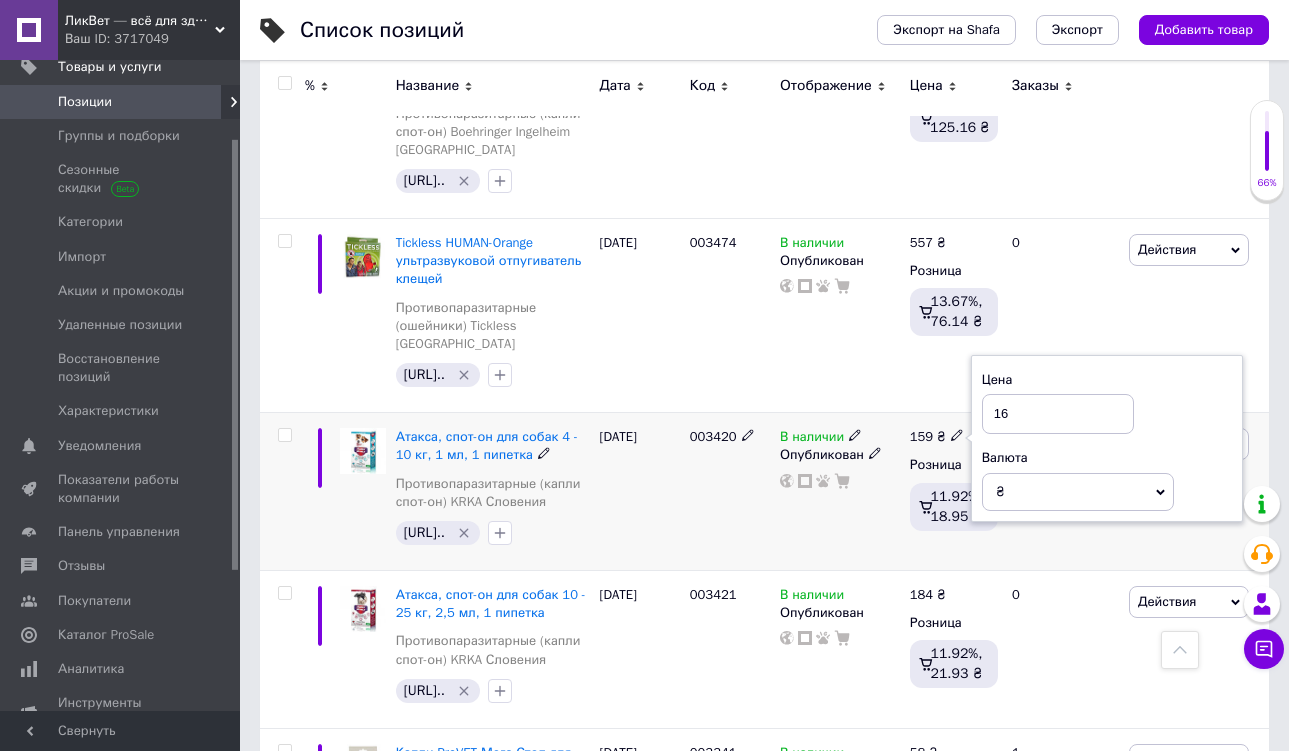 type on "166" 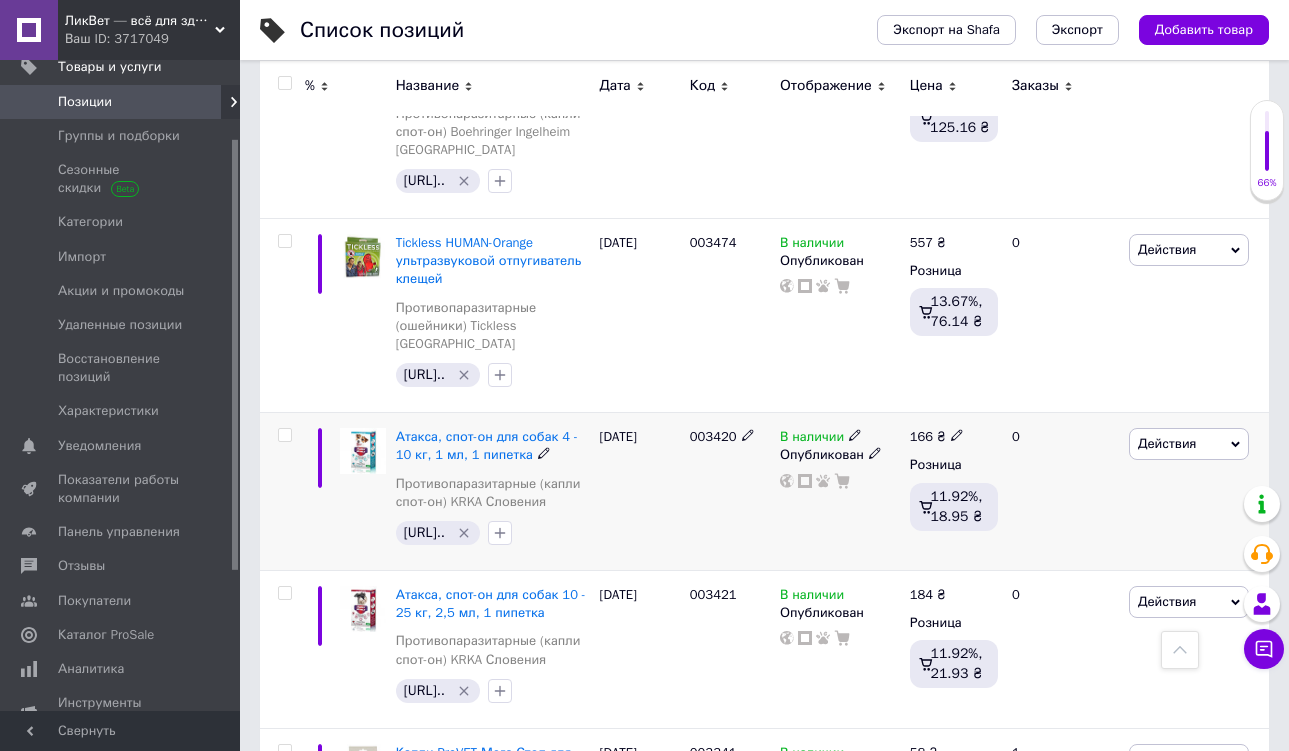 scroll, scrollTop: 734, scrollLeft: 0, axis: vertical 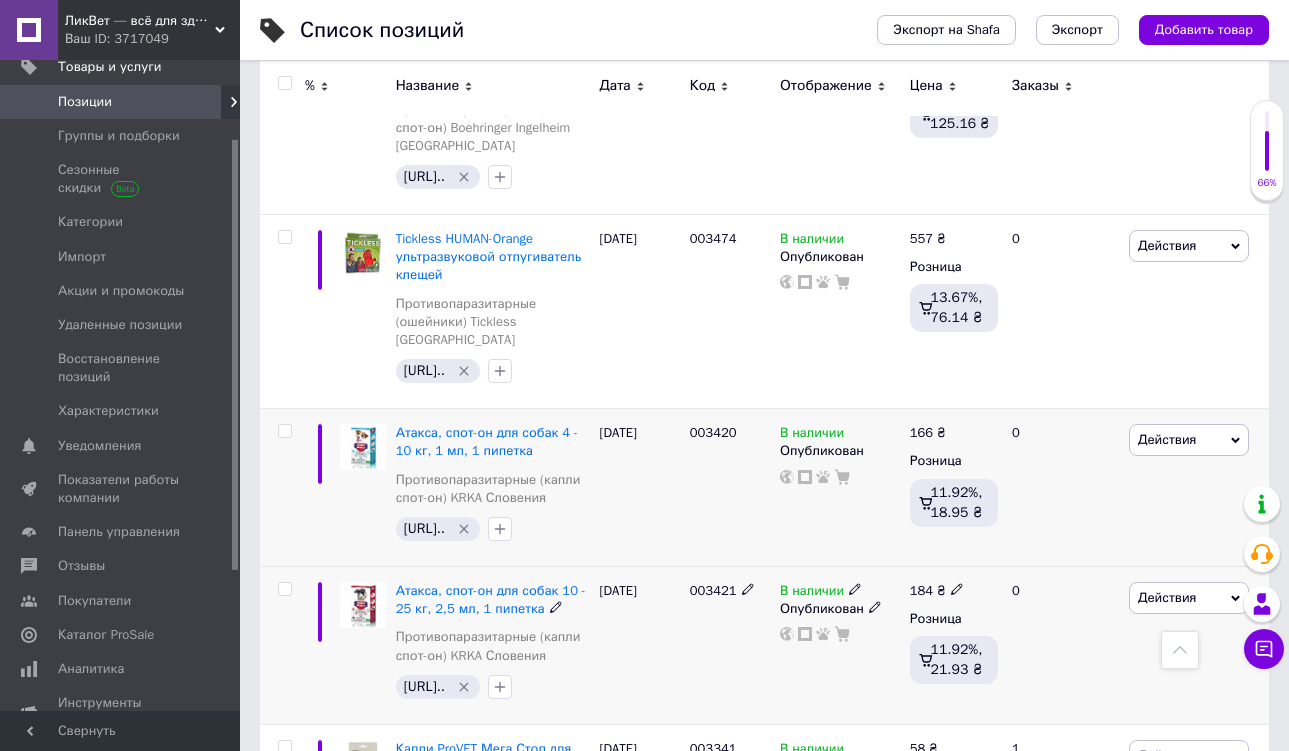 click 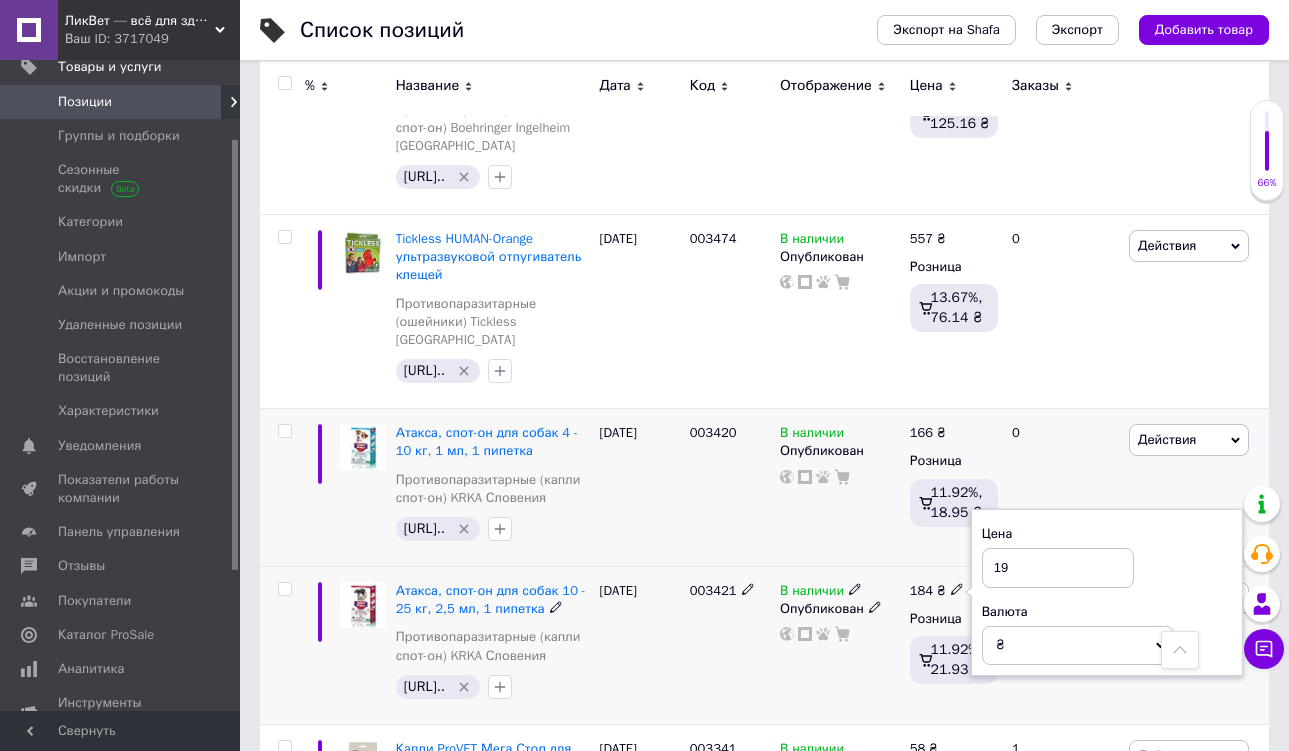 type on "193" 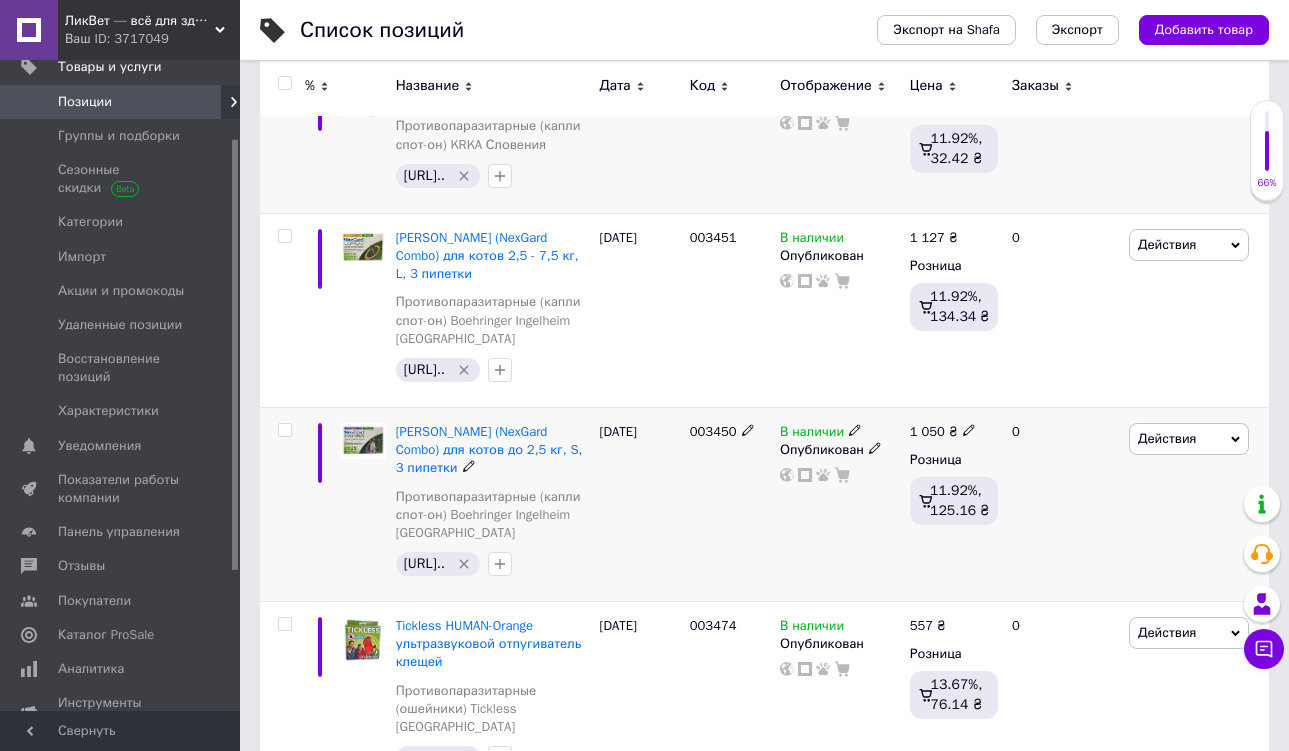 scroll, scrollTop: 351, scrollLeft: 0, axis: vertical 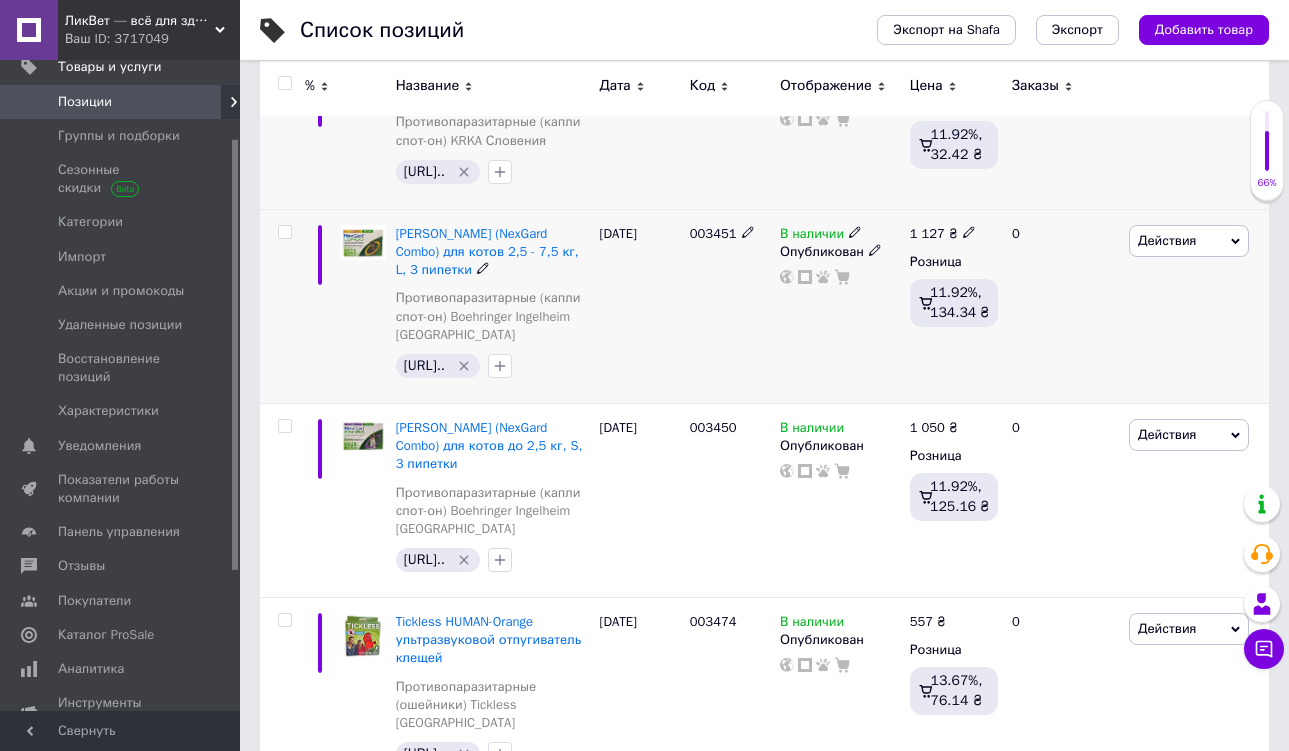 click 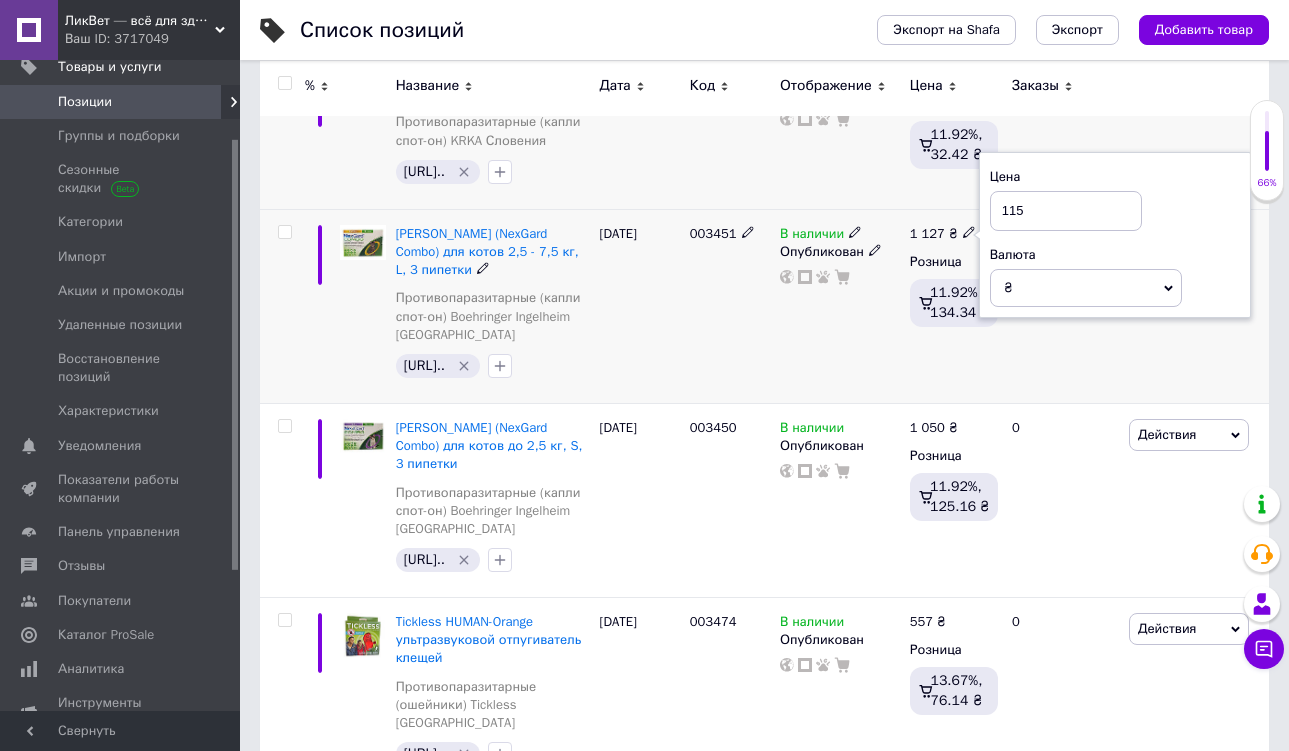 type on "1159" 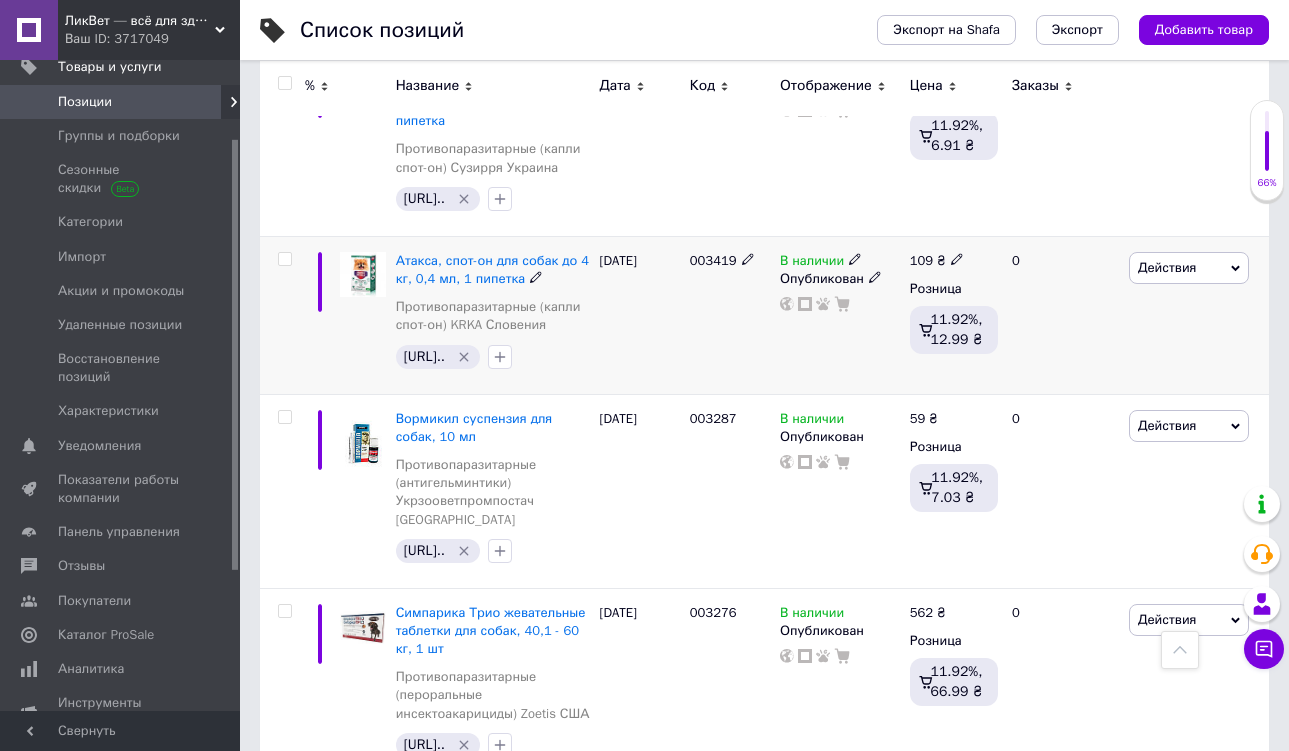 scroll, scrollTop: 1421, scrollLeft: 0, axis: vertical 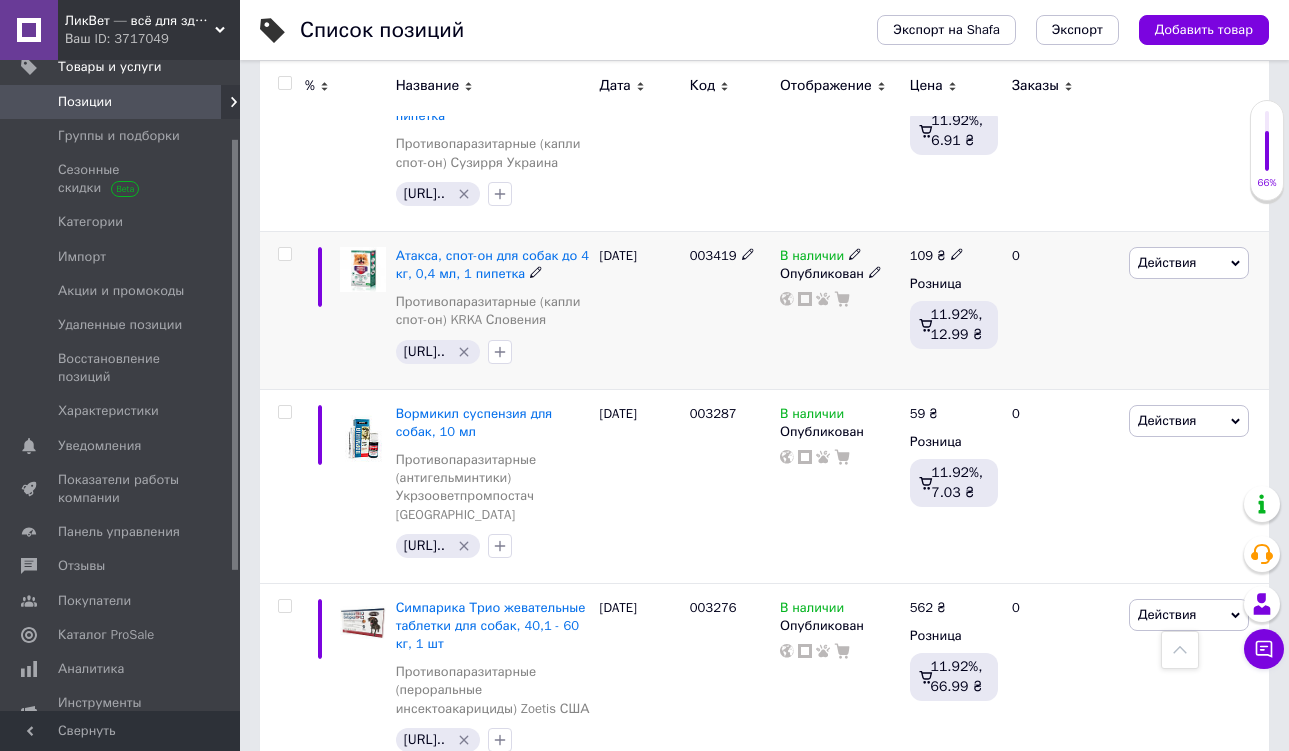 click 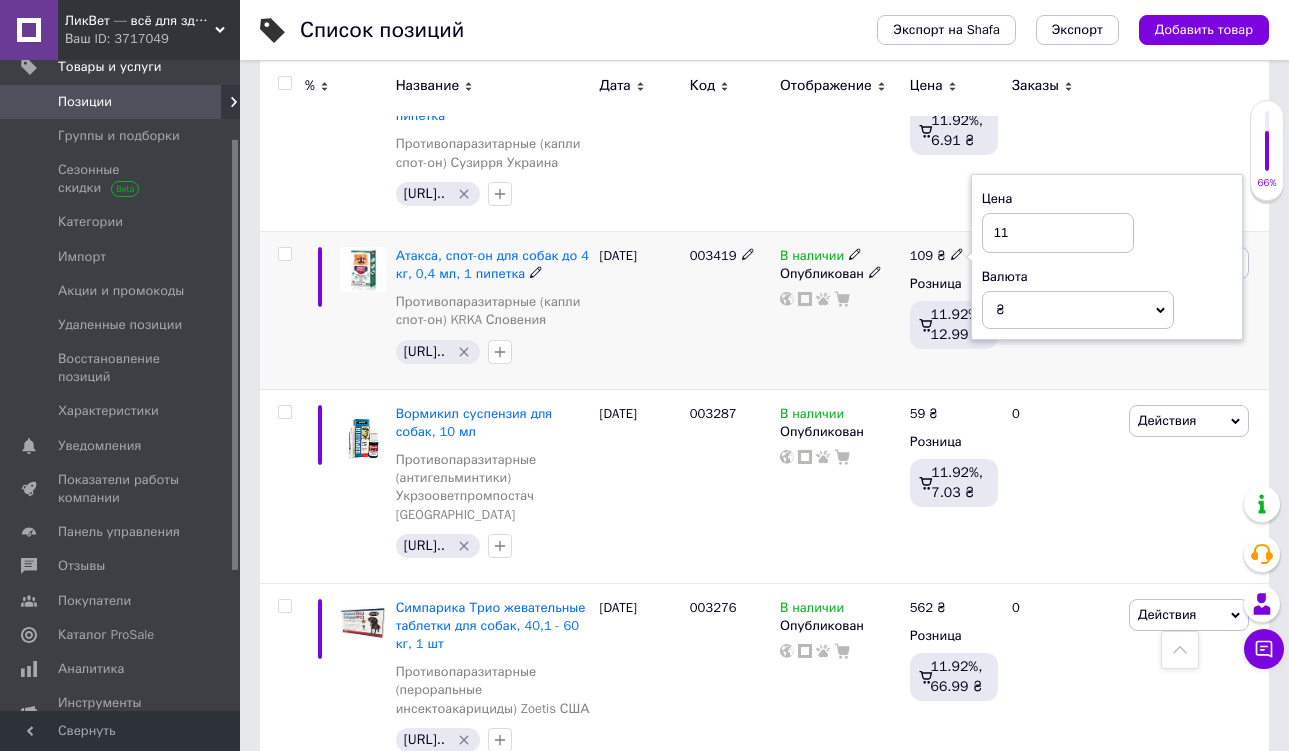 type on "115" 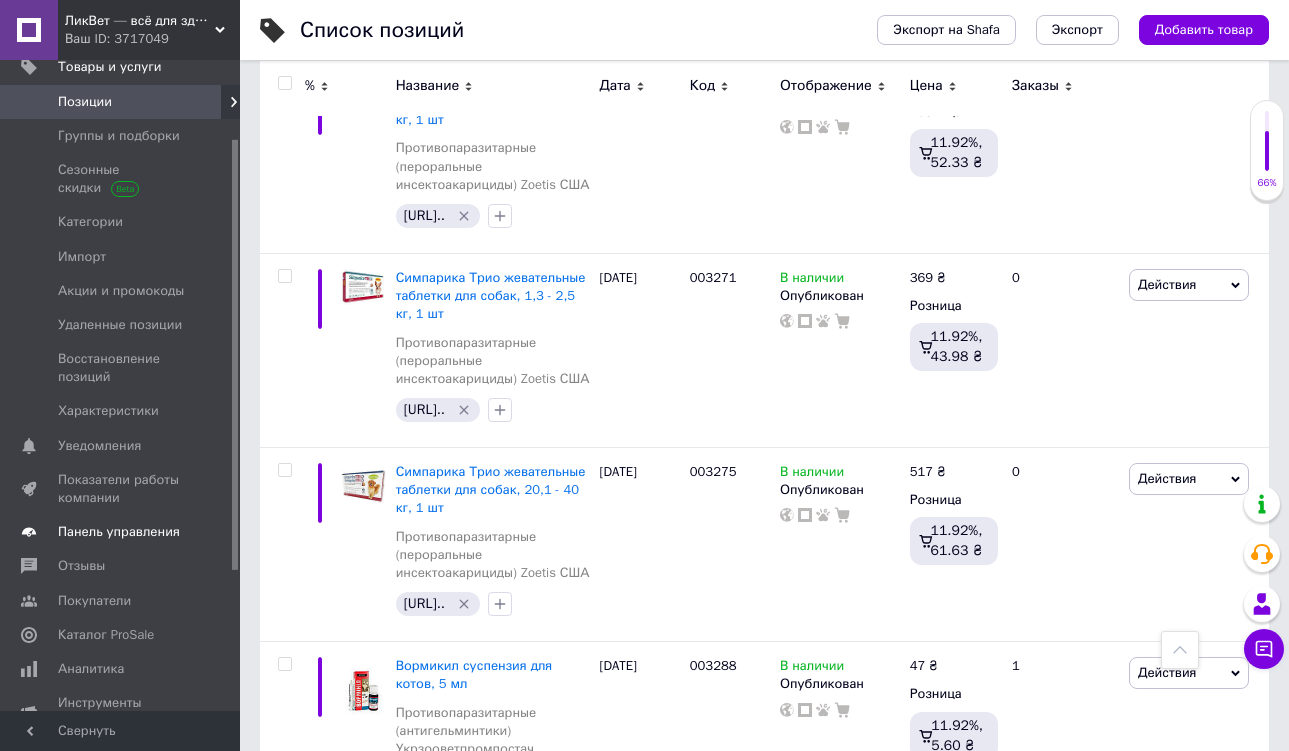 scroll, scrollTop: 2175, scrollLeft: 0, axis: vertical 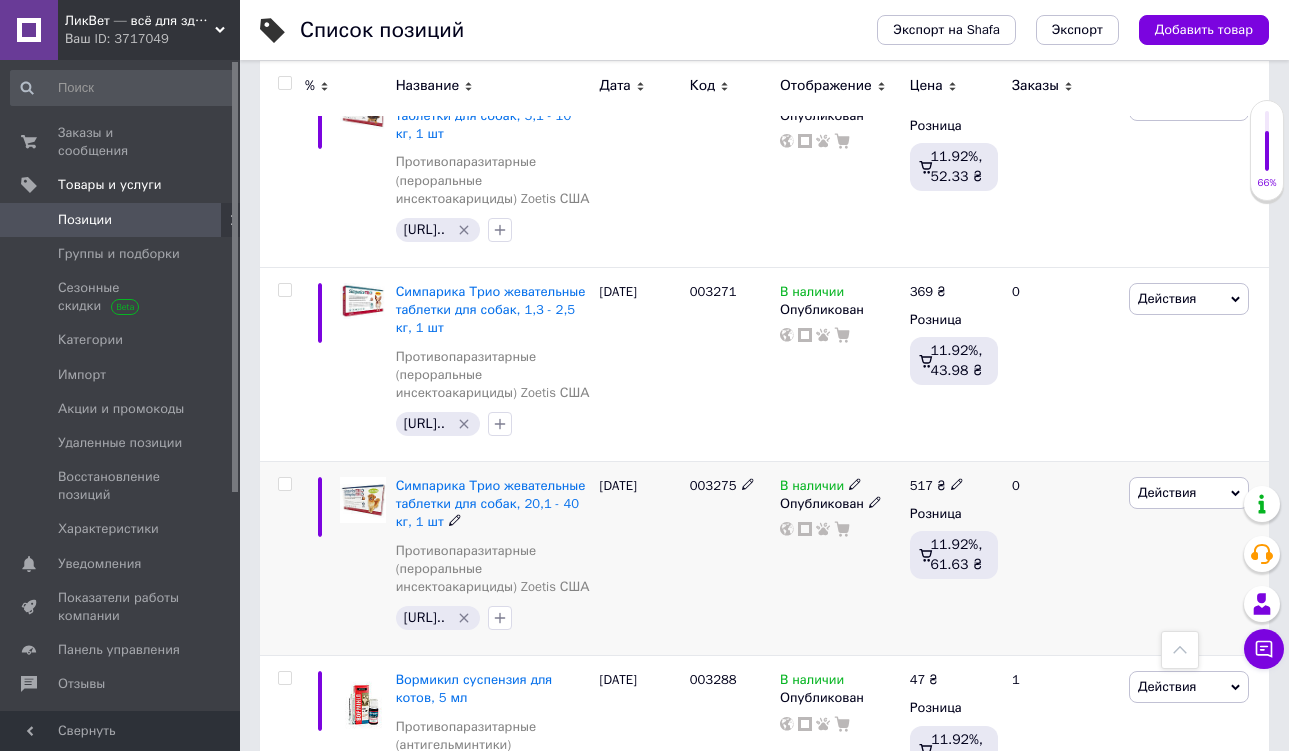 click 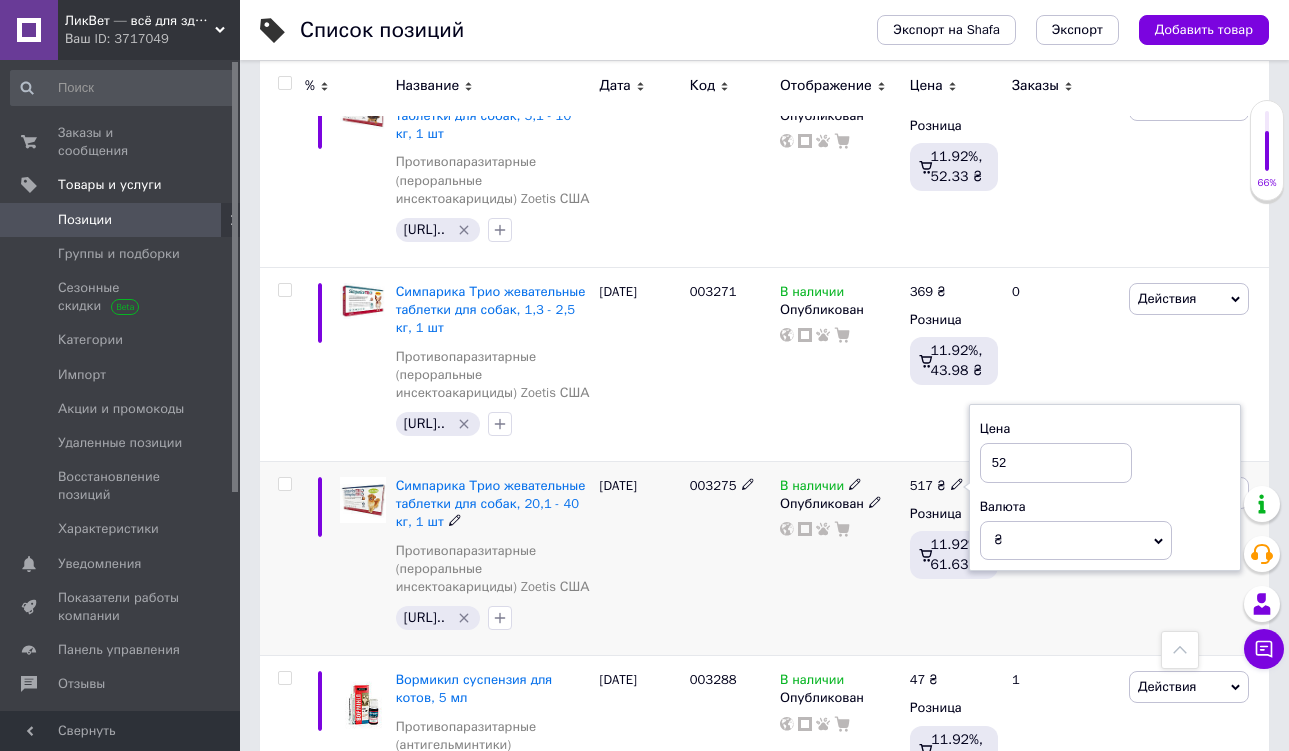 type on "529" 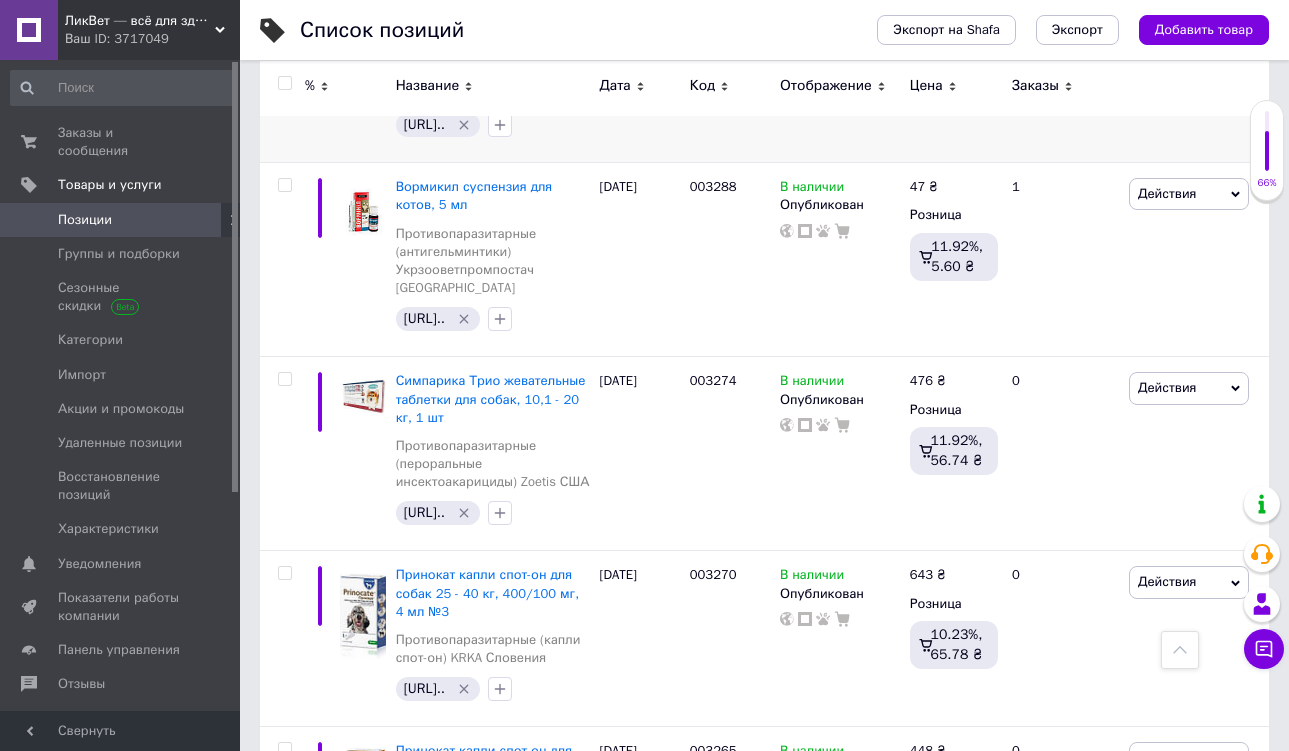 scroll, scrollTop: 2632, scrollLeft: 0, axis: vertical 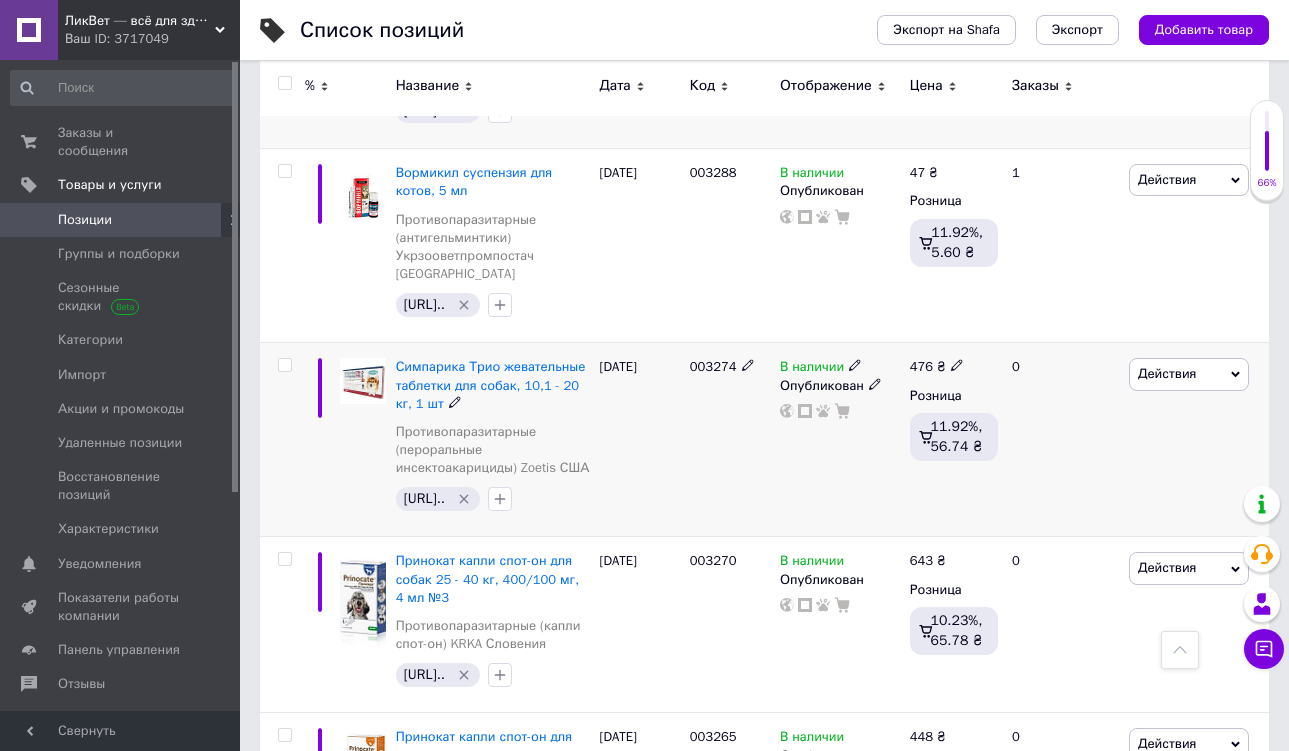 click 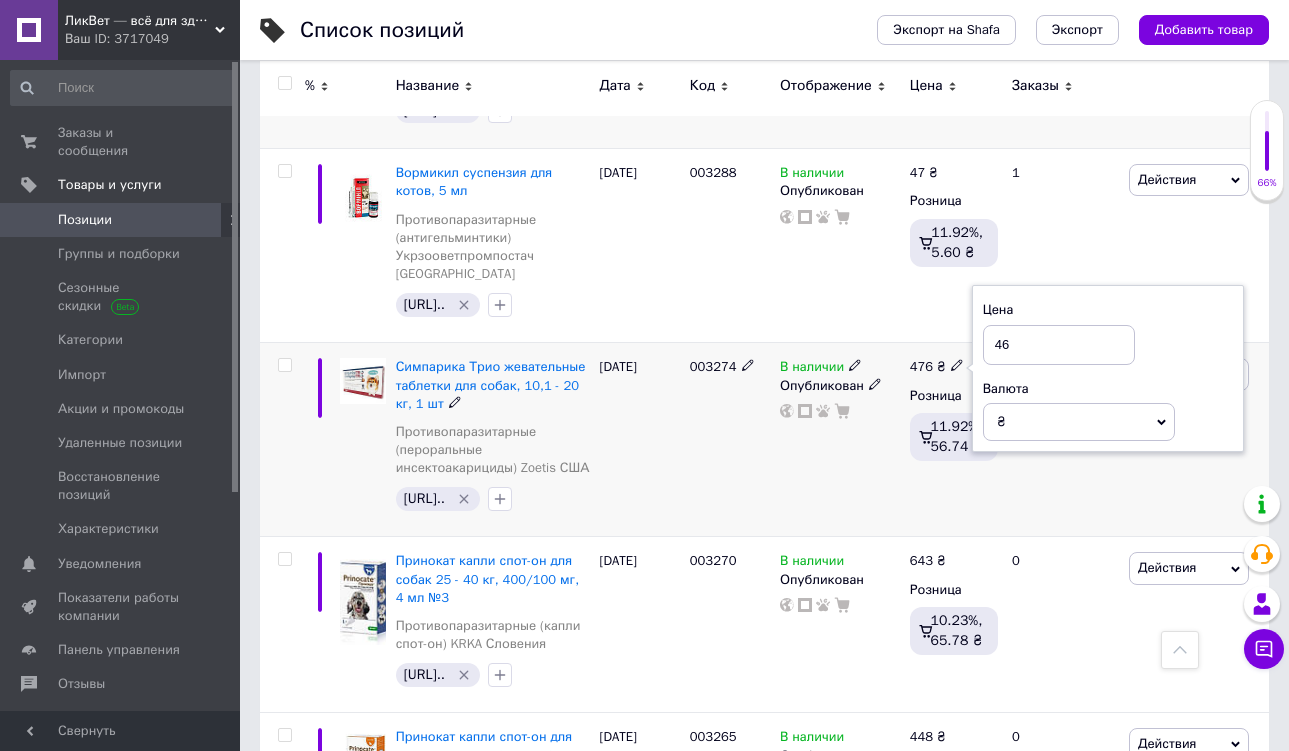 type on "486" 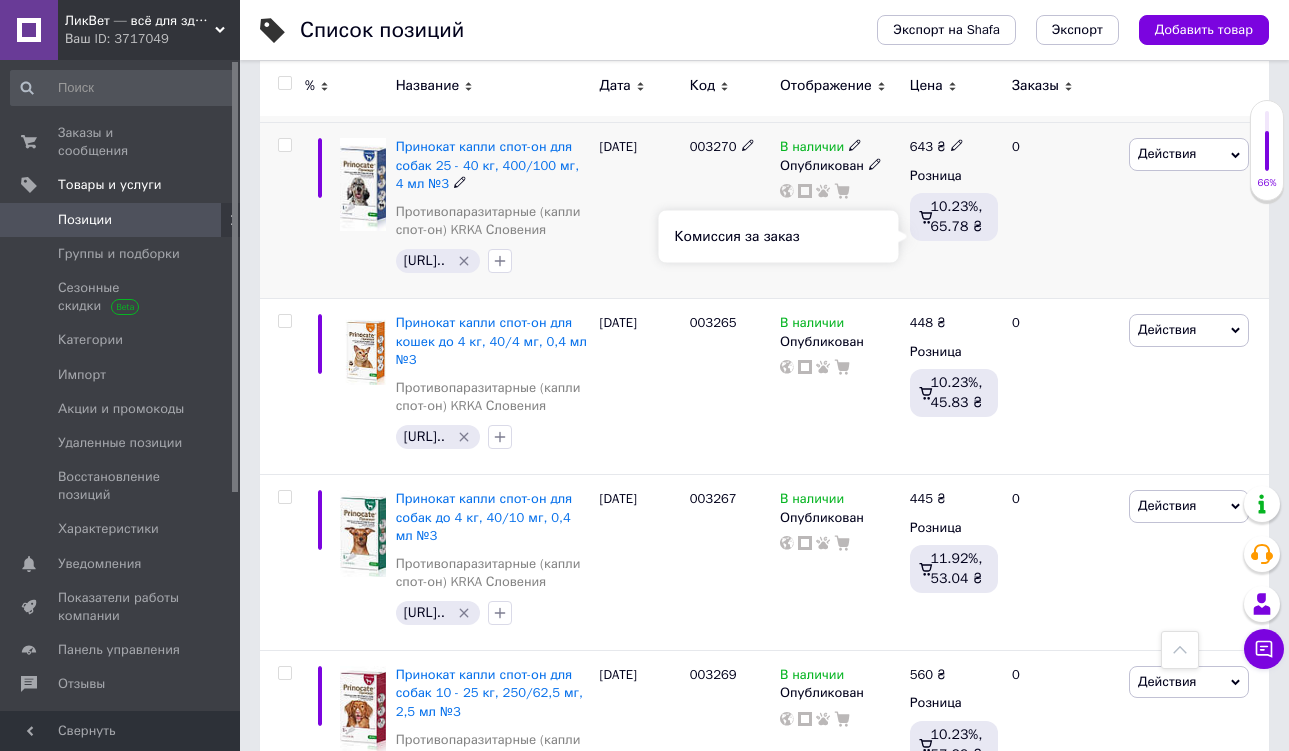 scroll, scrollTop: 3069, scrollLeft: 0, axis: vertical 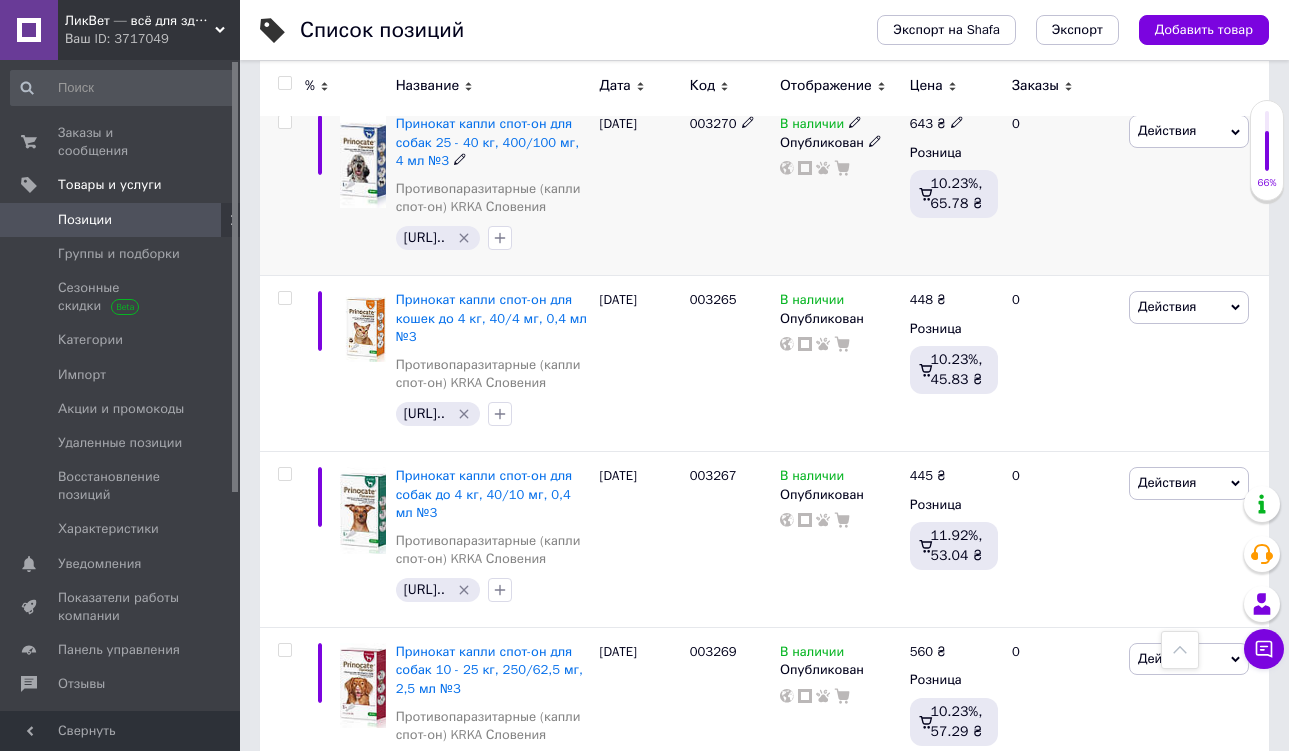 click 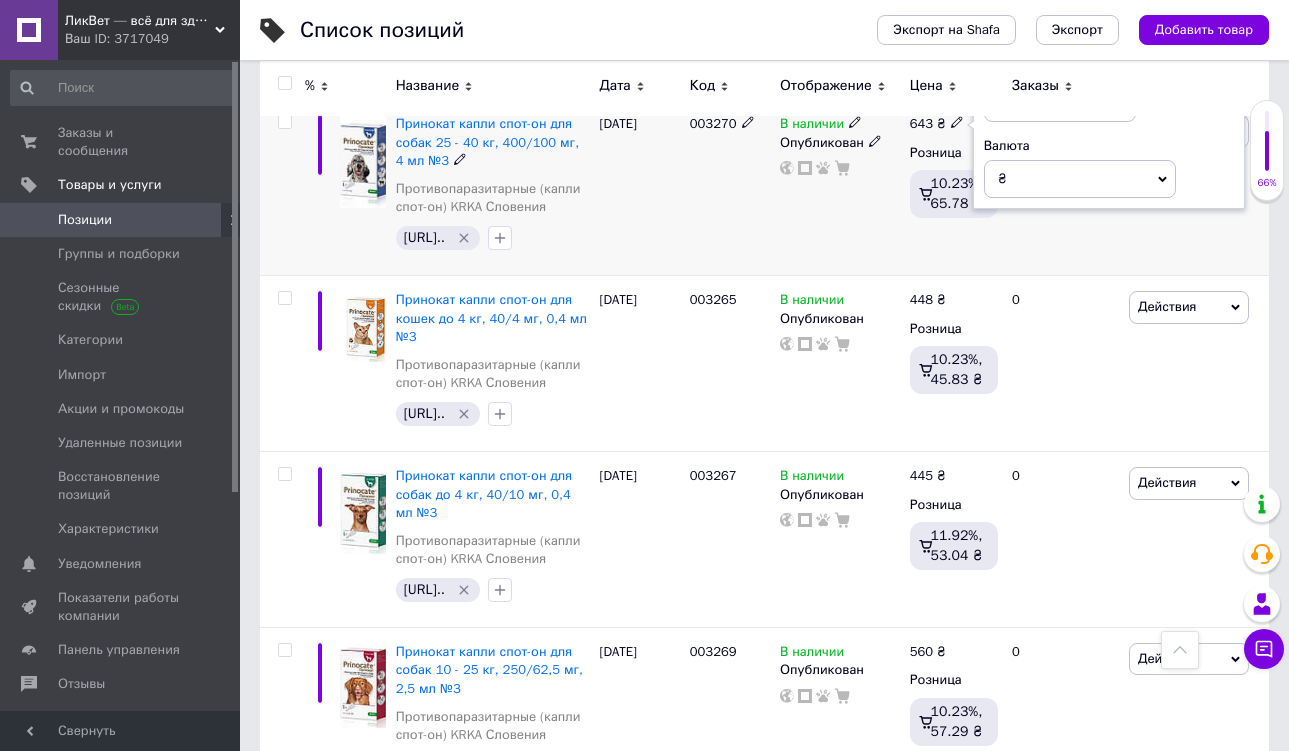 type on "668" 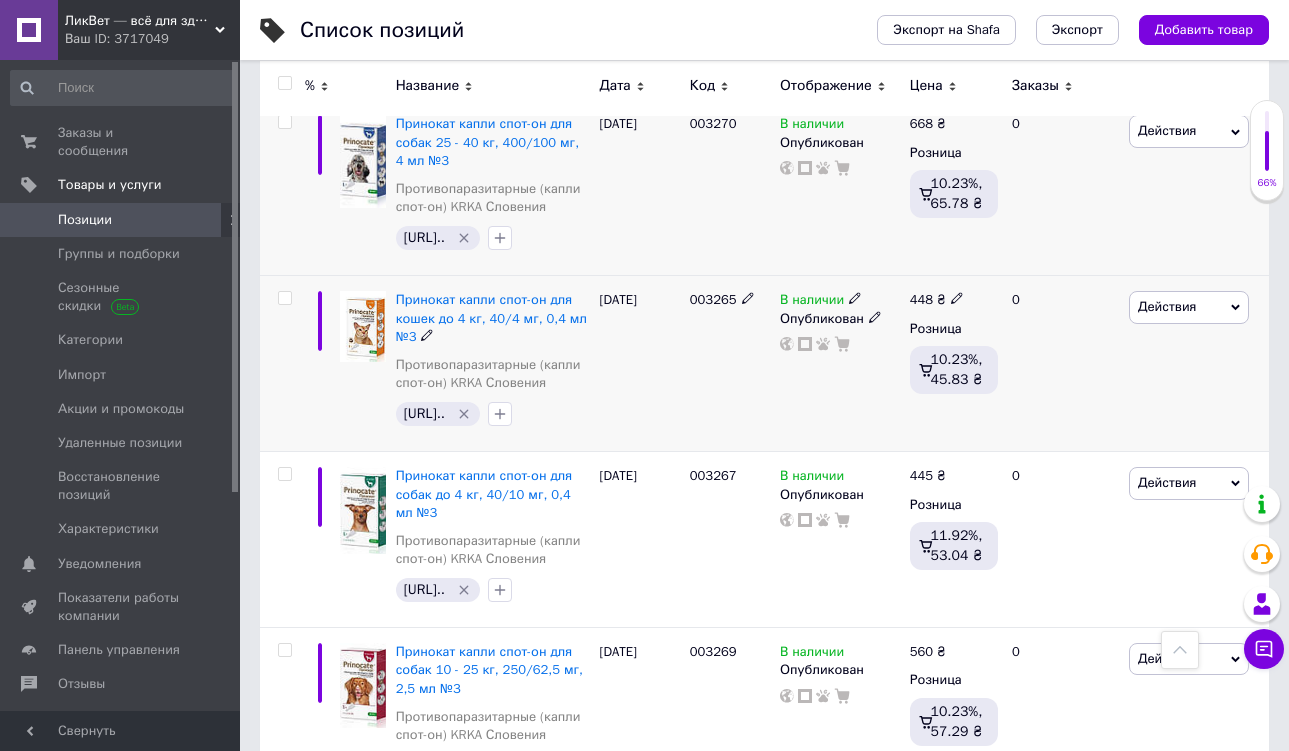 click 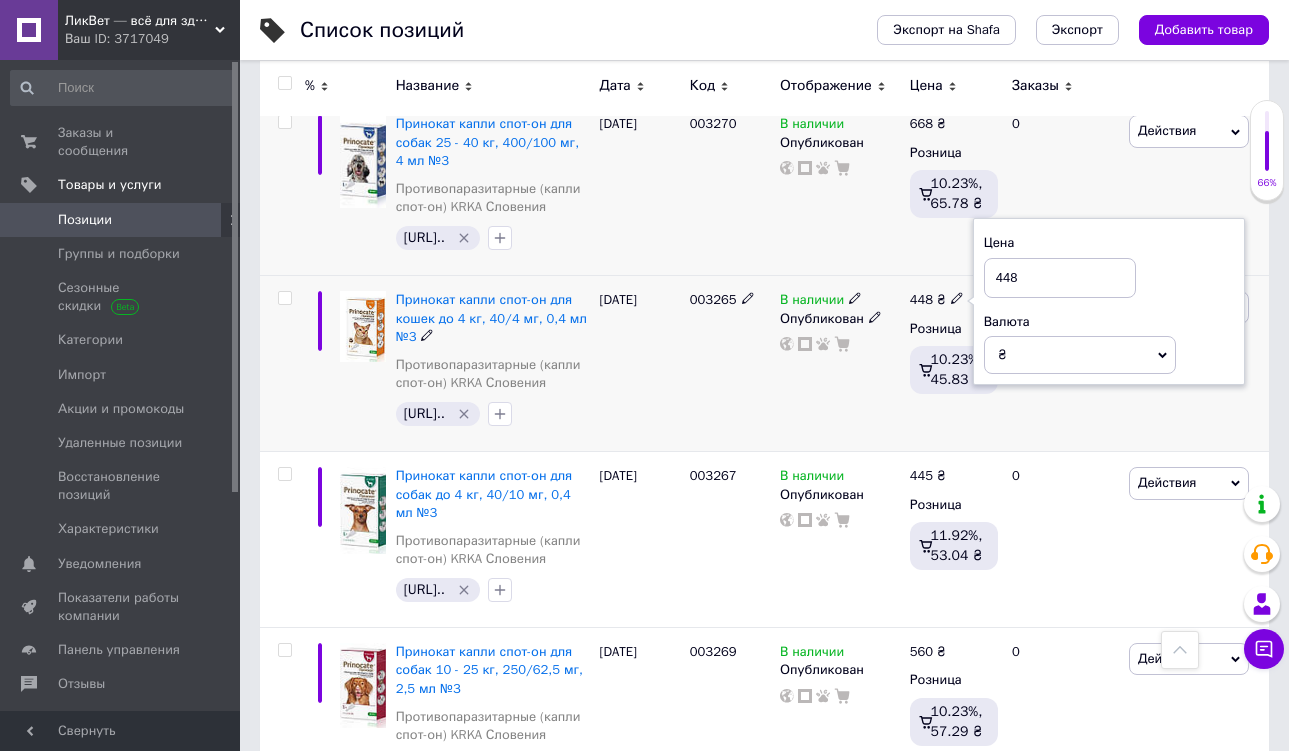 click on "448" at bounding box center (1060, 278) 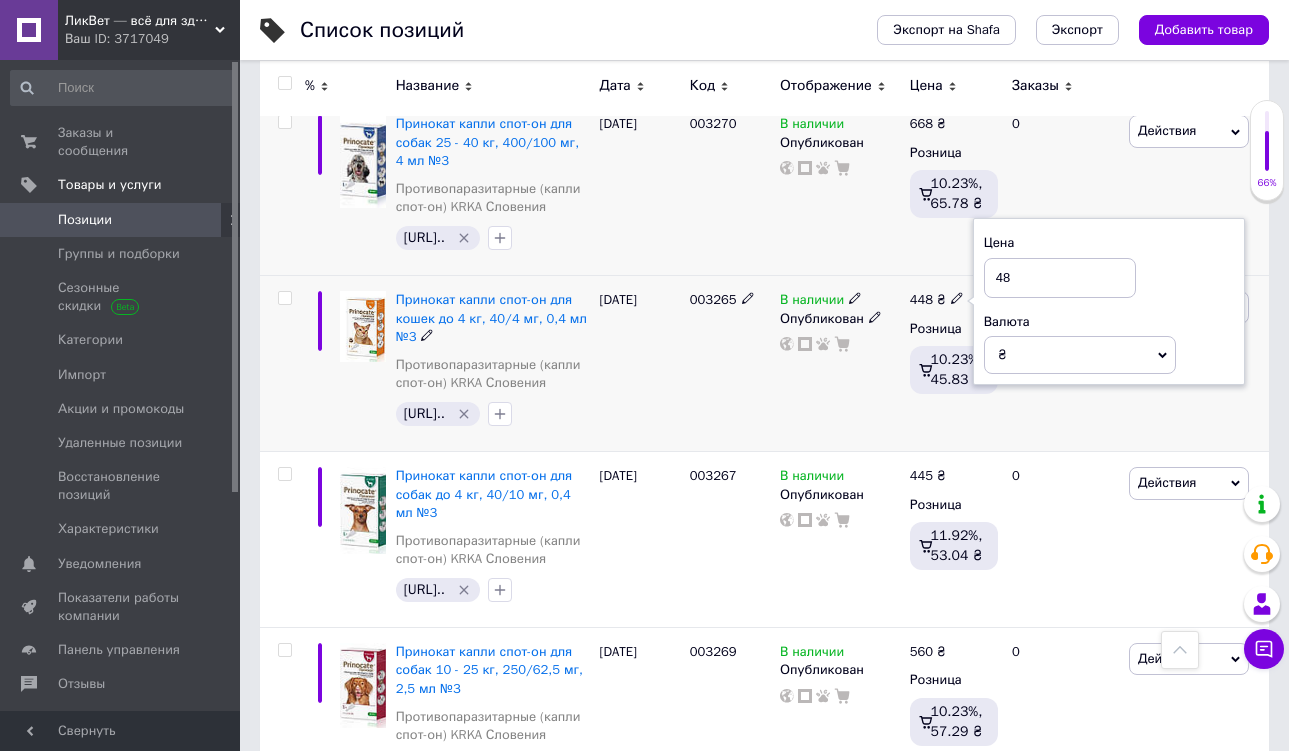 type on "458" 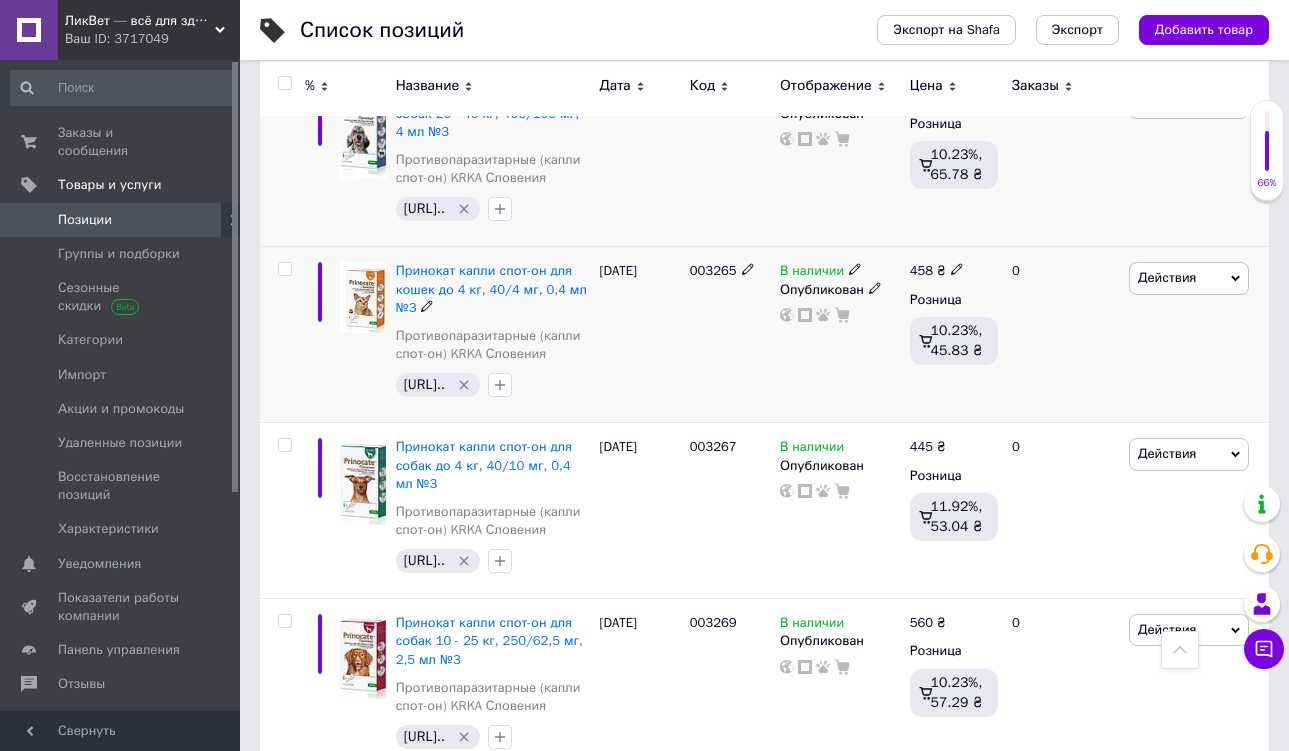 scroll, scrollTop: 3252, scrollLeft: 0, axis: vertical 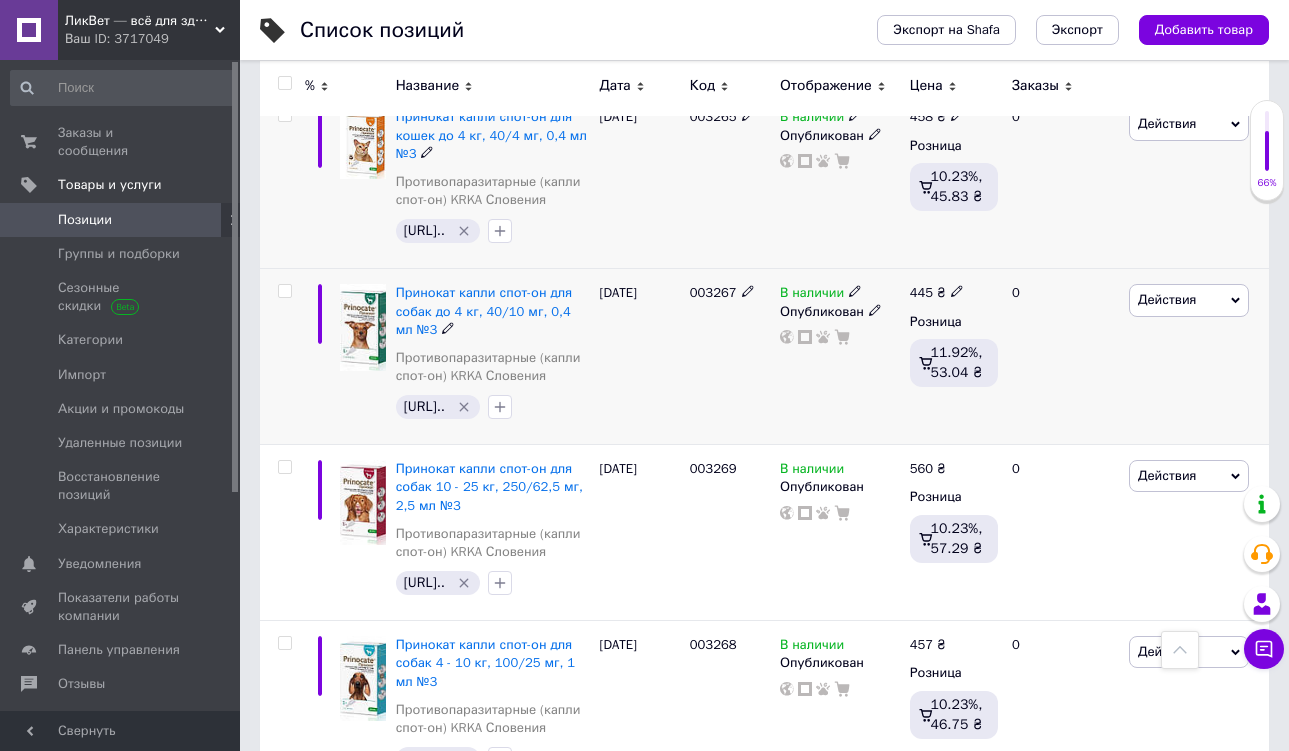 click 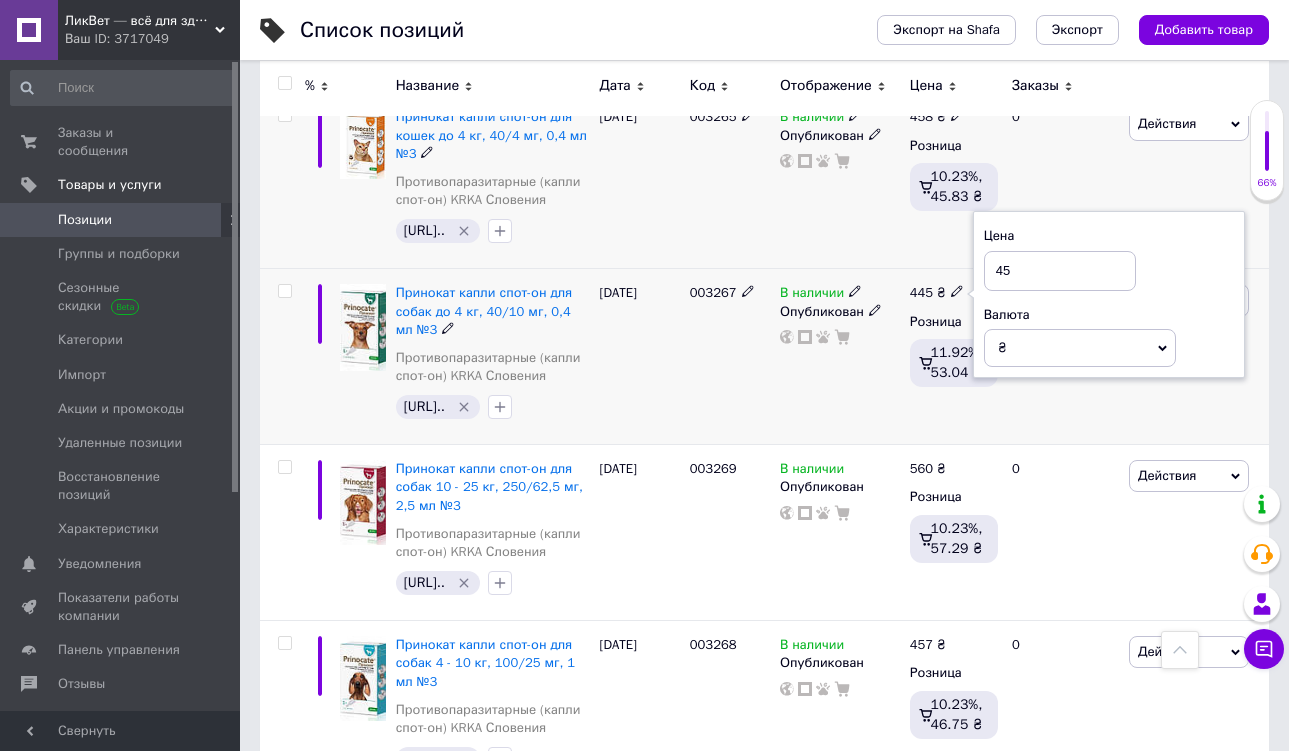 type on "455" 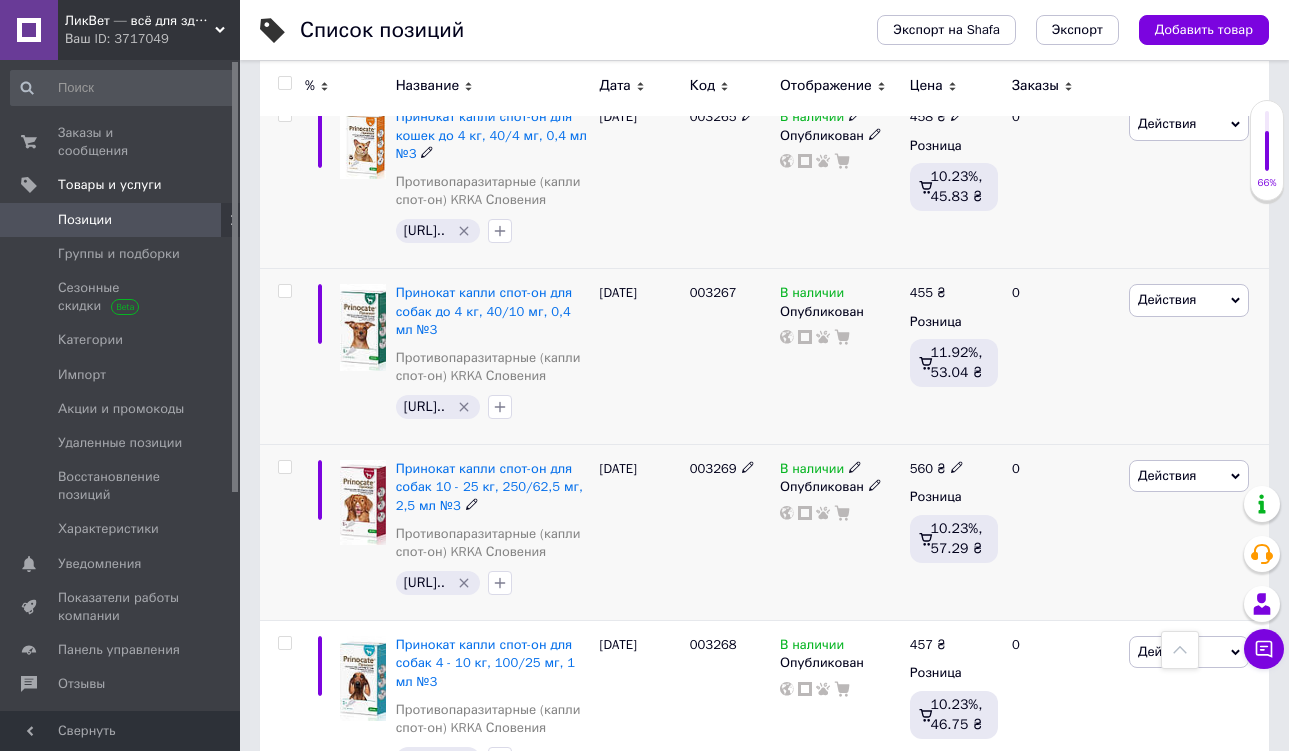 click 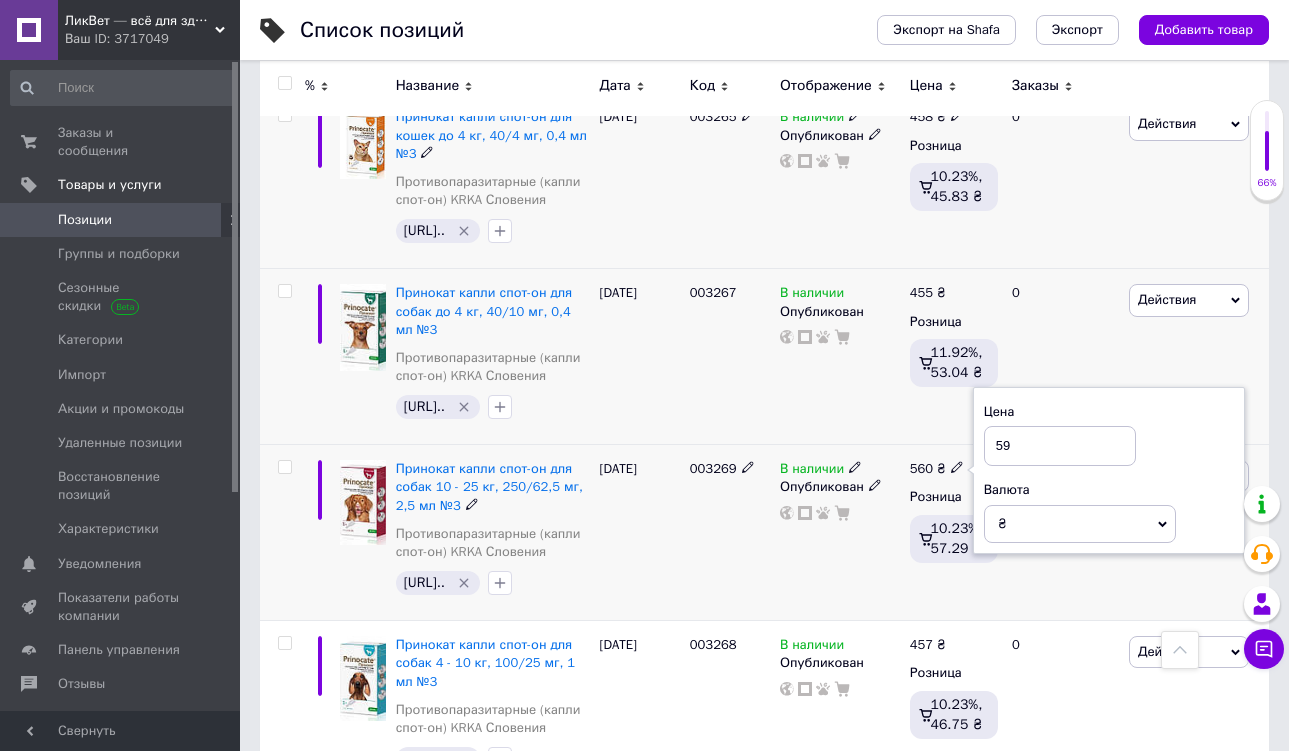 type on "596" 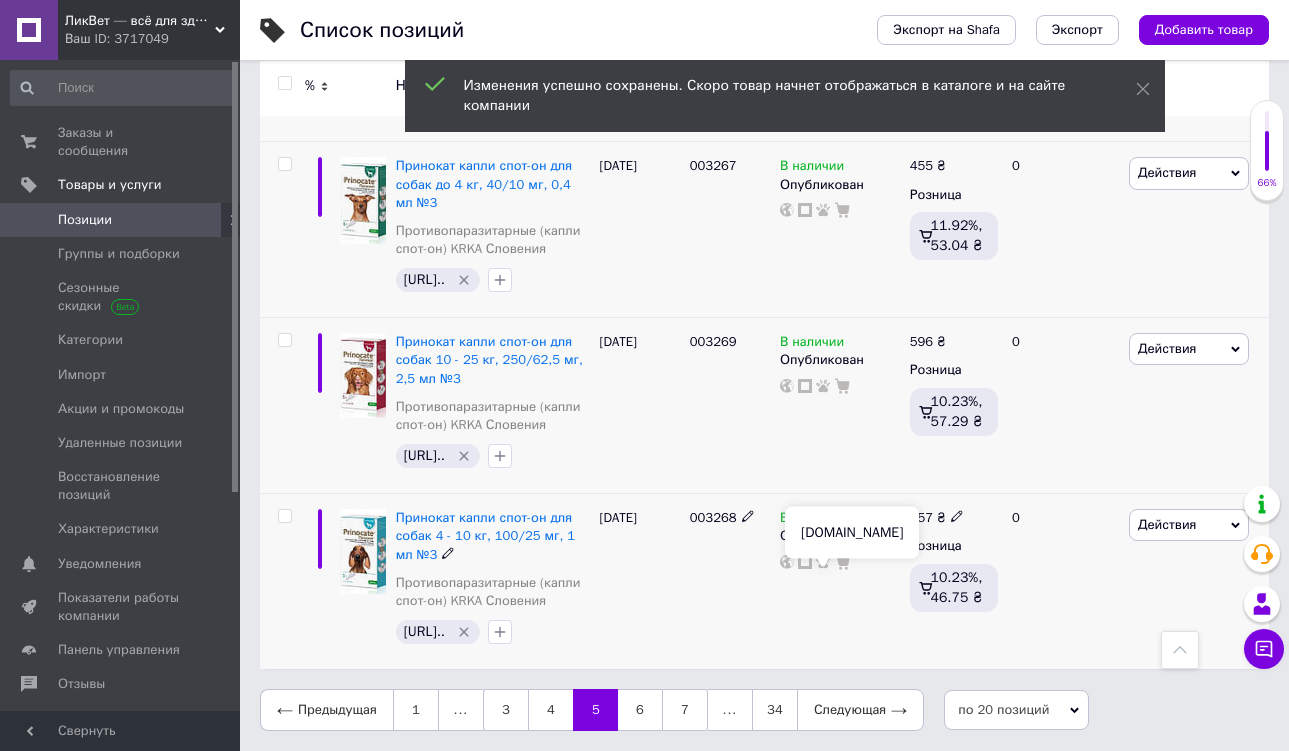 scroll, scrollTop: 3395, scrollLeft: 0, axis: vertical 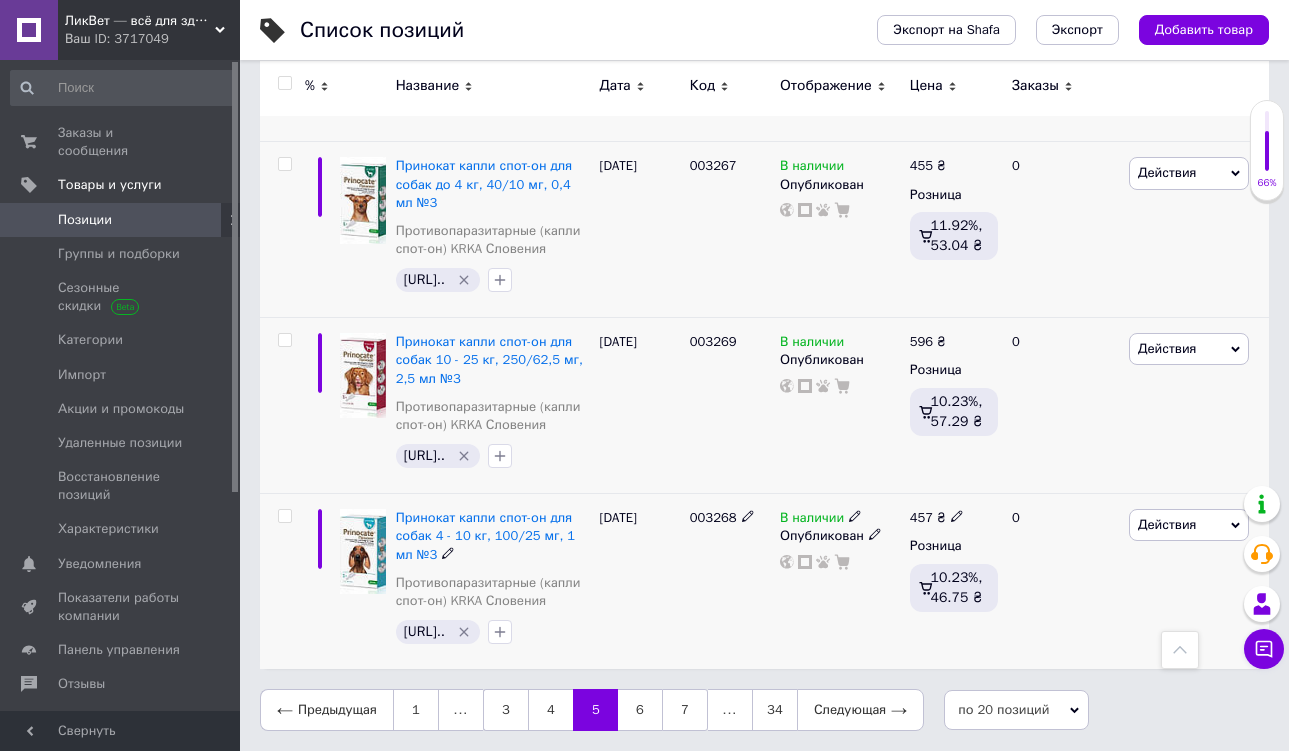 click 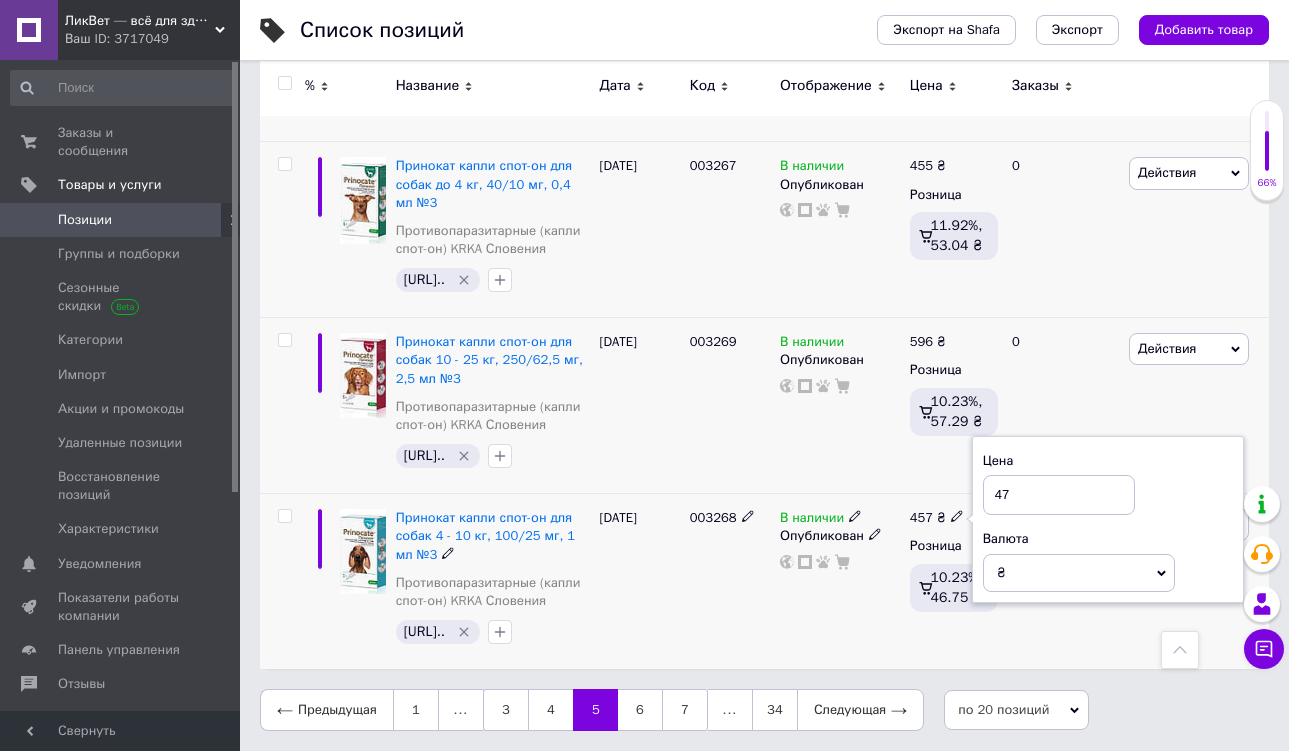 type on "476" 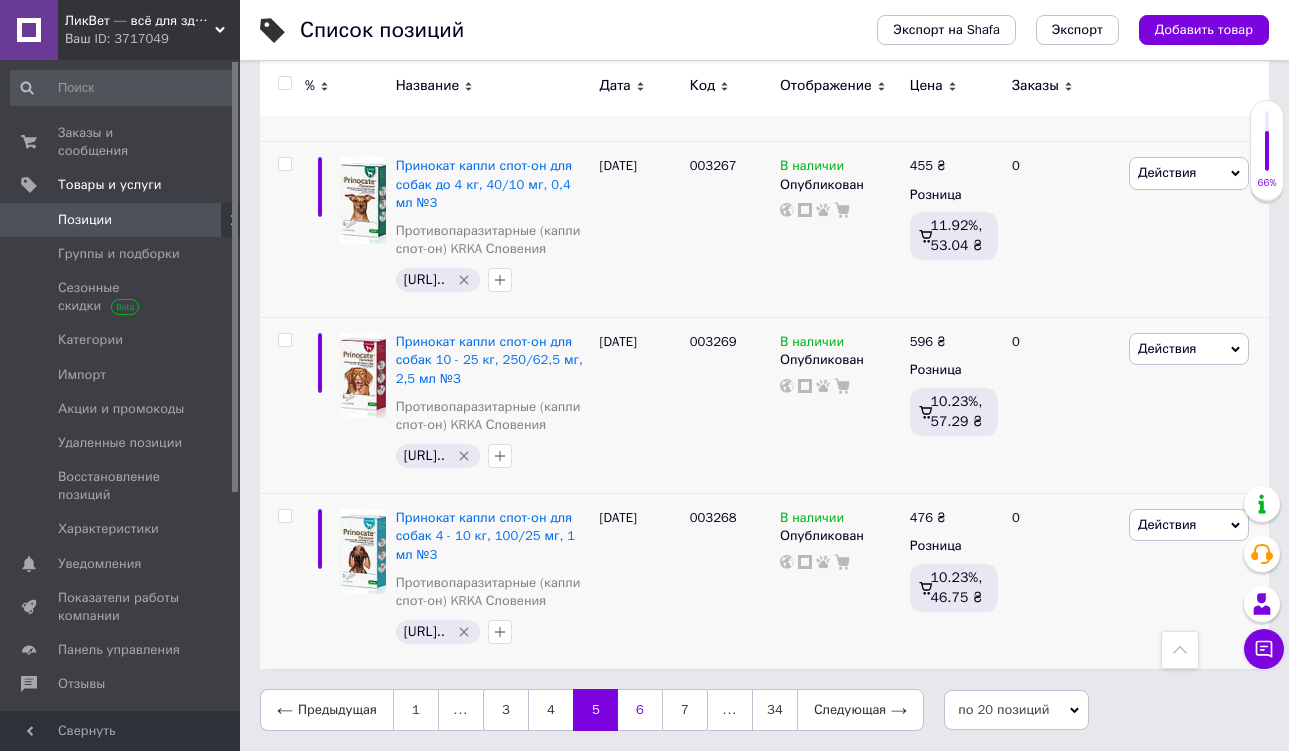 click on "6" at bounding box center (640, 710) 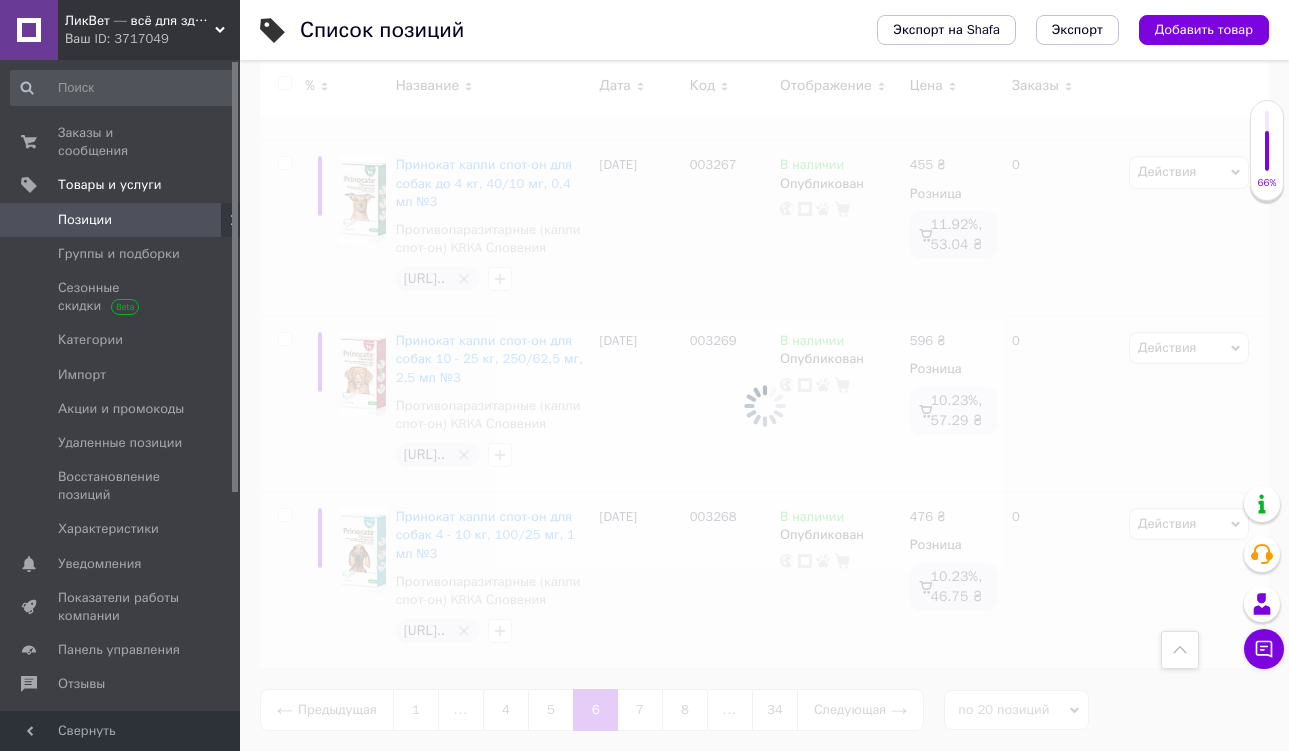 scroll, scrollTop: 3197, scrollLeft: 0, axis: vertical 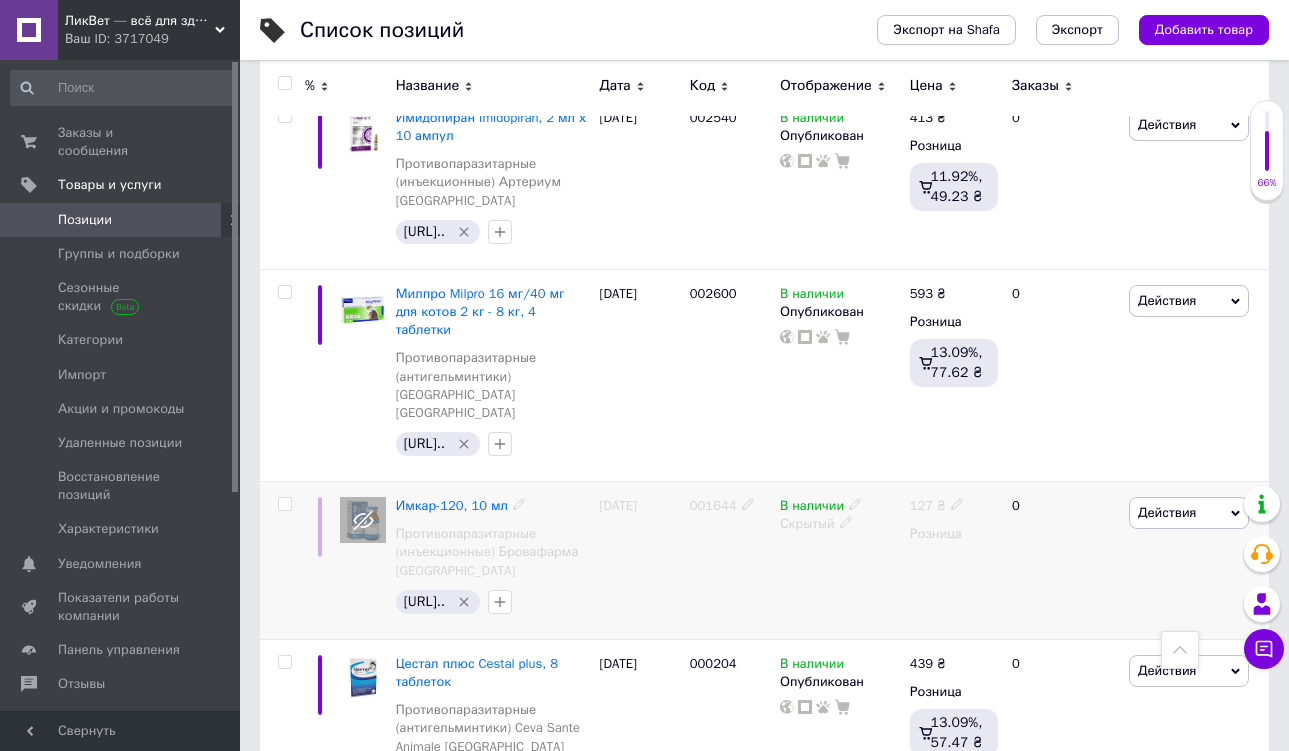 click 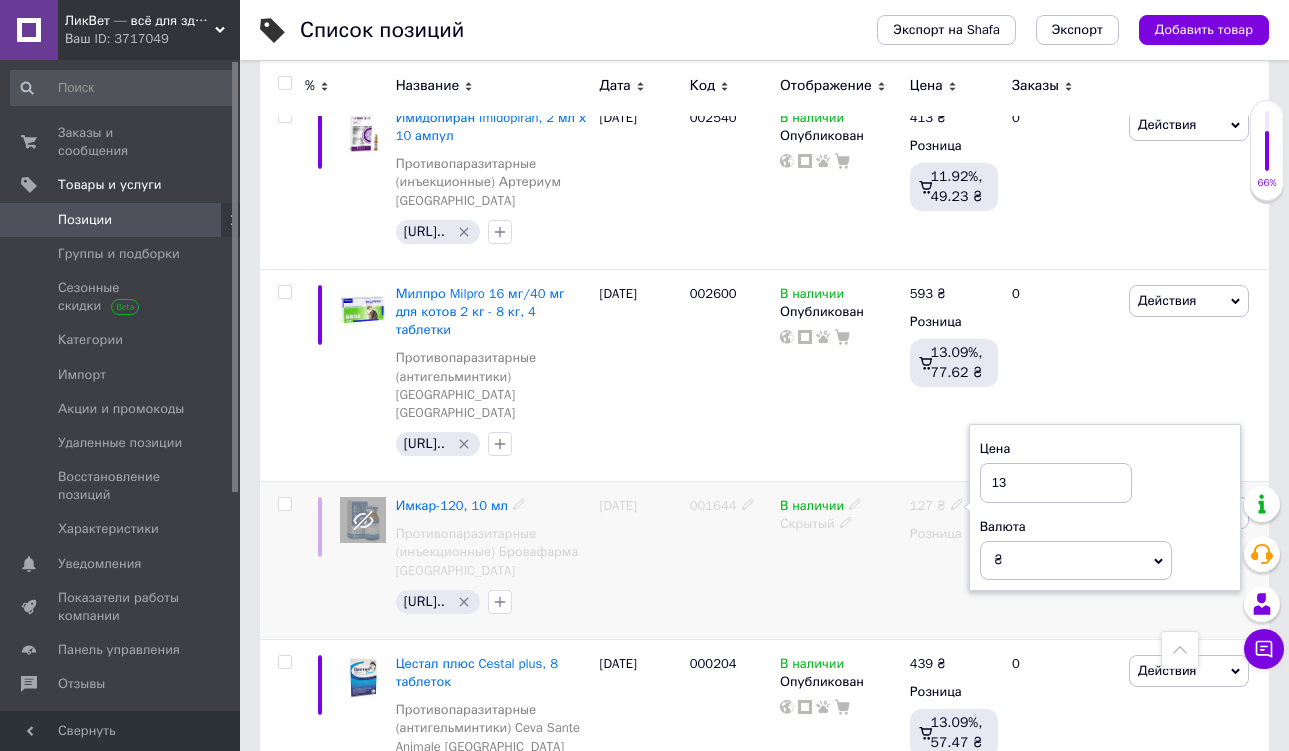 type on "133" 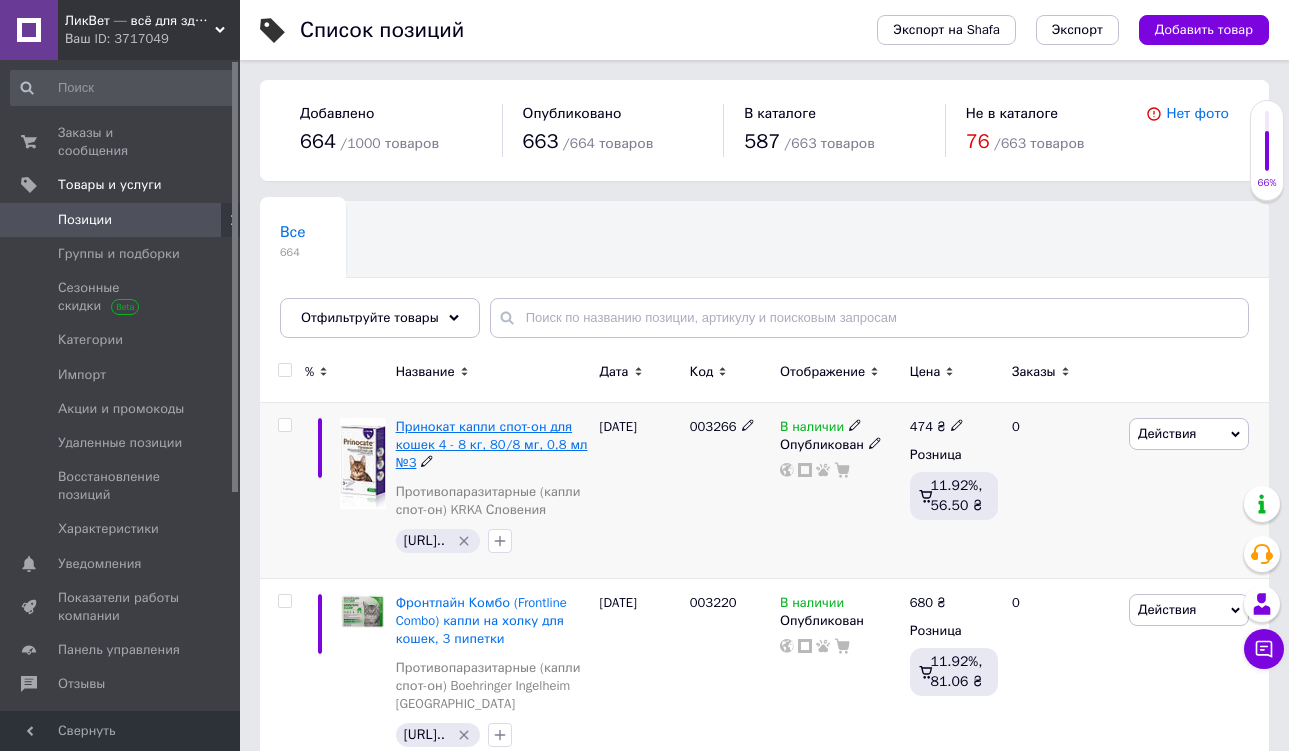 scroll, scrollTop: 4, scrollLeft: 0, axis: vertical 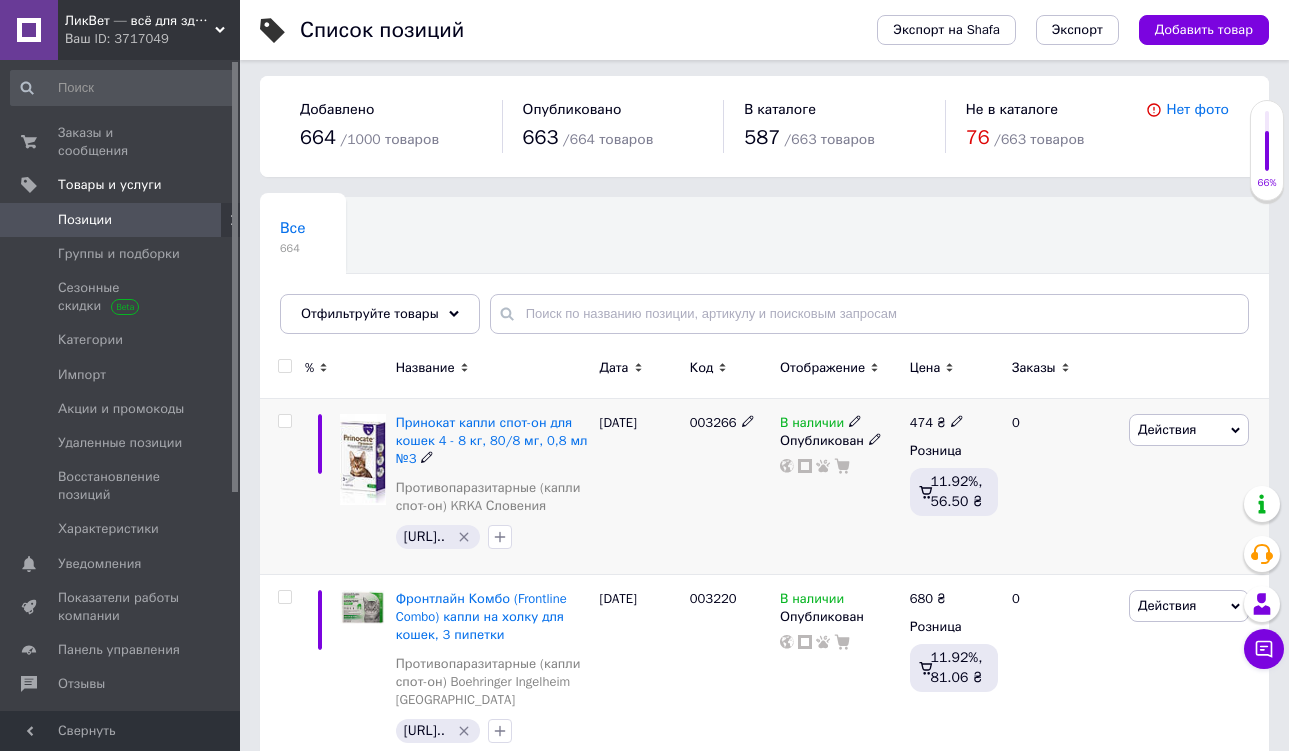 click 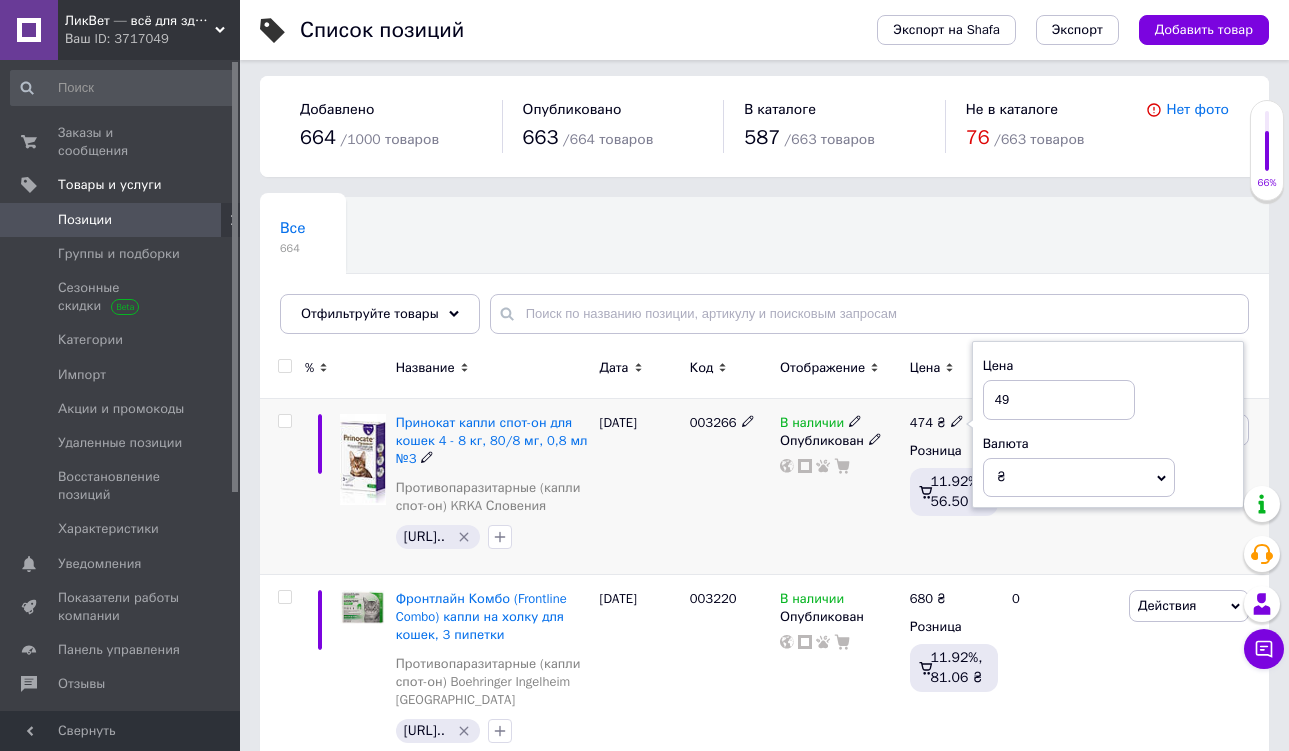 type on "494" 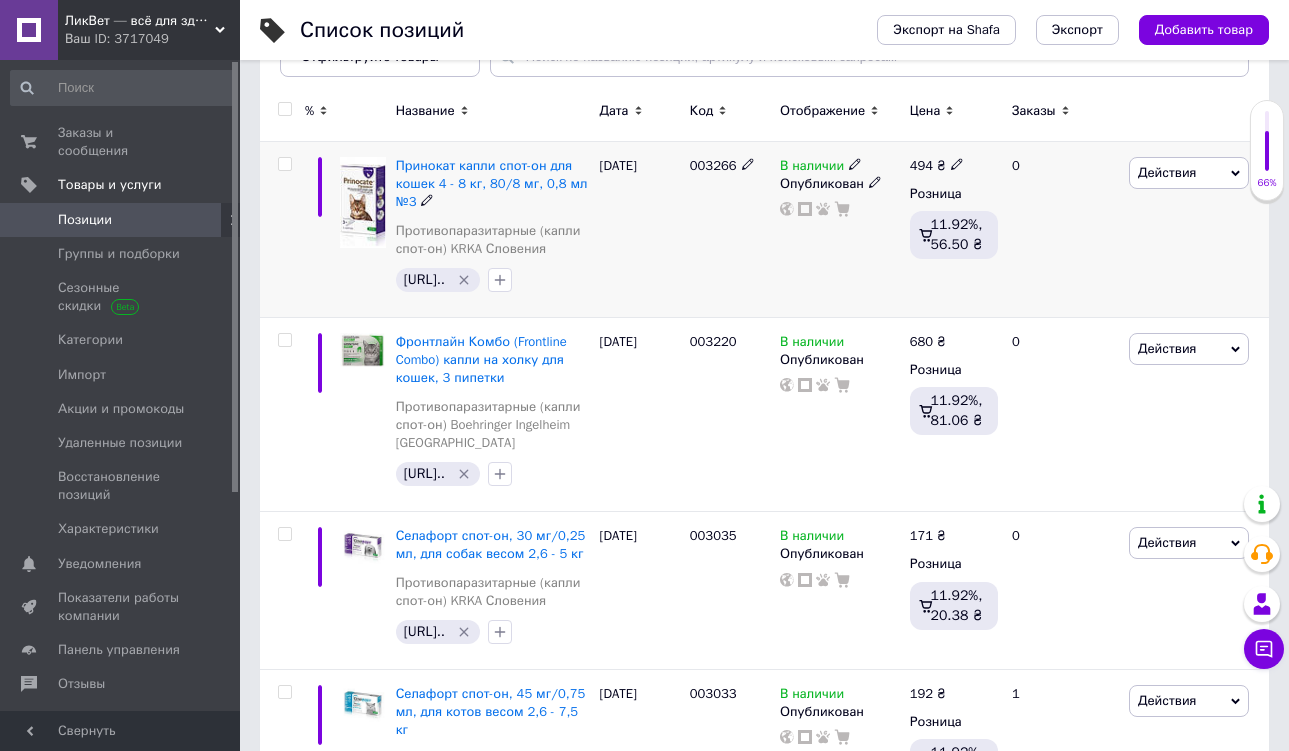 scroll, scrollTop: 264, scrollLeft: 0, axis: vertical 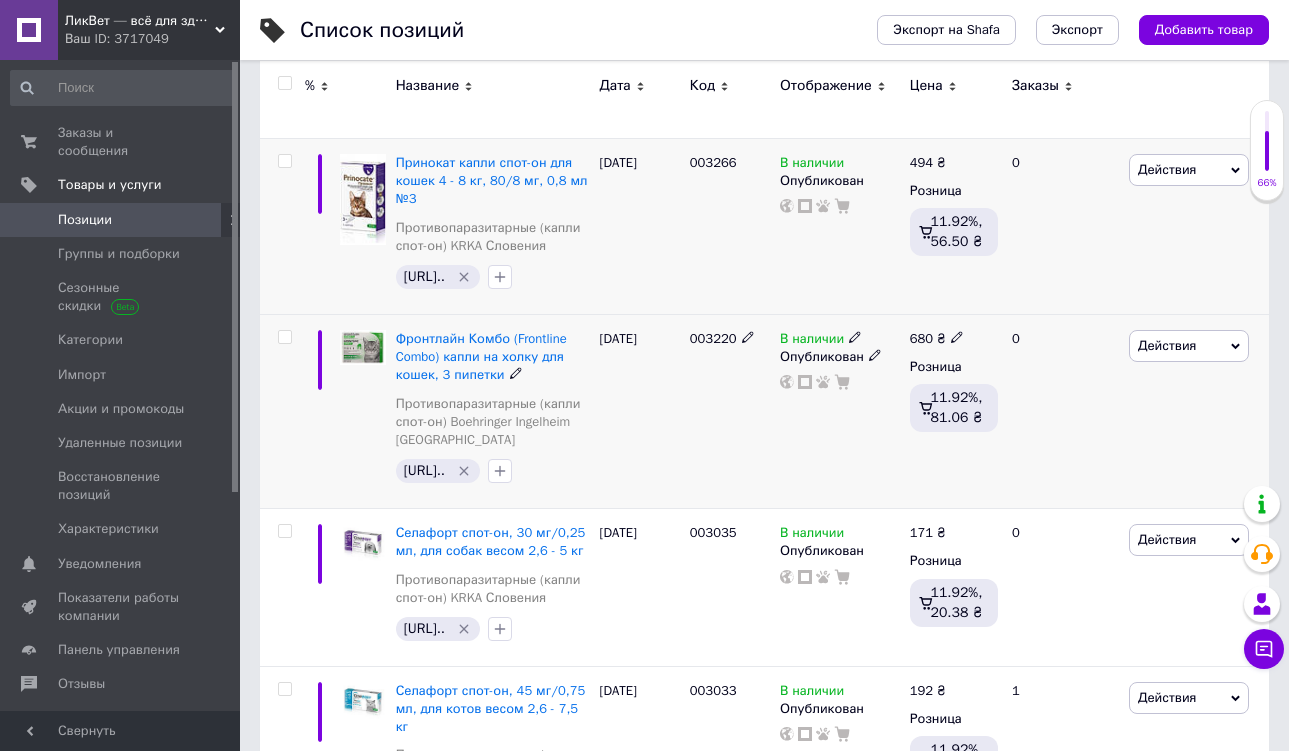 click 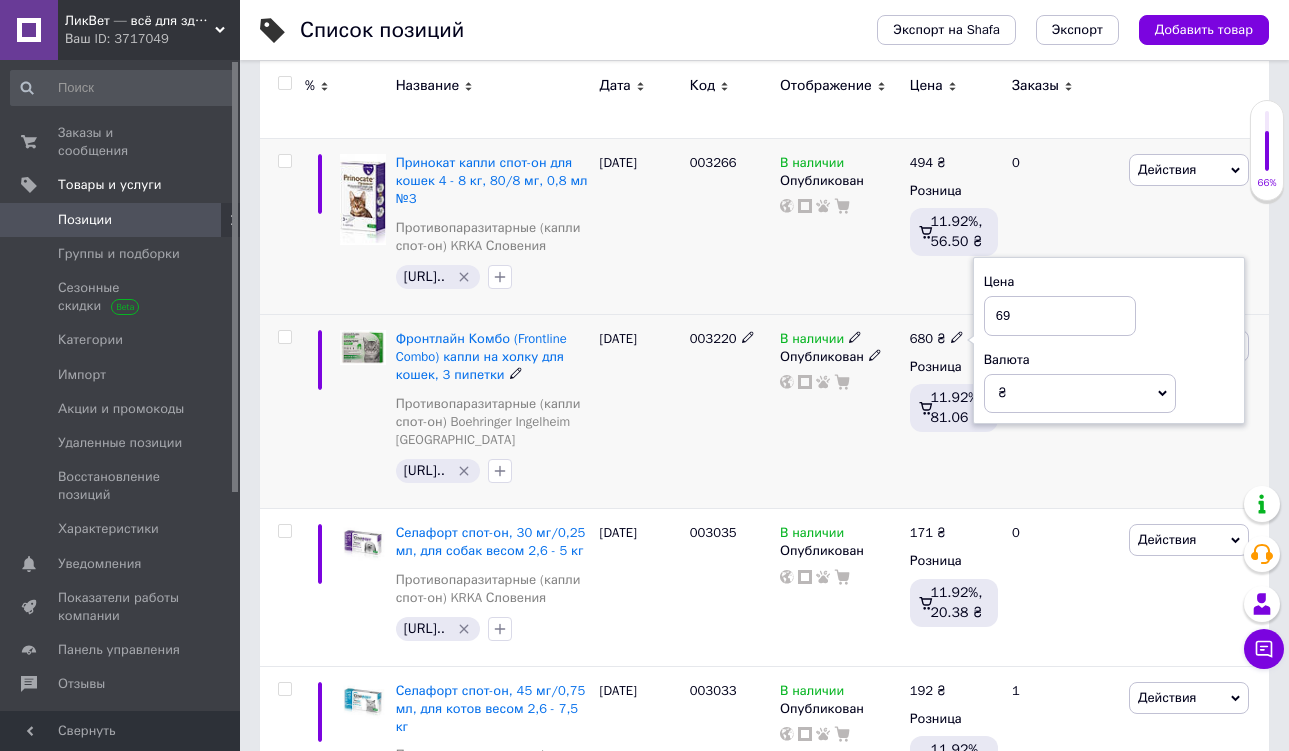 type on "698" 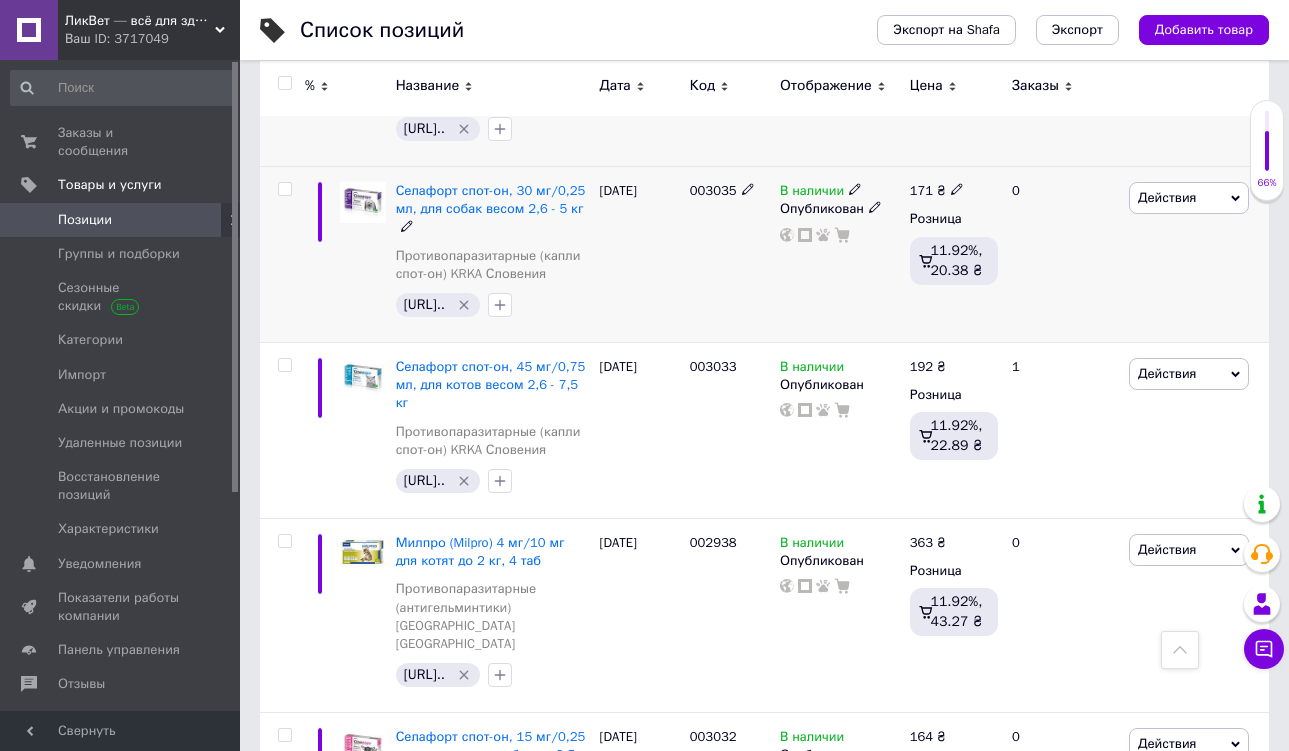scroll, scrollTop: 649, scrollLeft: 0, axis: vertical 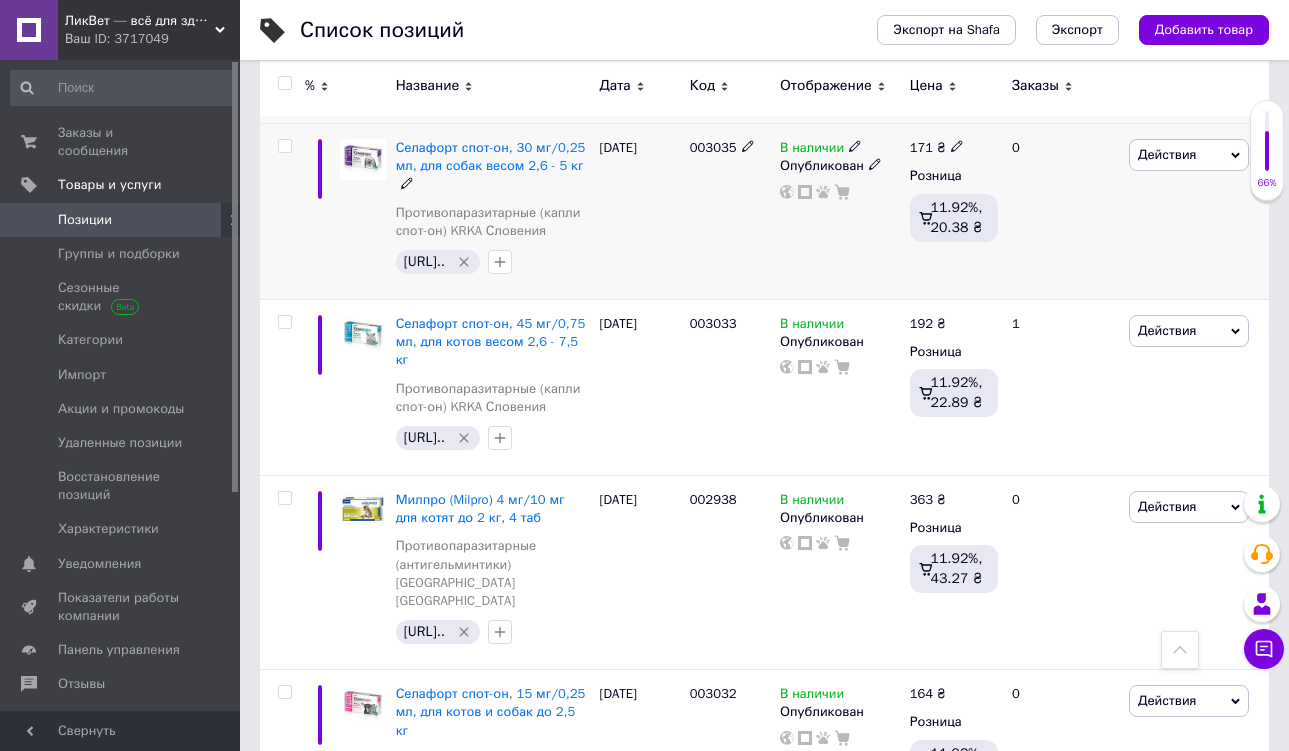click 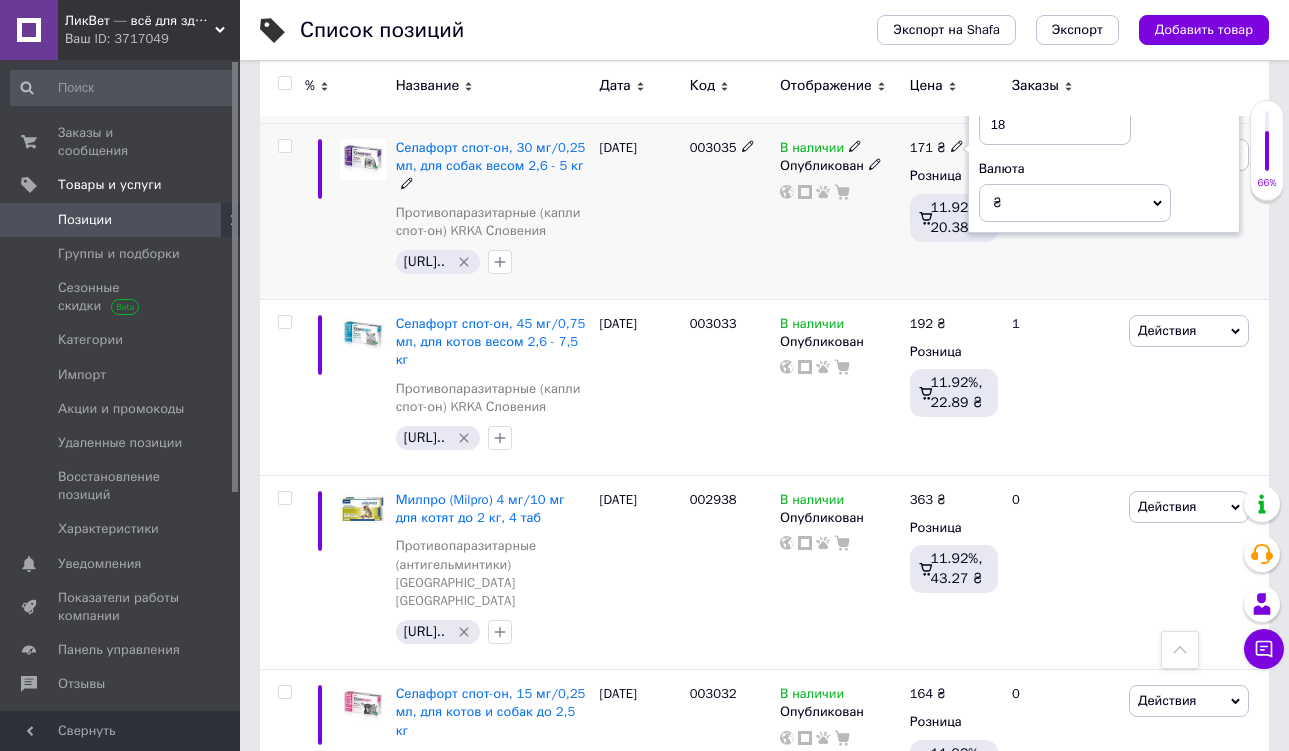 type on "181" 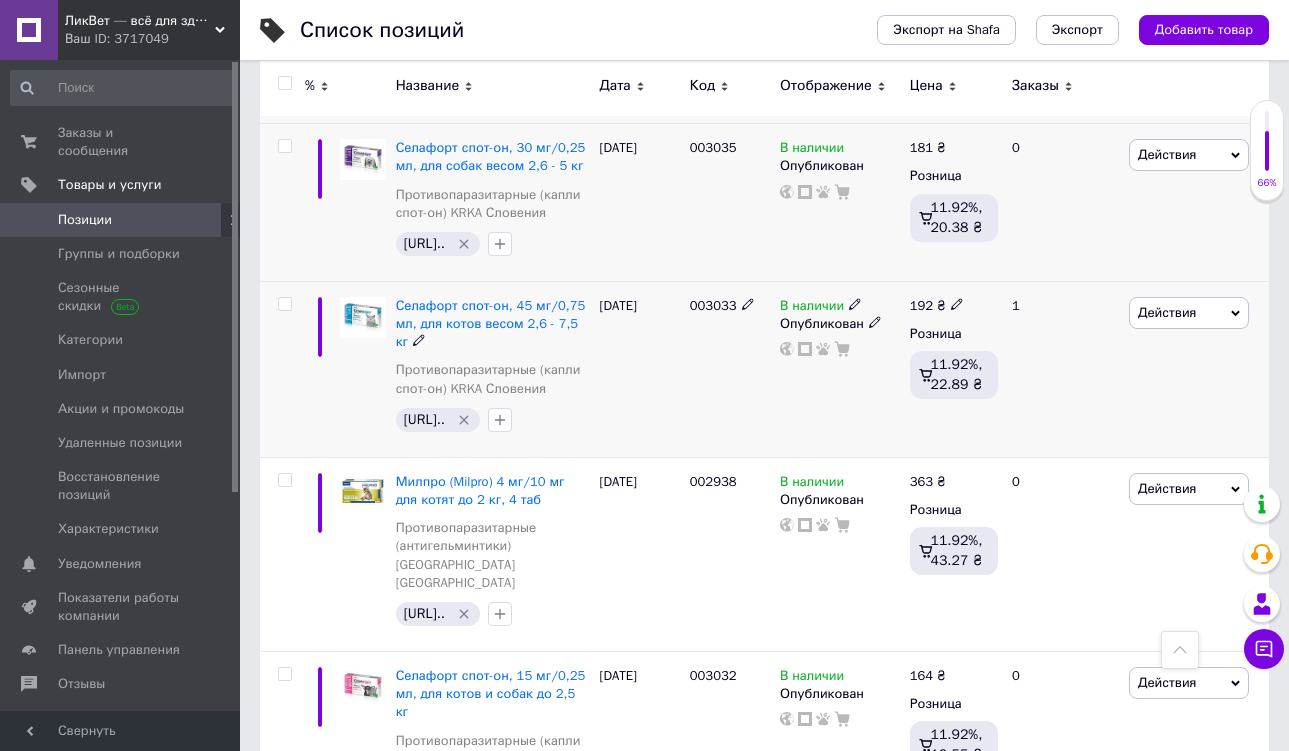 click 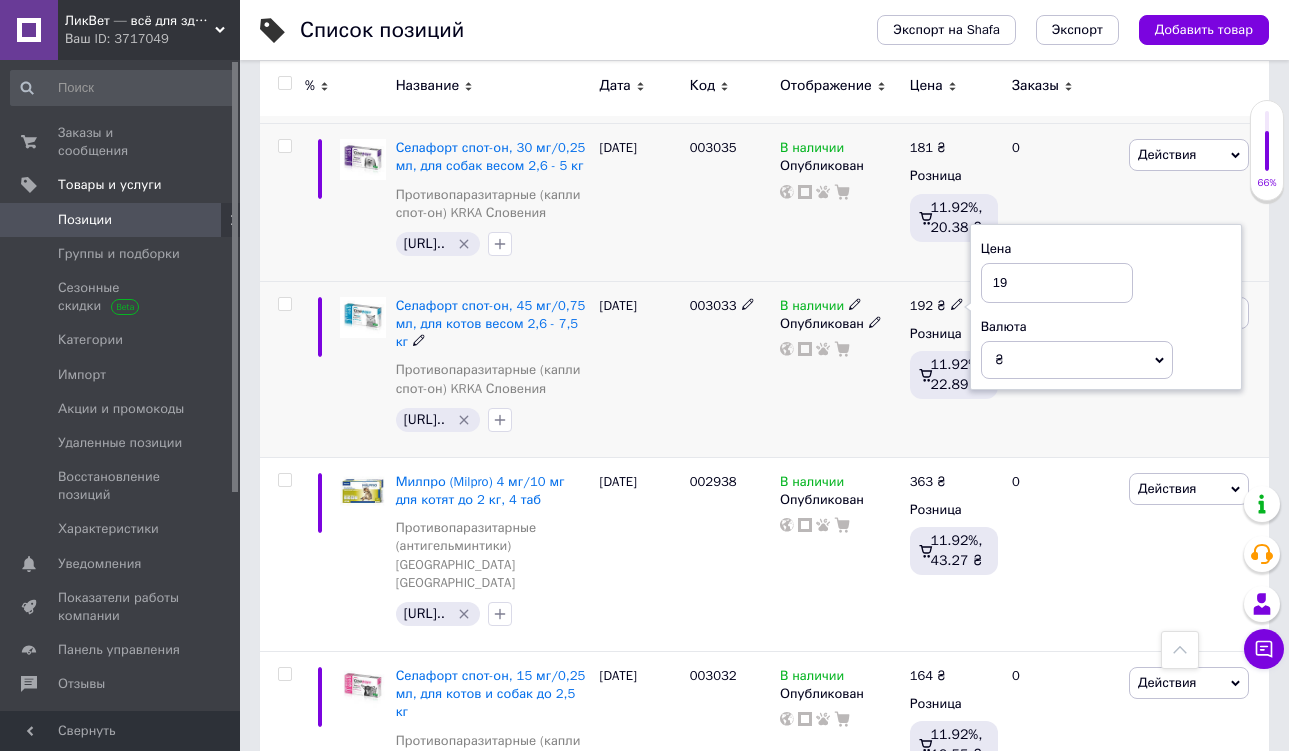 type on "198" 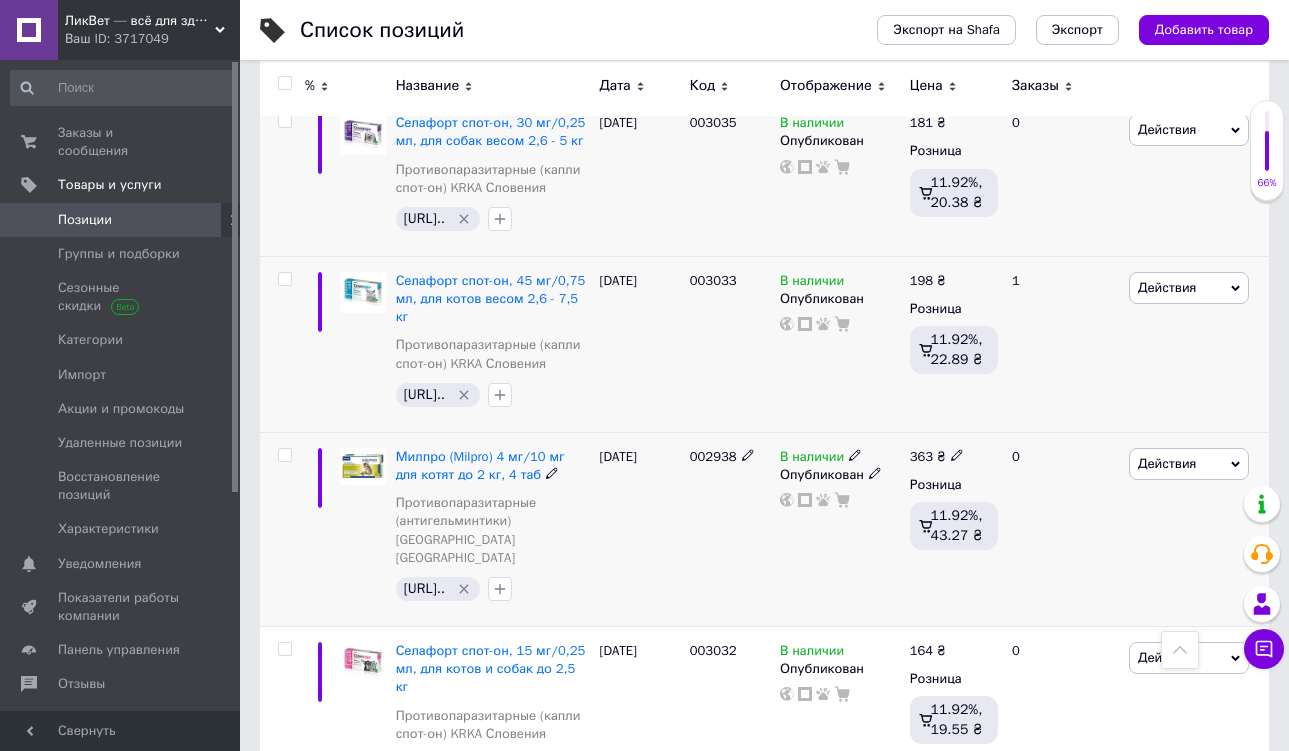 scroll, scrollTop: 678, scrollLeft: 0, axis: vertical 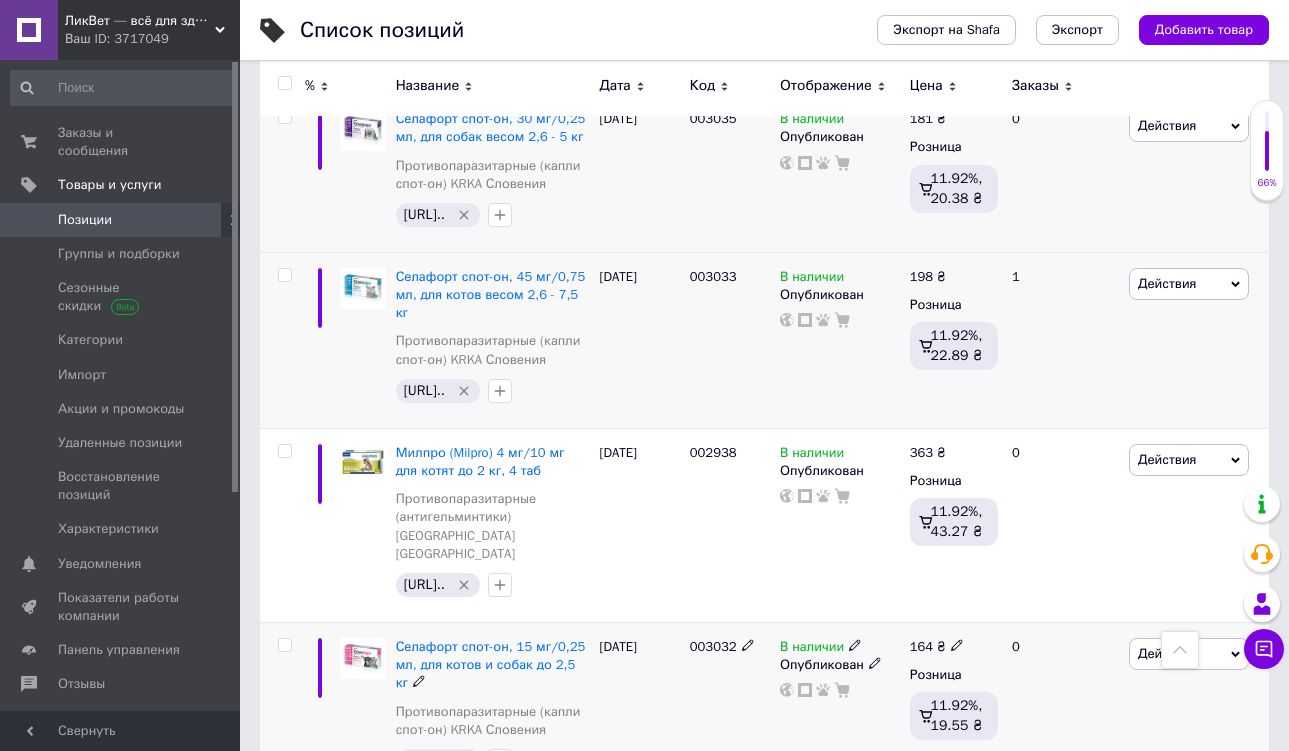 click 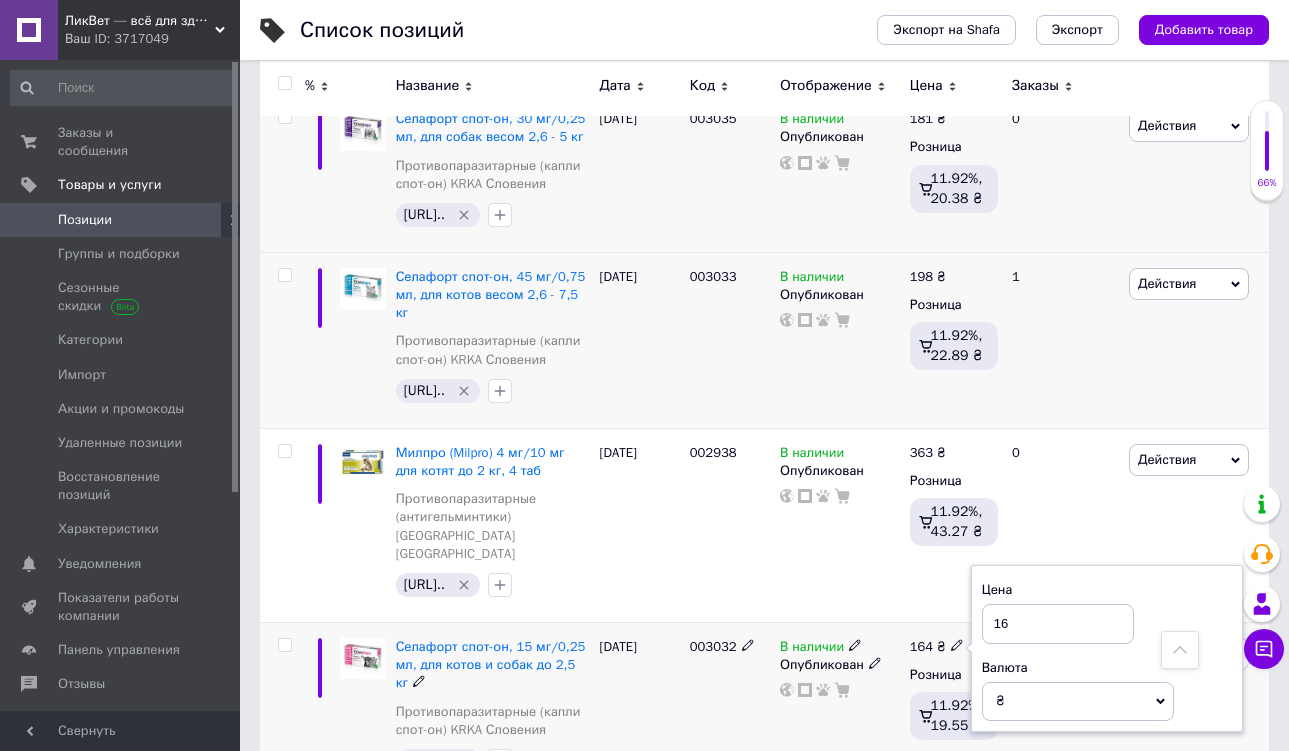type on "168" 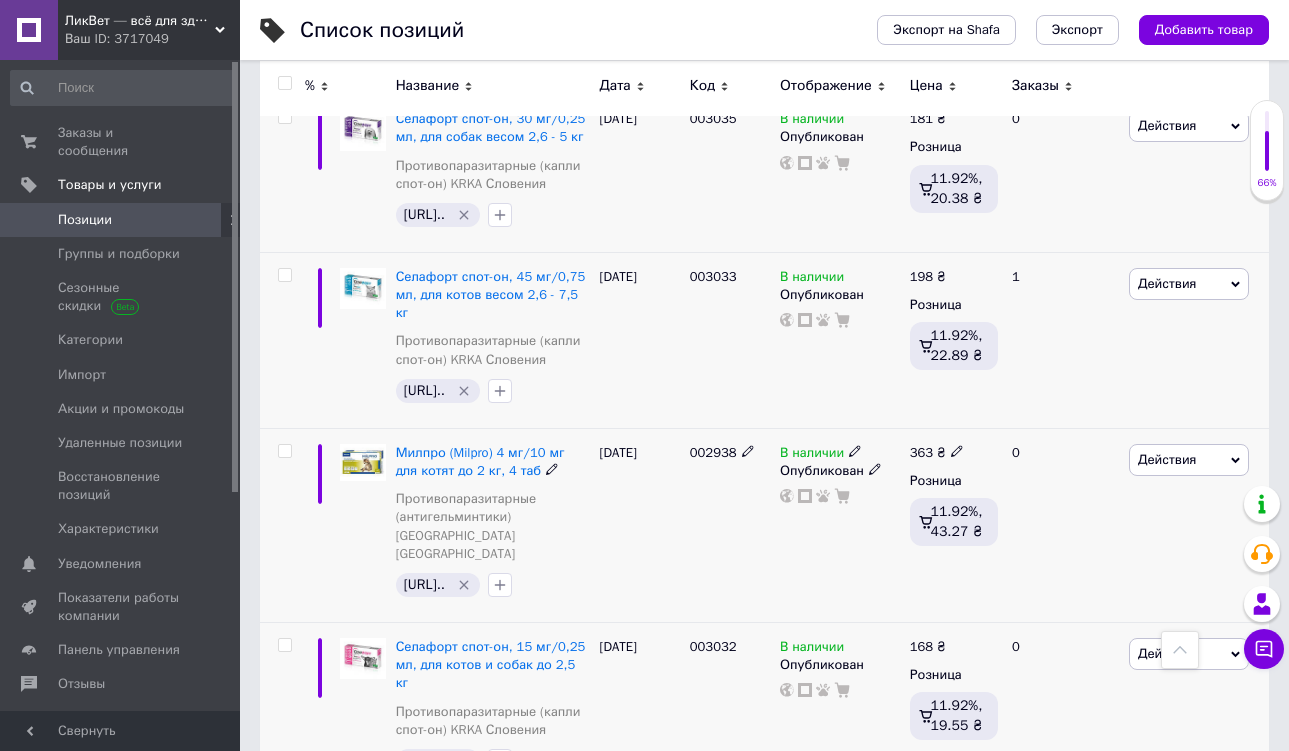 click 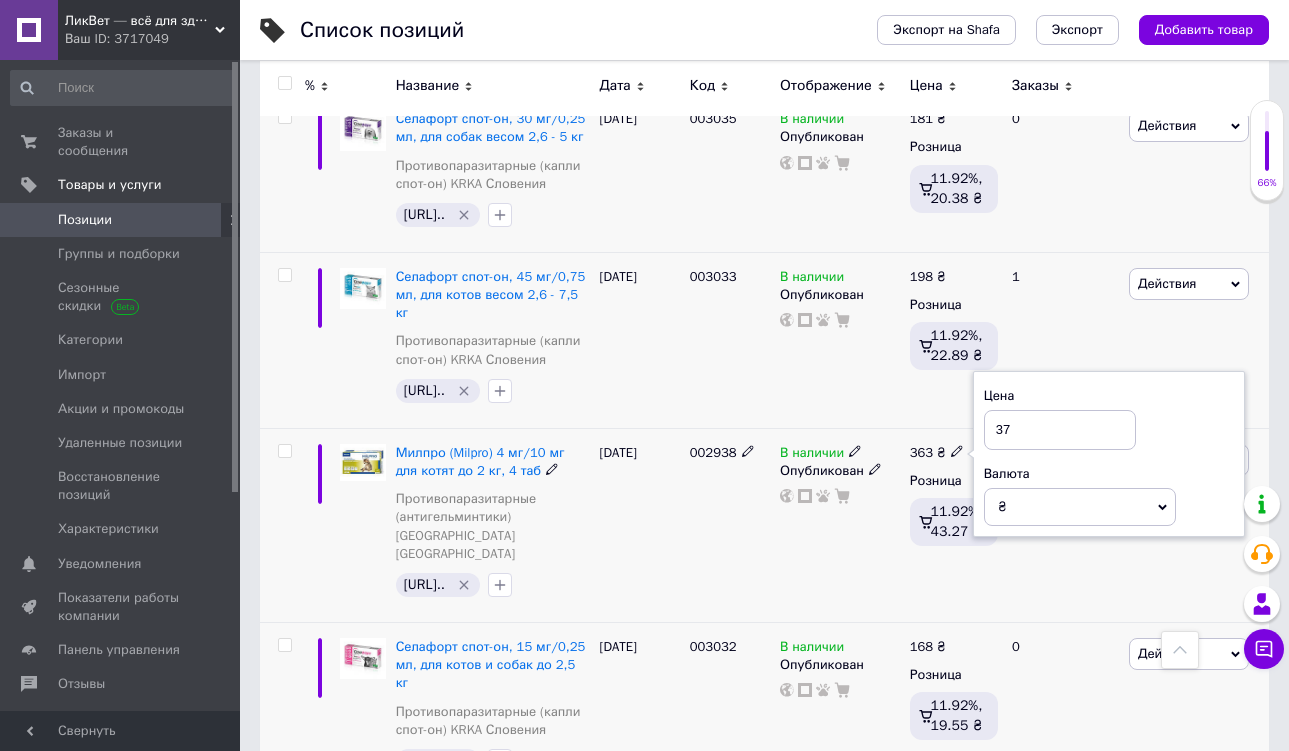 type on "373" 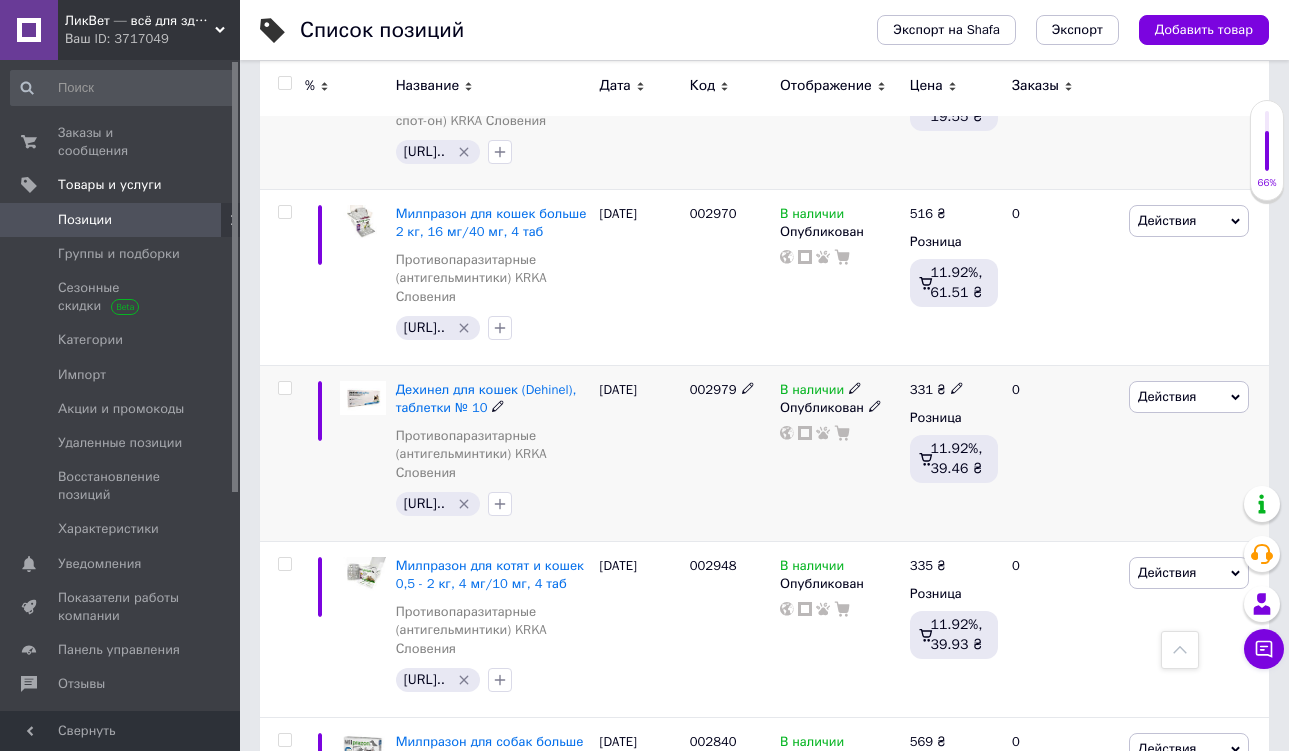 scroll, scrollTop: 1289, scrollLeft: 0, axis: vertical 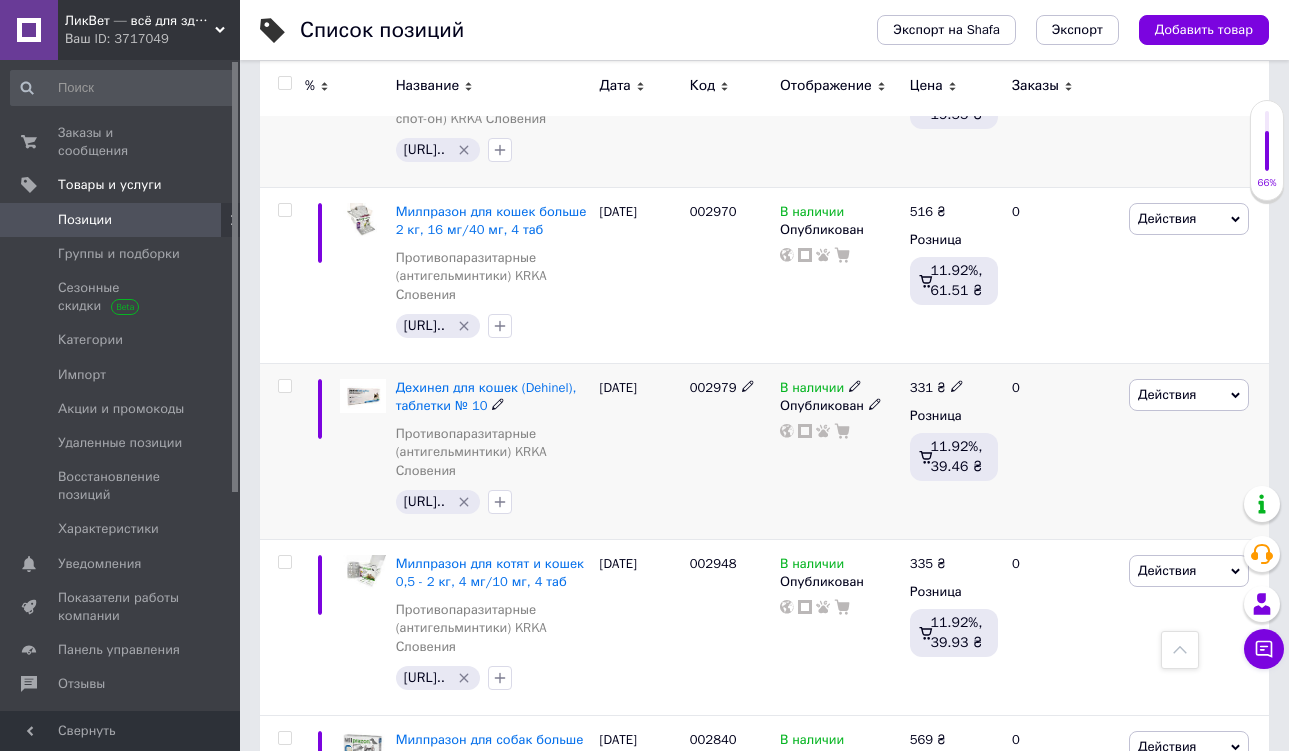 click 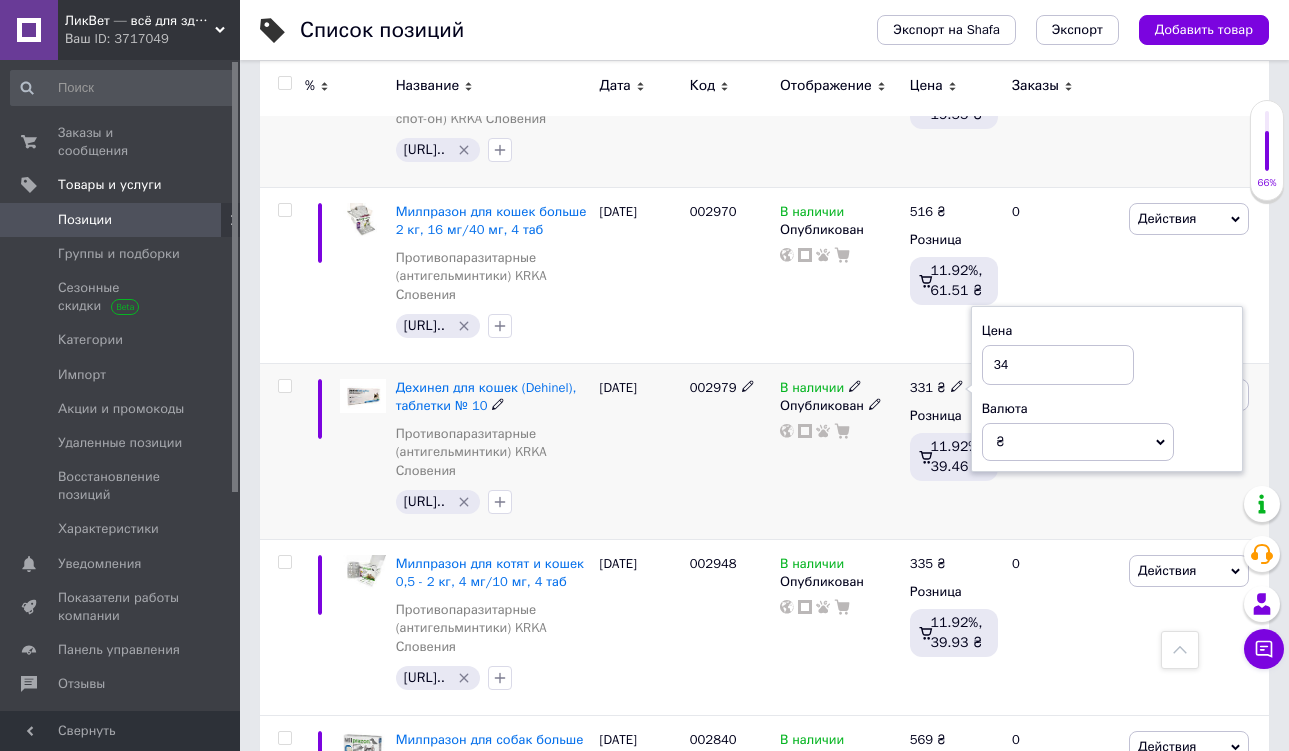 type on "343" 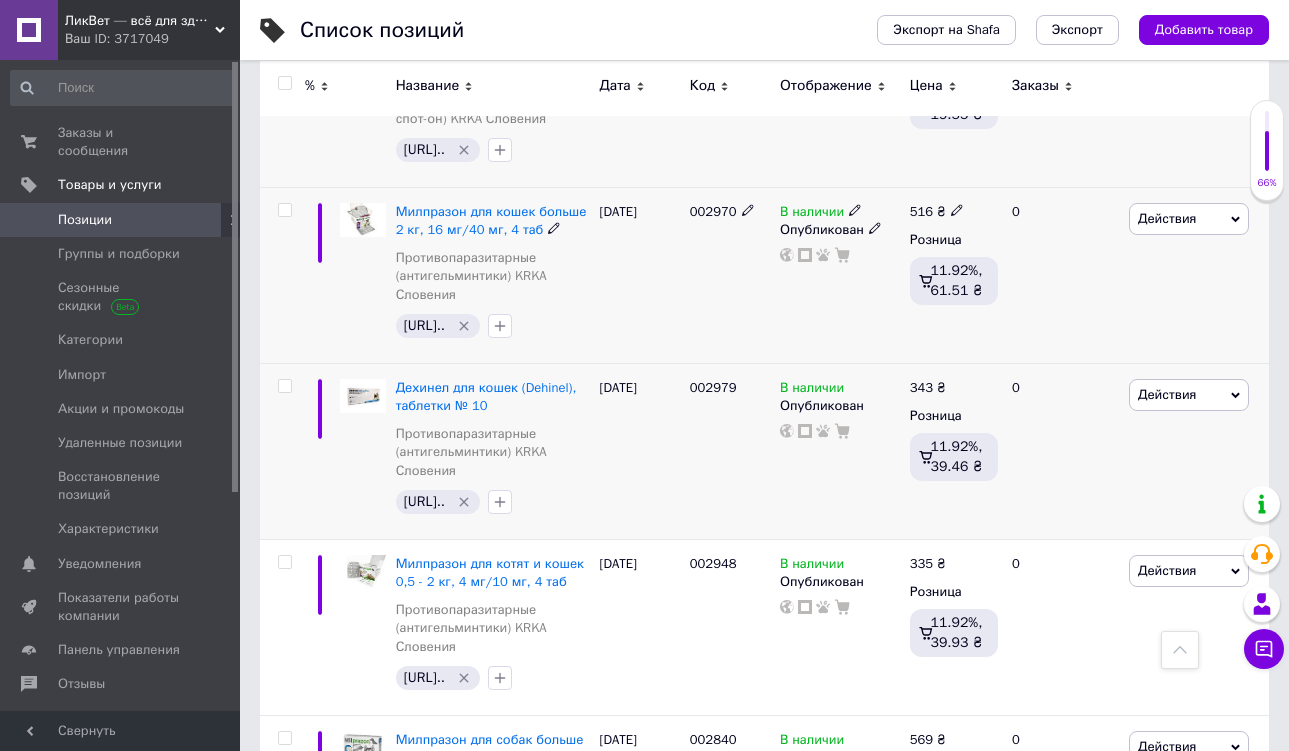 click 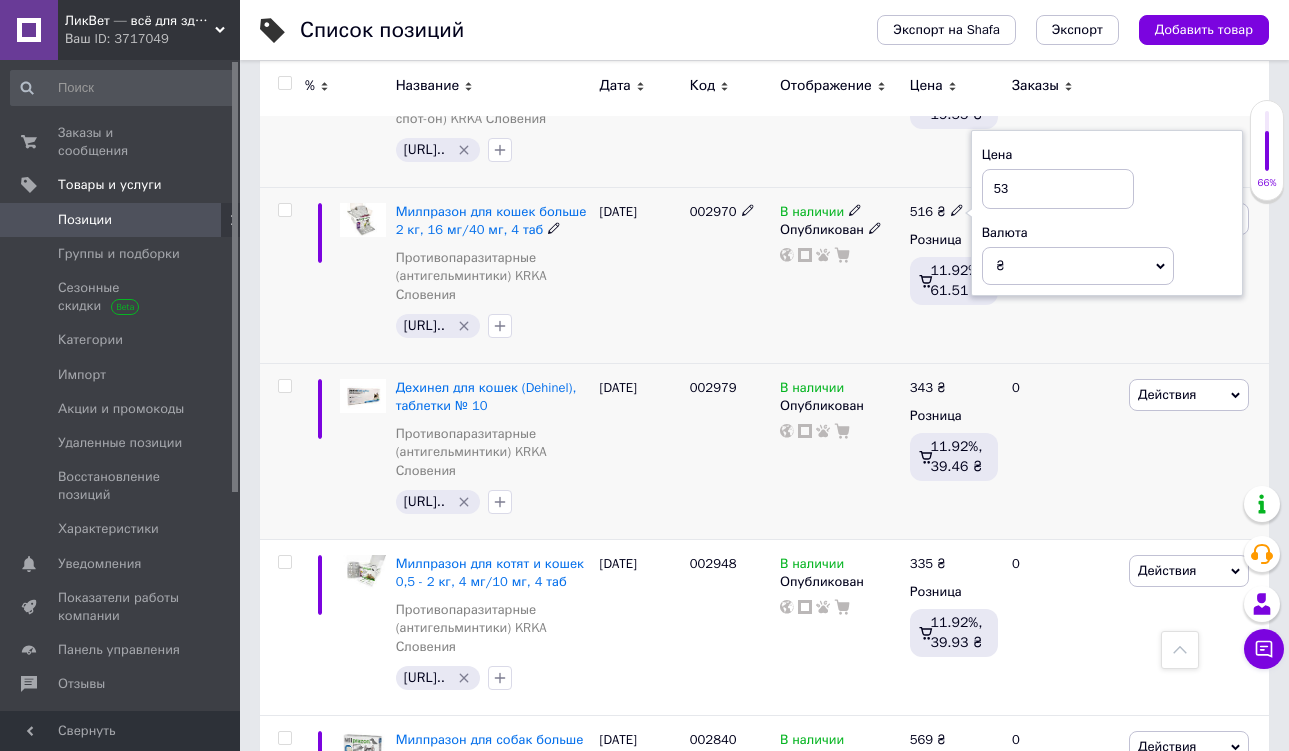 type on "532" 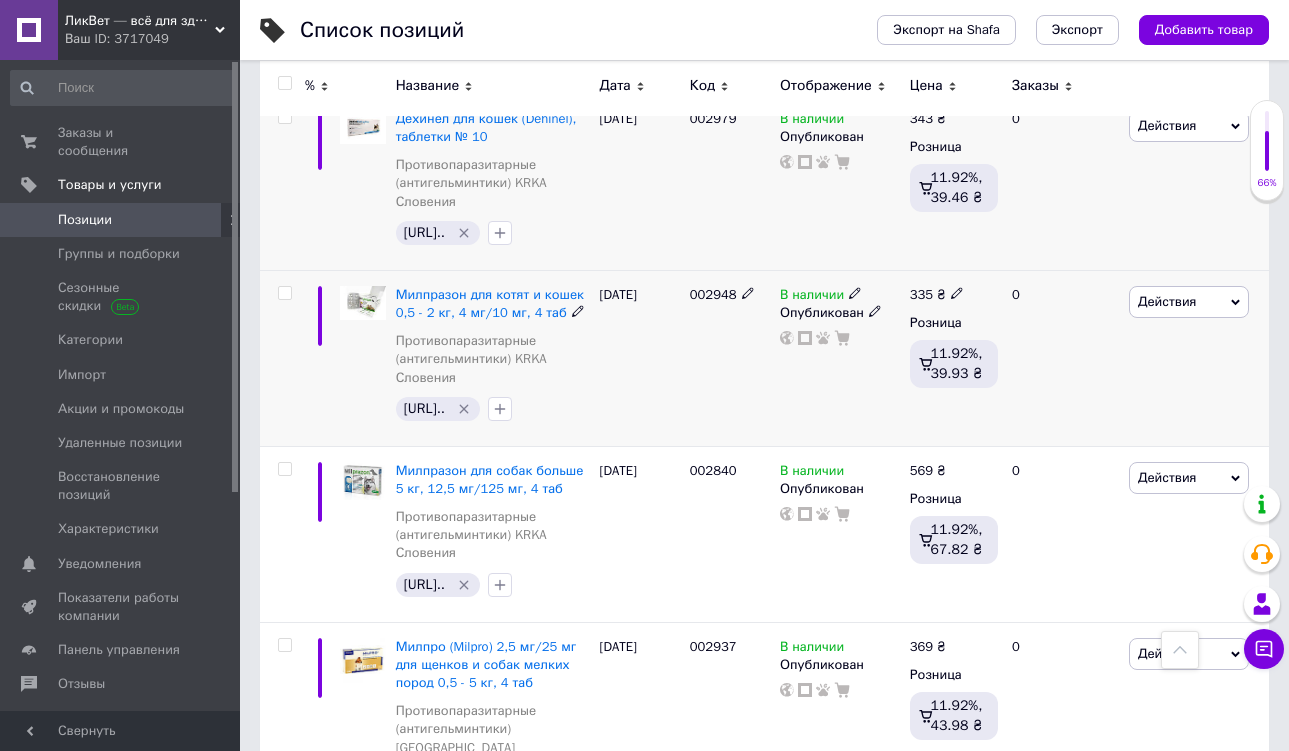 scroll, scrollTop: 1573, scrollLeft: 0, axis: vertical 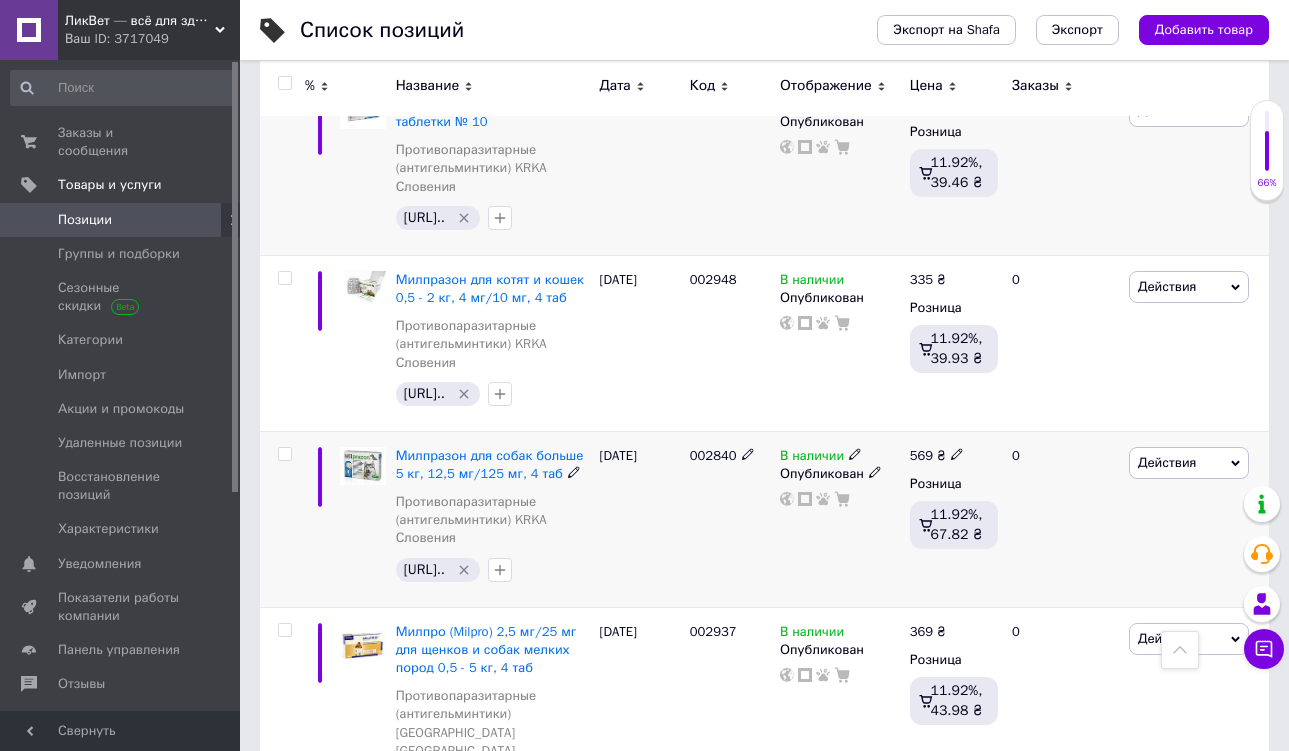 click 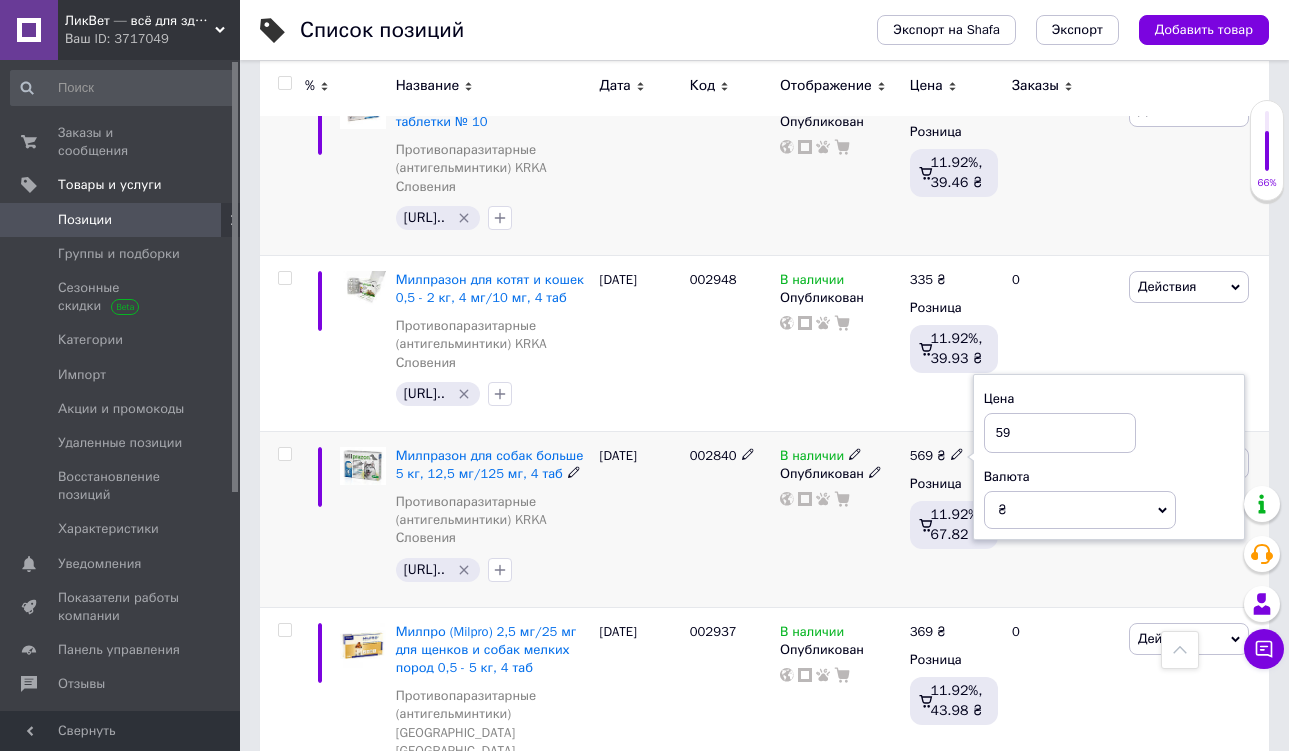 type on "593" 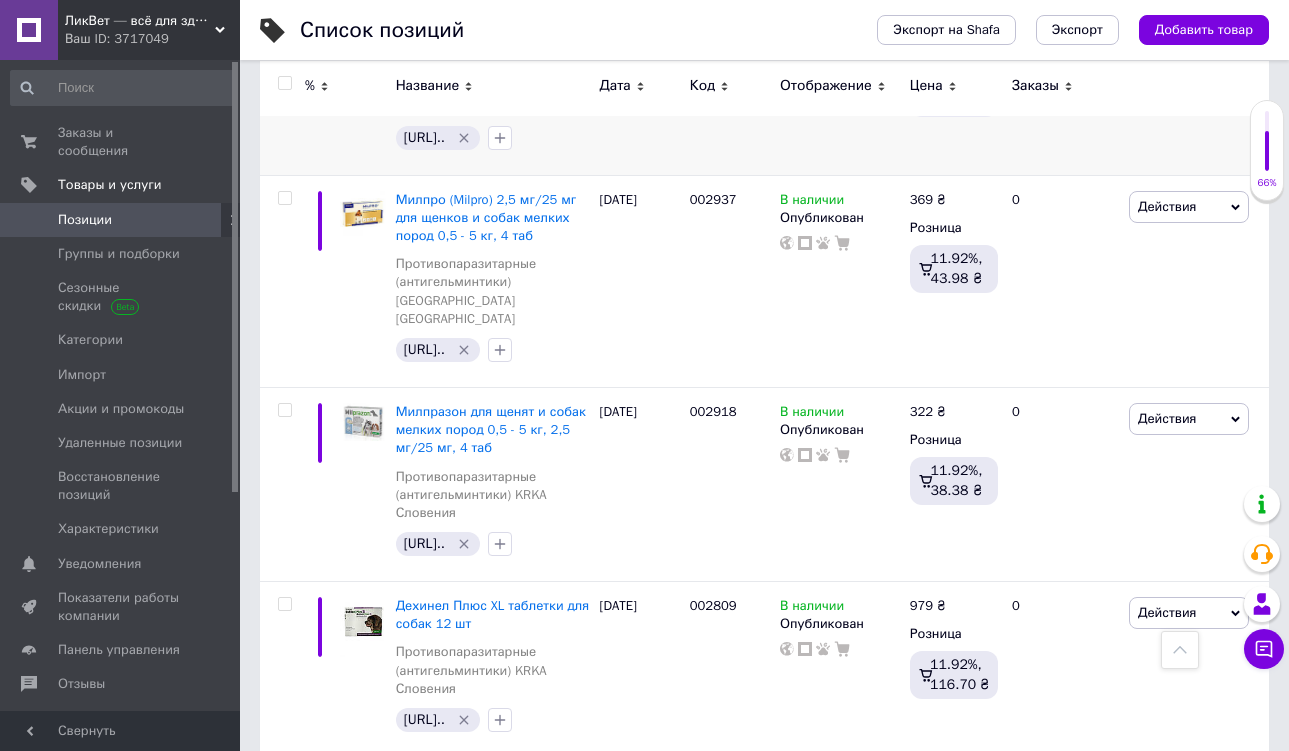 scroll, scrollTop: 2008, scrollLeft: 0, axis: vertical 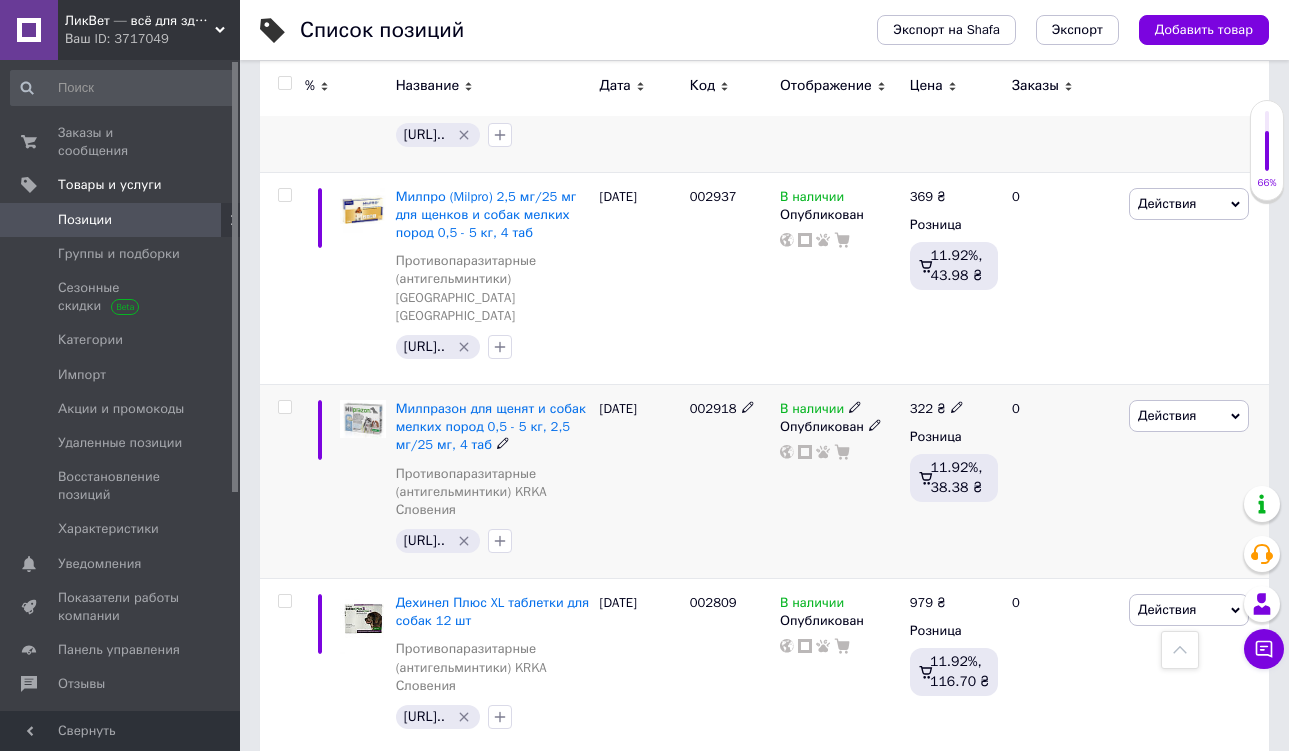 click 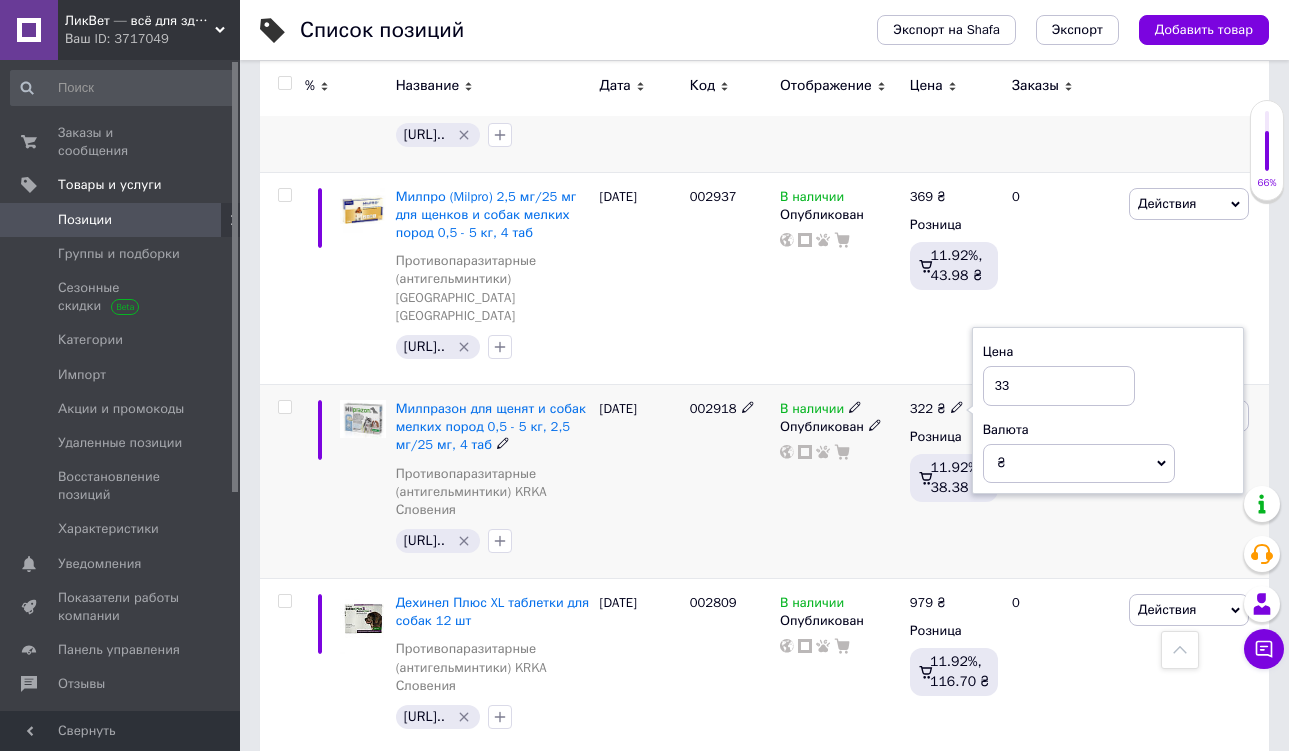 type on "334" 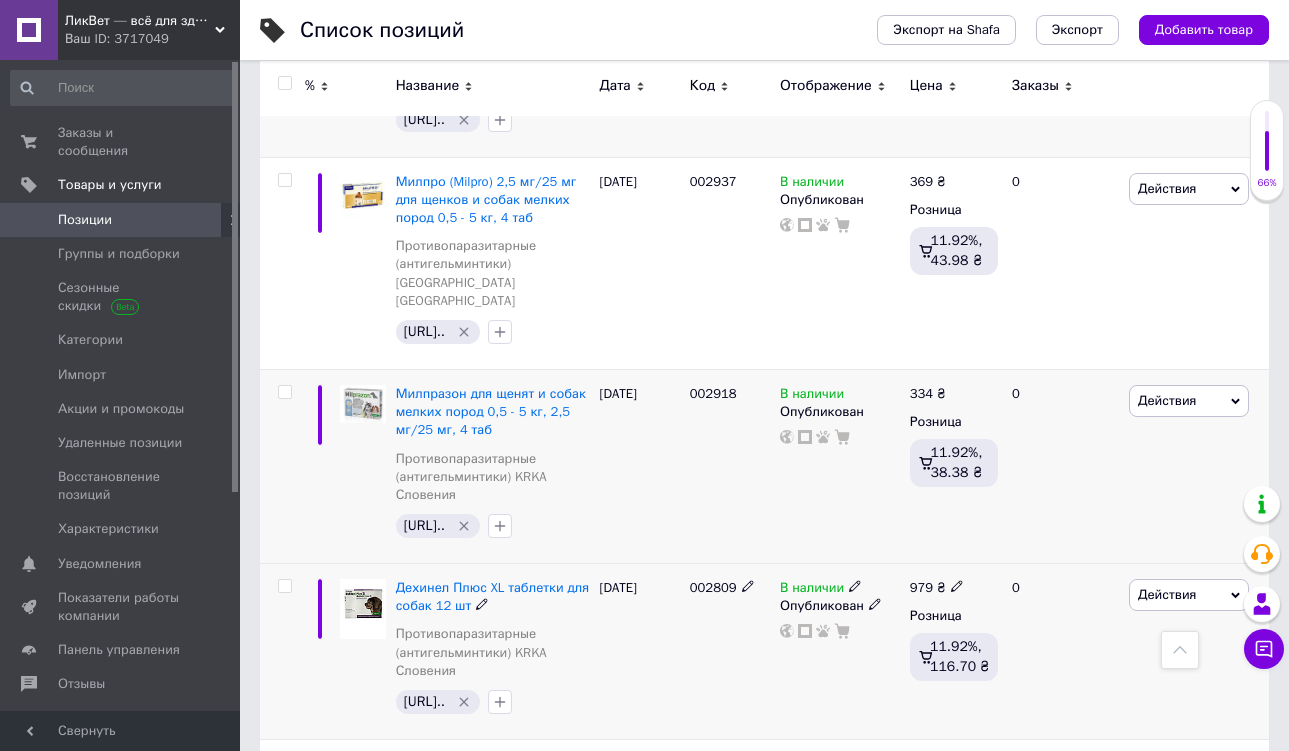 scroll, scrollTop: 2017, scrollLeft: 0, axis: vertical 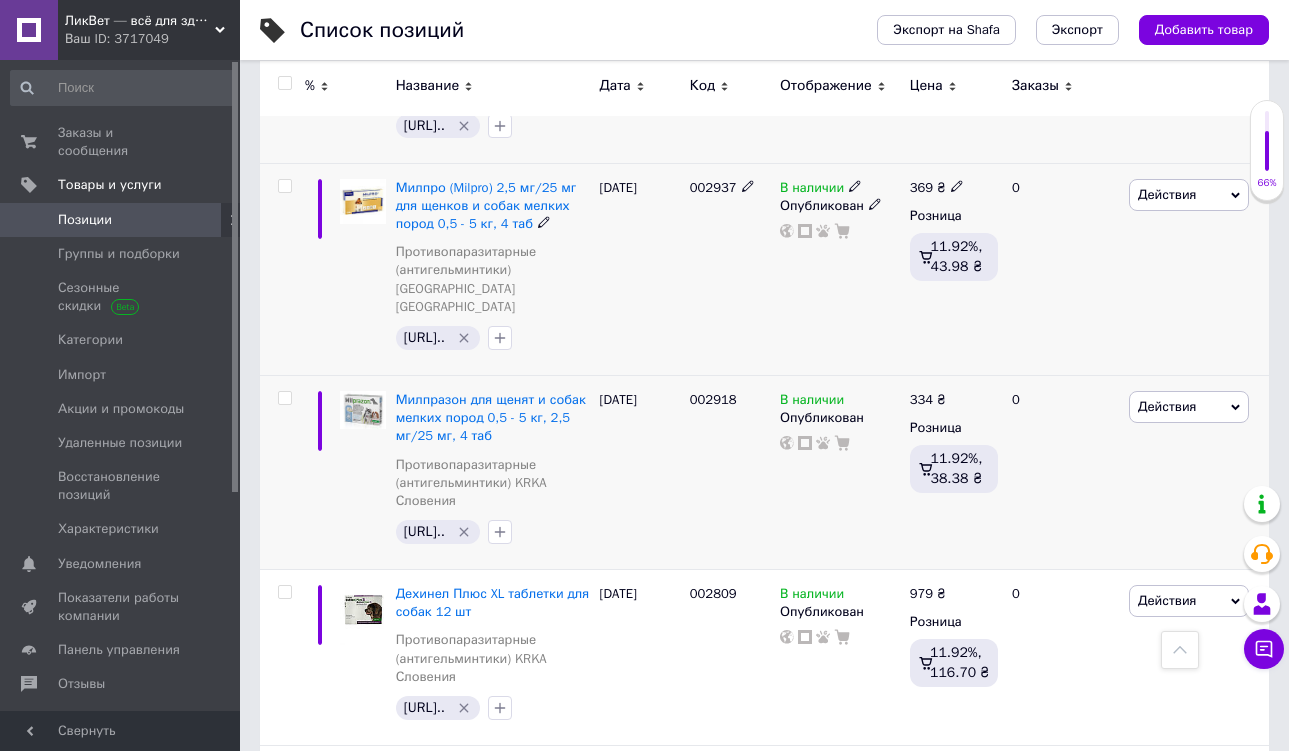 click 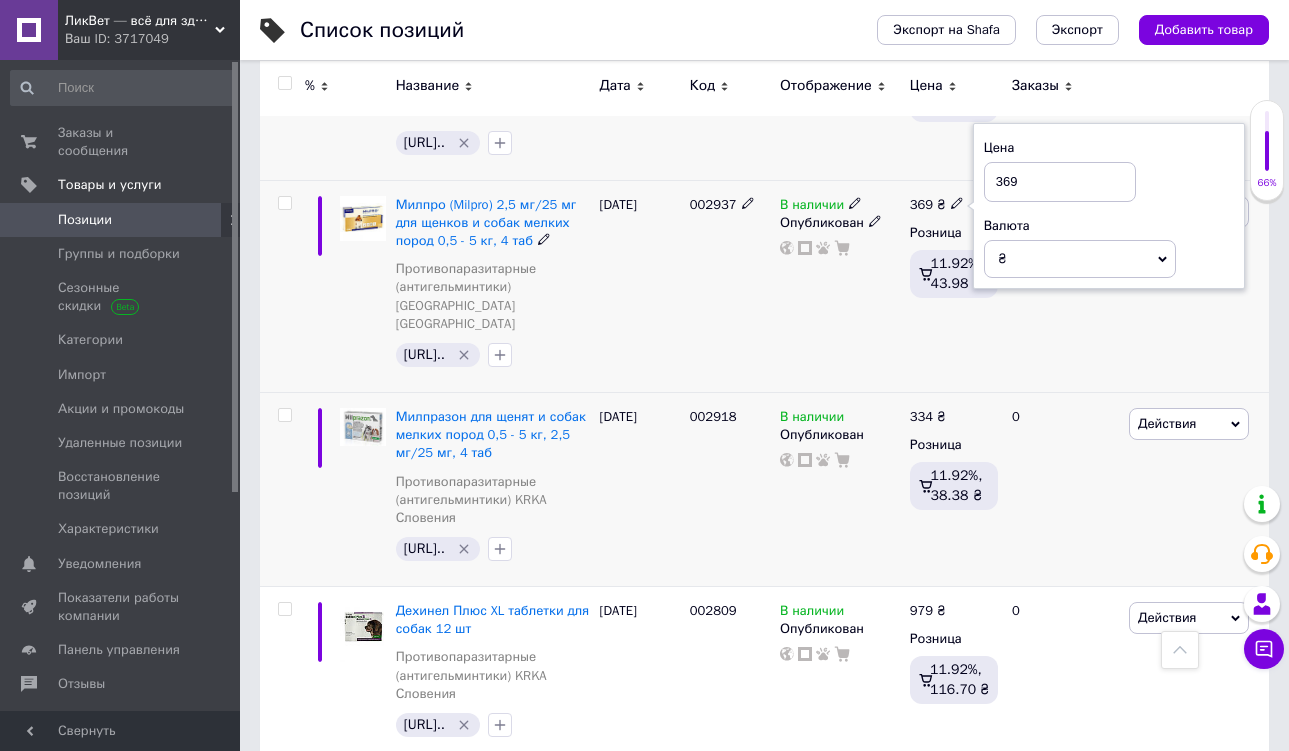 scroll, scrollTop: 1970, scrollLeft: 0, axis: vertical 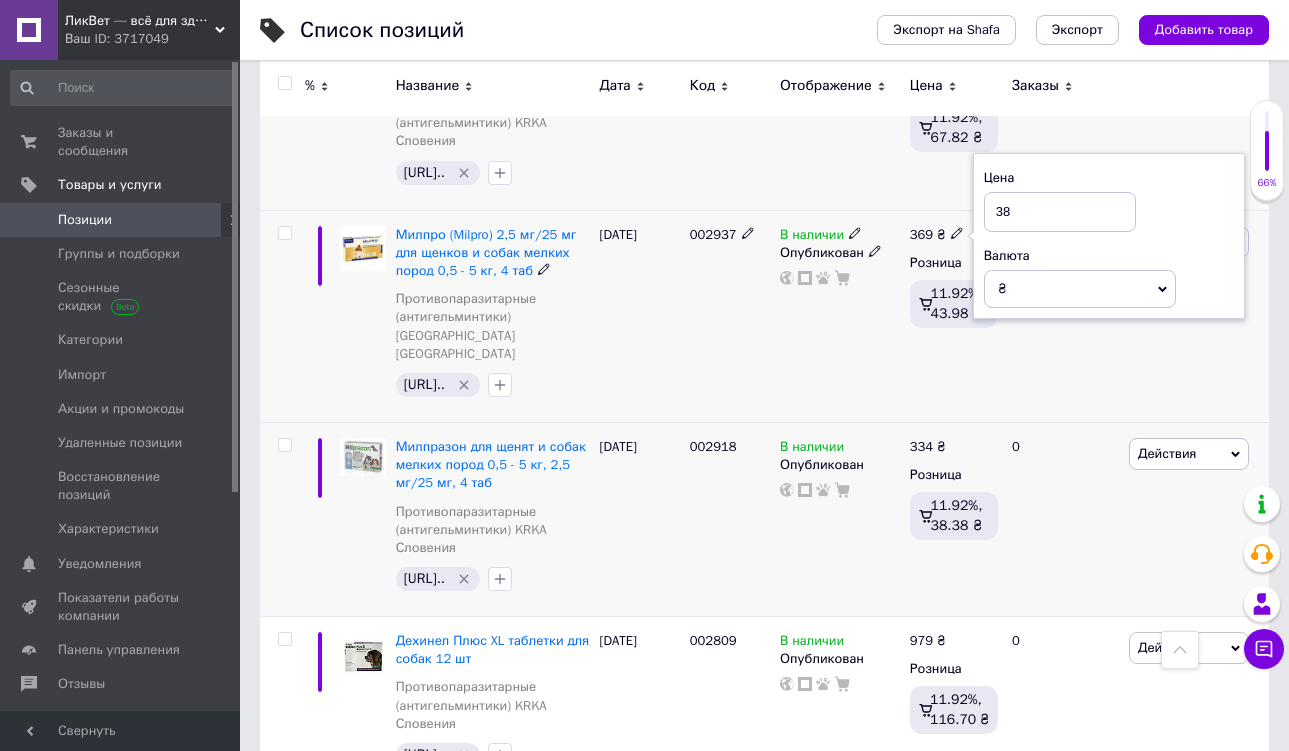type on "384" 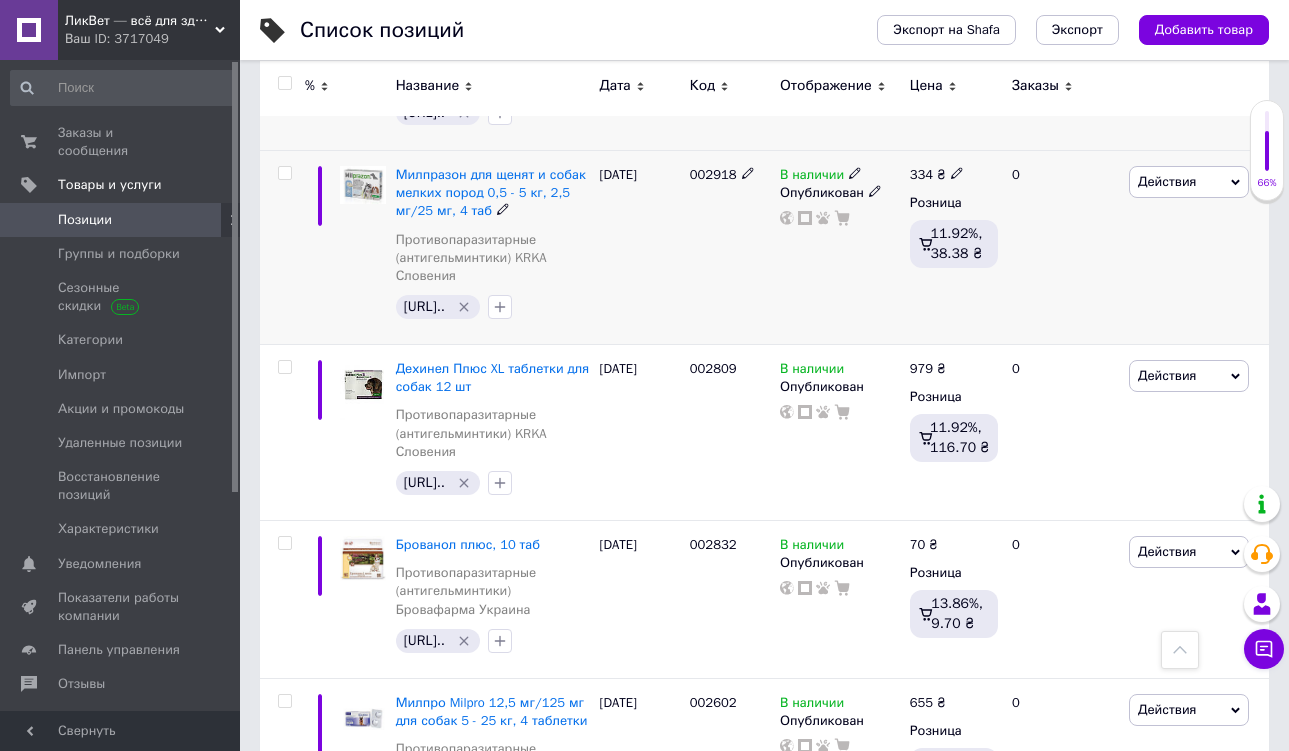 scroll, scrollTop: 2336, scrollLeft: 0, axis: vertical 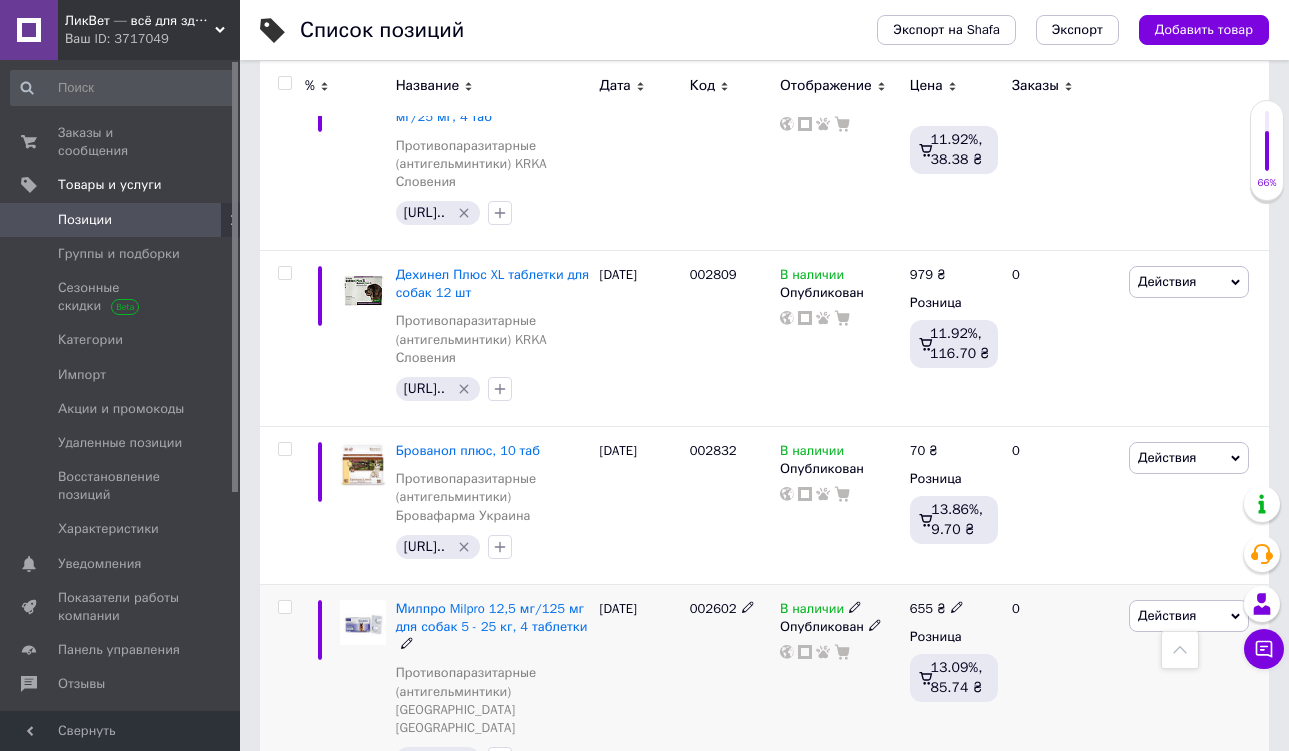 click 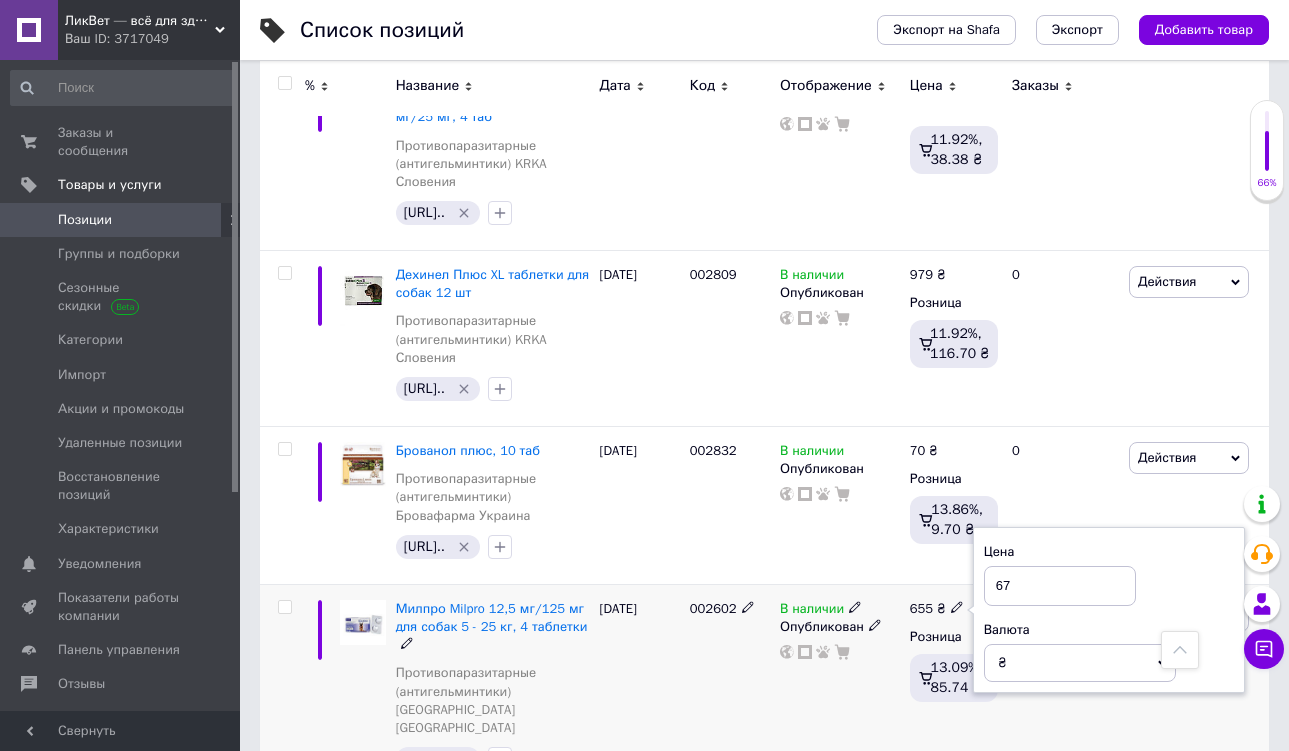 type on "670" 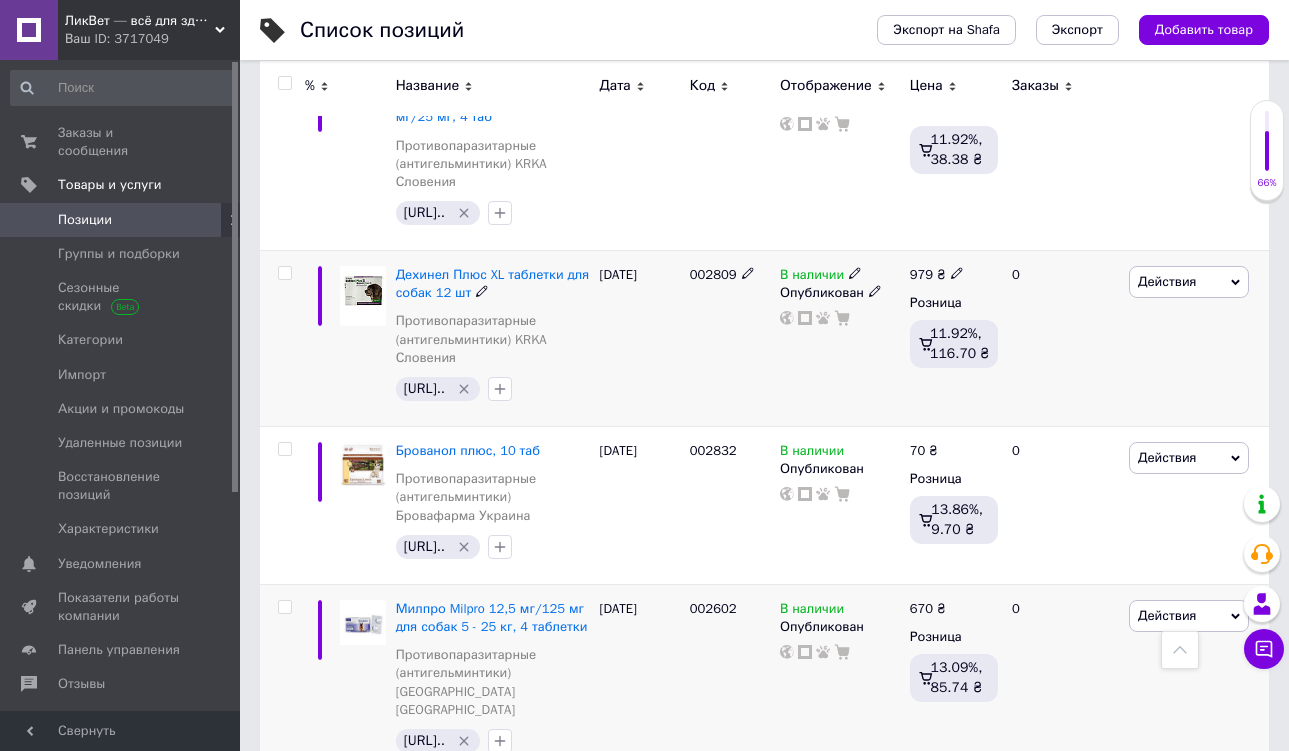 click 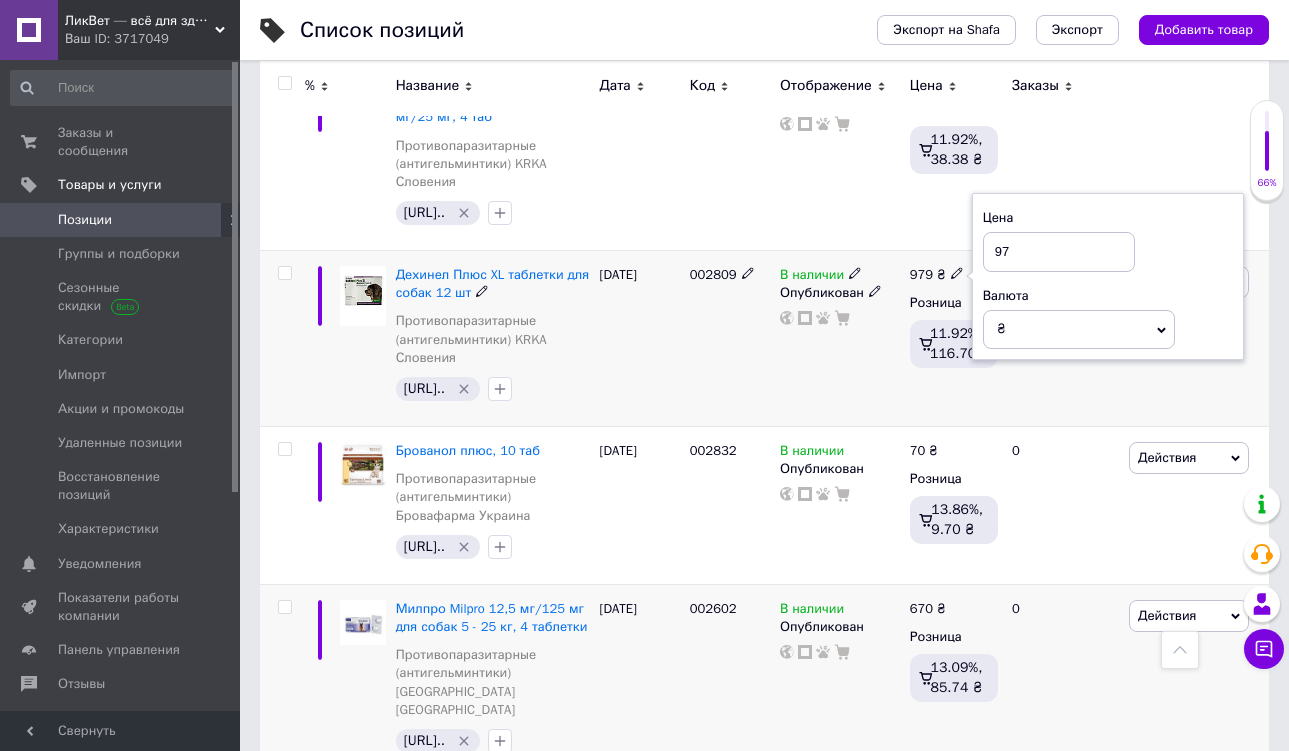 type on "9" 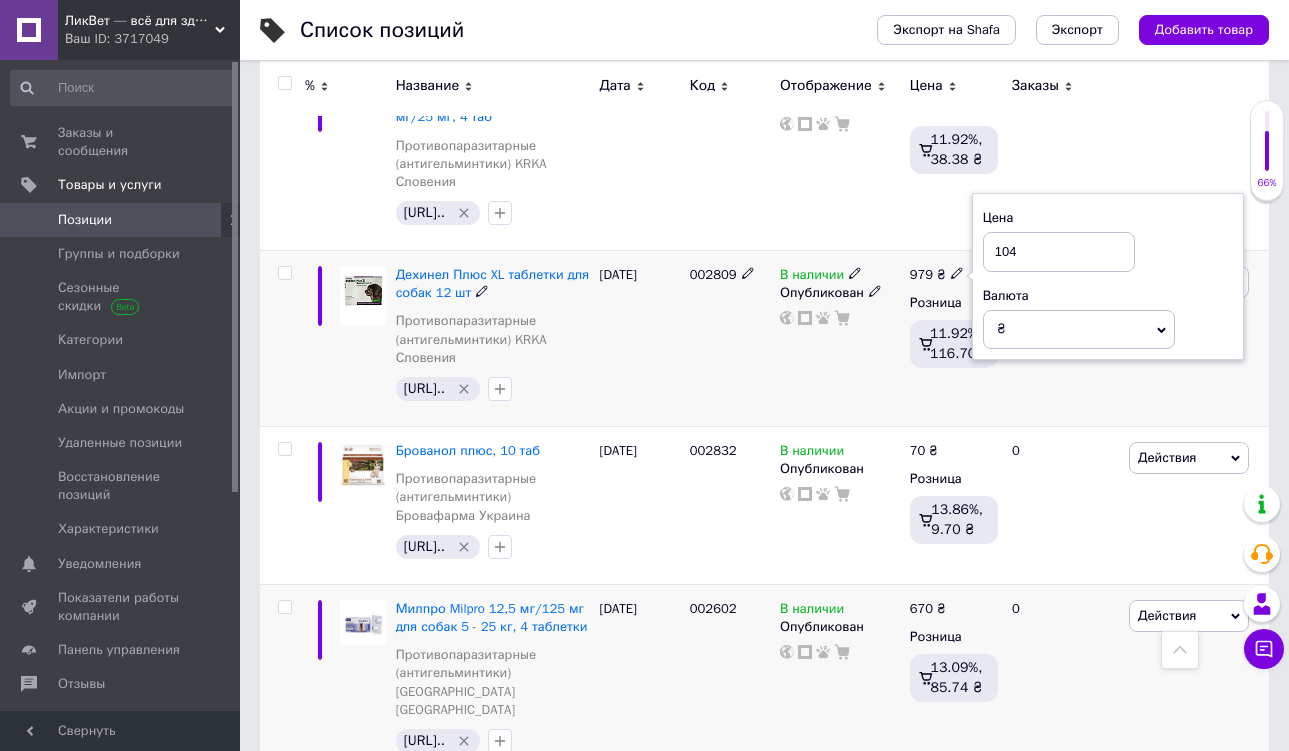 type on "1042" 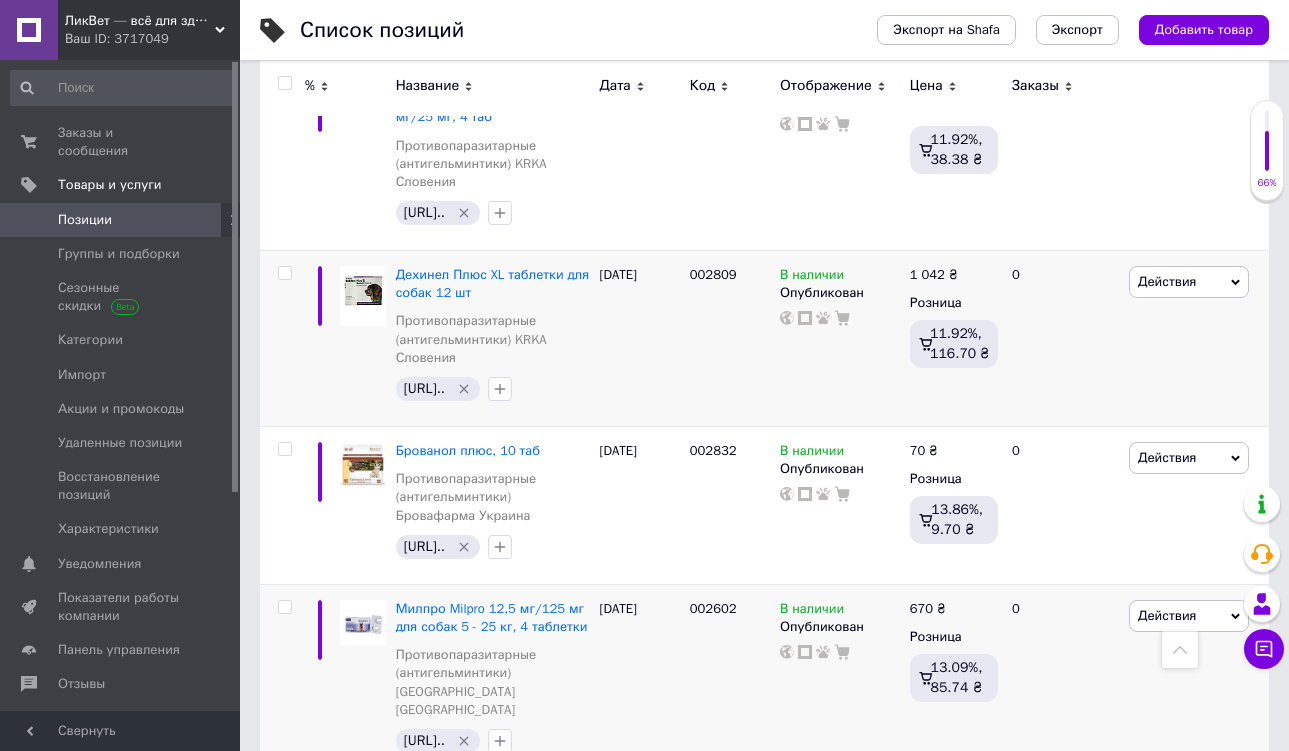 click 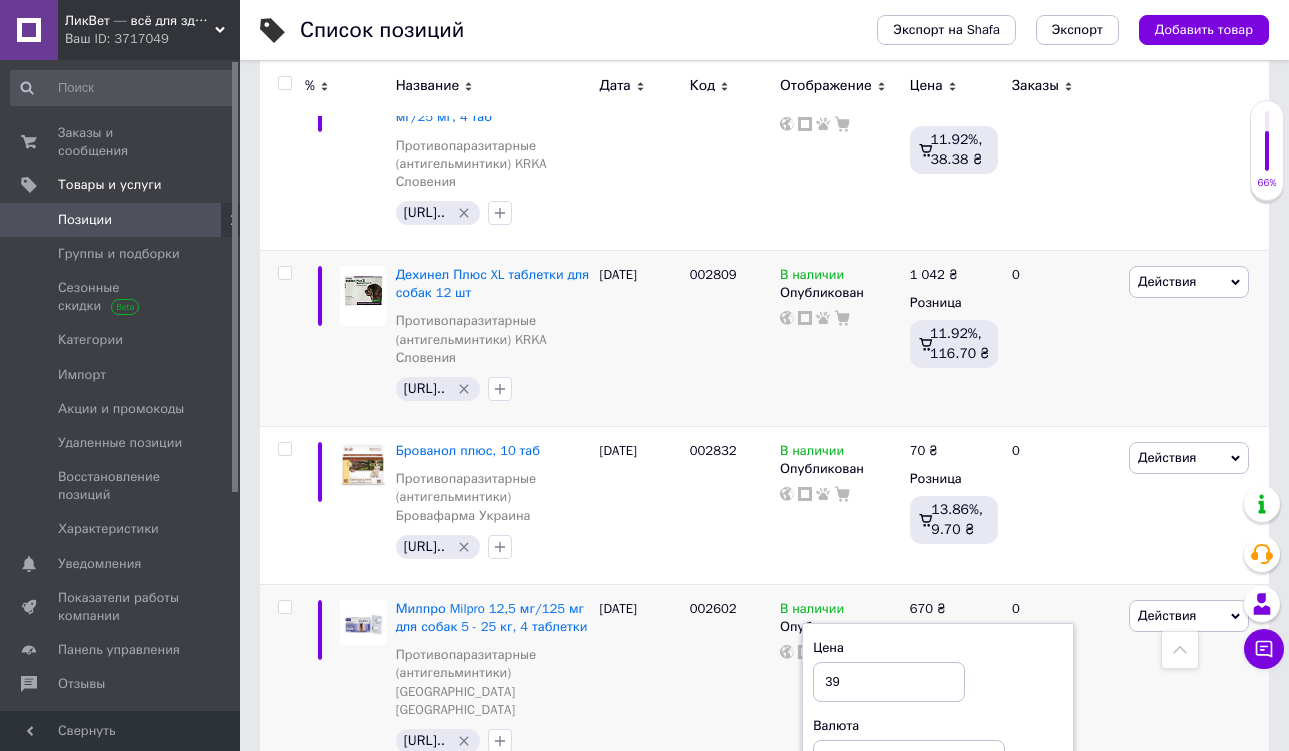 type on "391" 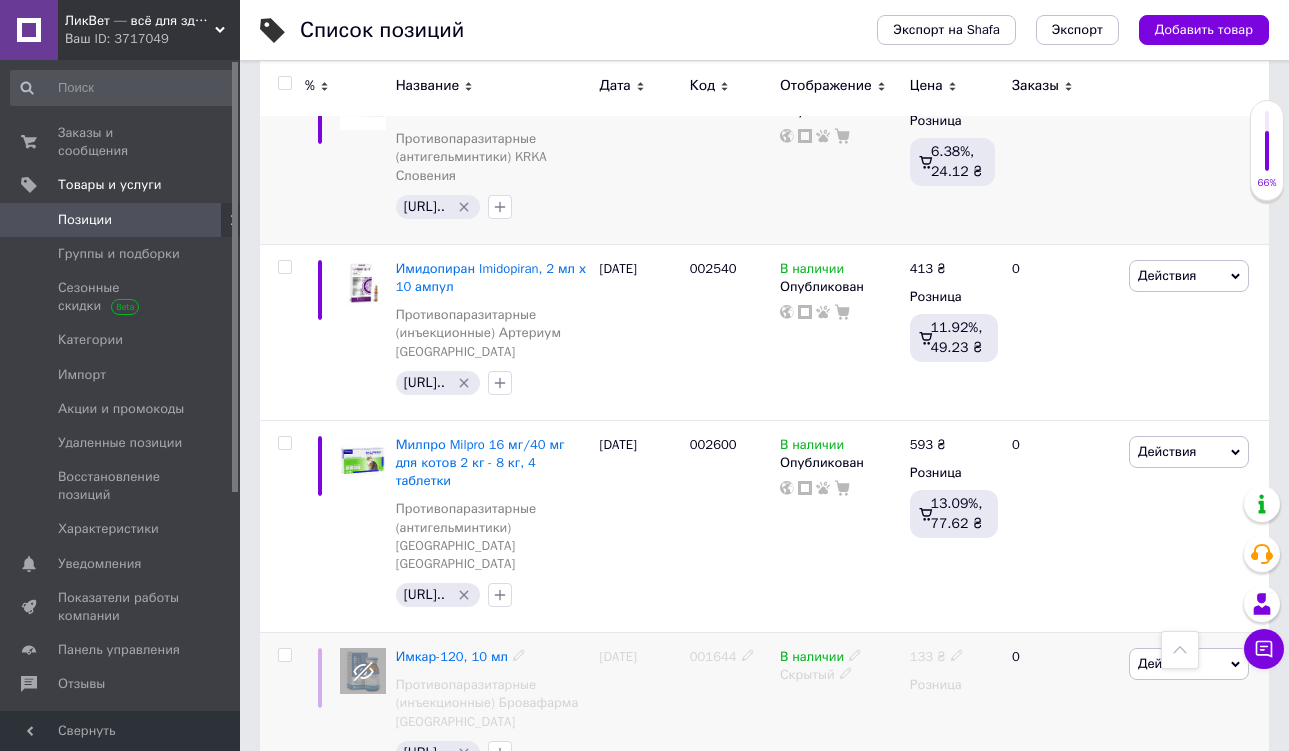 scroll, scrollTop: 3050, scrollLeft: 0, axis: vertical 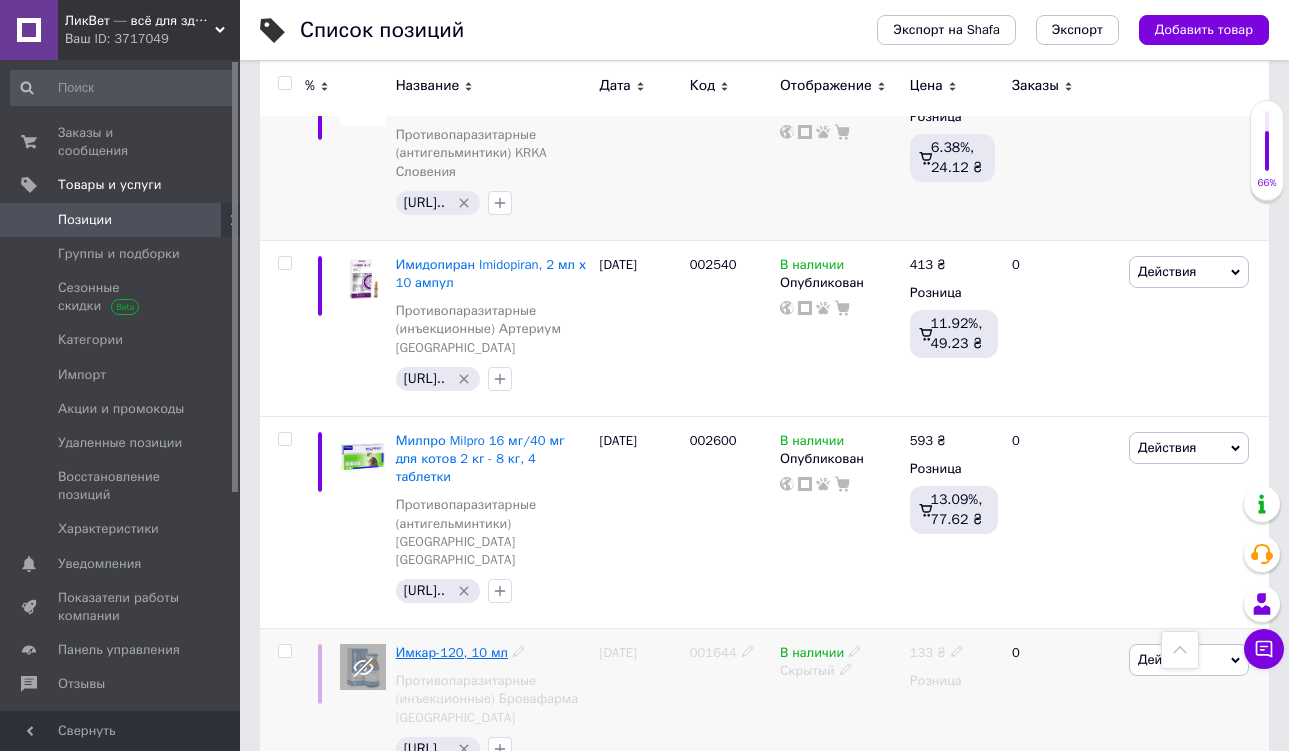 click on "Имкар-120, 10 мл" at bounding box center (452, 652) 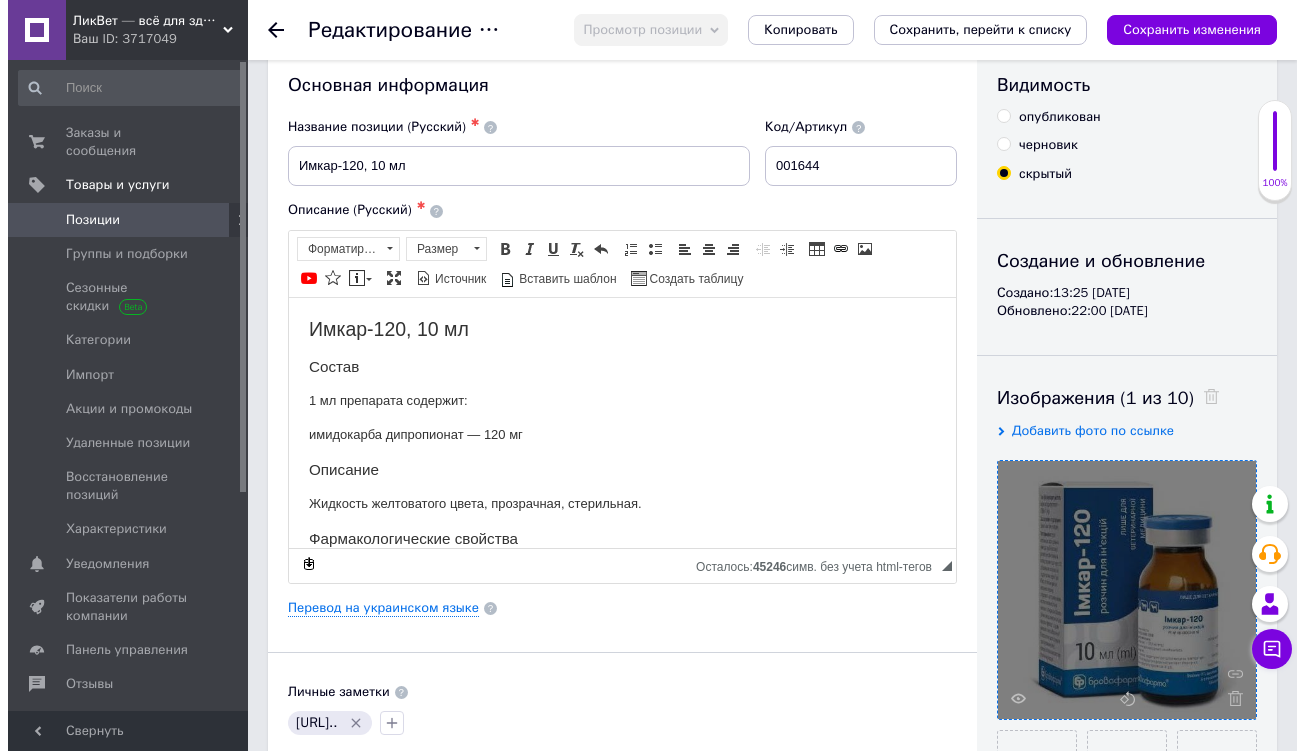 scroll, scrollTop: 106, scrollLeft: 0, axis: vertical 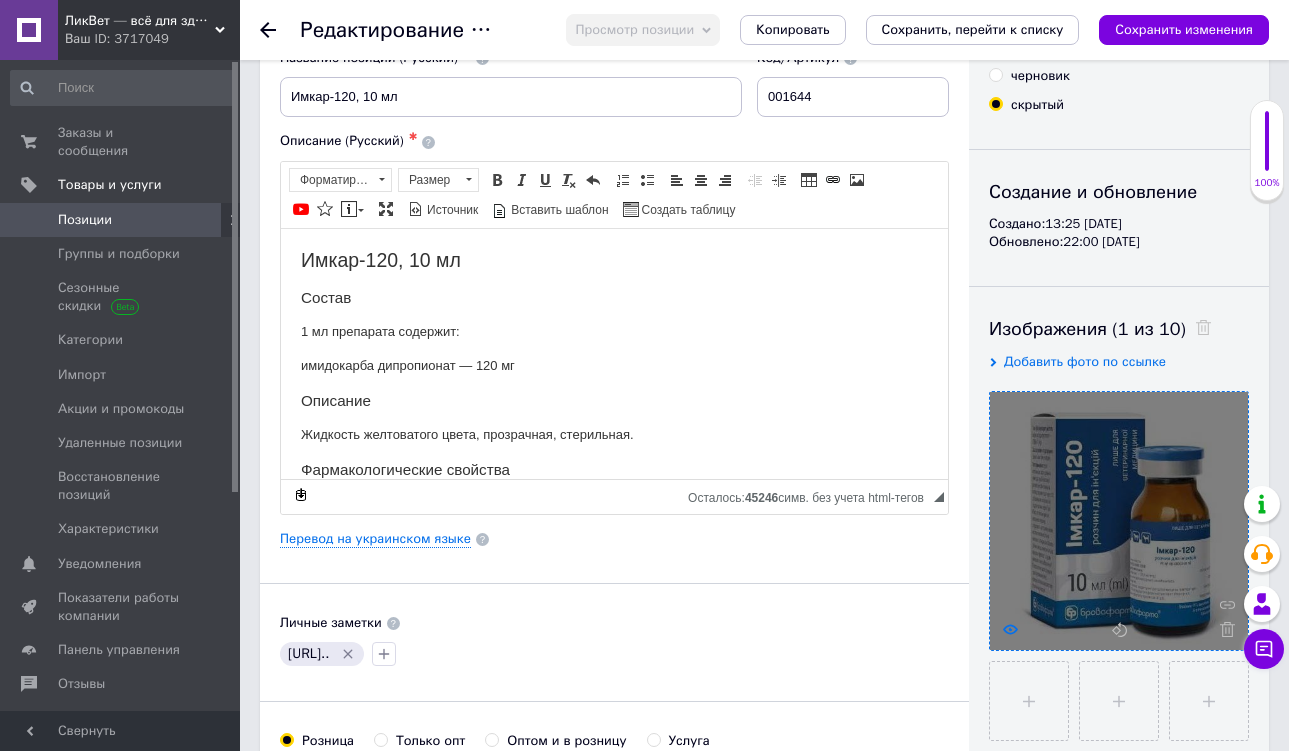click 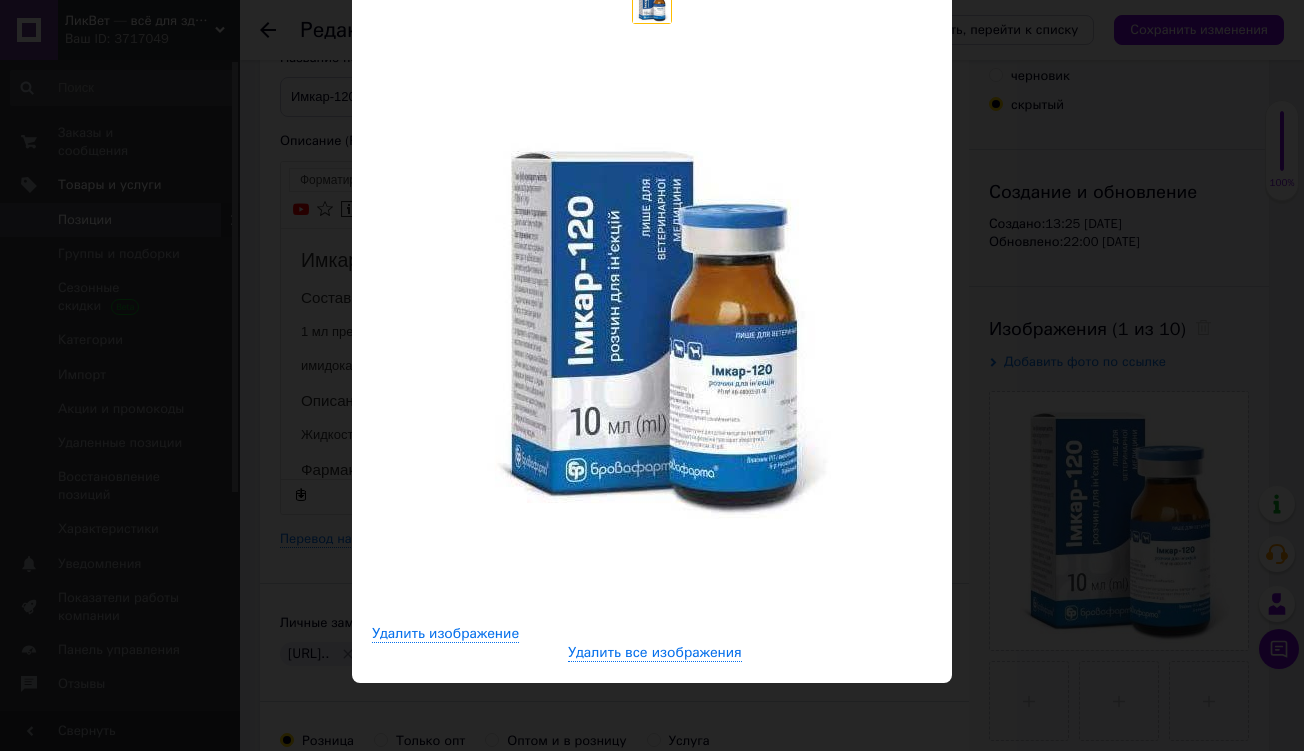 scroll, scrollTop: 157, scrollLeft: 0, axis: vertical 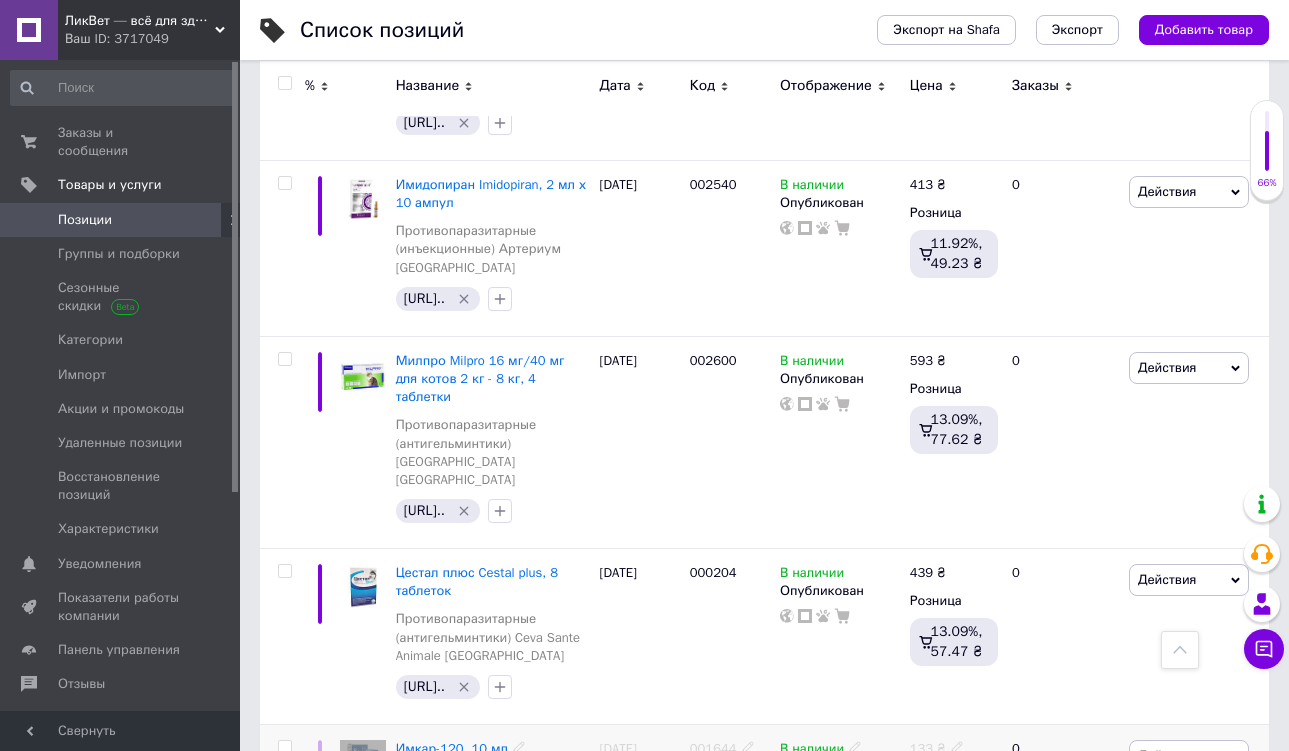 click 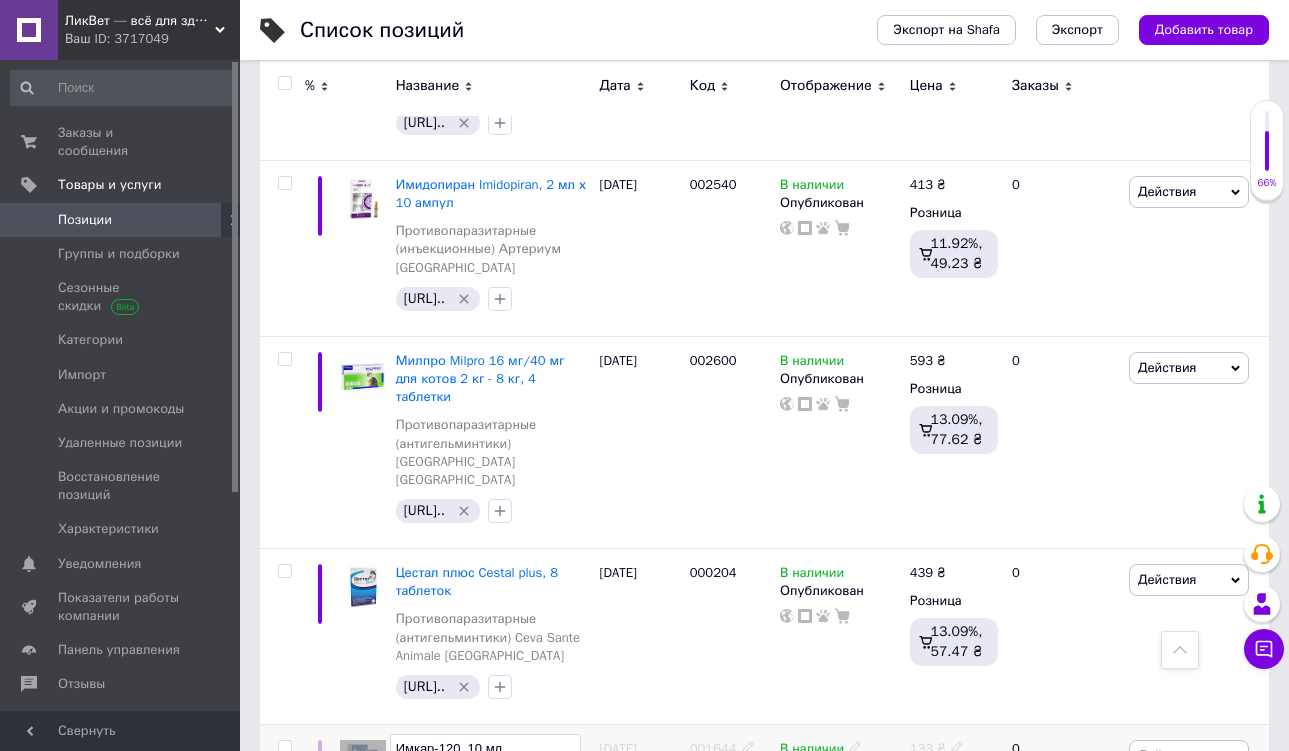 click on "[DATE]" at bounding box center [640, 806] 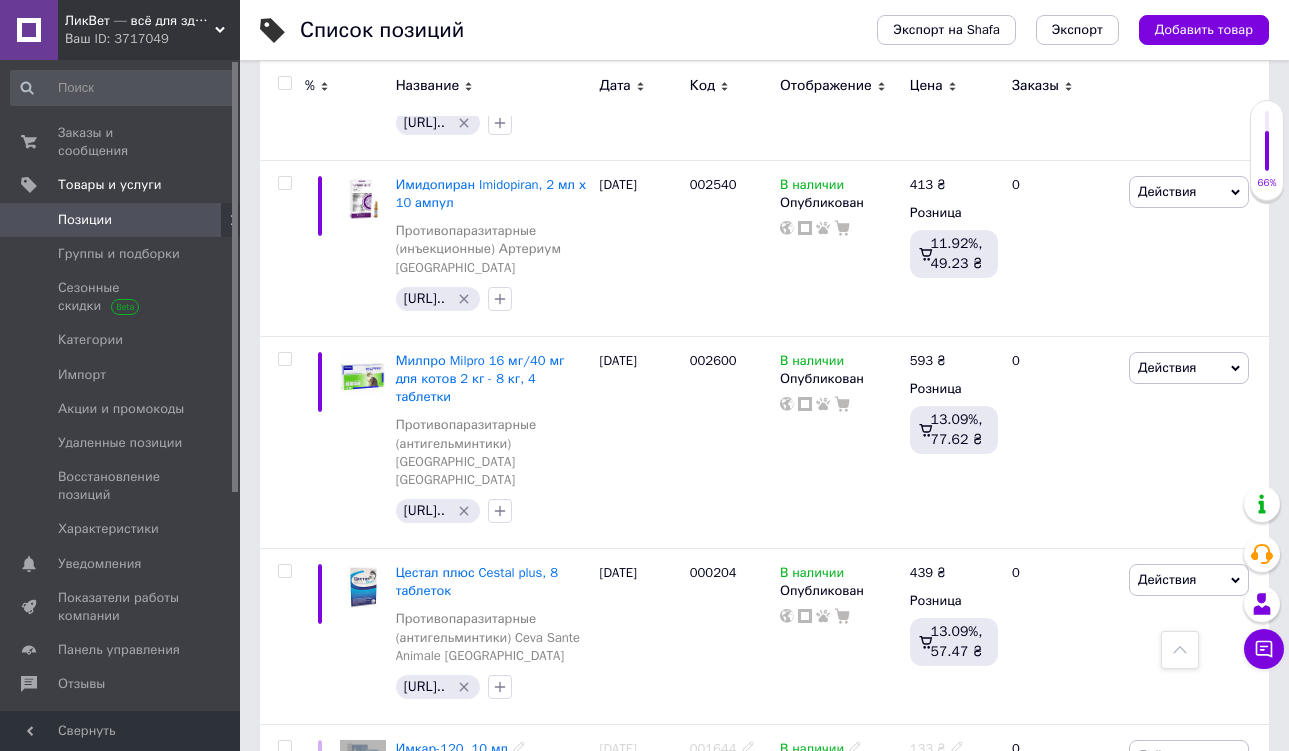 click on "Имкар-120, 10 мл" at bounding box center [452, 748] 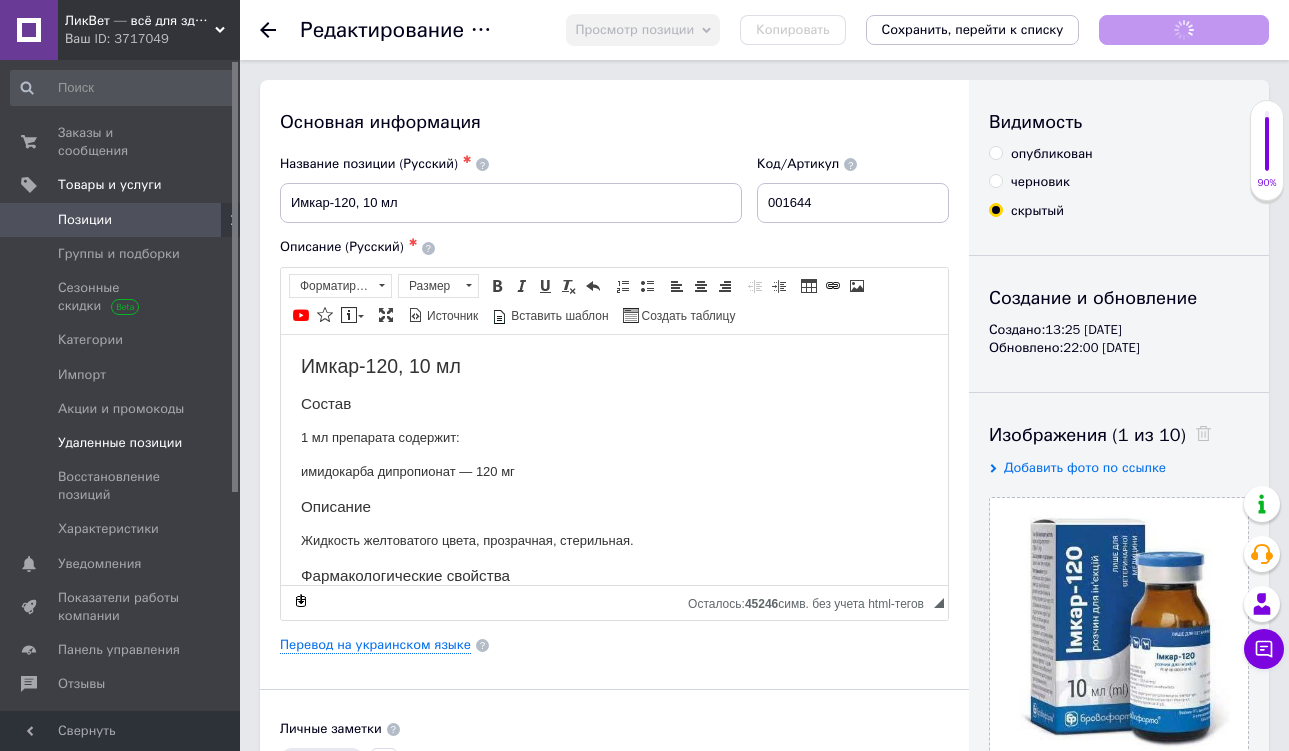 scroll, scrollTop: 0, scrollLeft: 0, axis: both 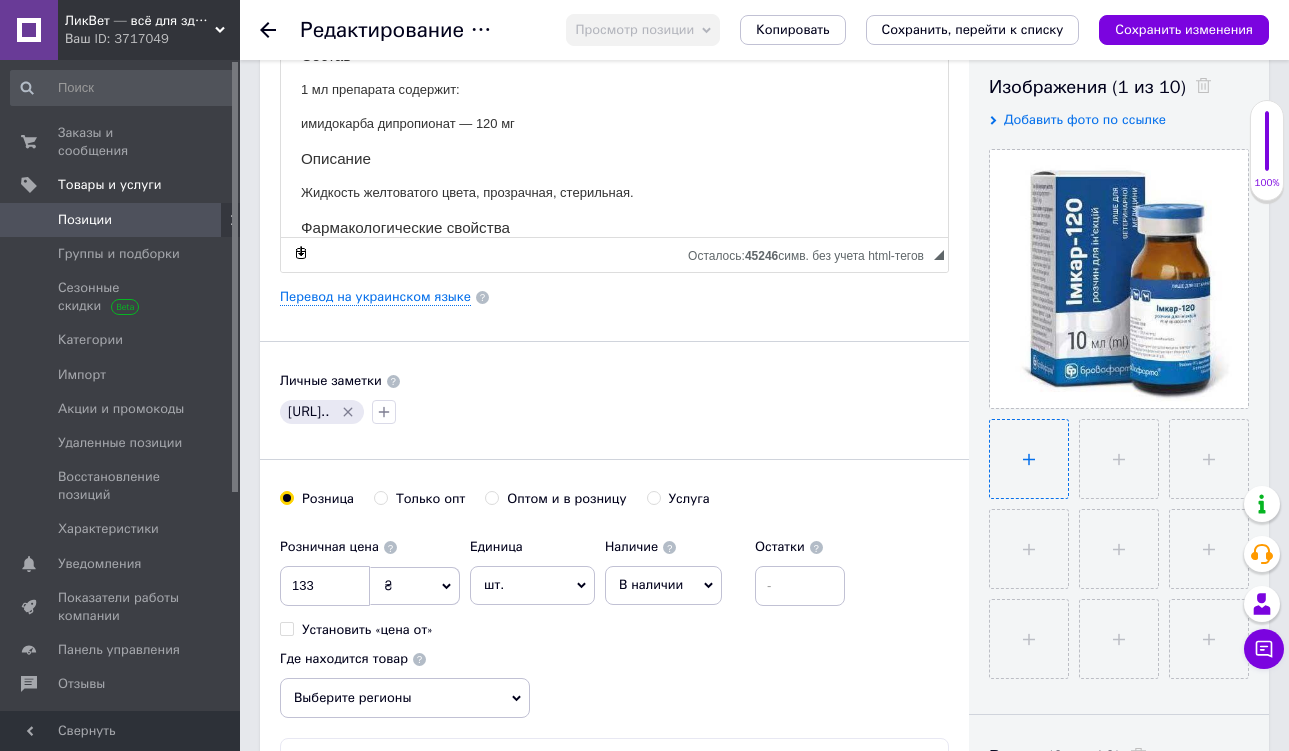 click at bounding box center (1029, 459) 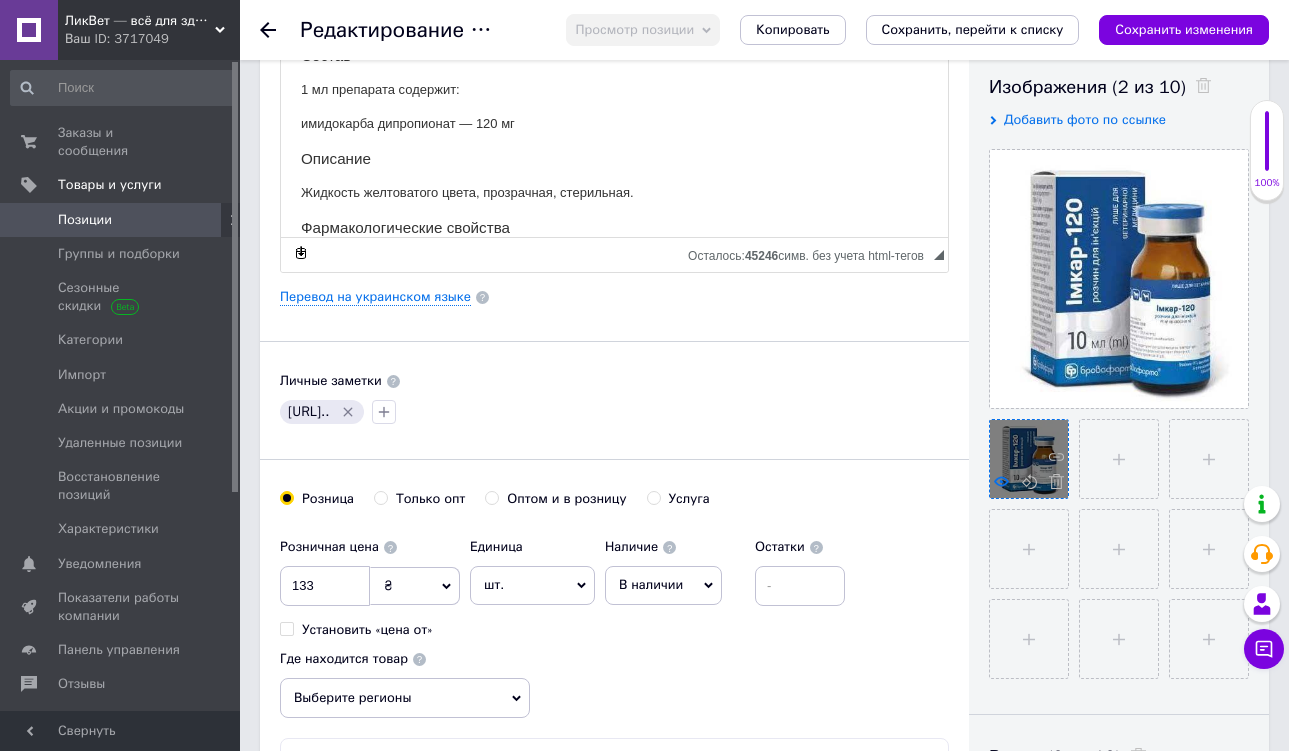 click 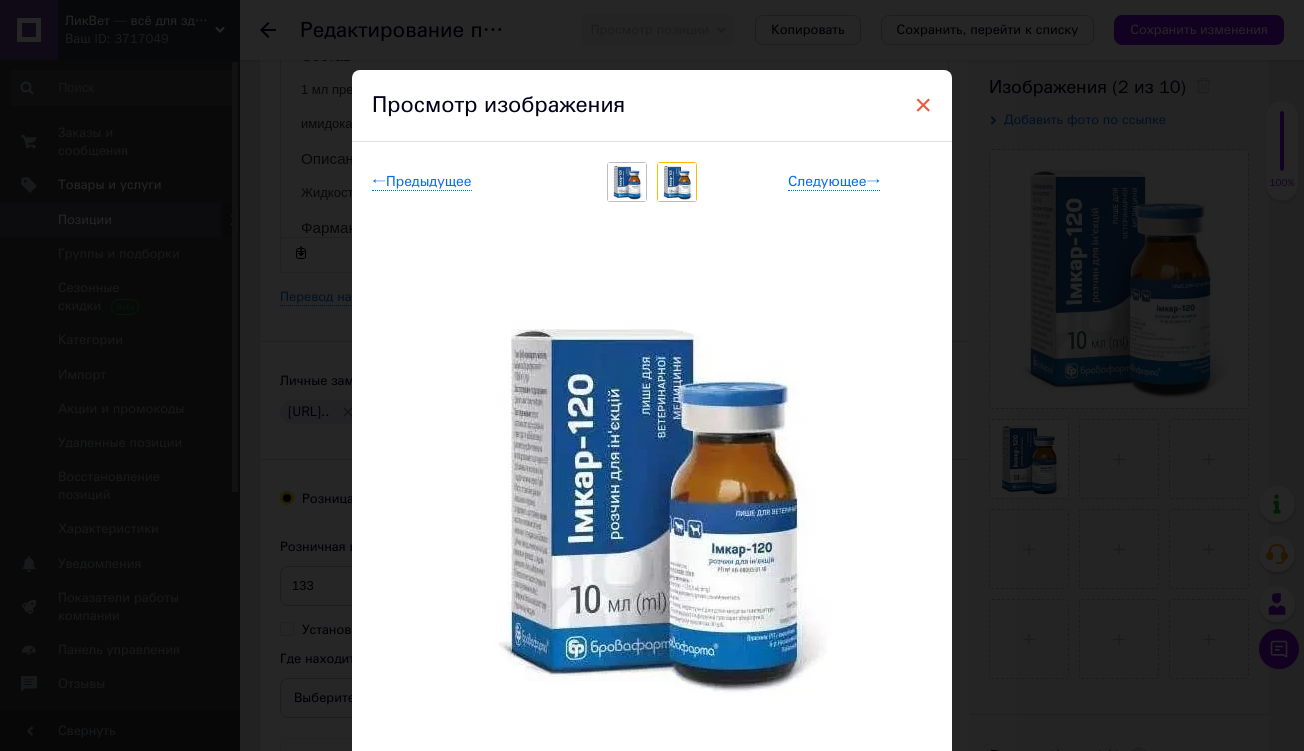 click on "×" at bounding box center (923, 105) 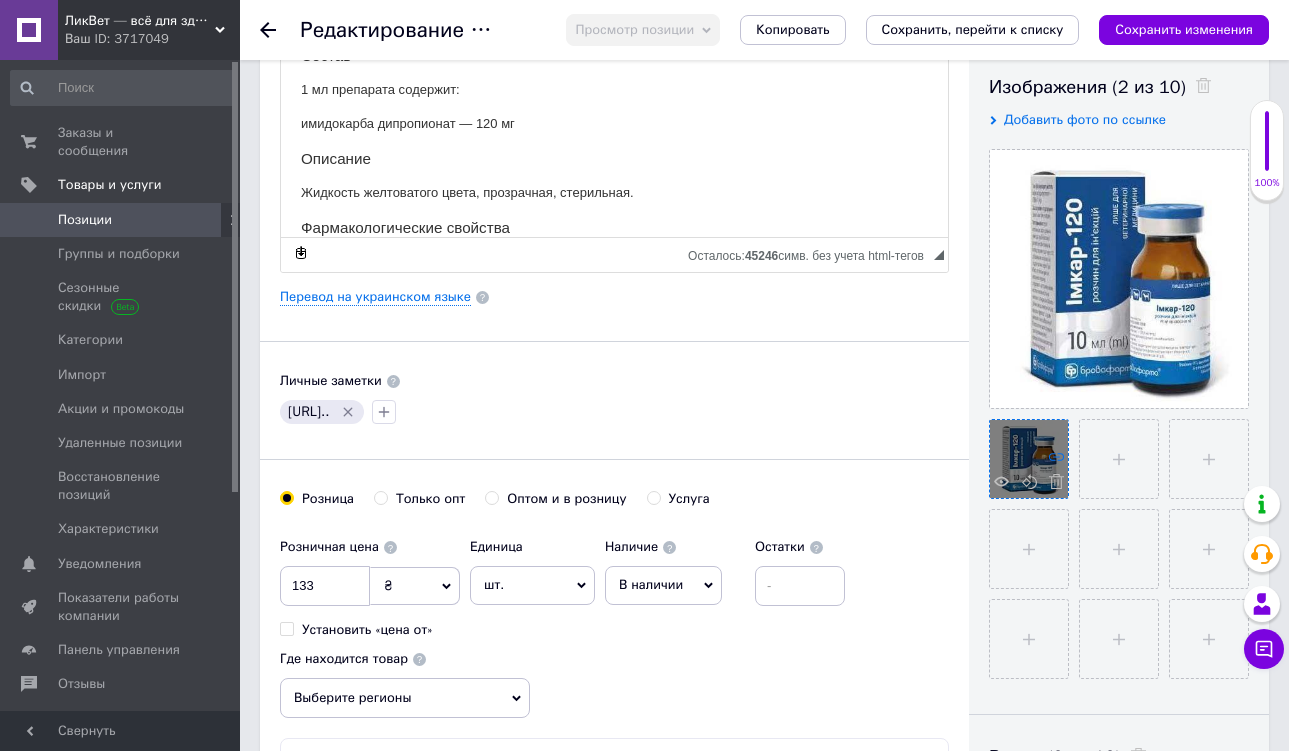 click 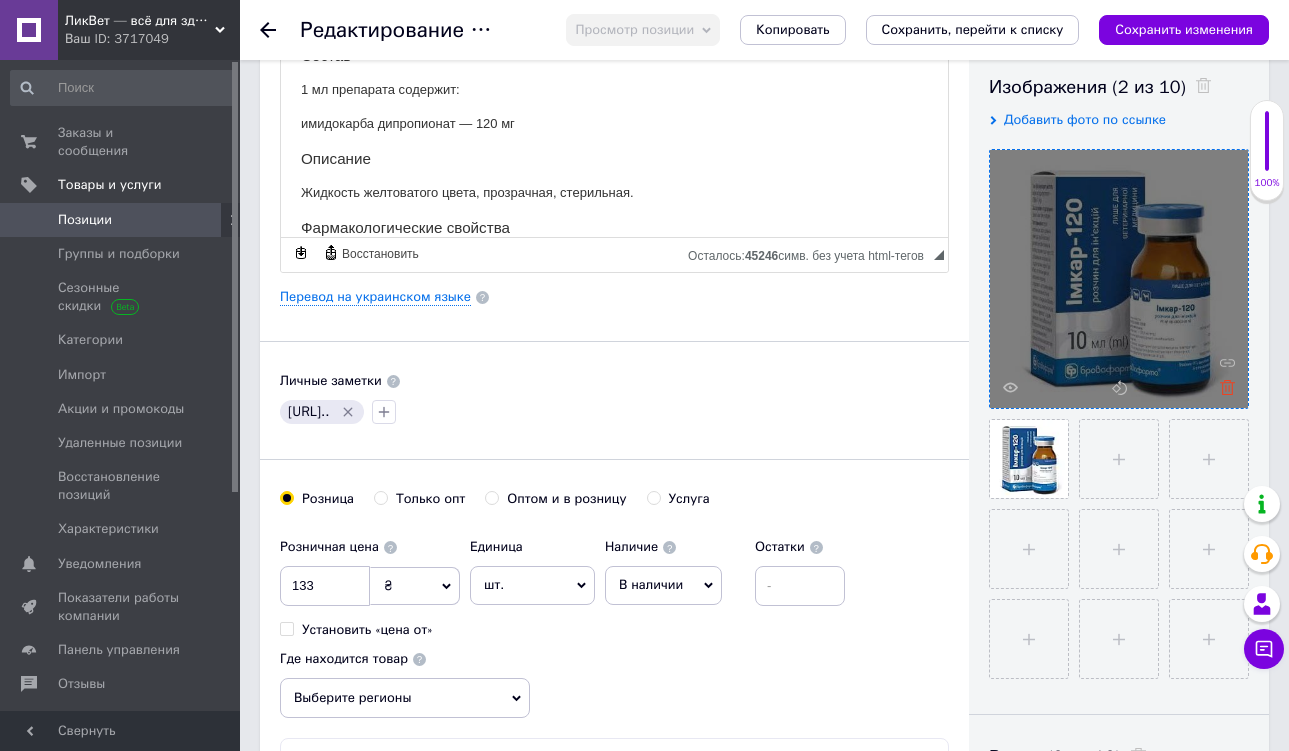 click 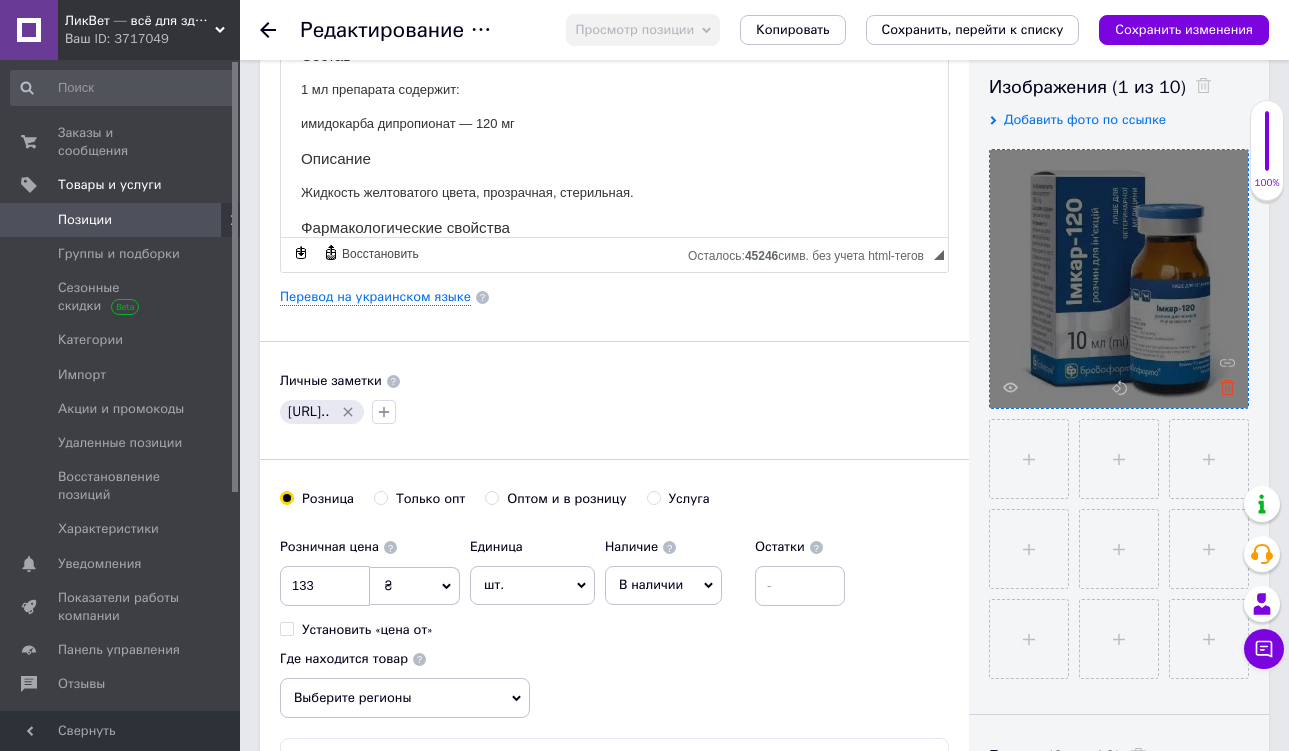 click 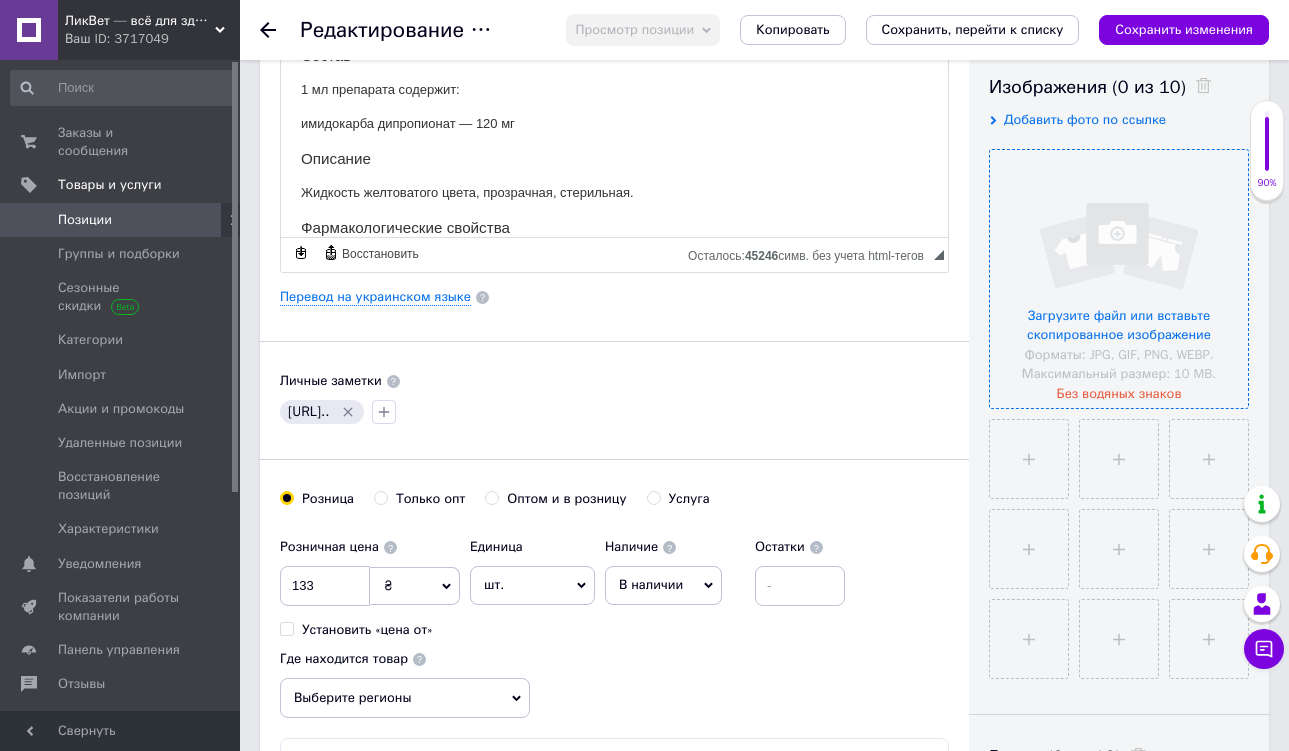 click at bounding box center (1119, 279) 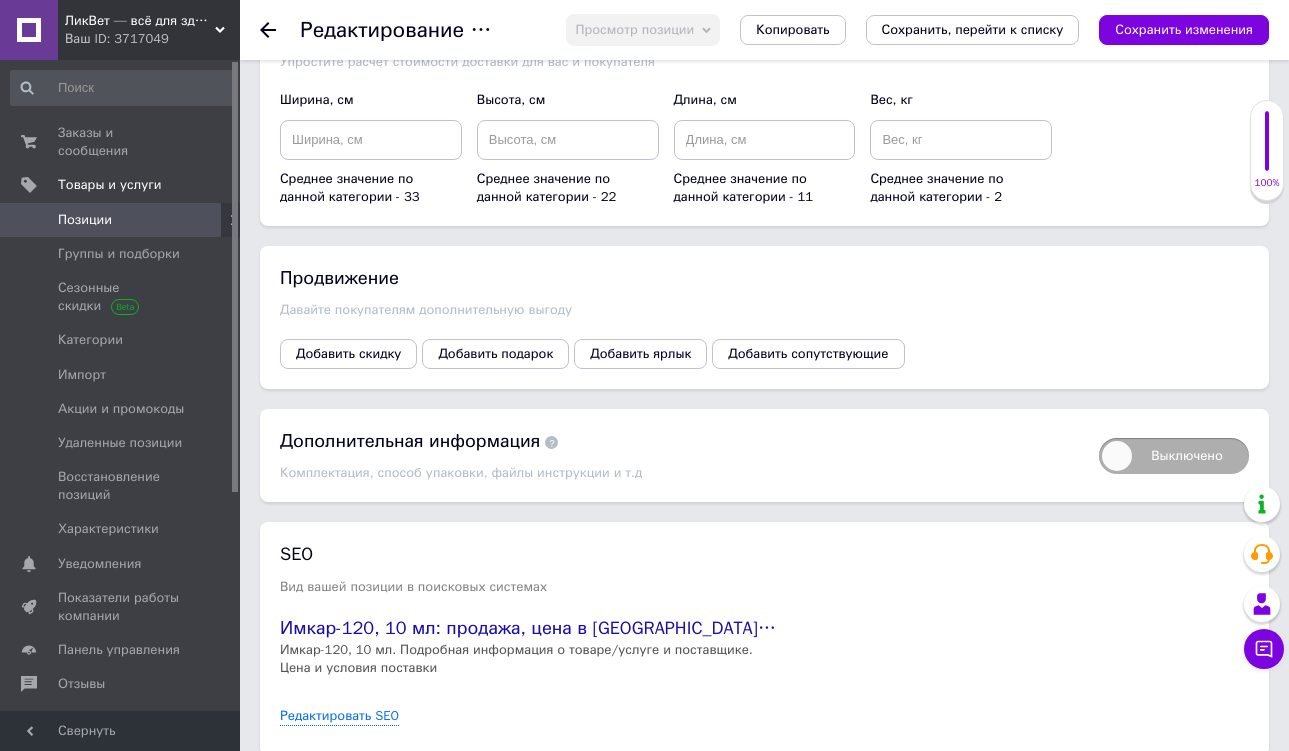 scroll, scrollTop: 2325, scrollLeft: 0, axis: vertical 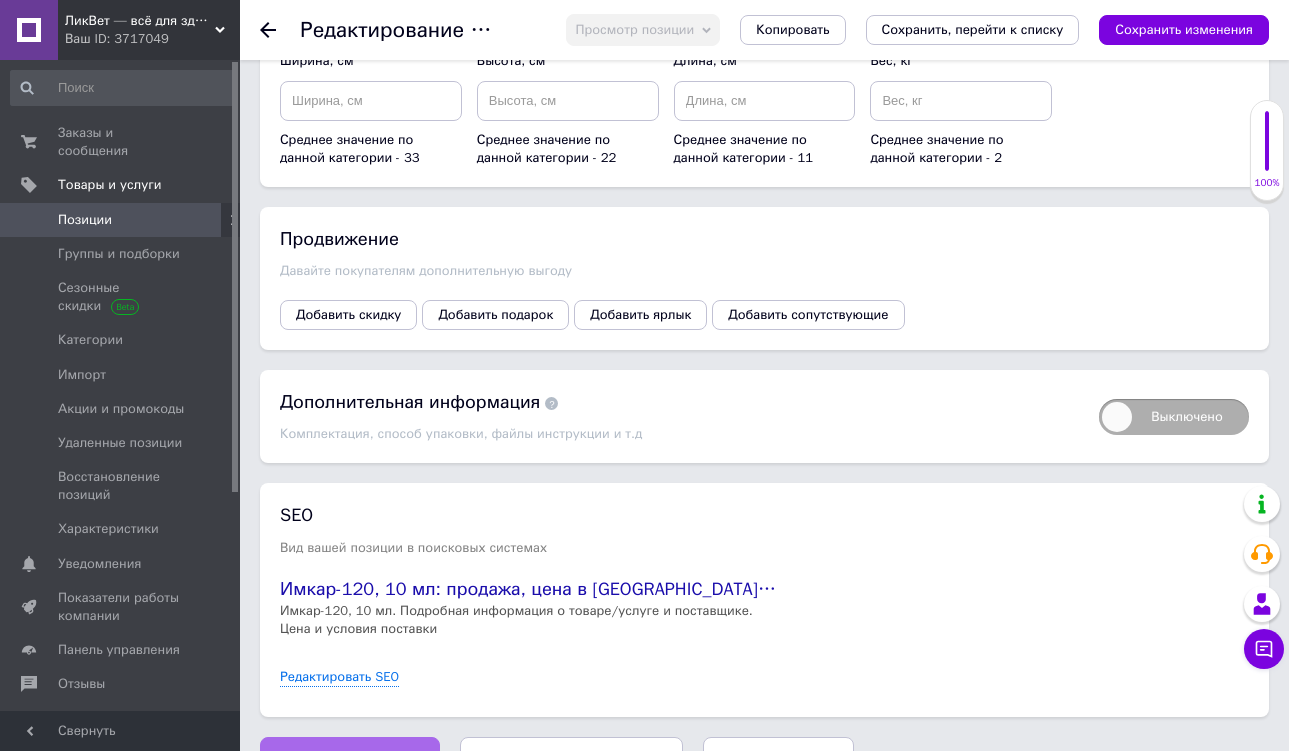 click on "Сохранить изменения" at bounding box center (350, 757) 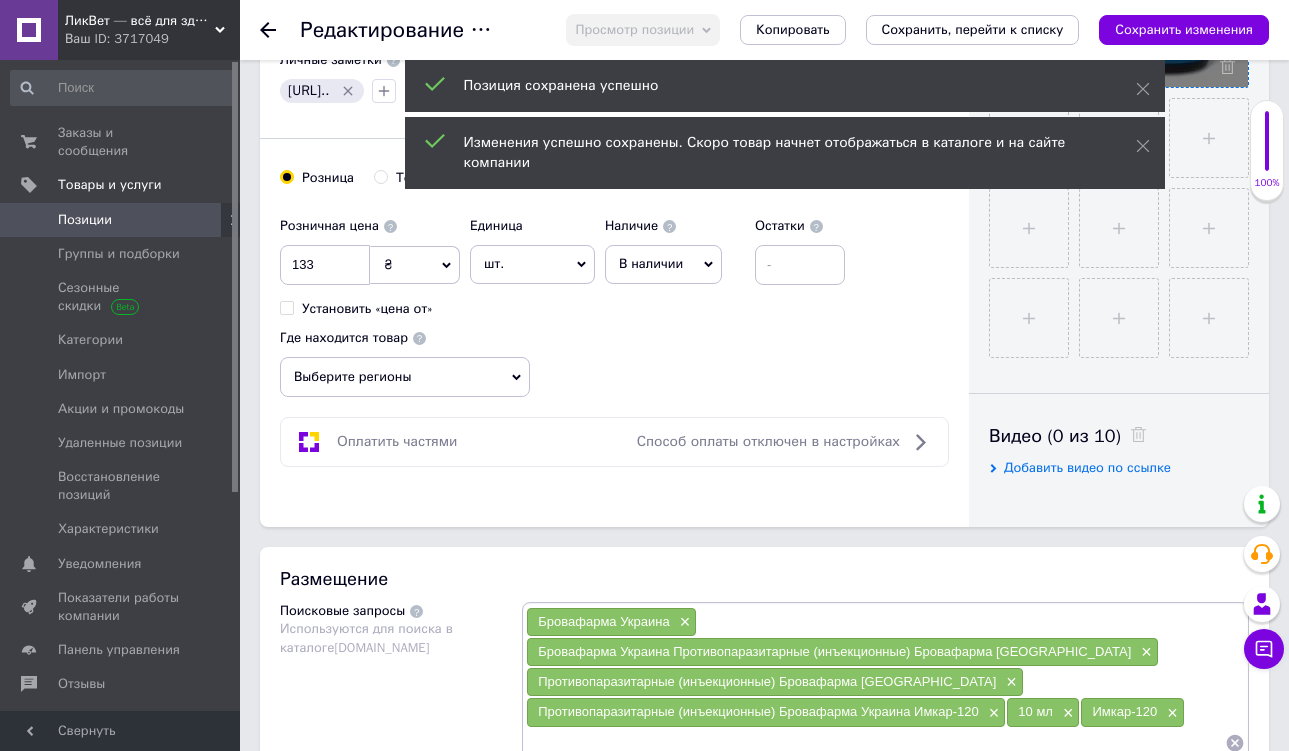 scroll, scrollTop: 488, scrollLeft: 0, axis: vertical 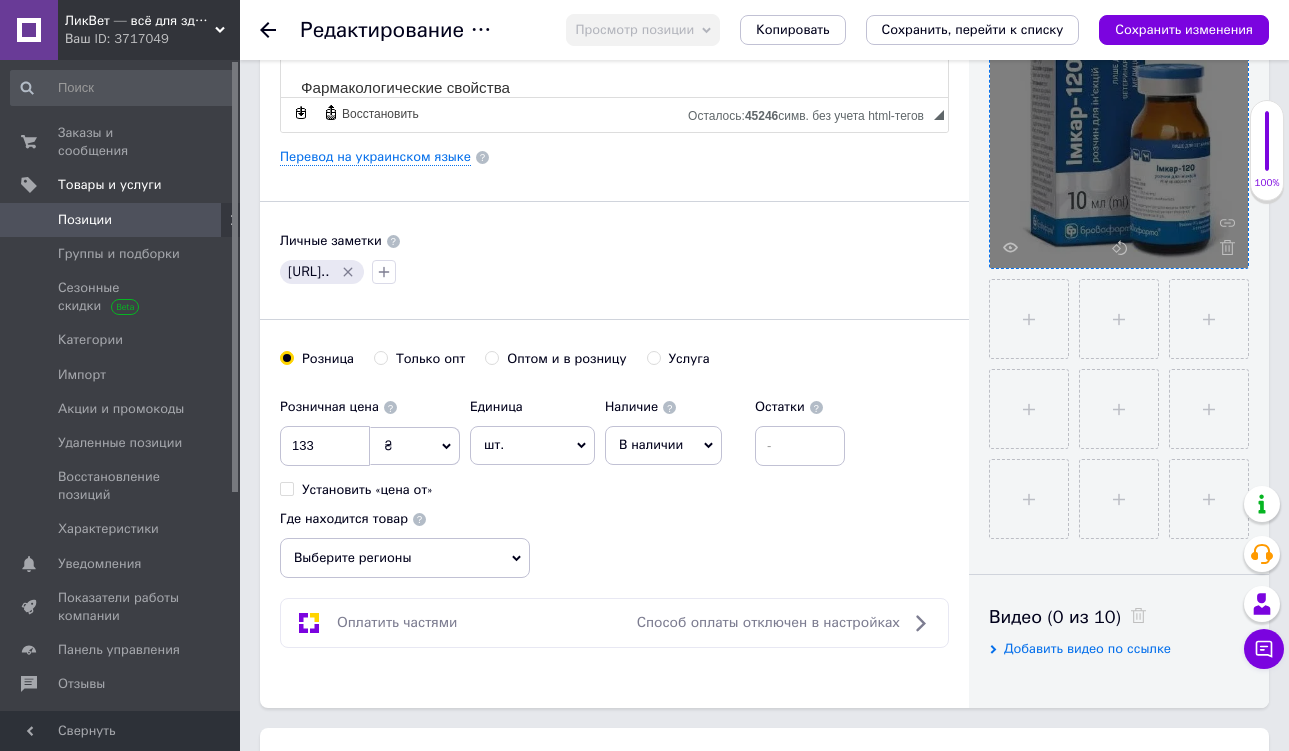 click 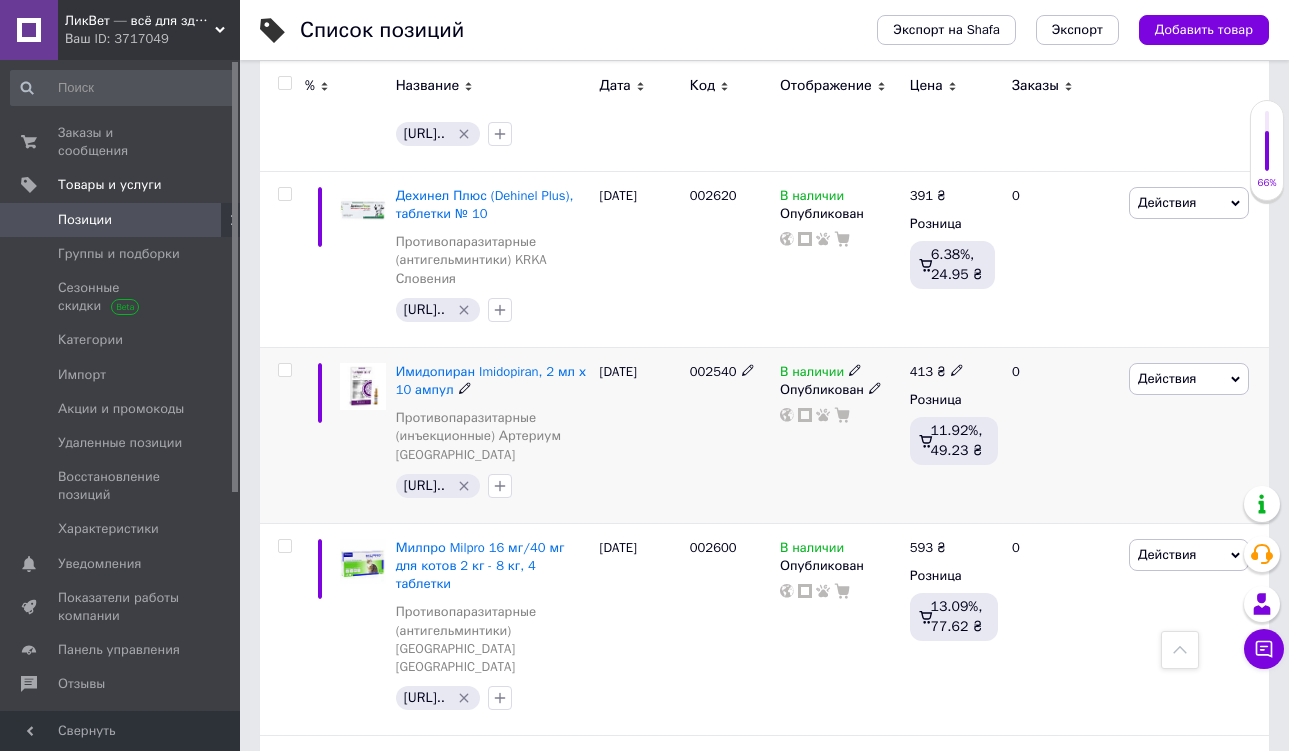 scroll, scrollTop: 2935, scrollLeft: 0, axis: vertical 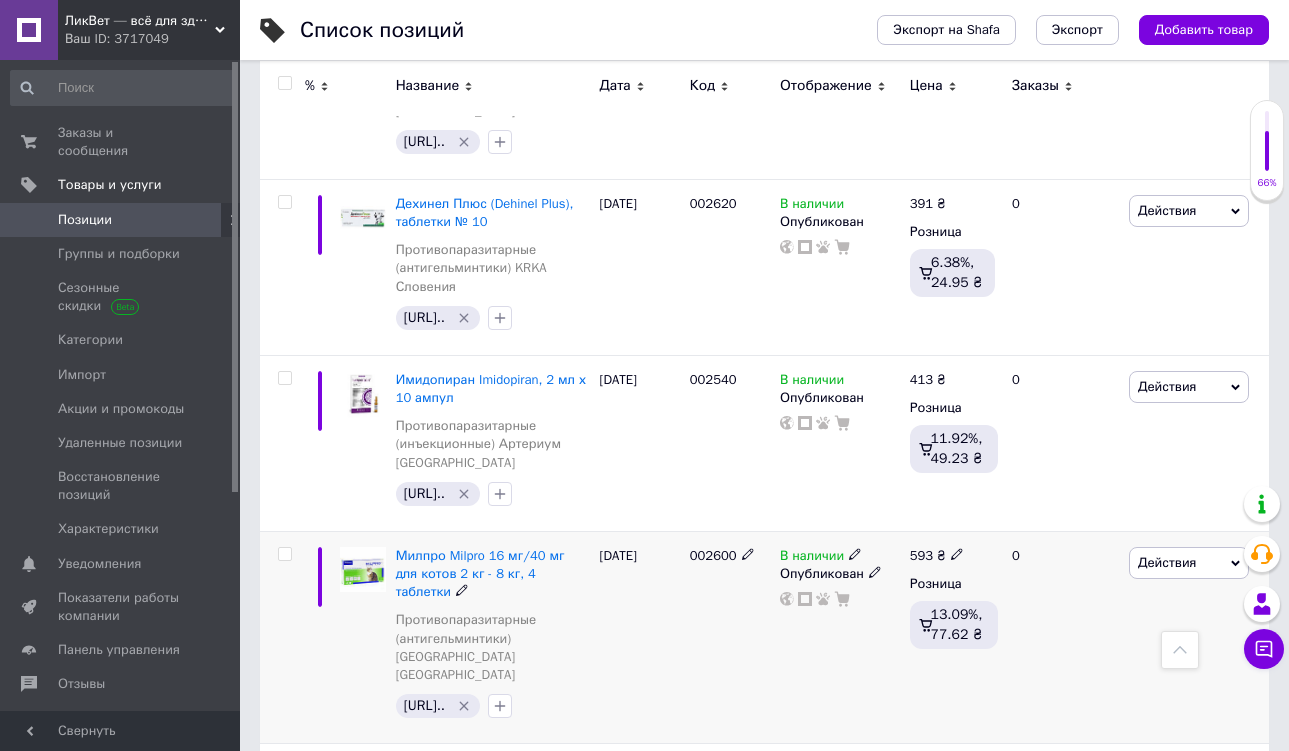 click 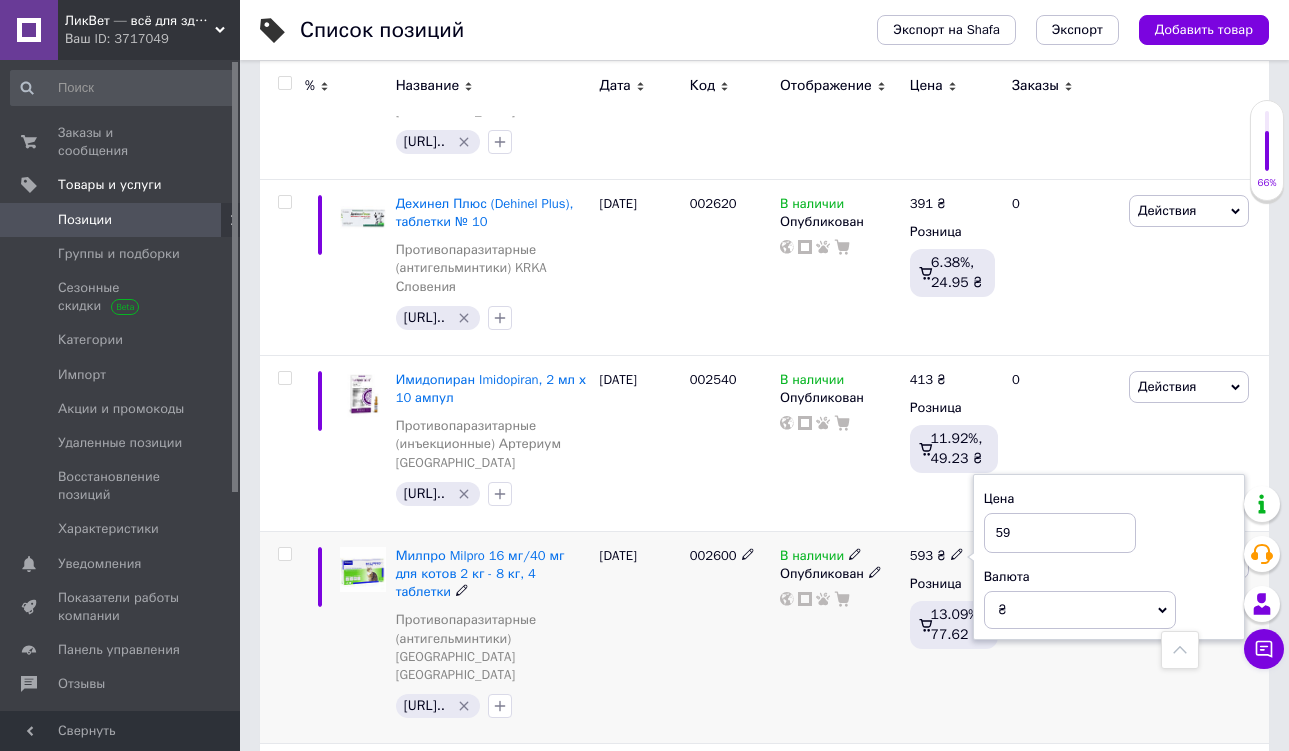 type on "5" 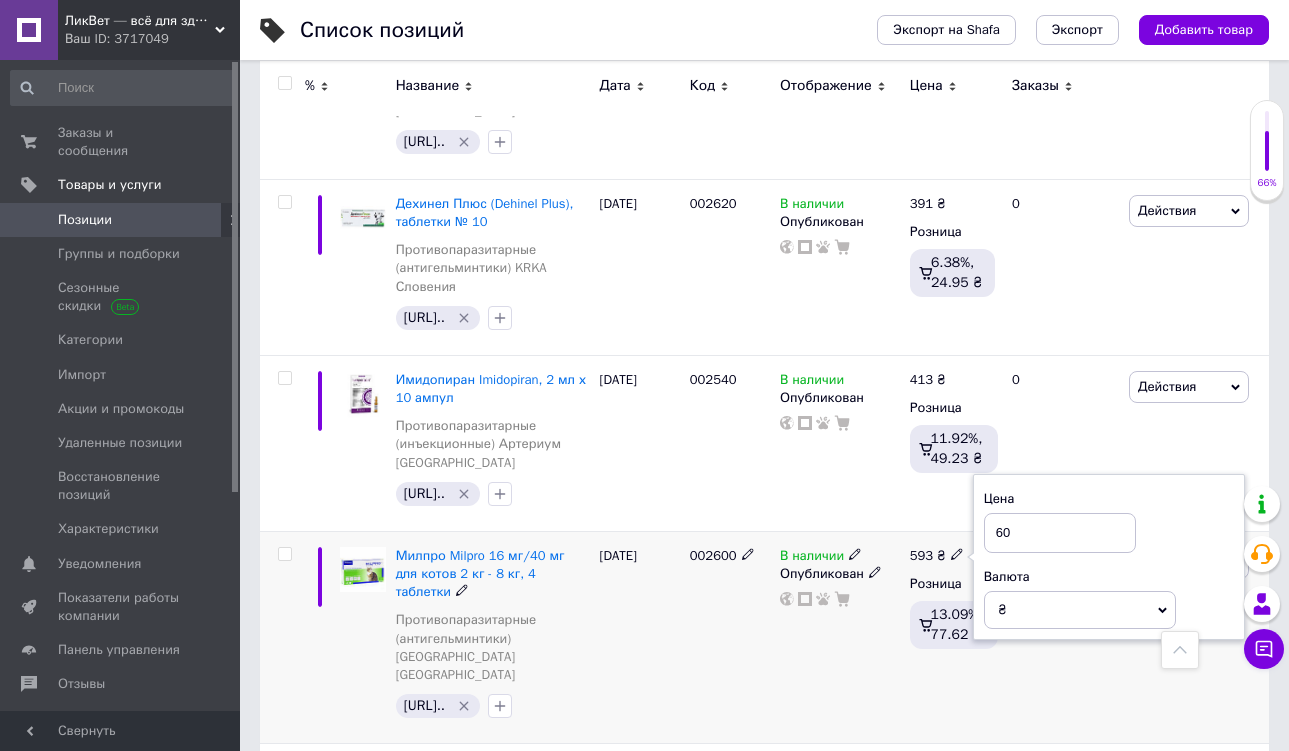 type on "608" 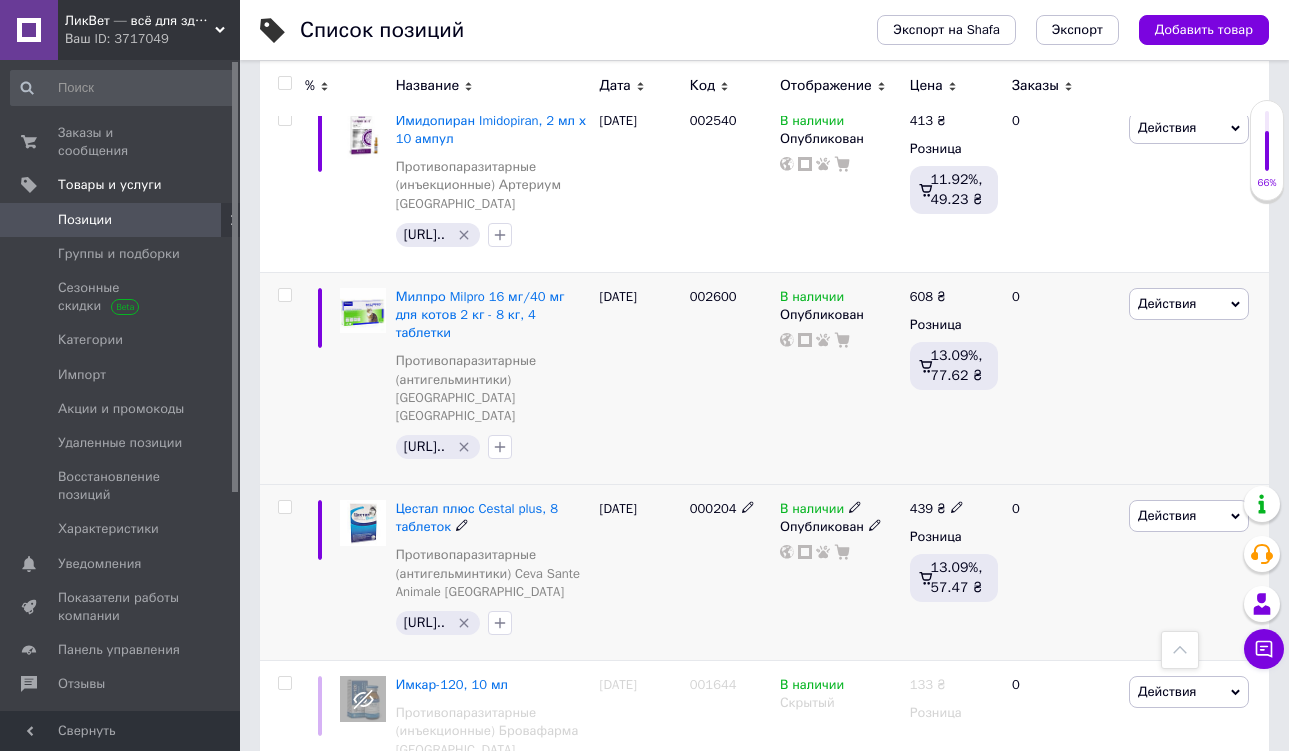 scroll, scrollTop: 3200, scrollLeft: 0, axis: vertical 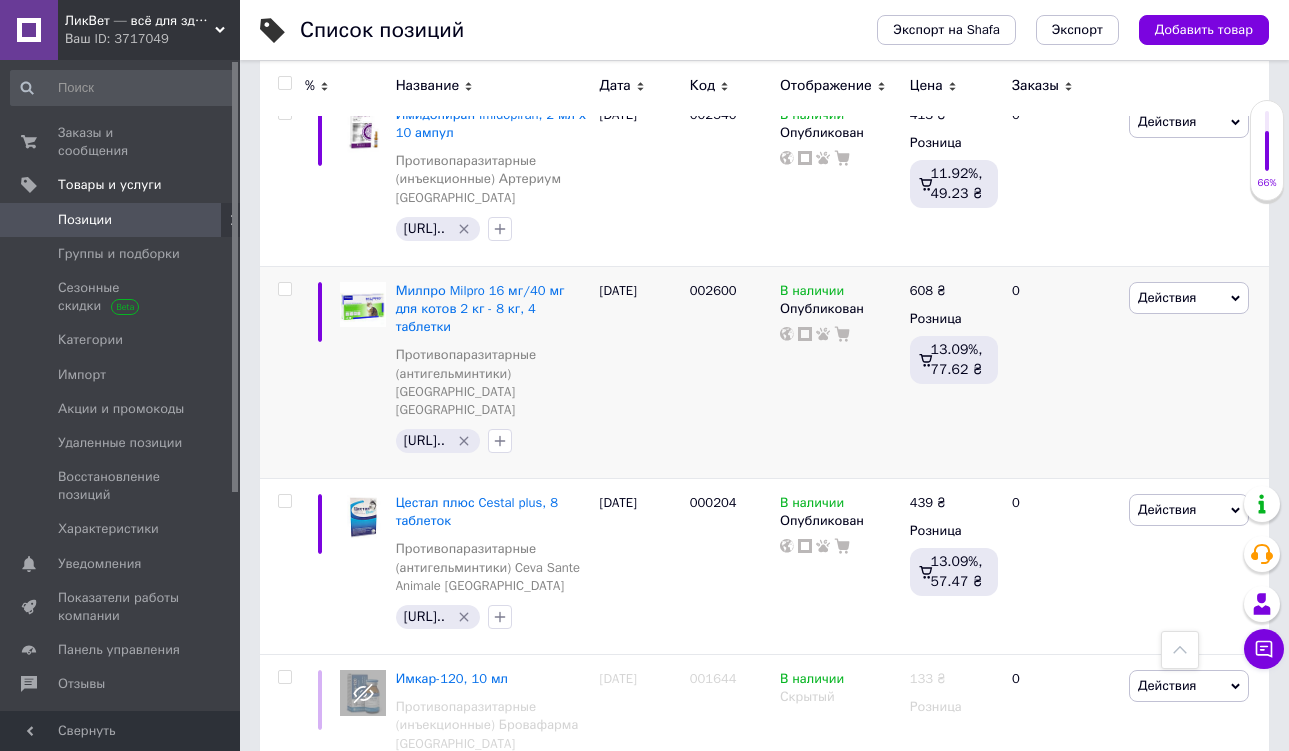 click on "7" at bounding box center (640, 853) 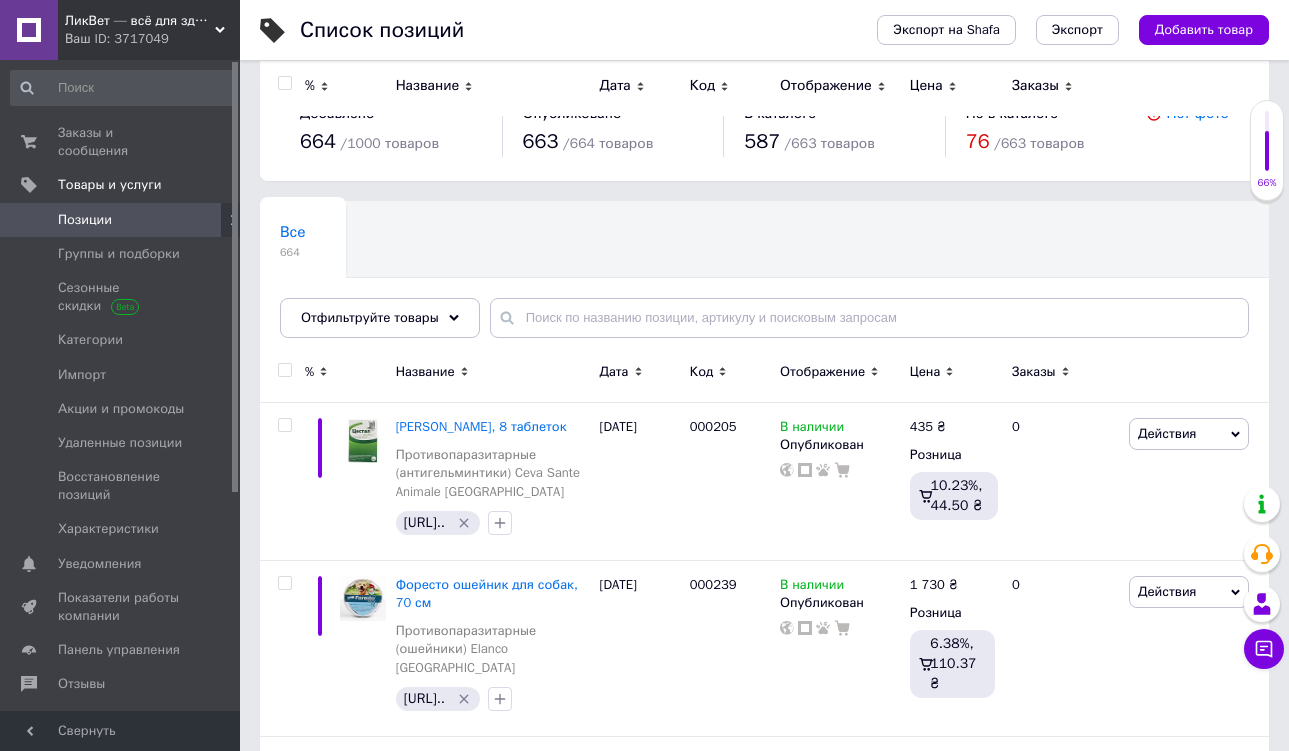 scroll, scrollTop: 0, scrollLeft: 0, axis: both 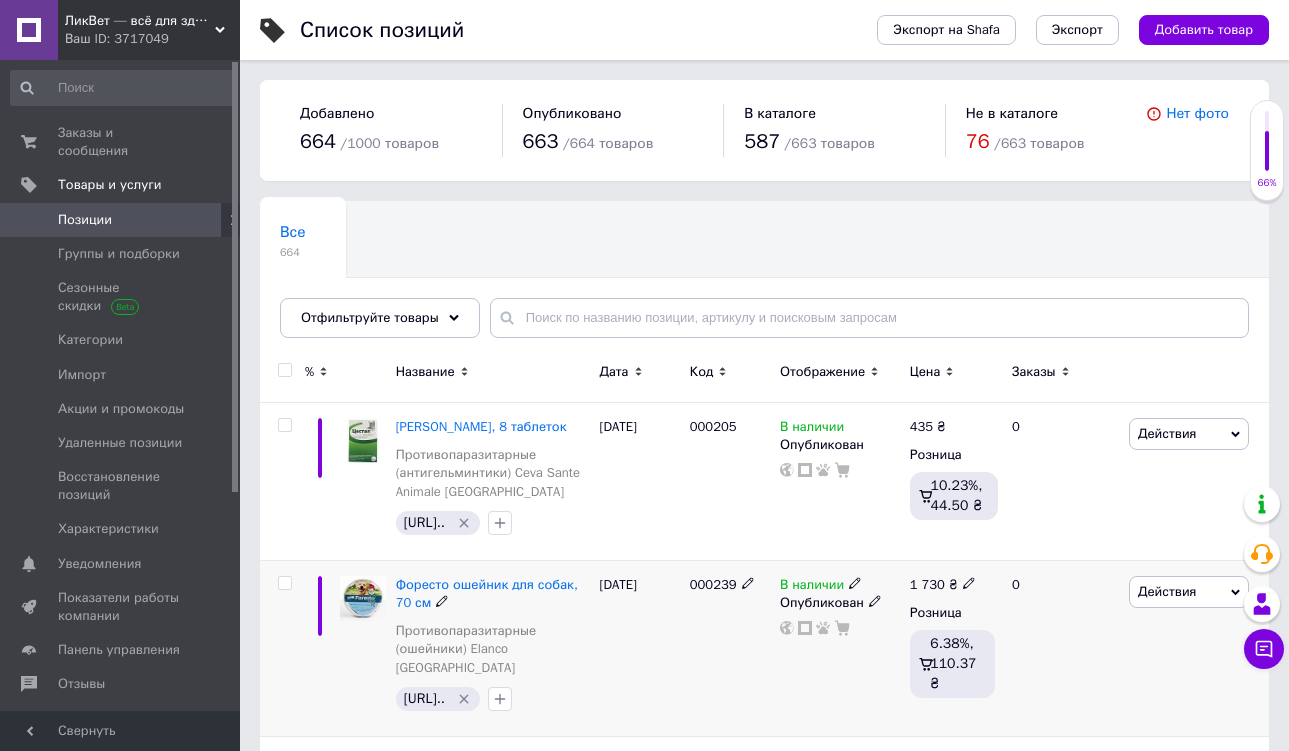 click 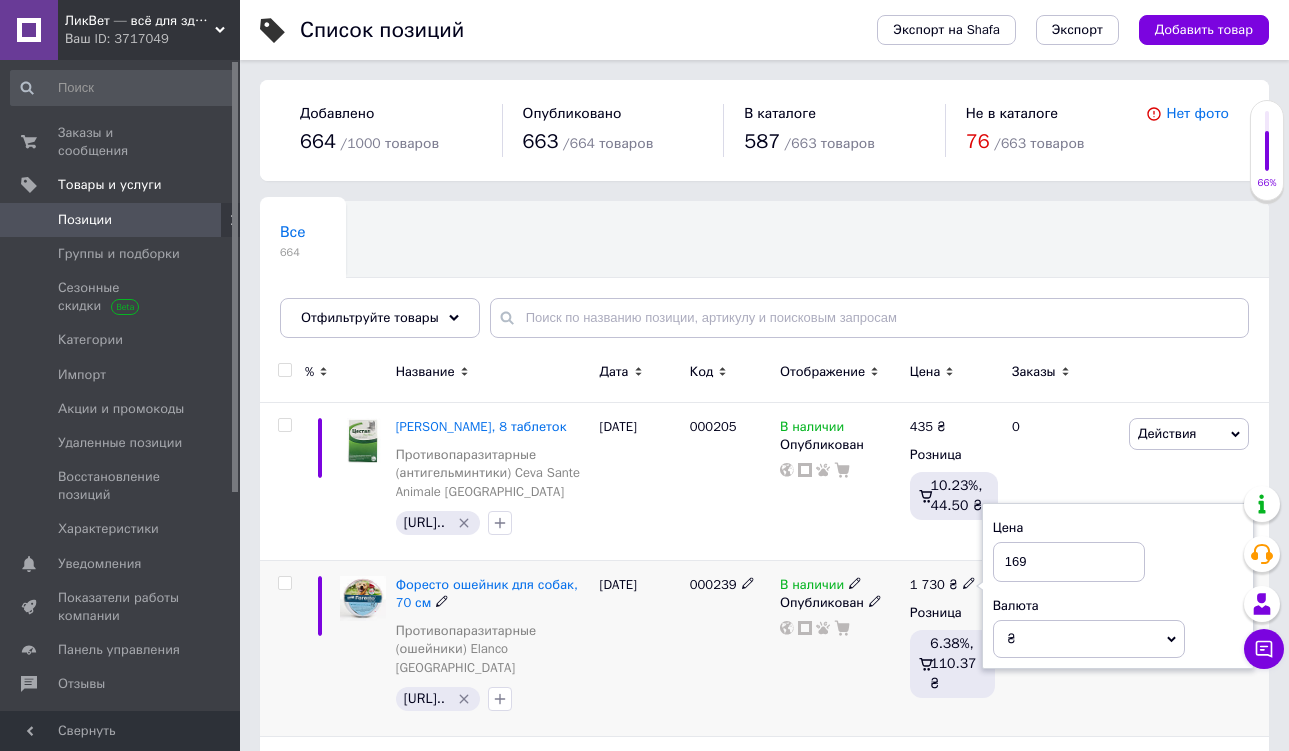 type on "1692" 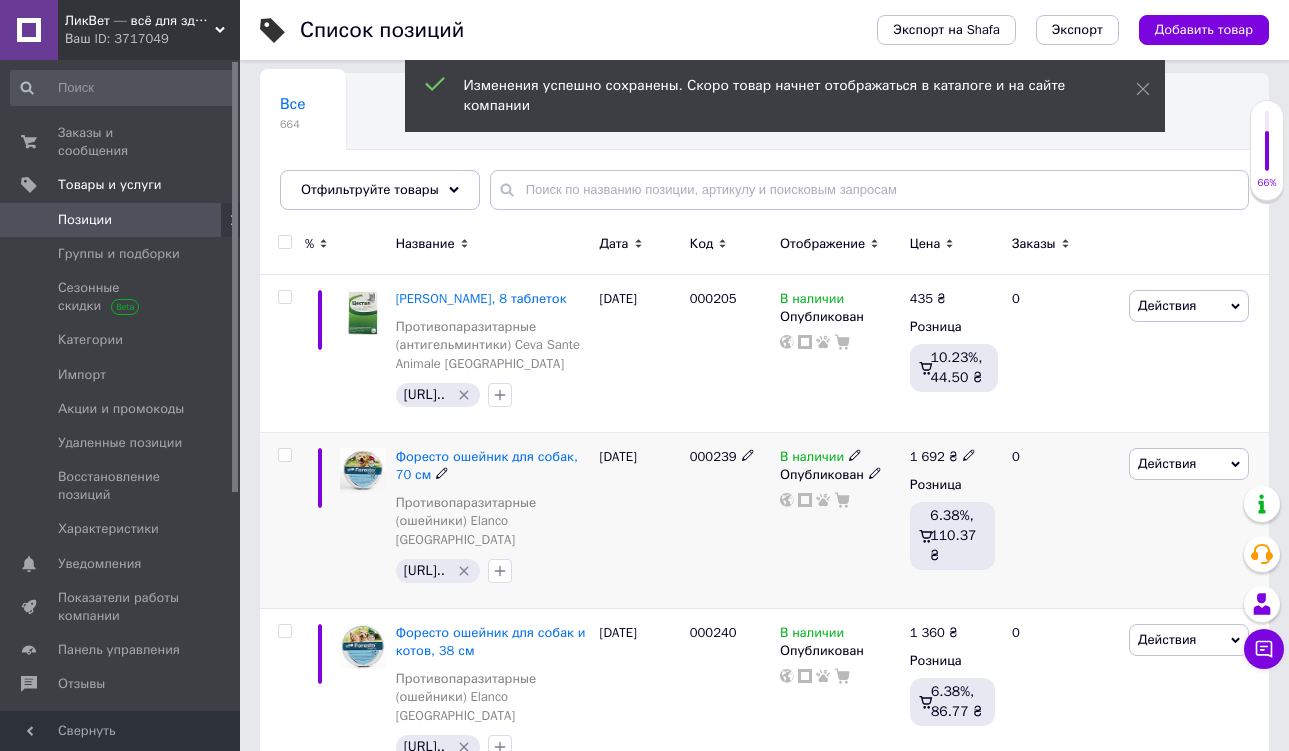 scroll, scrollTop: 223, scrollLeft: 0, axis: vertical 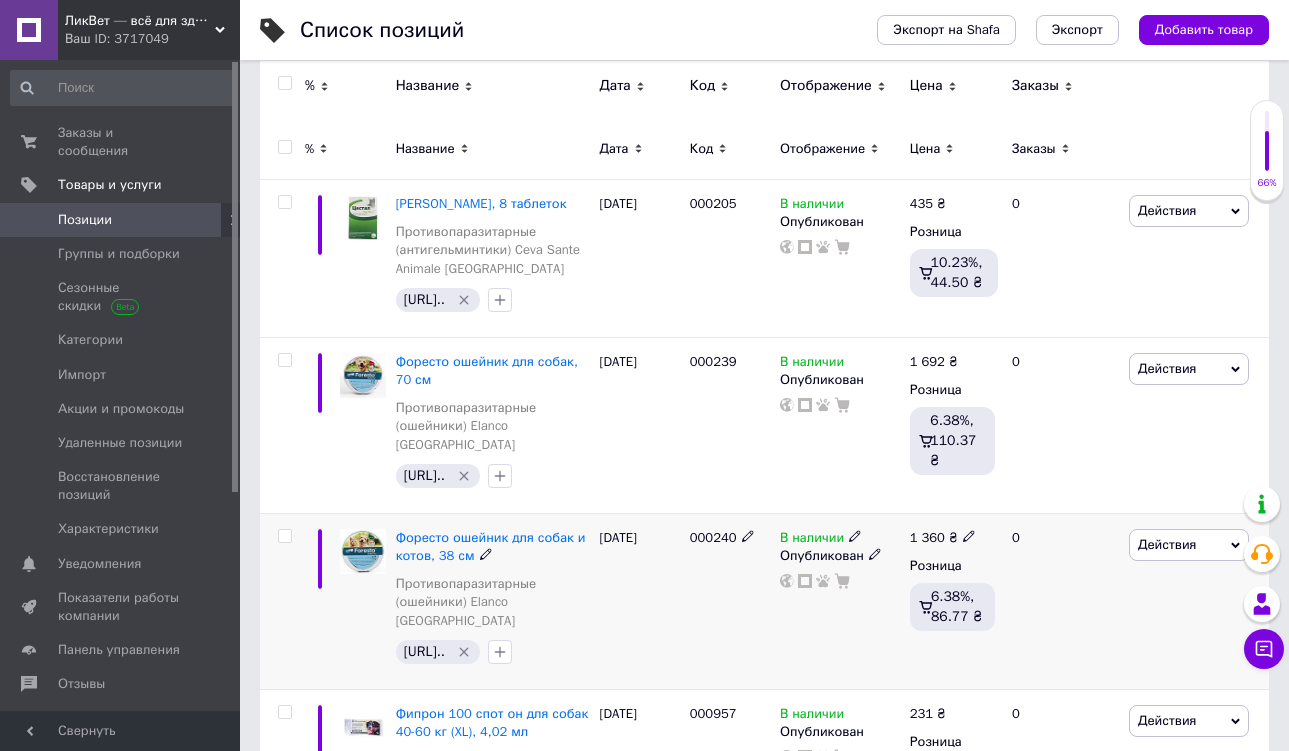 click 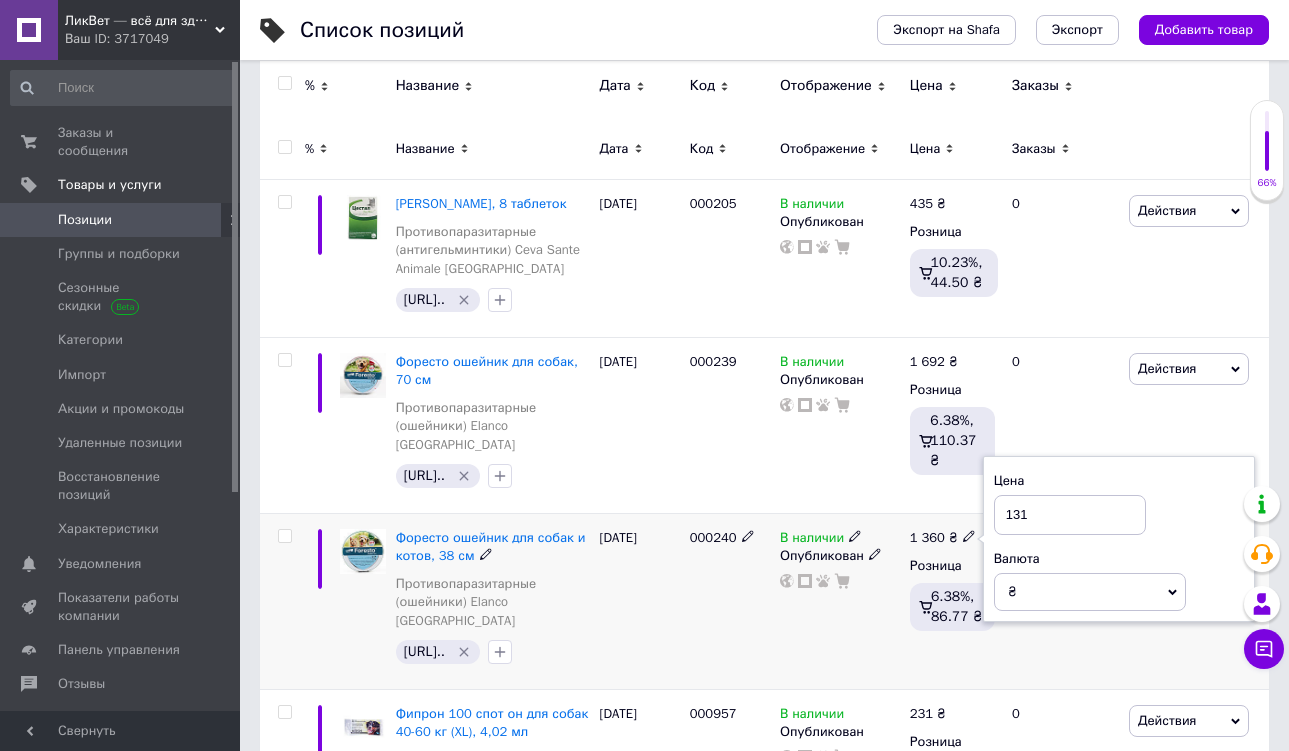 type on "1318" 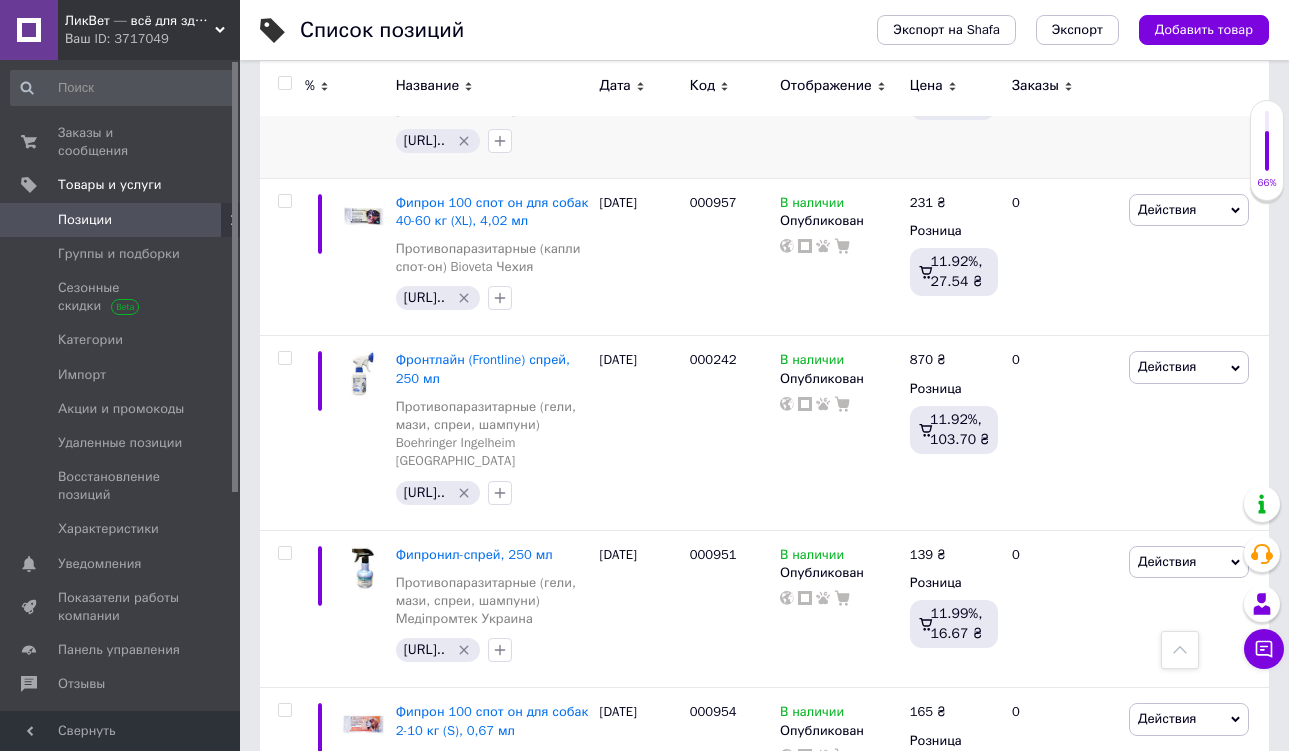 scroll, scrollTop: 742, scrollLeft: 0, axis: vertical 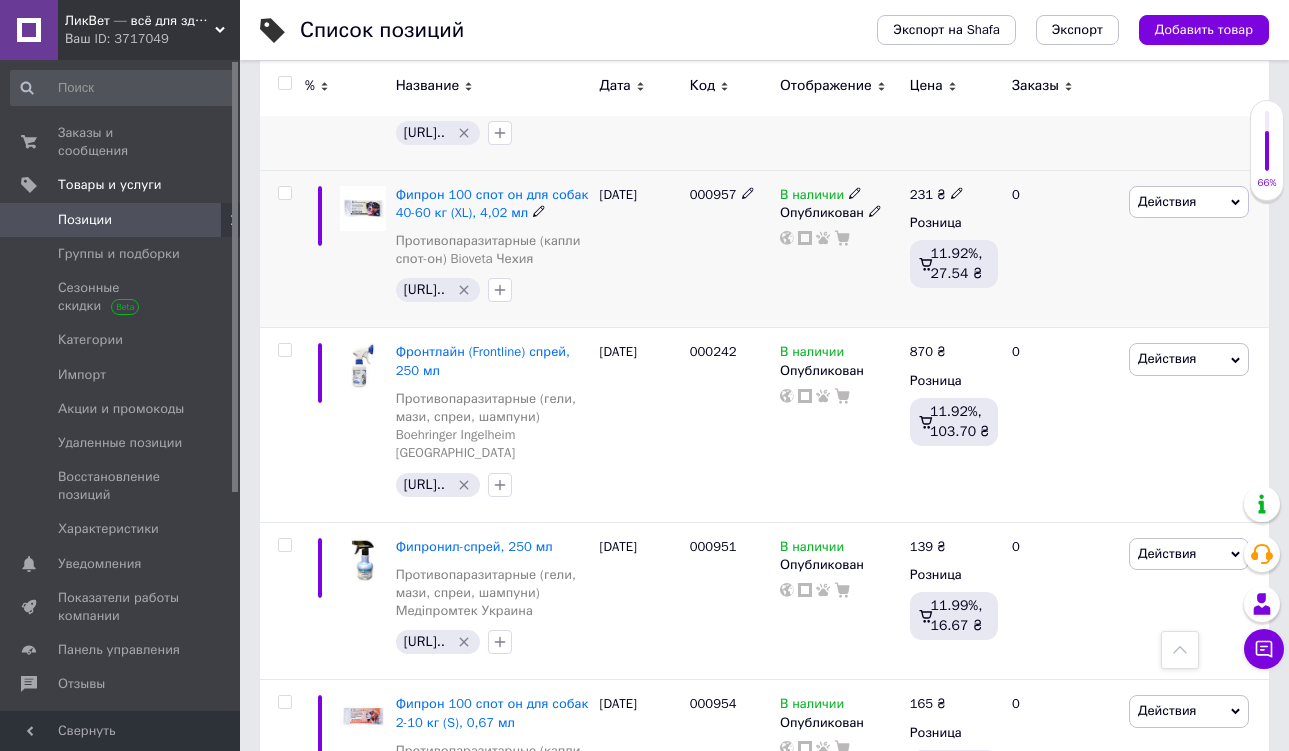 click 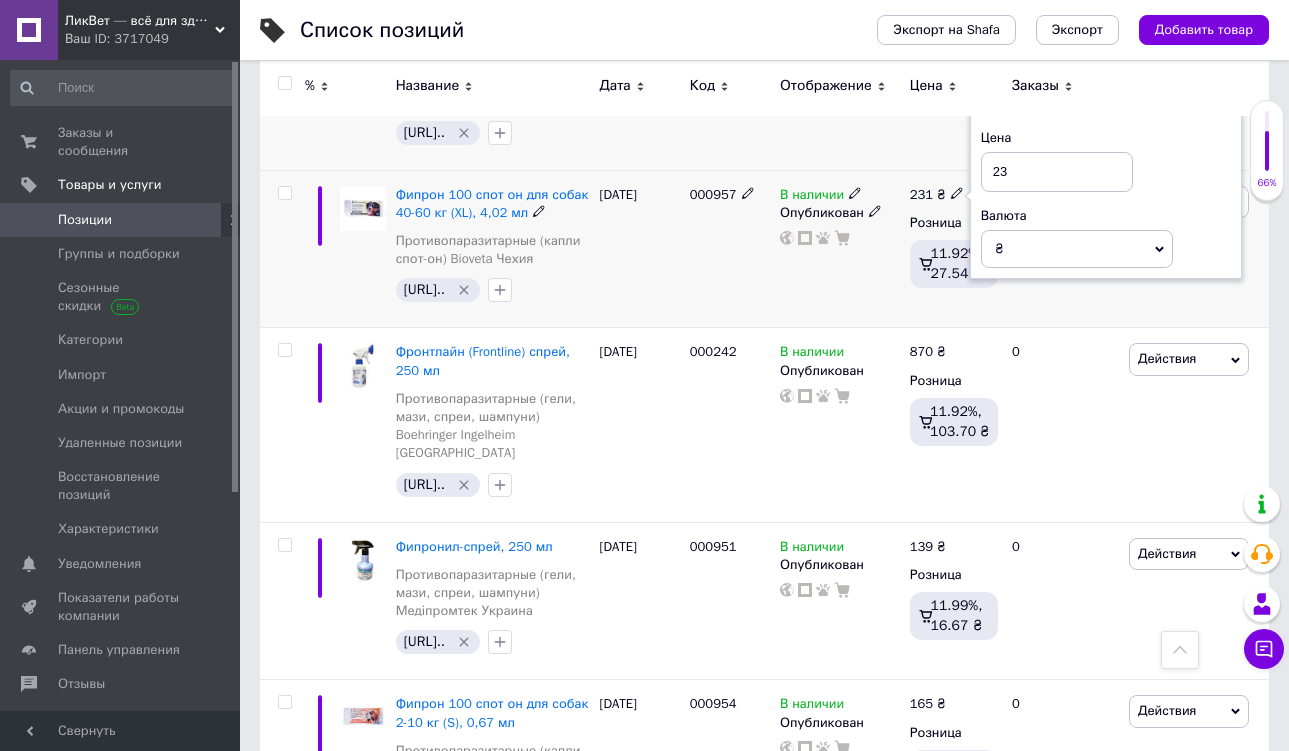 type on "238" 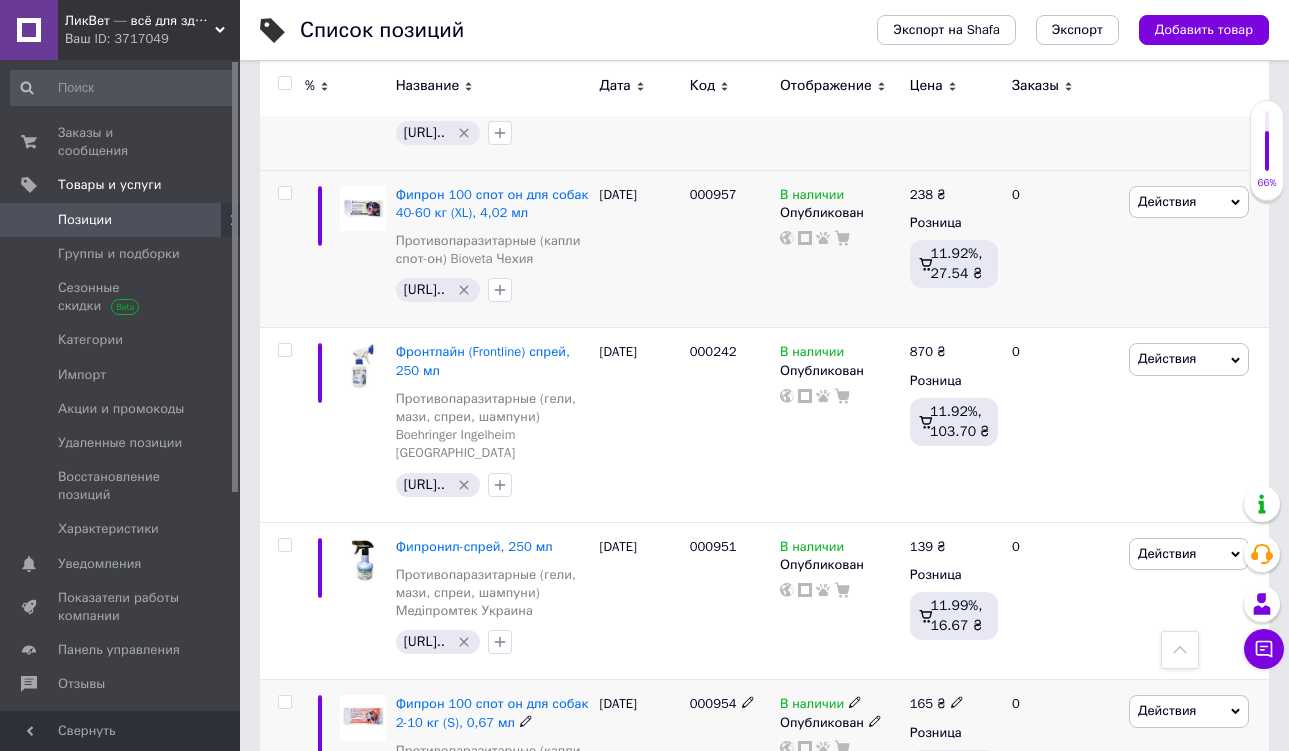 click 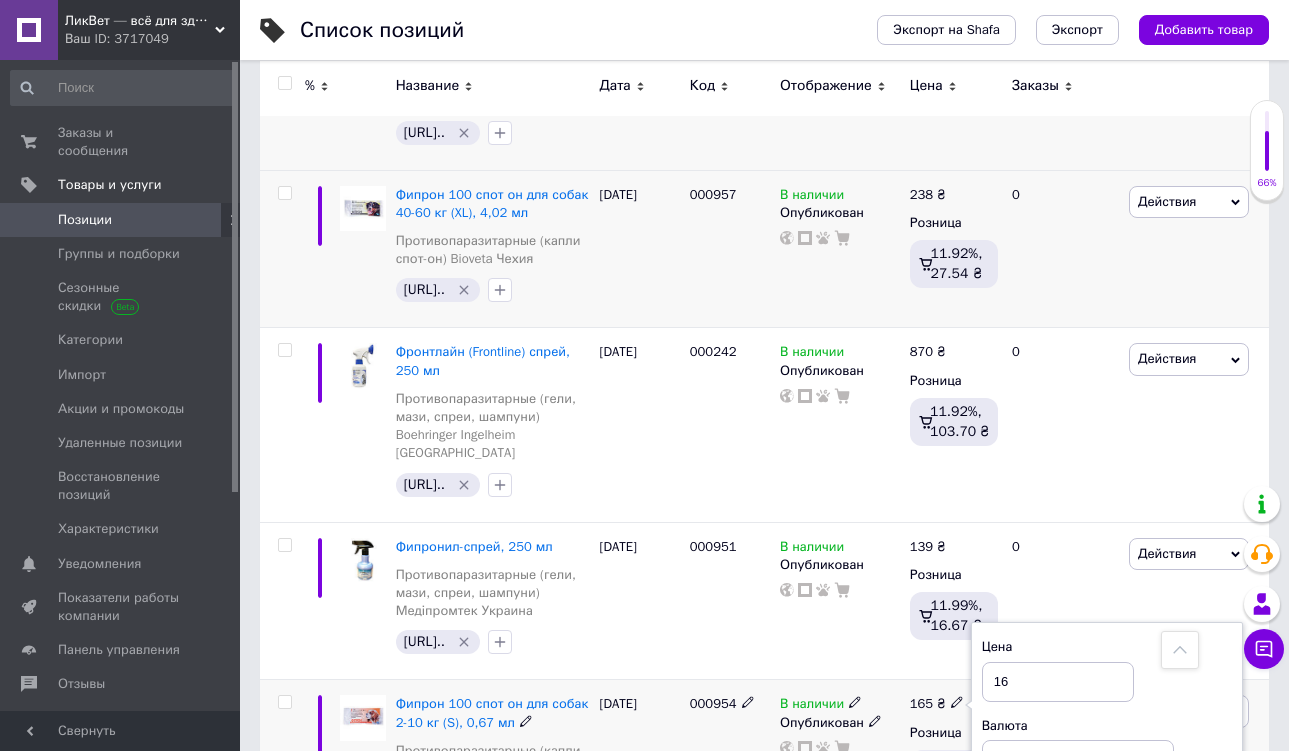 type on "169" 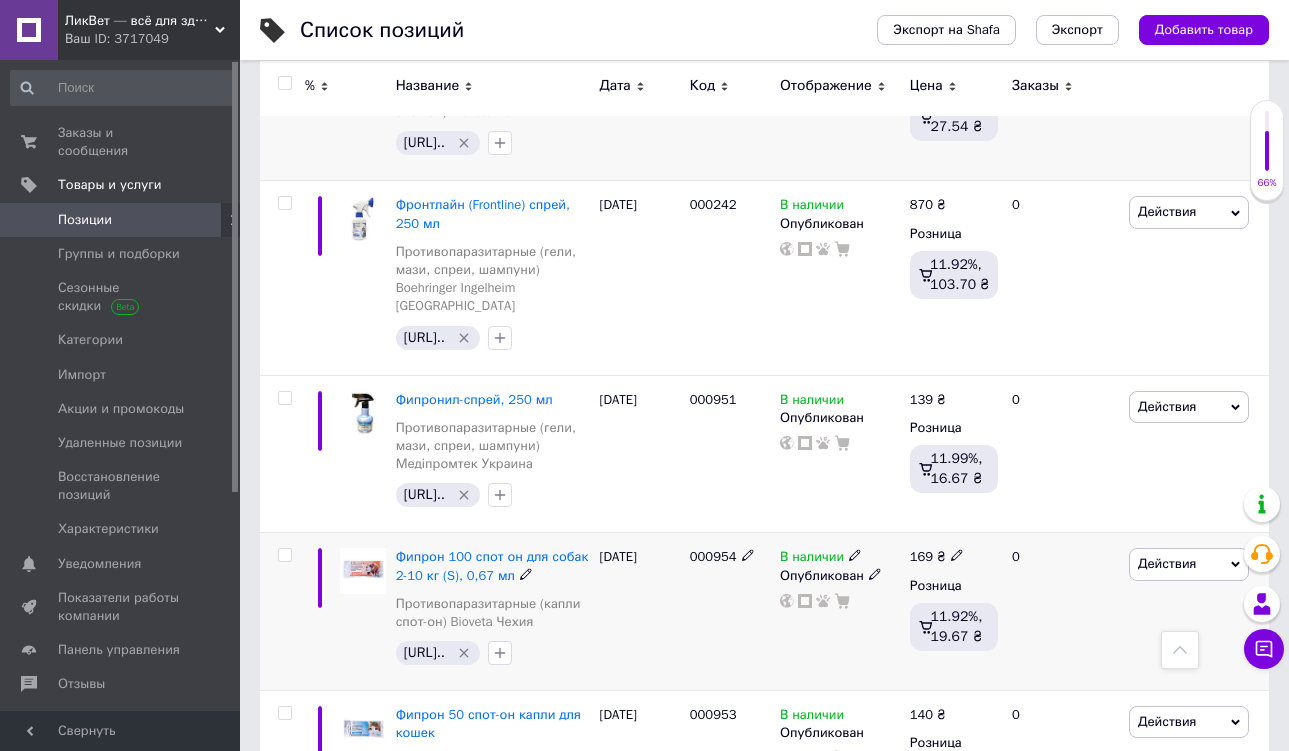 scroll, scrollTop: 892, scrollLeft: 0, axis: vertical 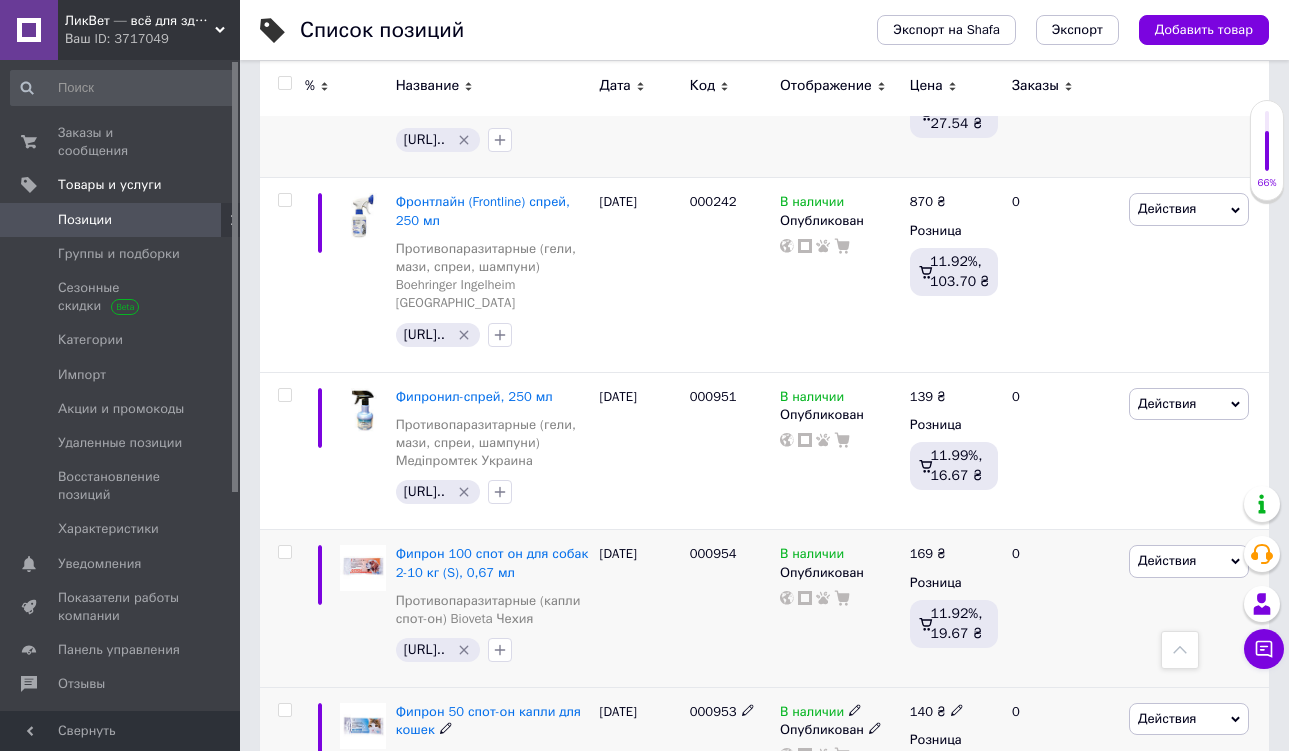 click 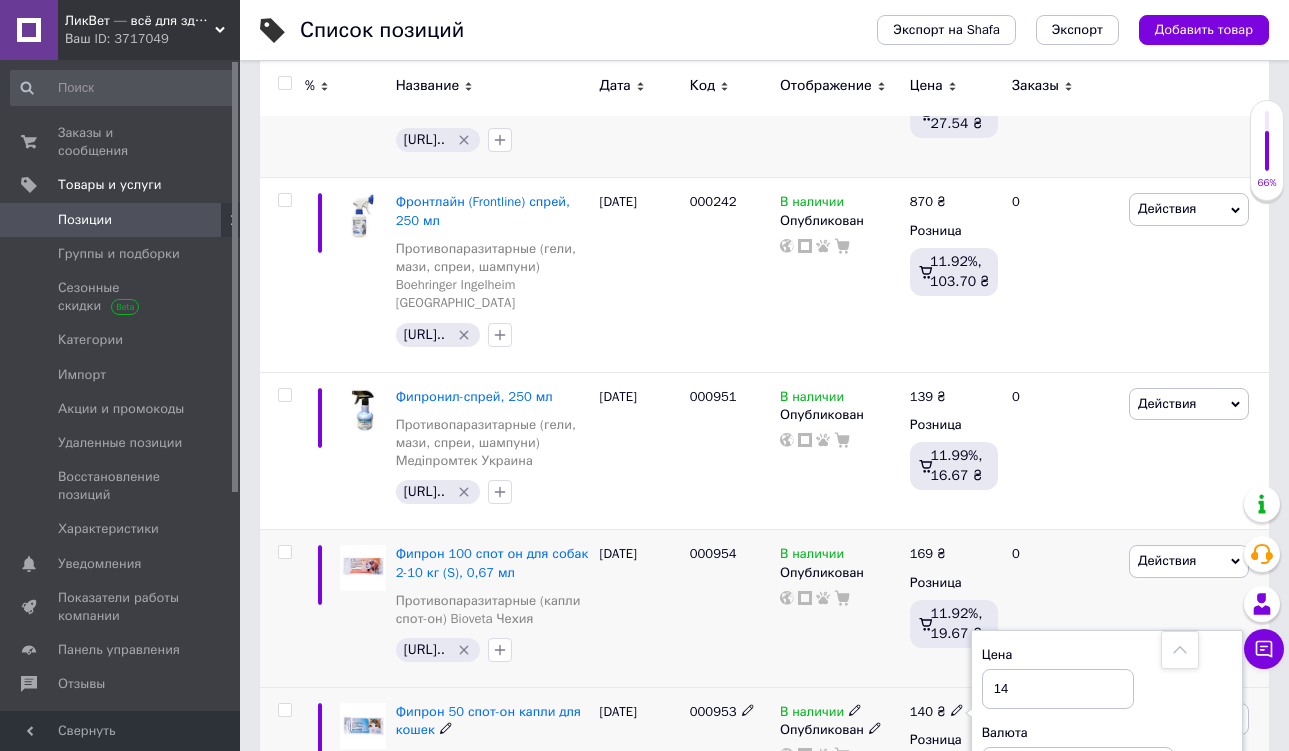 type on "149" 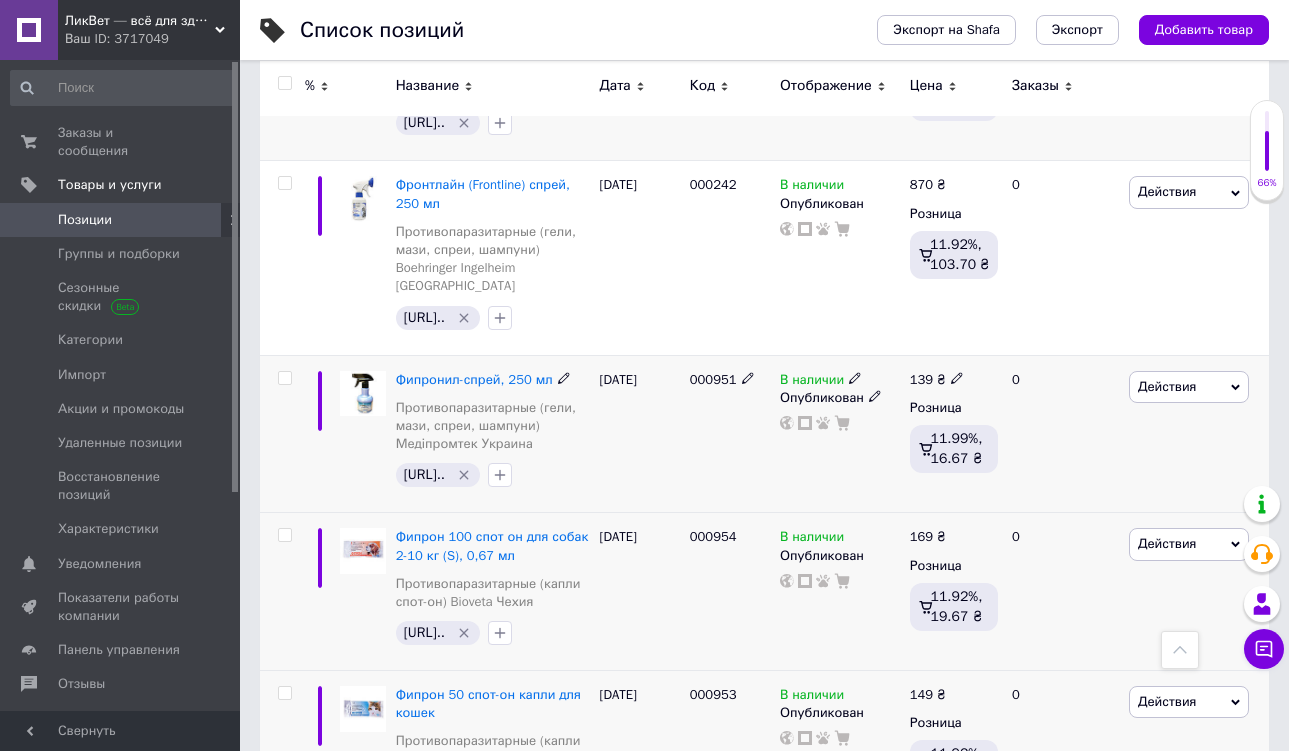 scroll, scrollTop: 910, scrollLeft: 0, axis: vertical 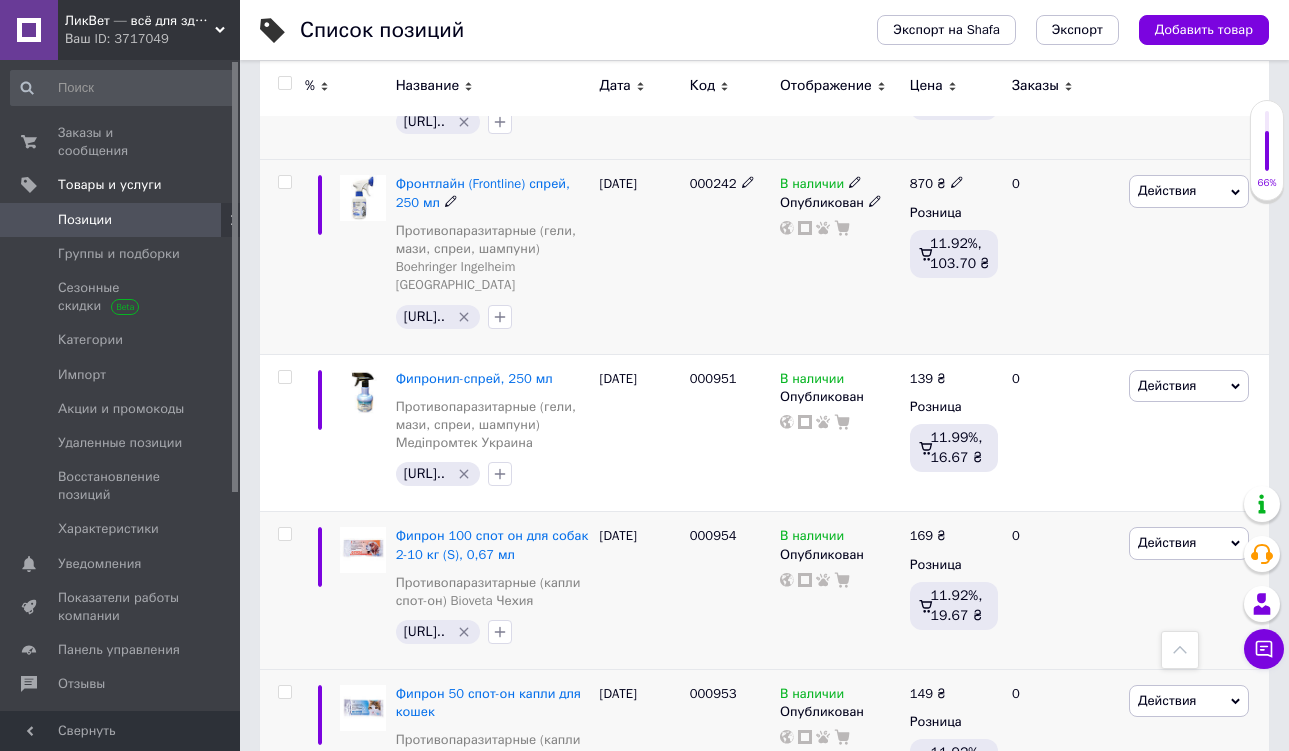 click 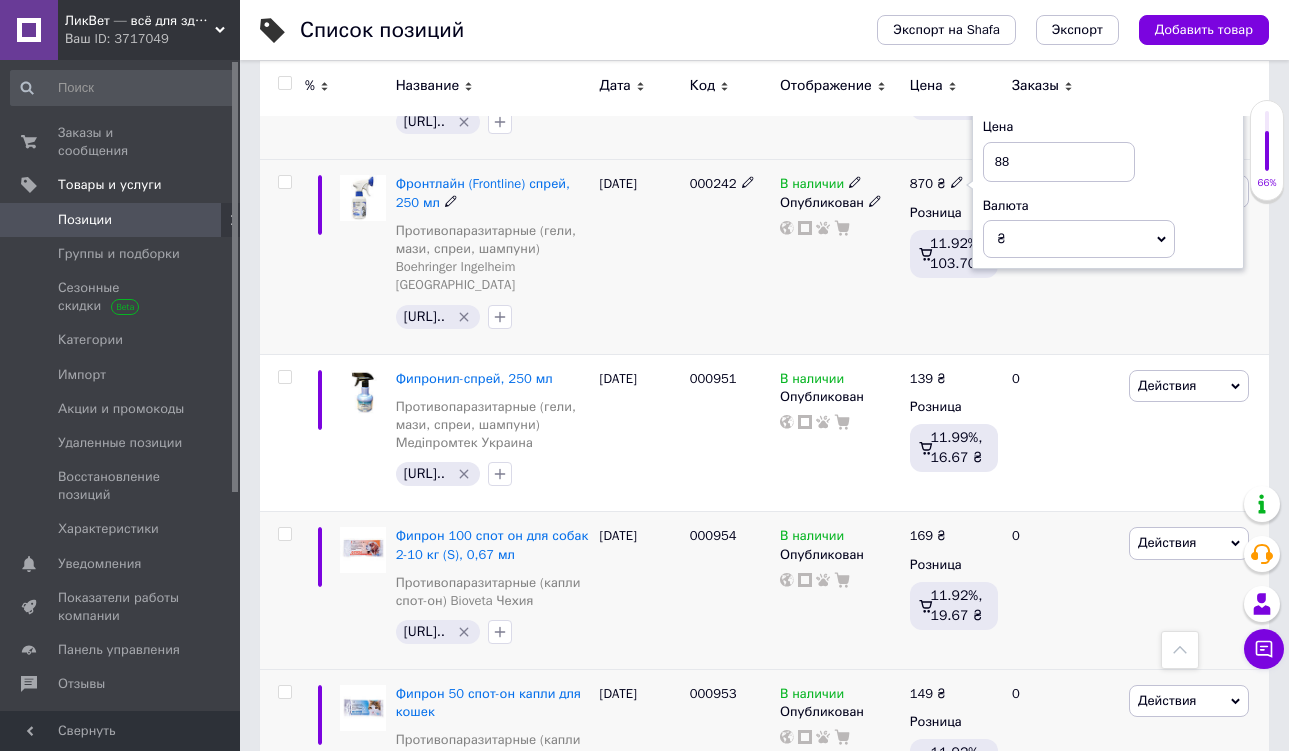 type on "887" 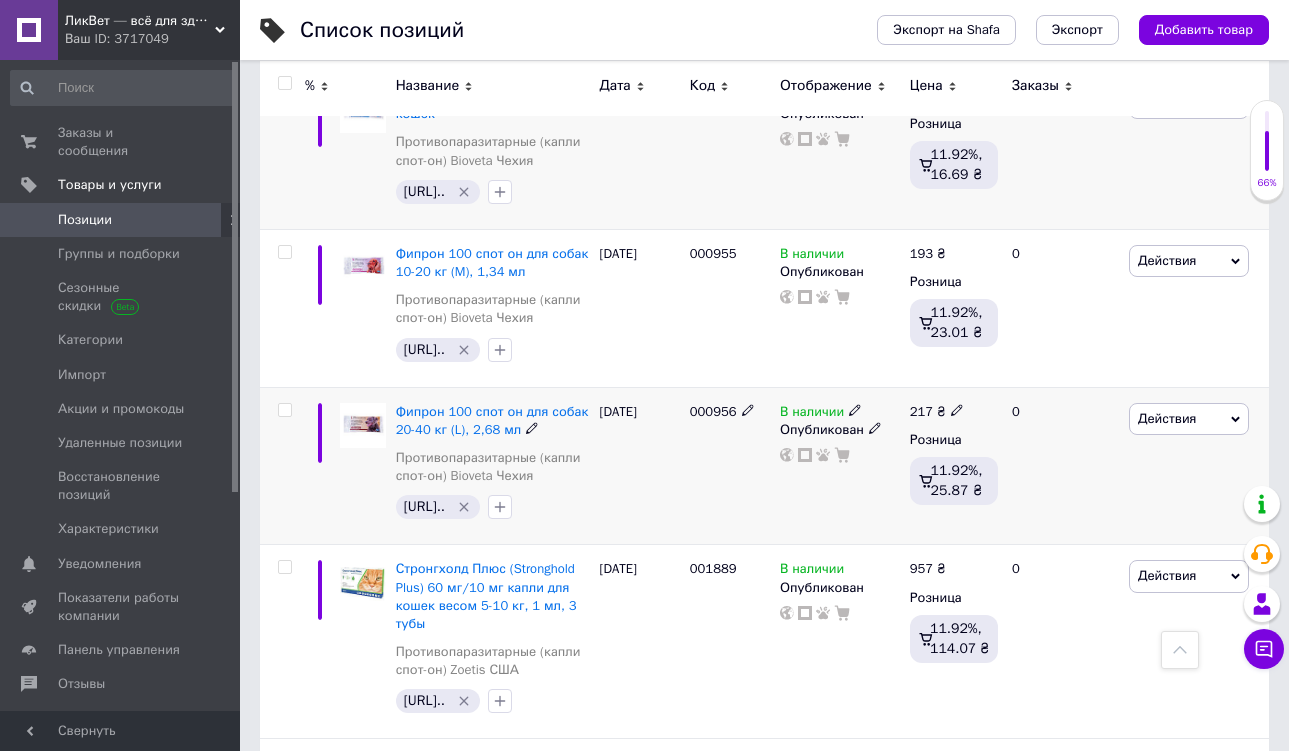 scroll, scrollTop: 1542, scrollLeft: 0, axis: vertical 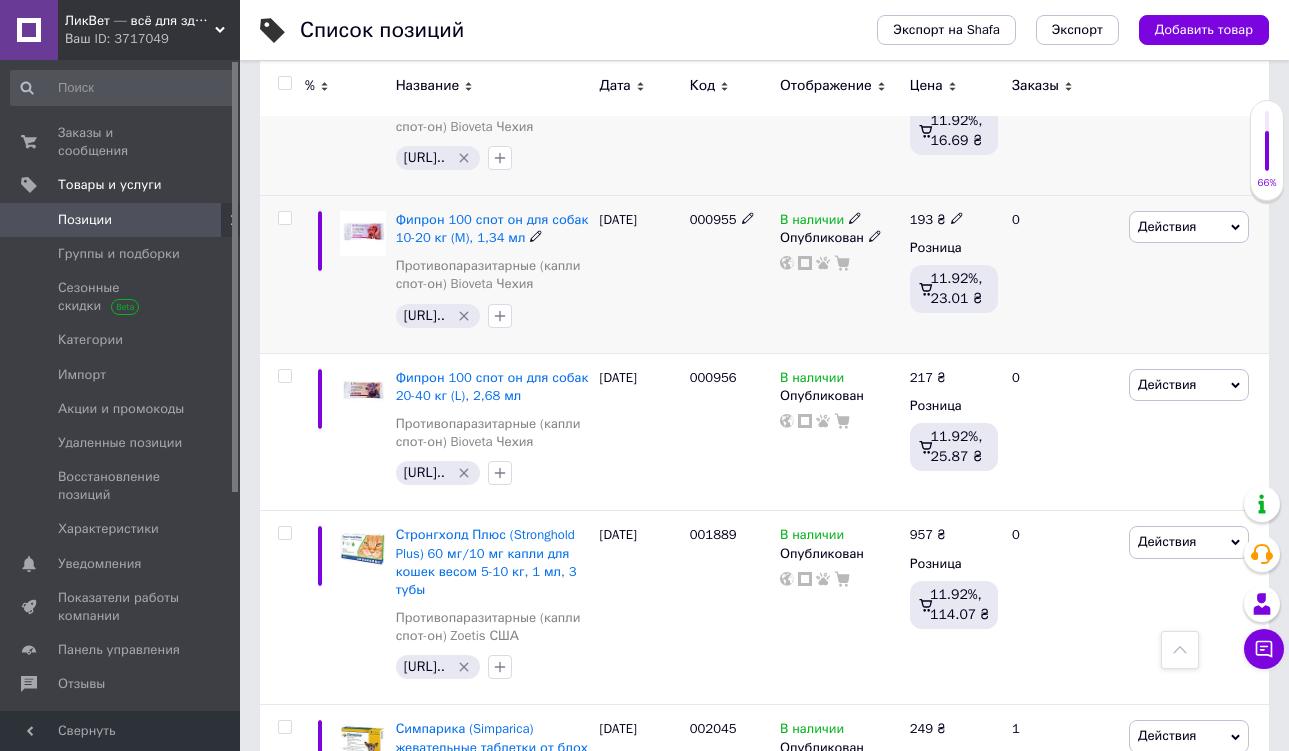 click 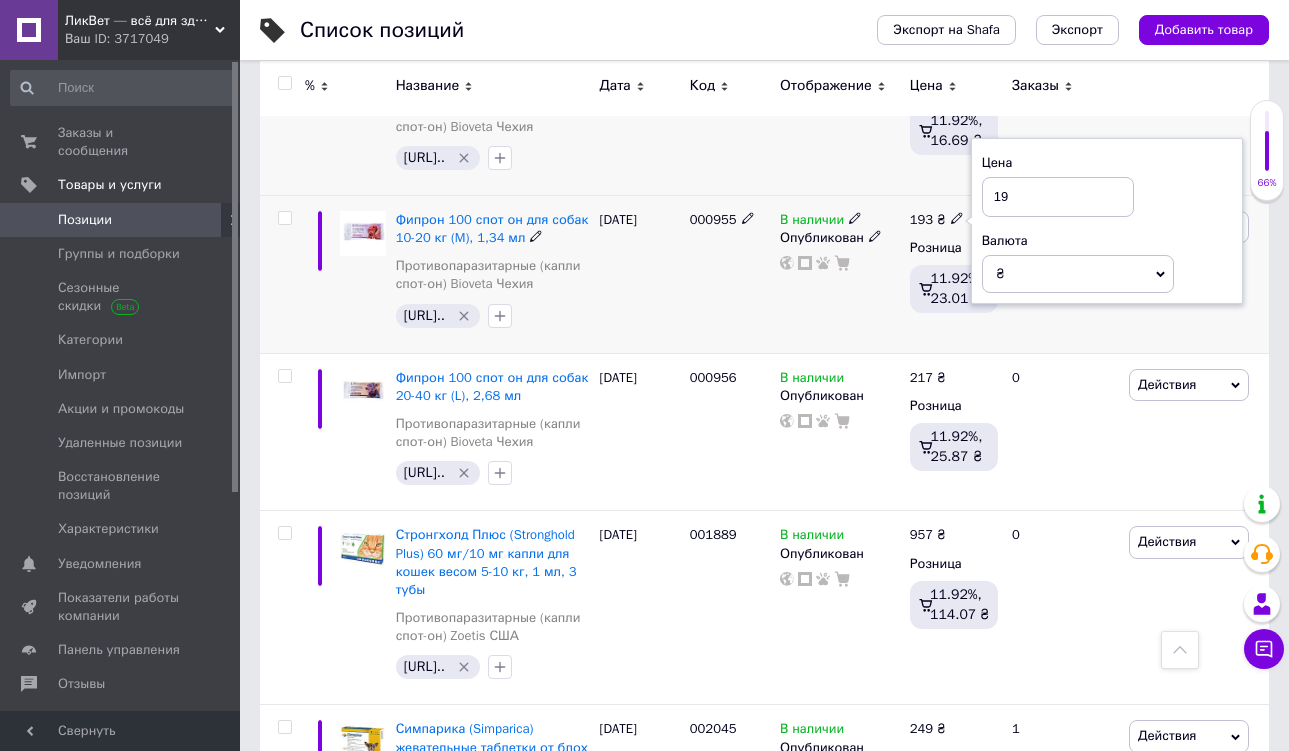 type on "198" 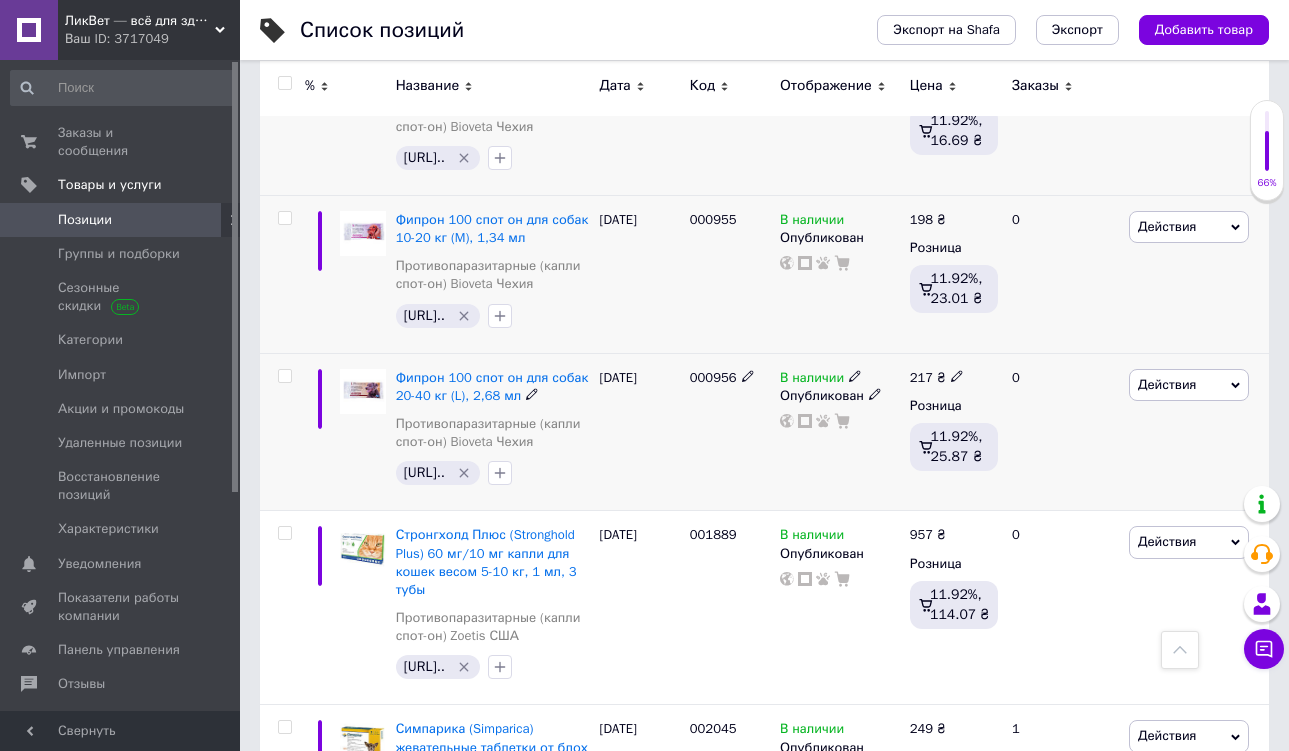click 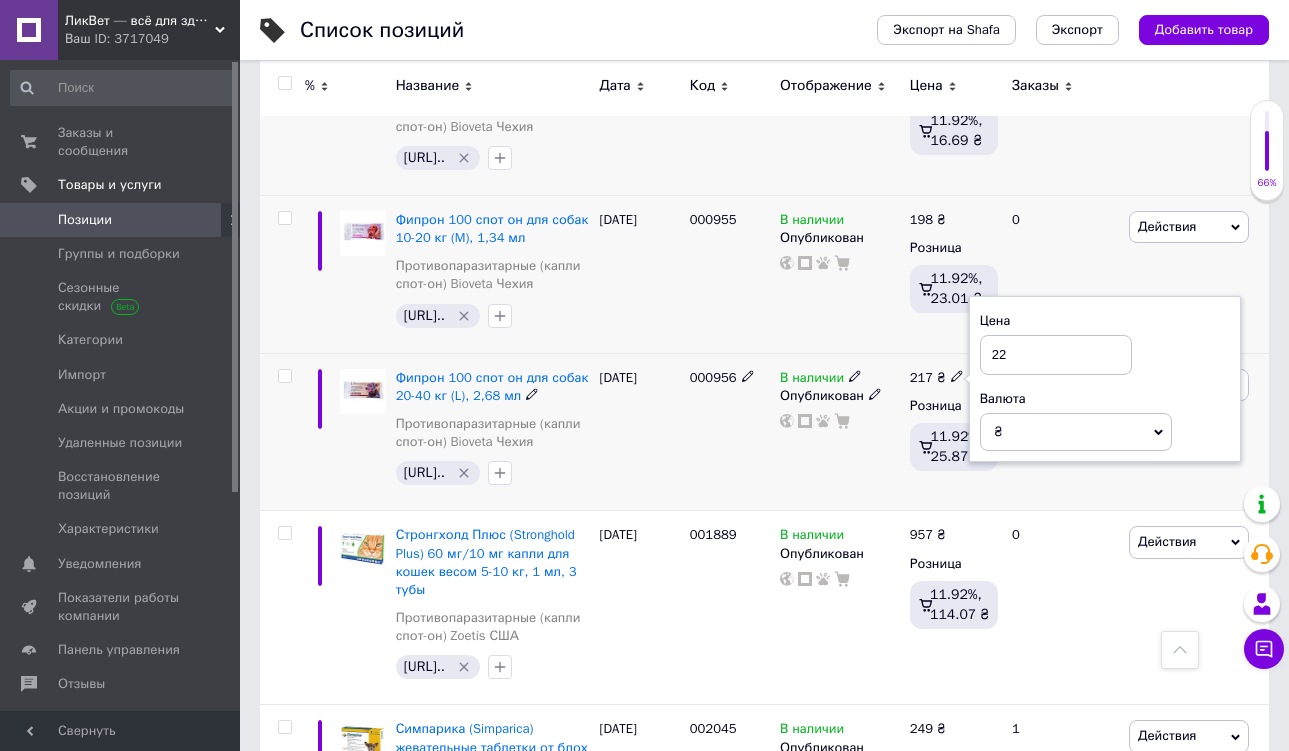 type on "223" 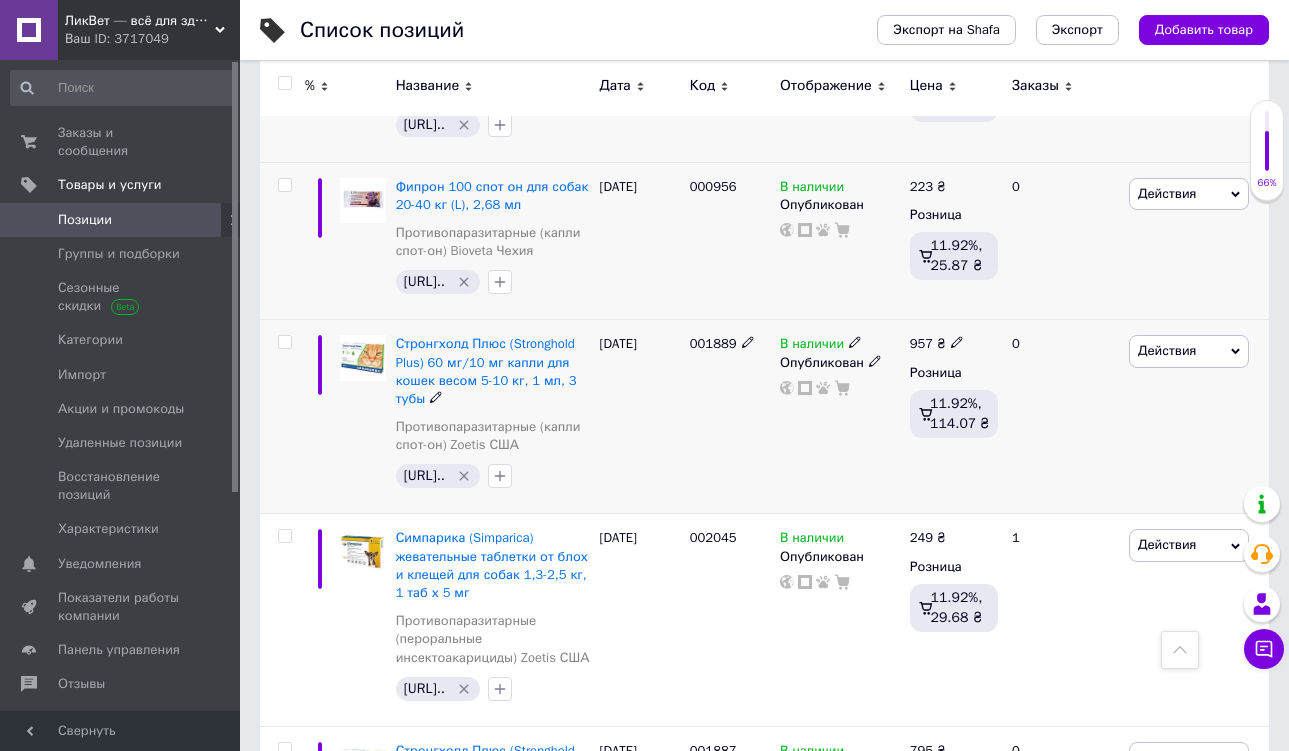 scroll, scrollTop: 1814, scrollLeft: 0, axis: vertical 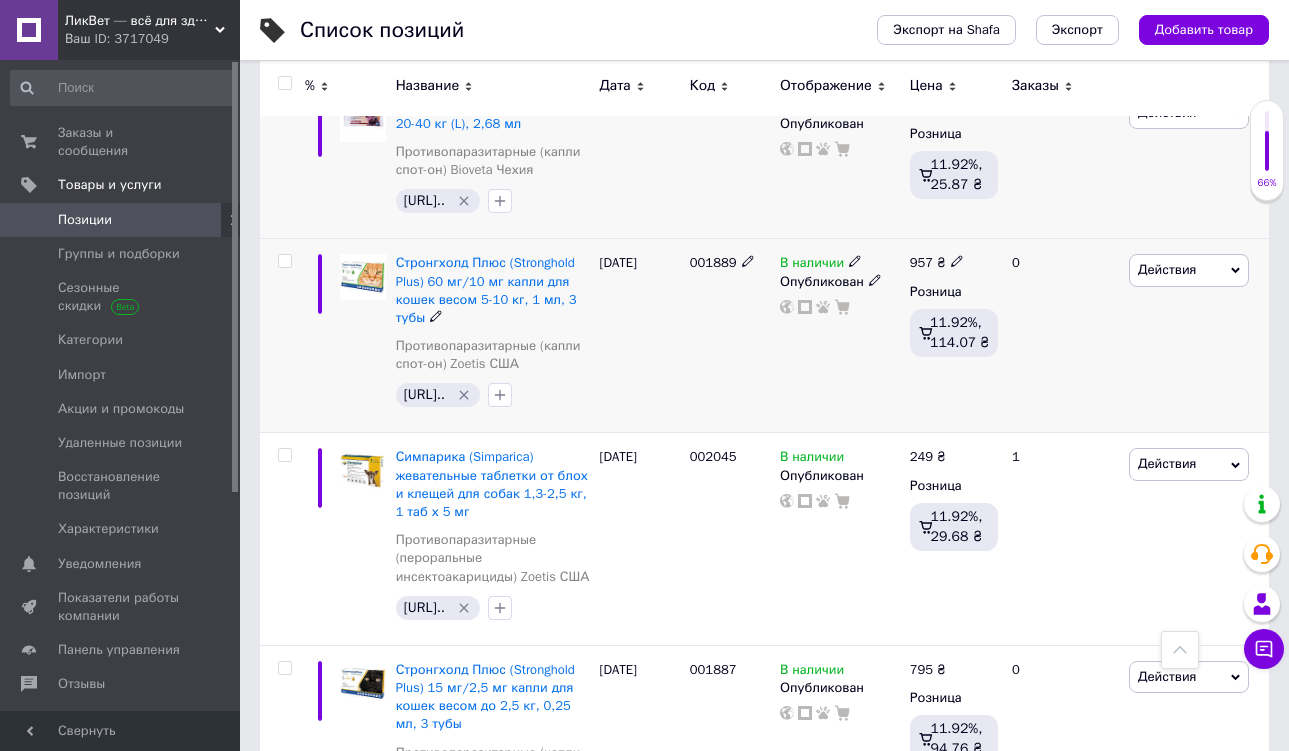click 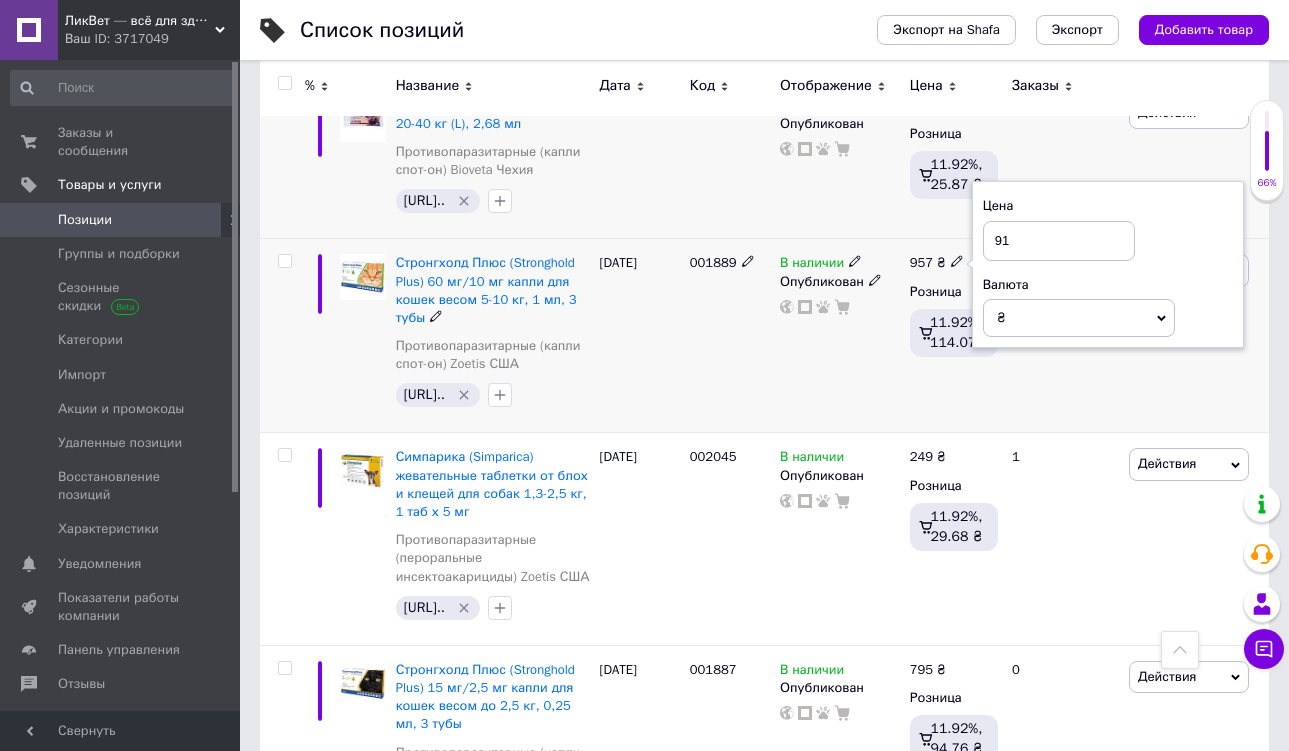 type on "919" 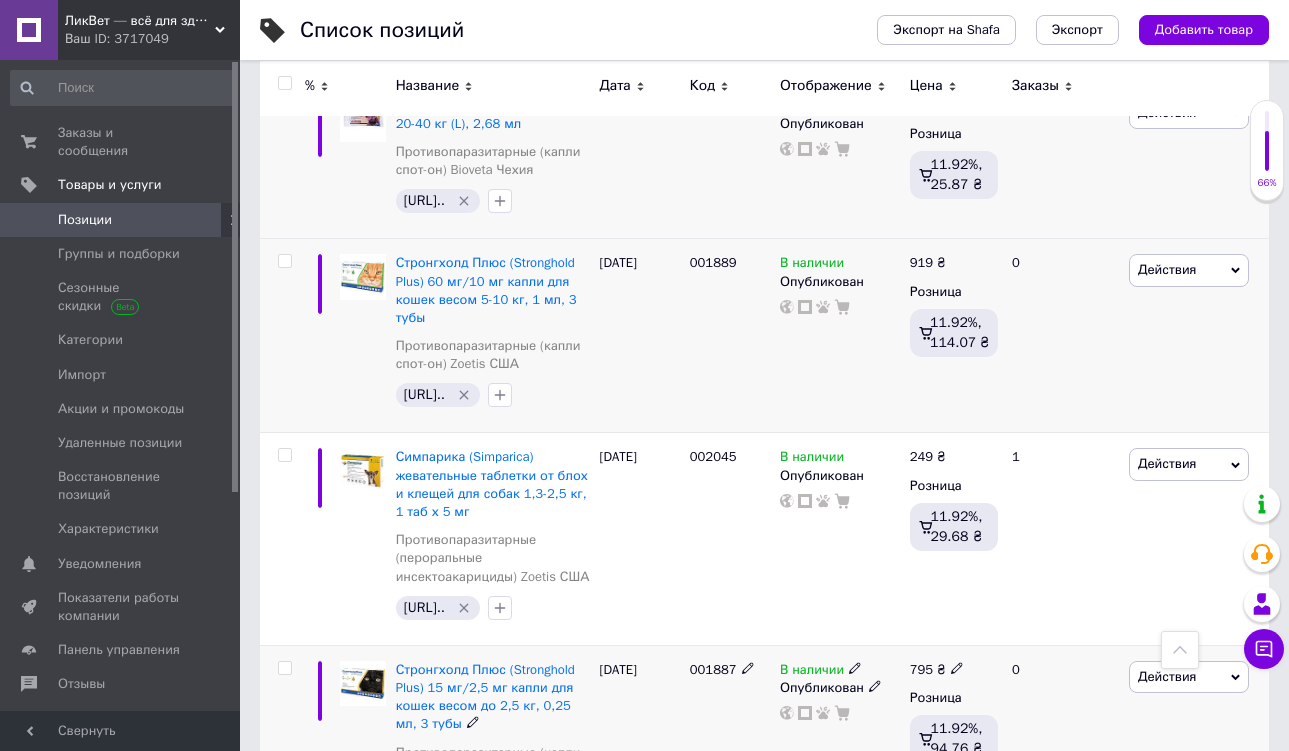 click 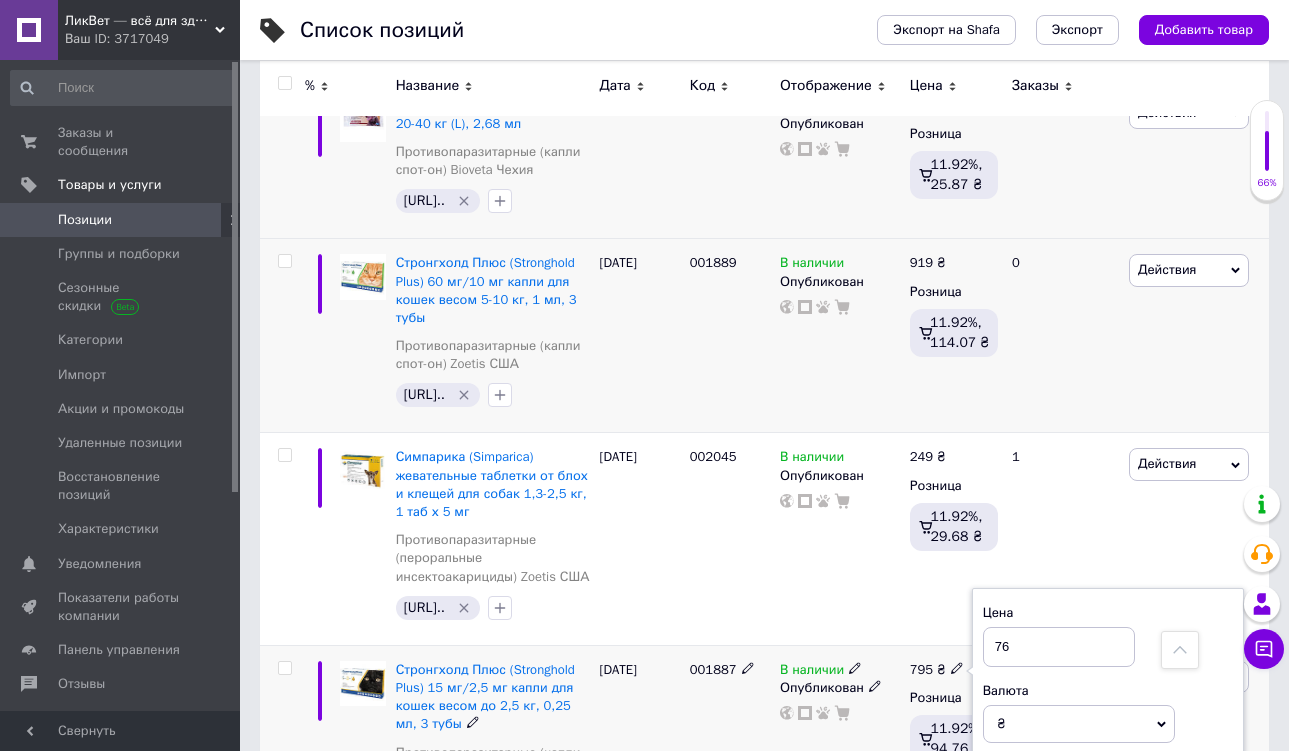 type on "765" 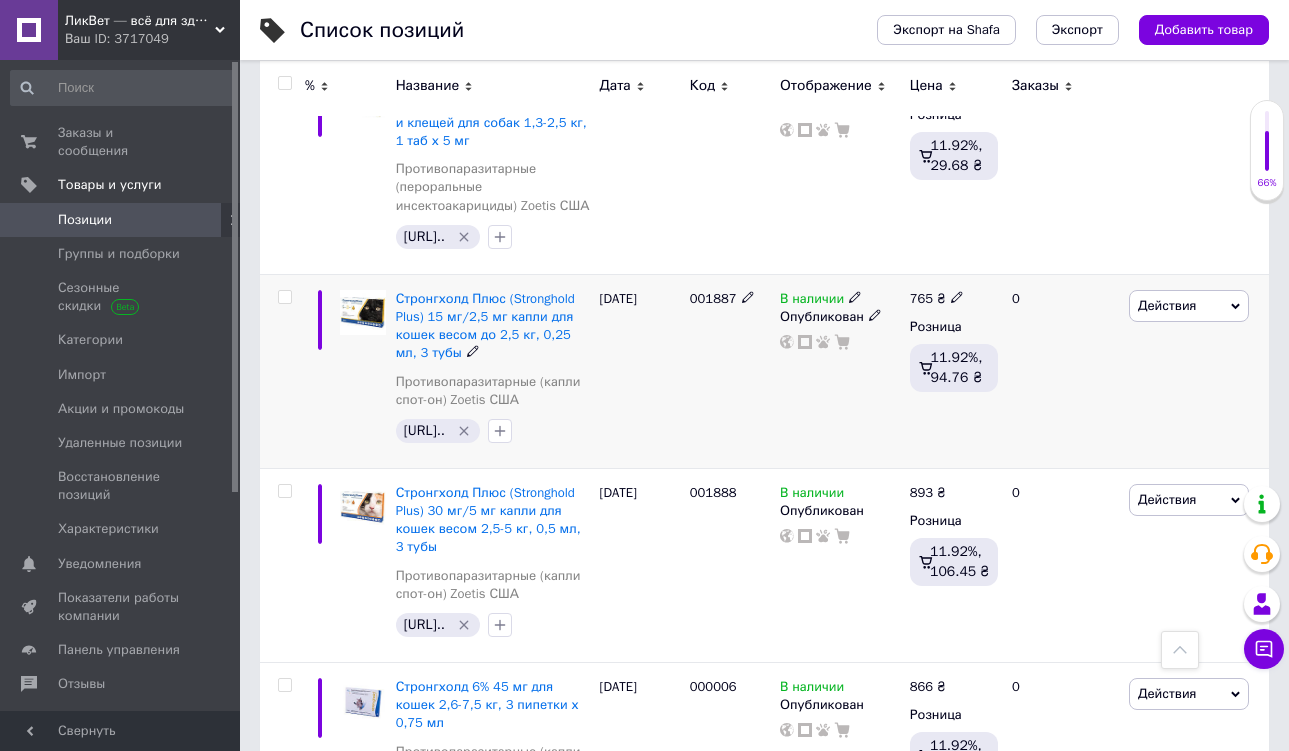 scroll, scrollTop: 2191, scrollLeft: 0, axis: vertical 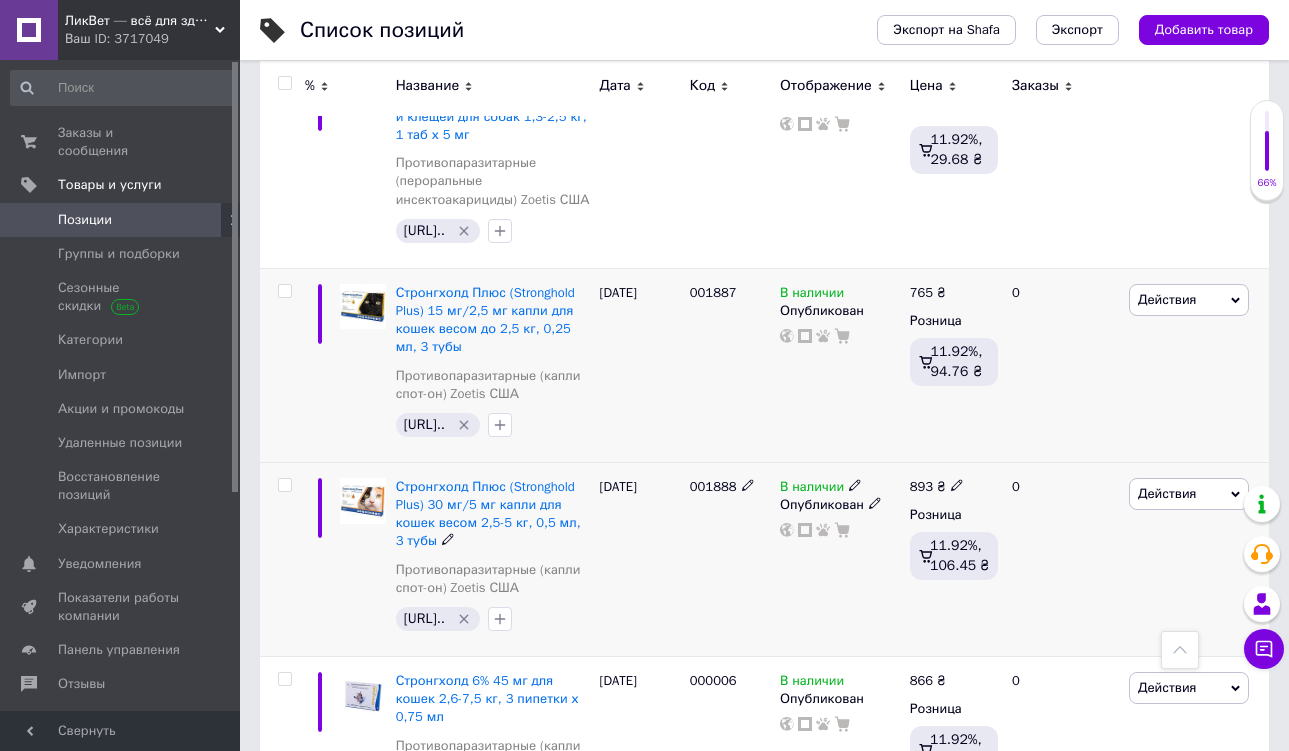 click 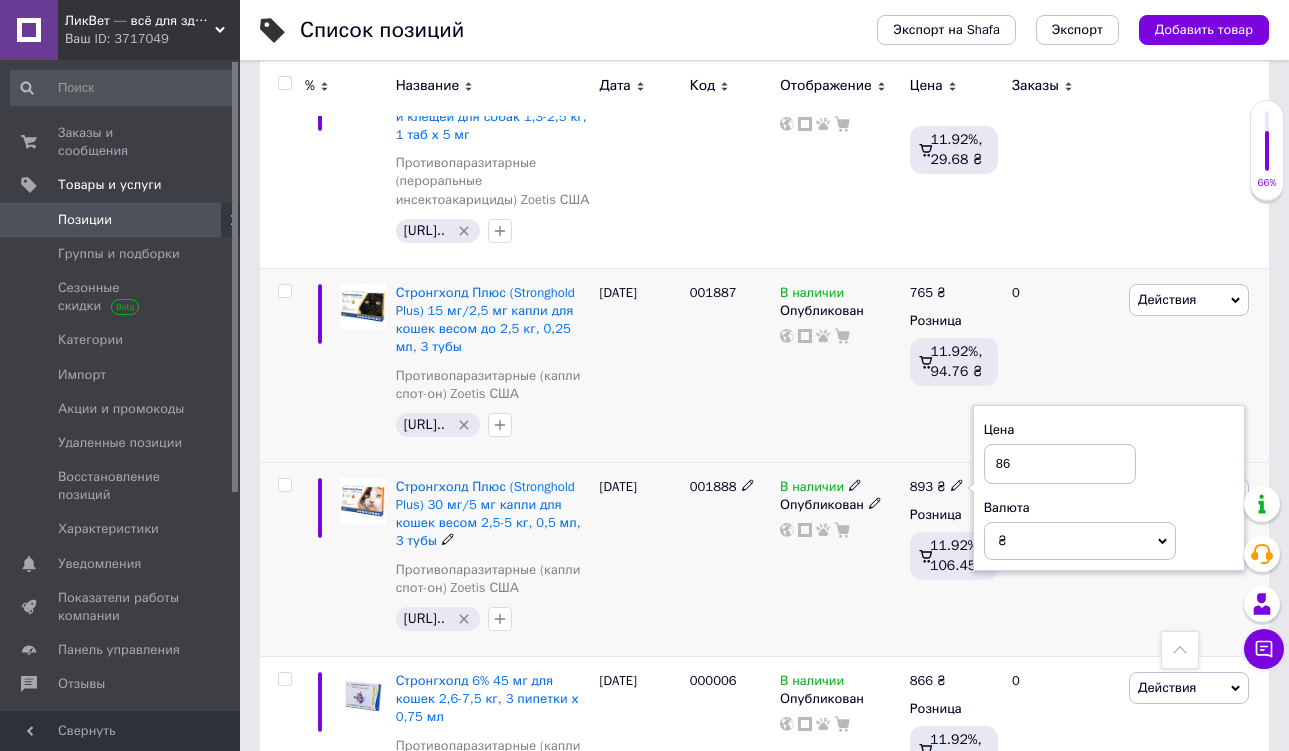 type on "865" 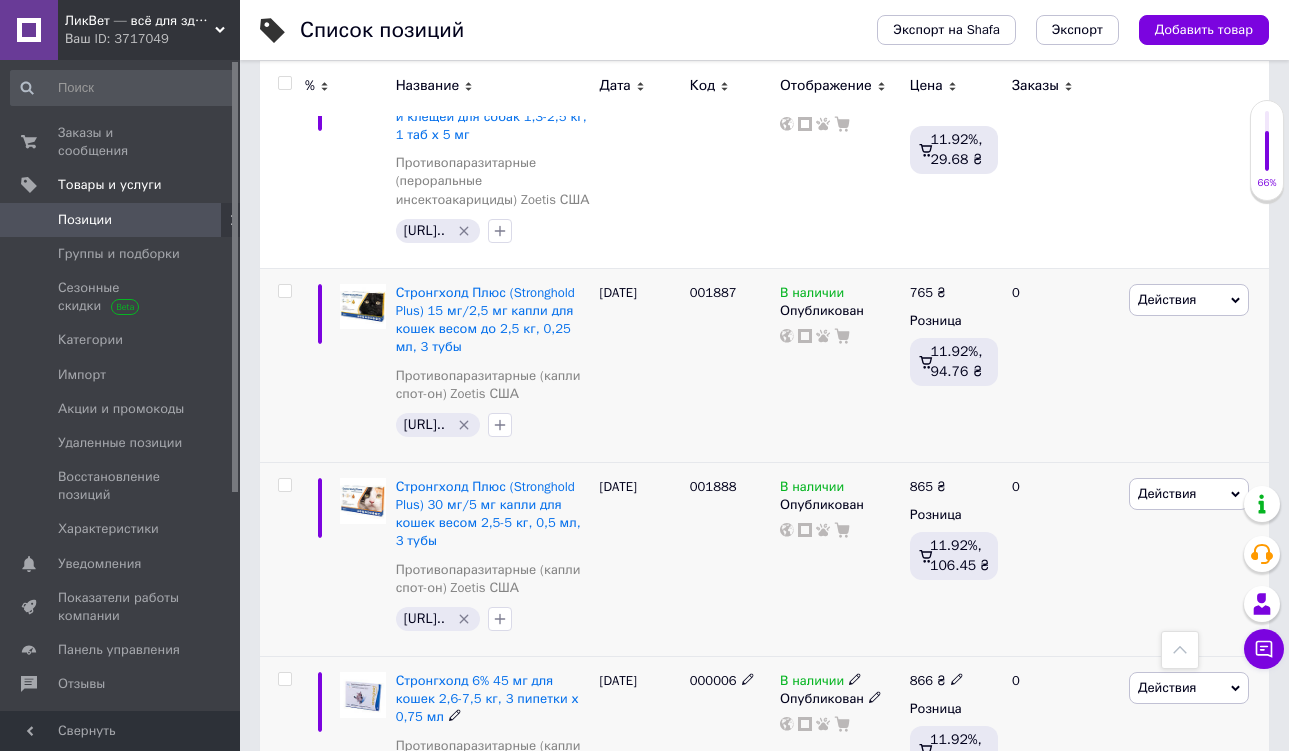 click 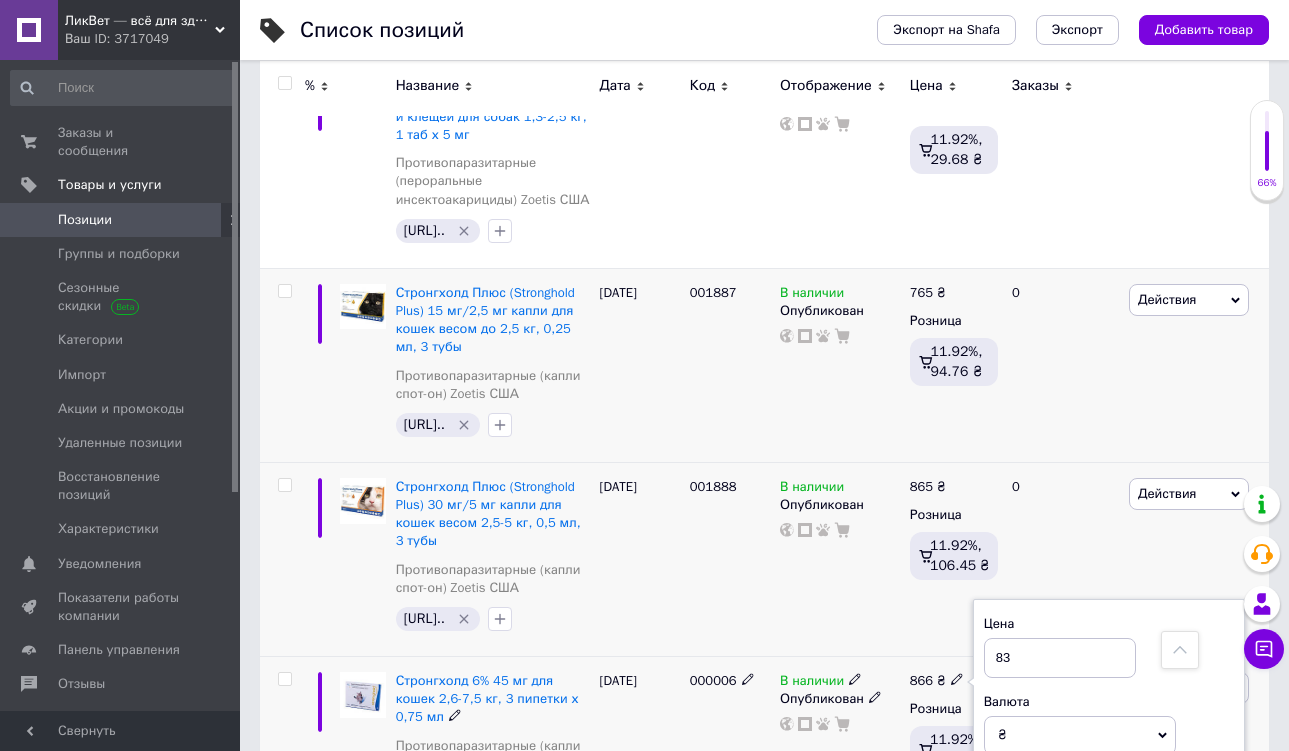 type on "832" 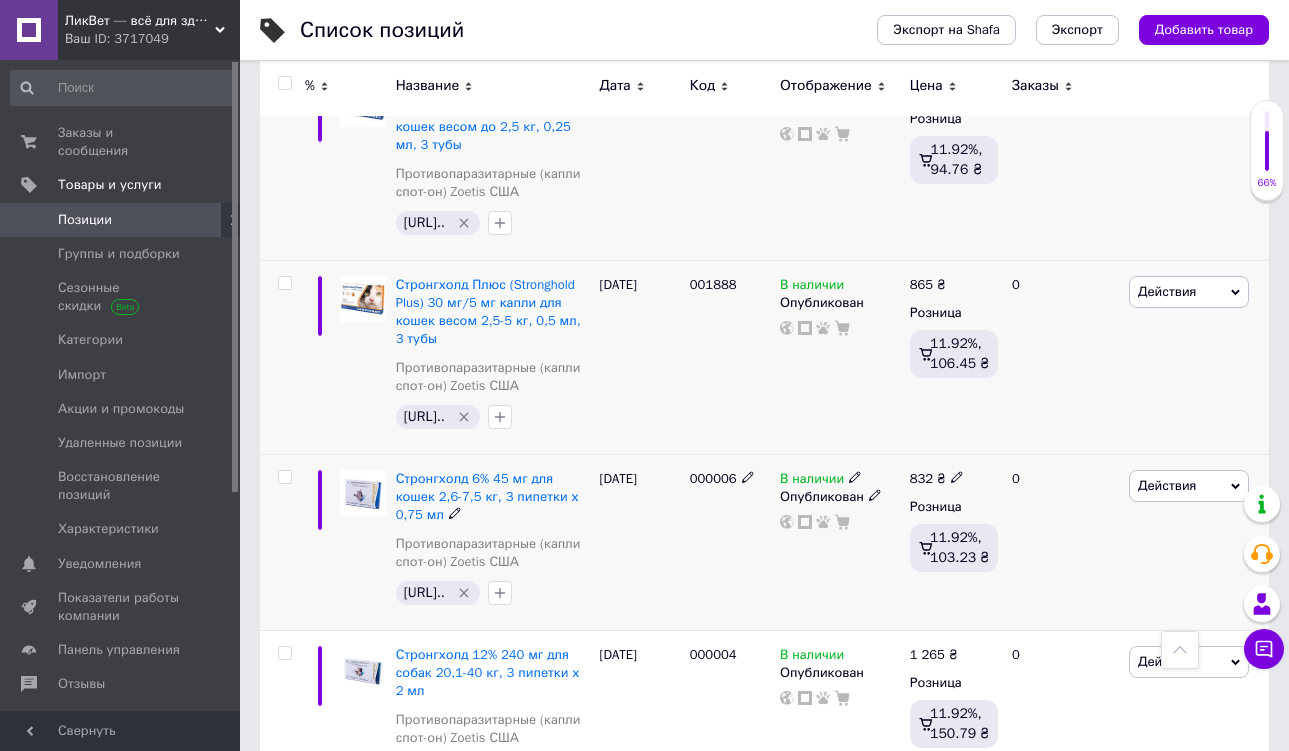 scroll, scrollTop: 2396, scrollLeft: 0, axis: vertical 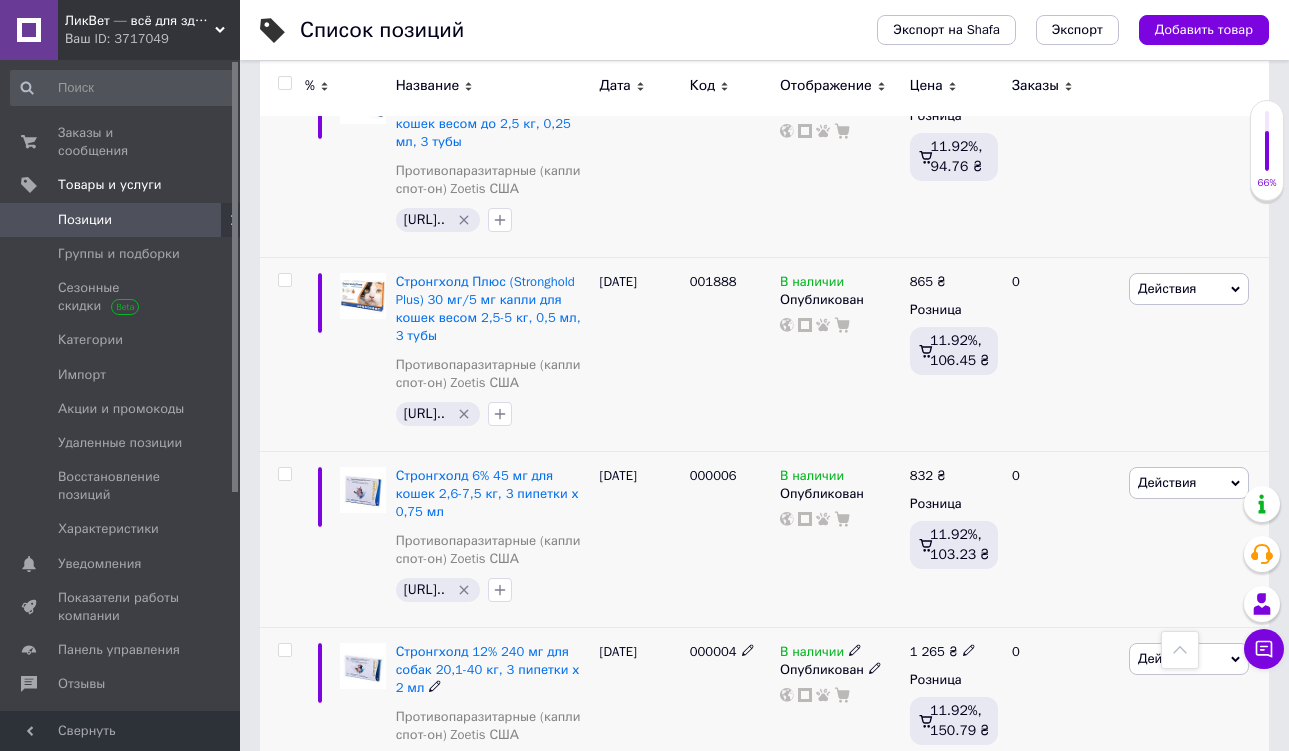 click 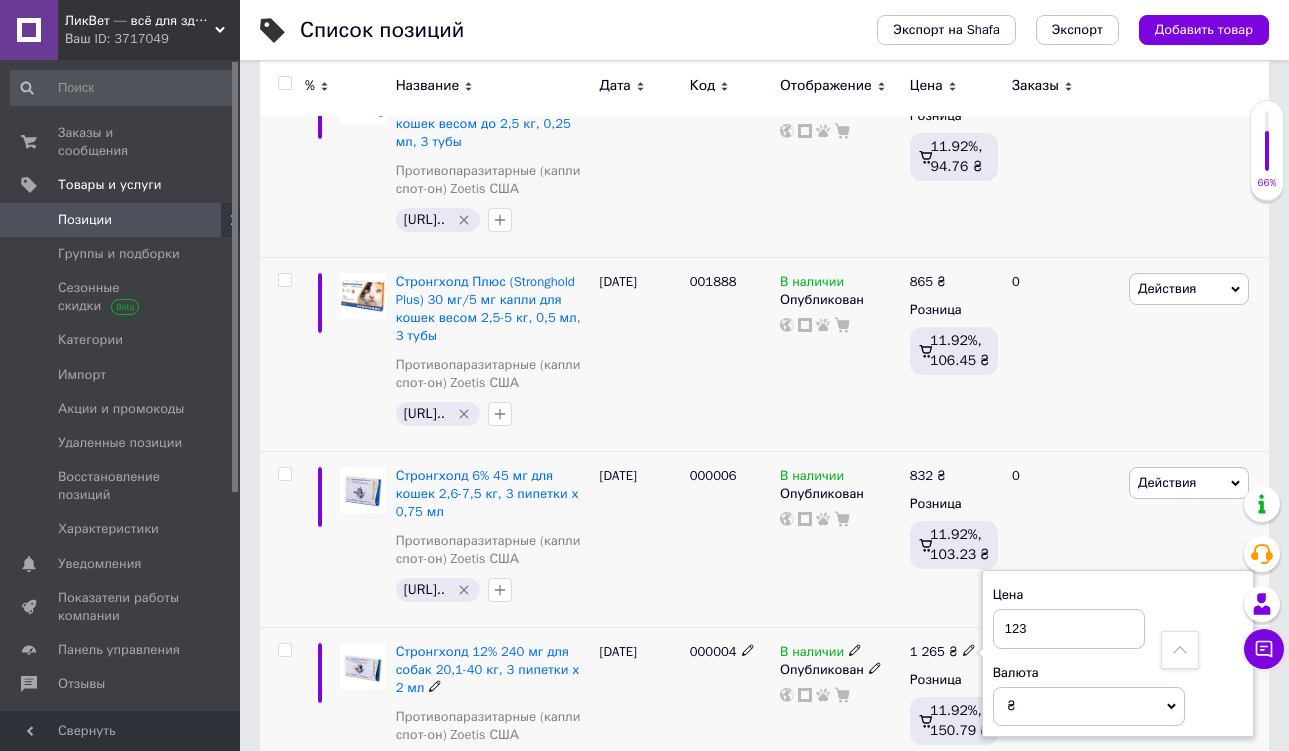 type on "1235" 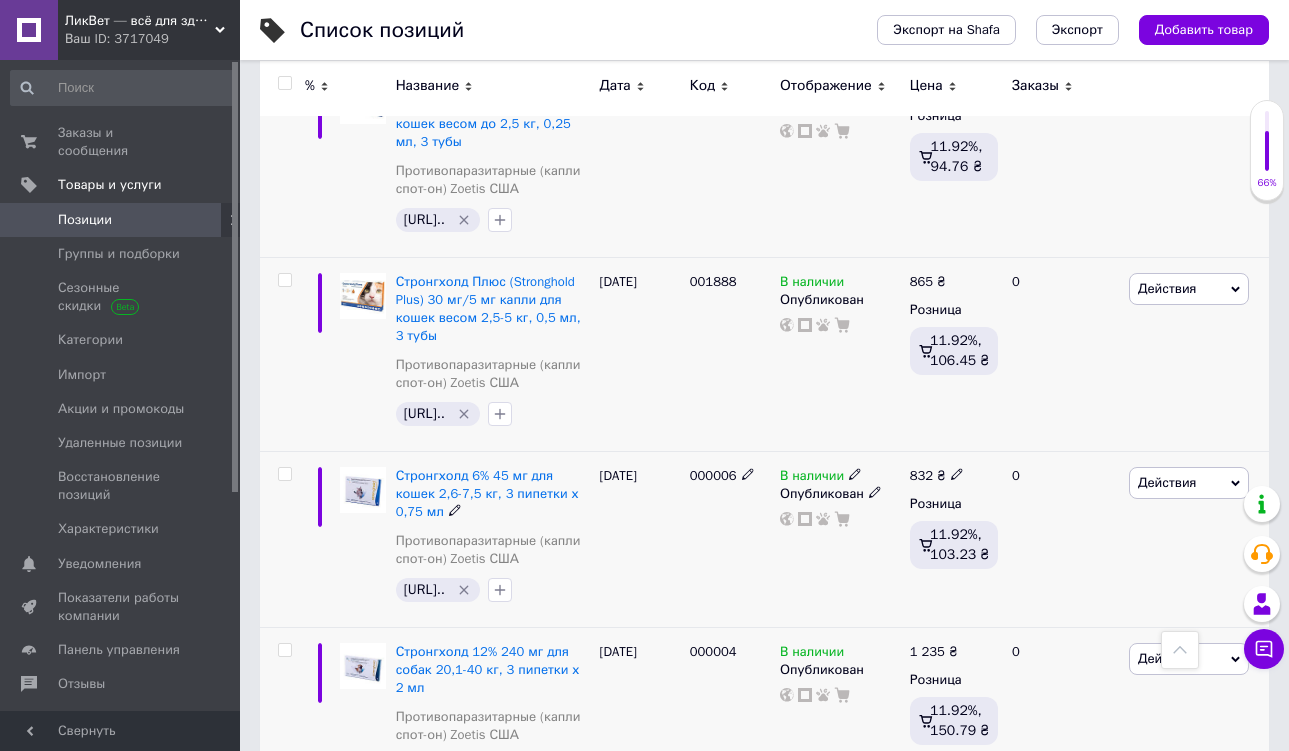 scroll, scrollTop: 2548, scrollLeft: 0, axis: vertical 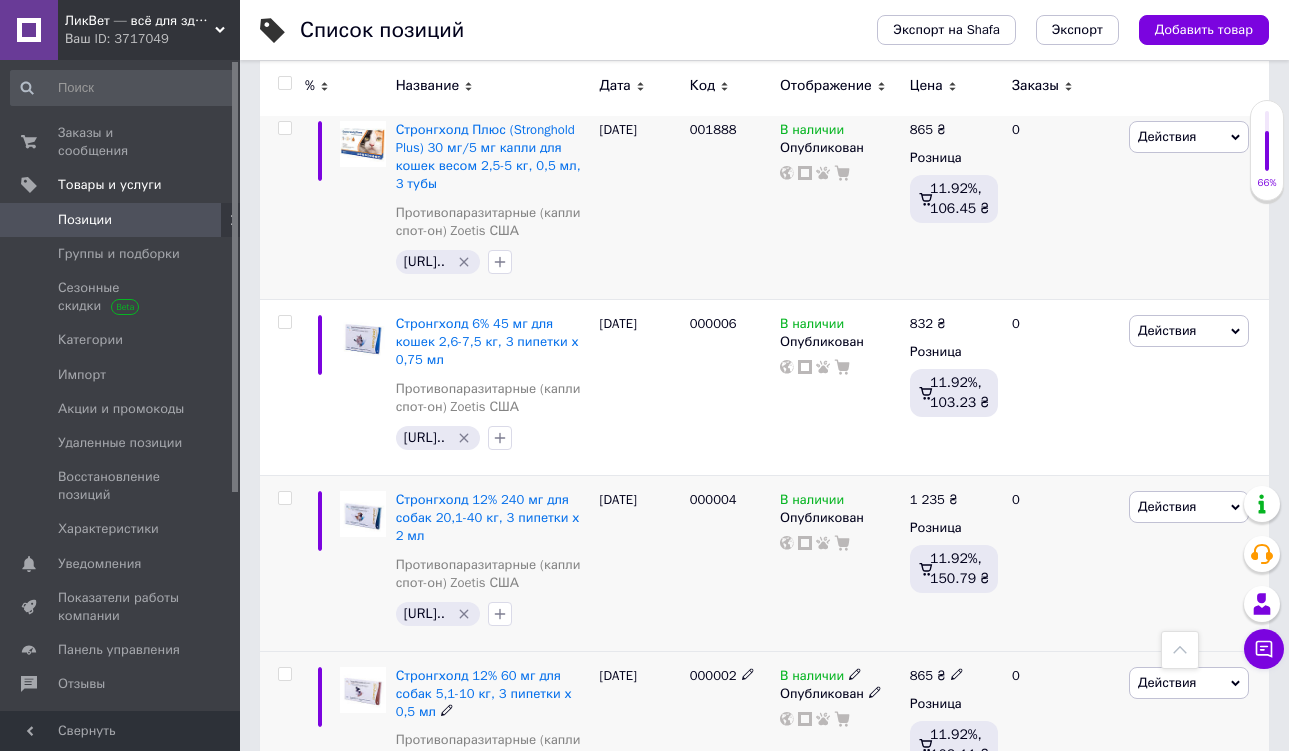 click 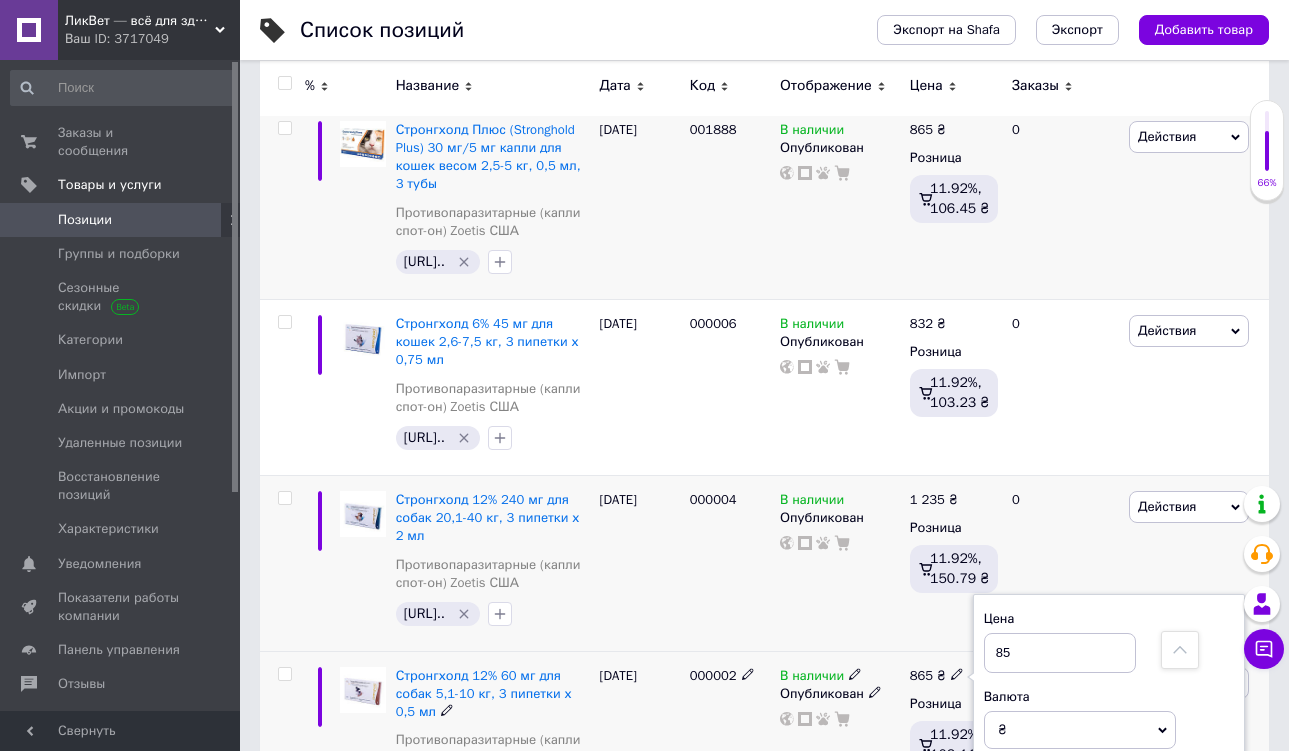 type on "855" 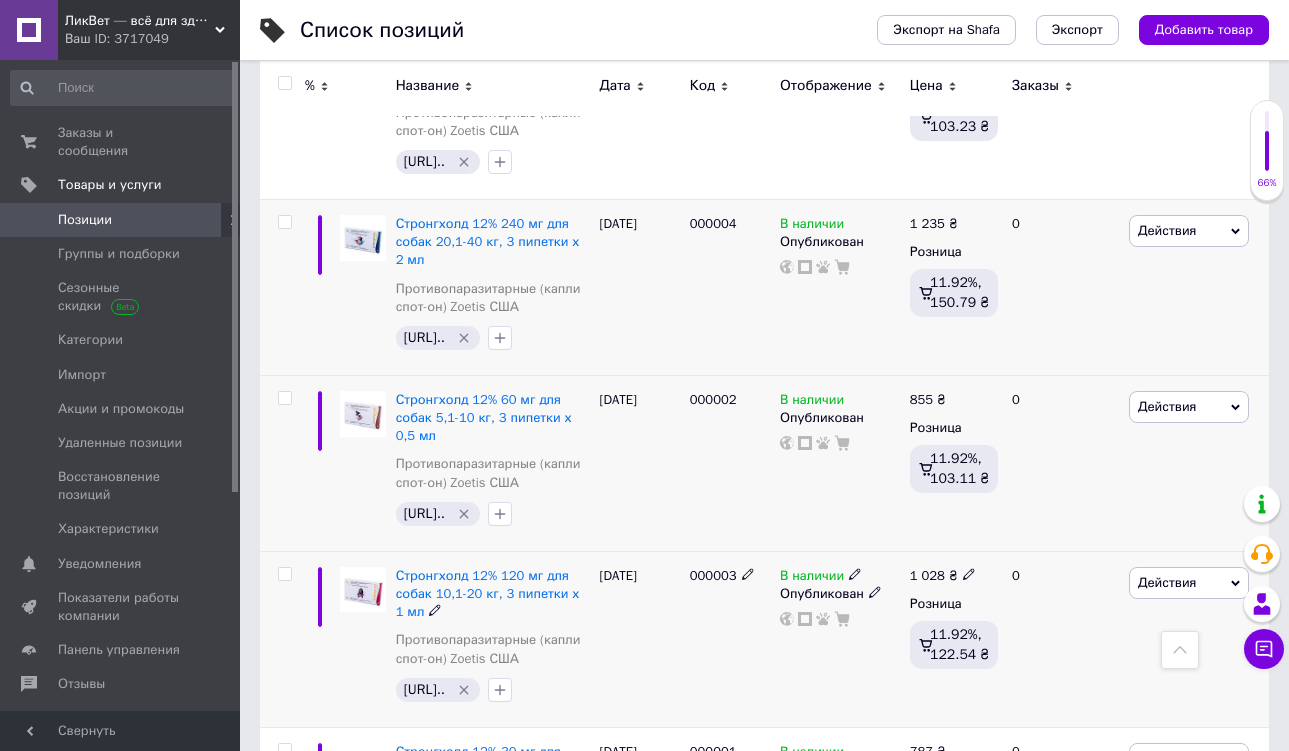 scroll, scrollTop: 2820, scrollLeft: 0, axis: vertical 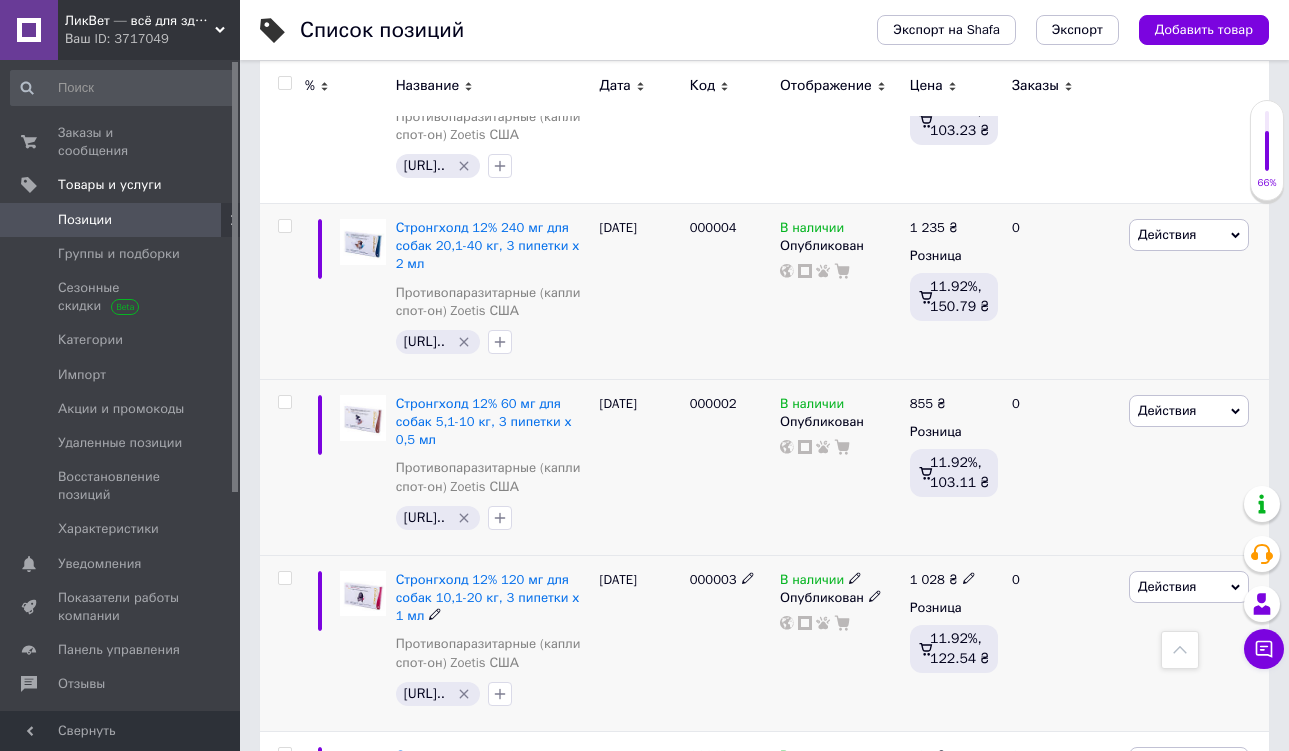 click 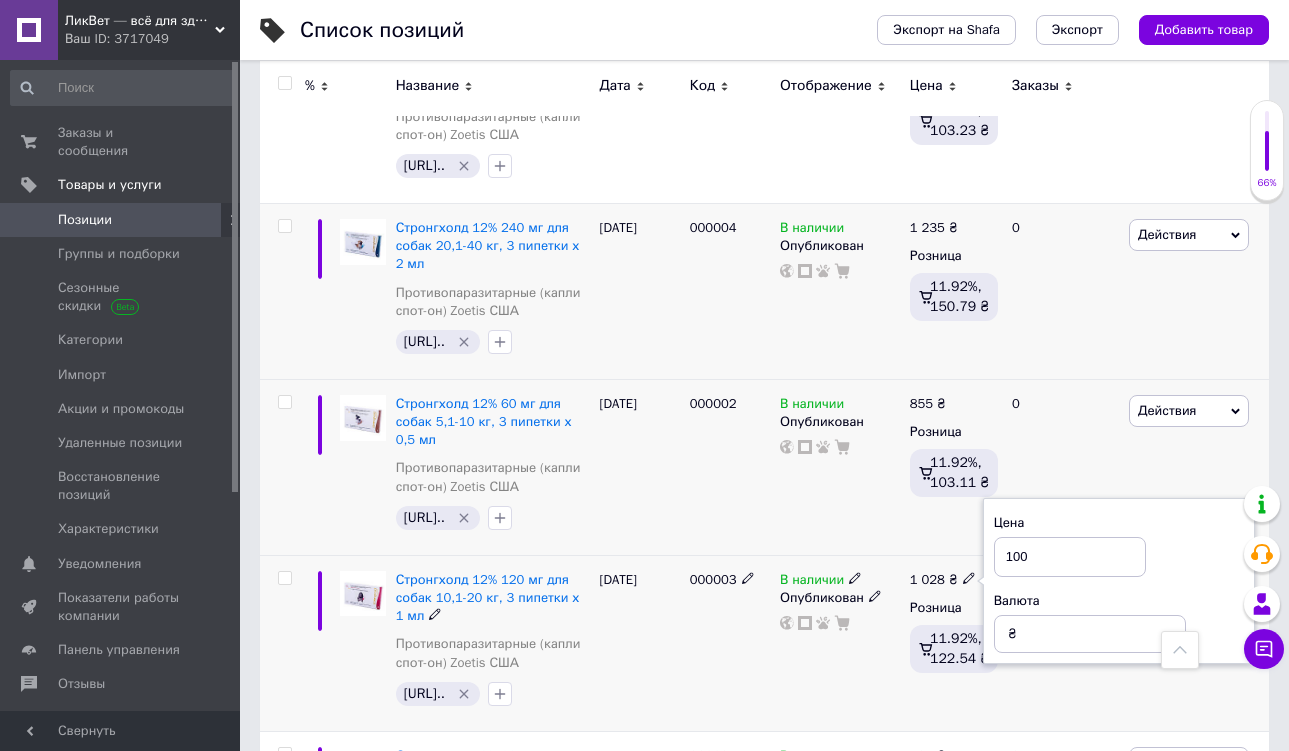 type on "1005" 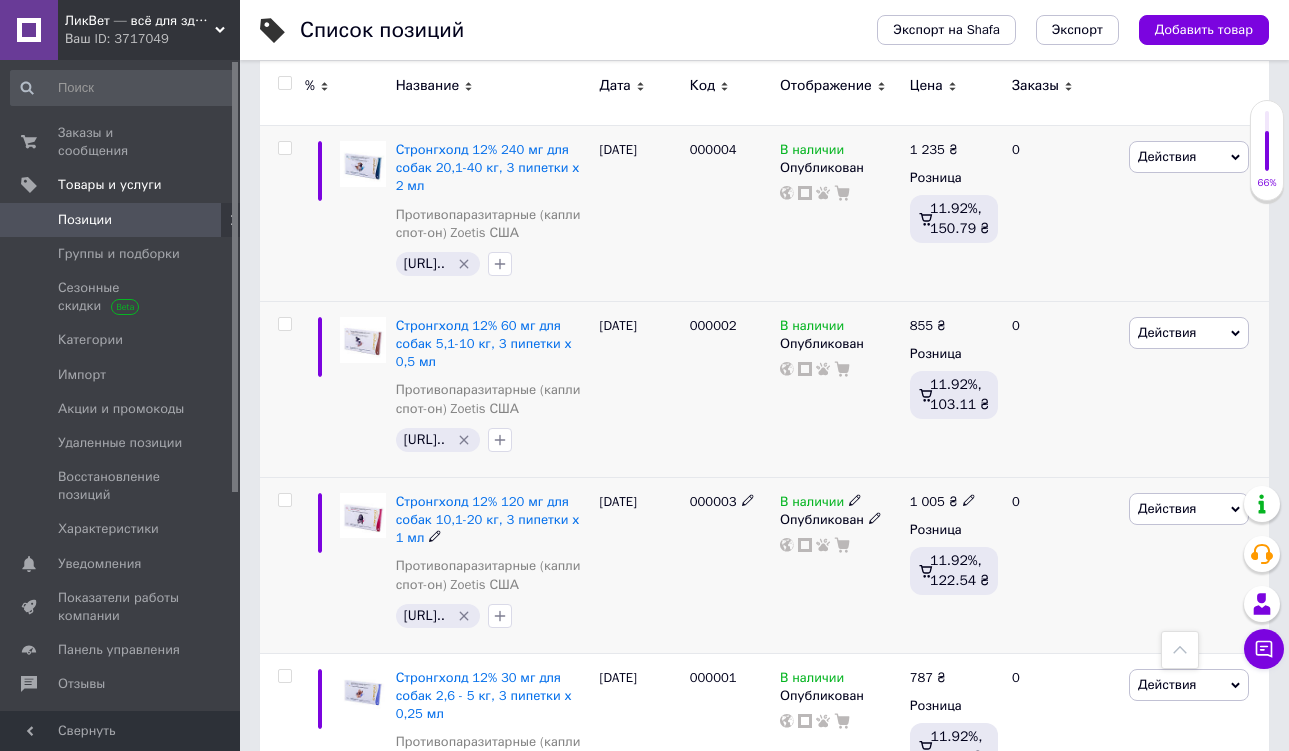 scroll, scrollTop: 2928, scrollLeft: 0, axis: vertical 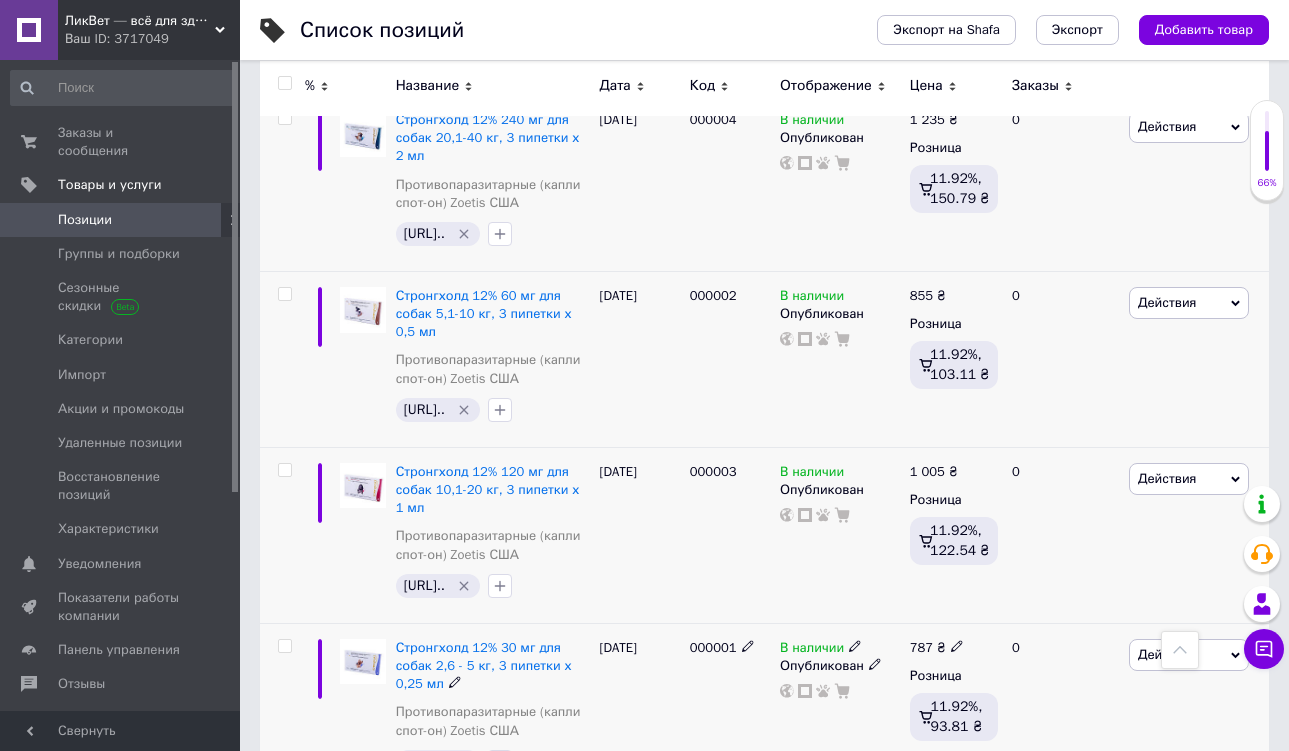 click 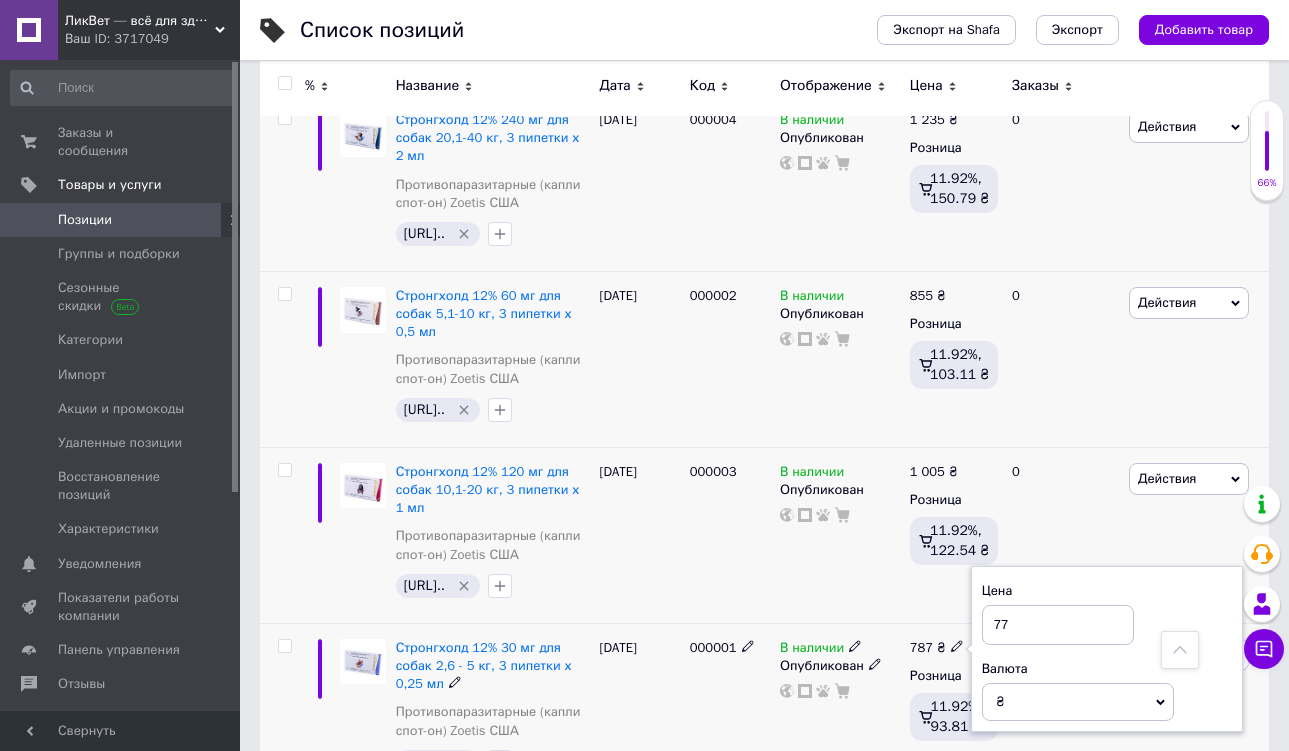 type on "775" 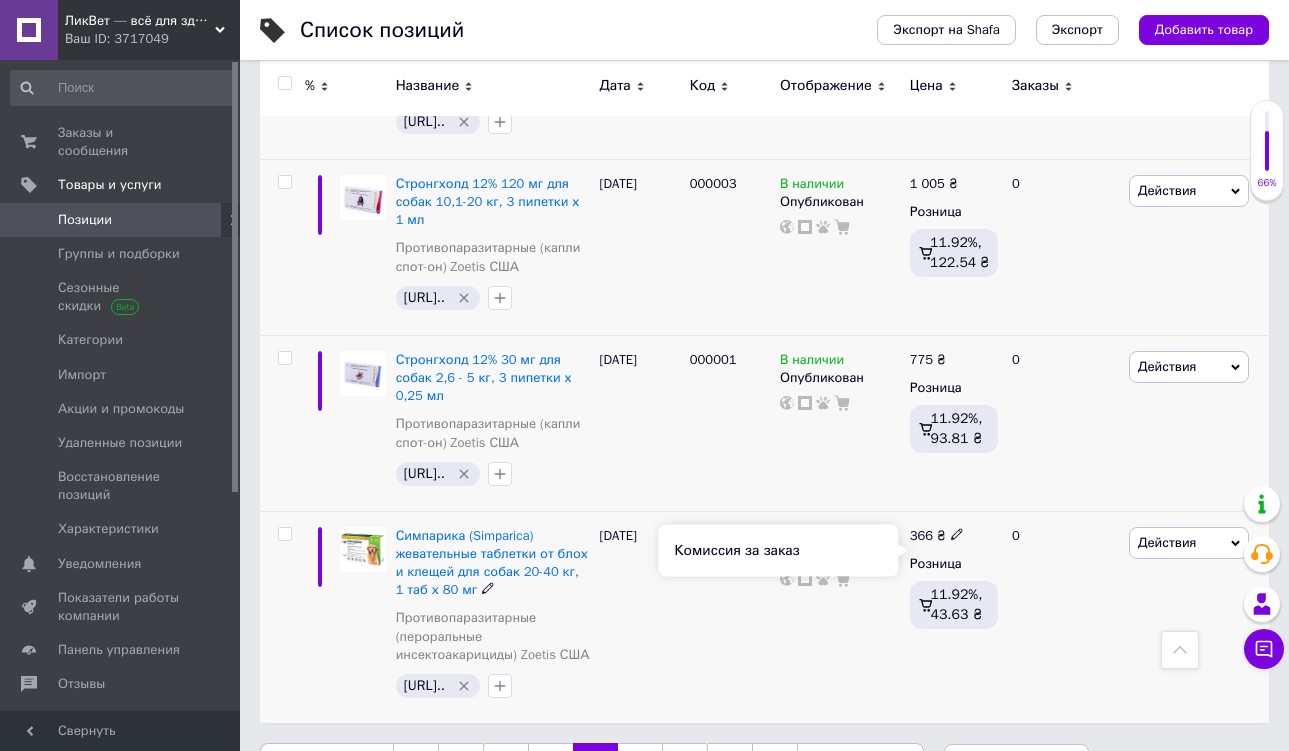 scroll, scrollTop: 3233, scrollLeft: 0, axis: vertical 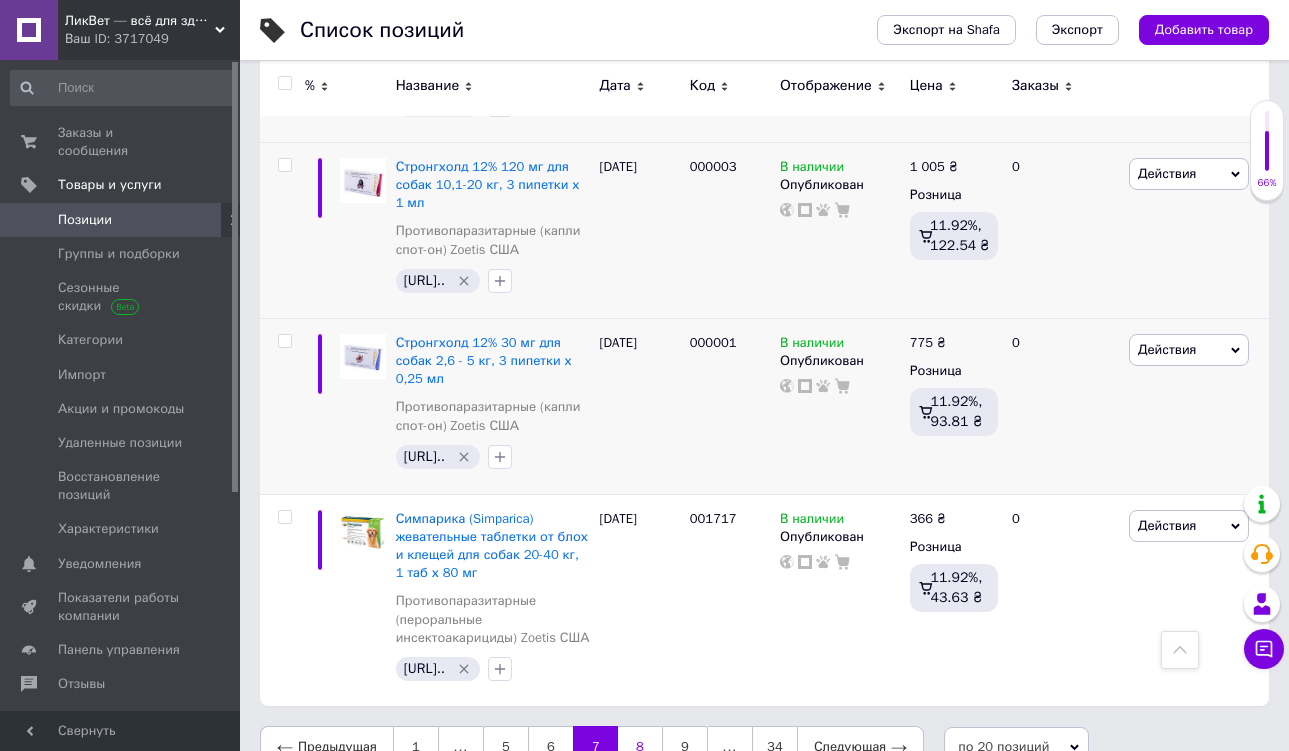 click on "8" at bounding box center (640, 747) 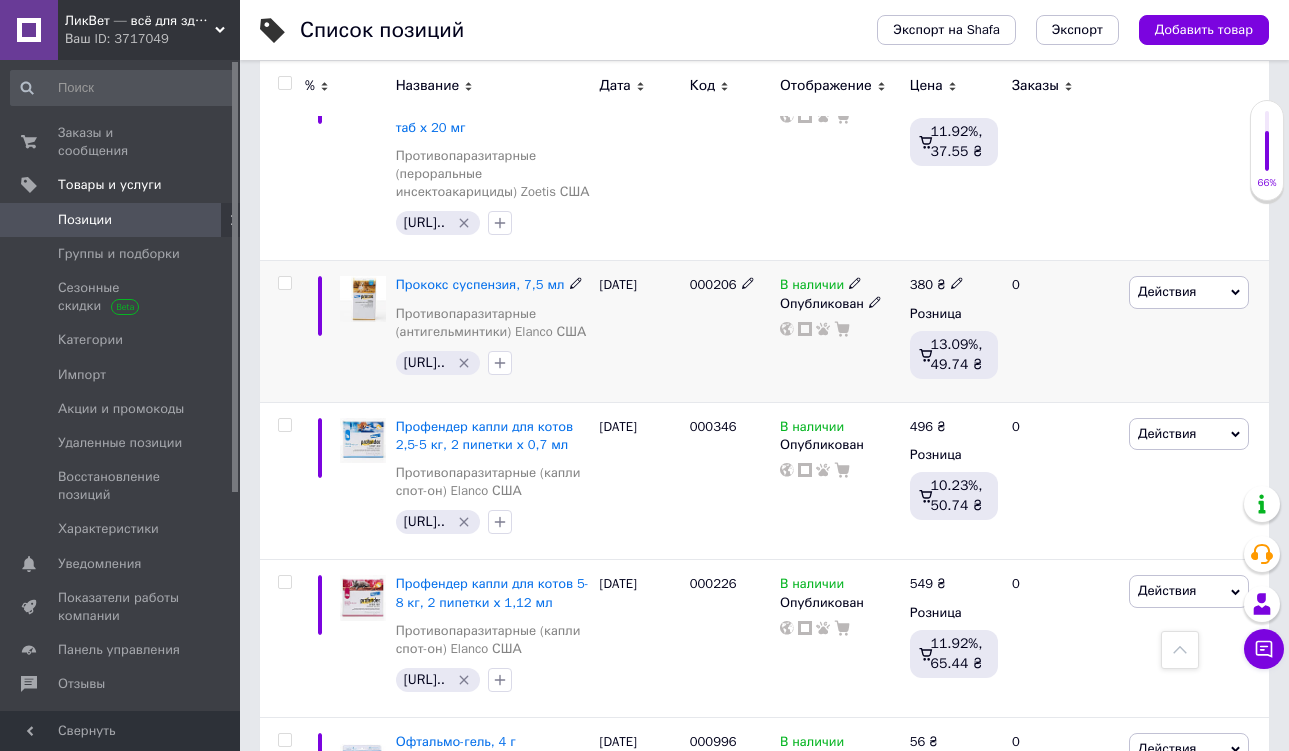 scroll, scrollTop: 1033, scrollLeft: 0, axis: vertical 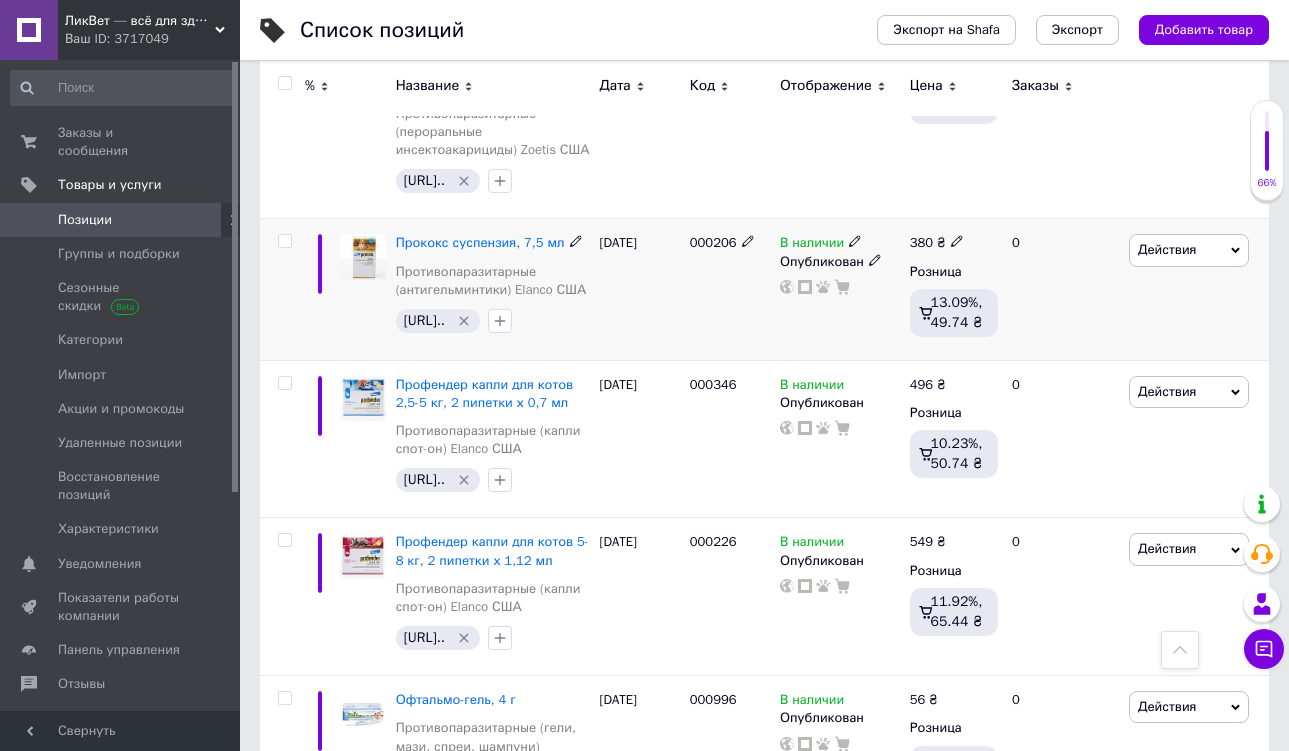 click 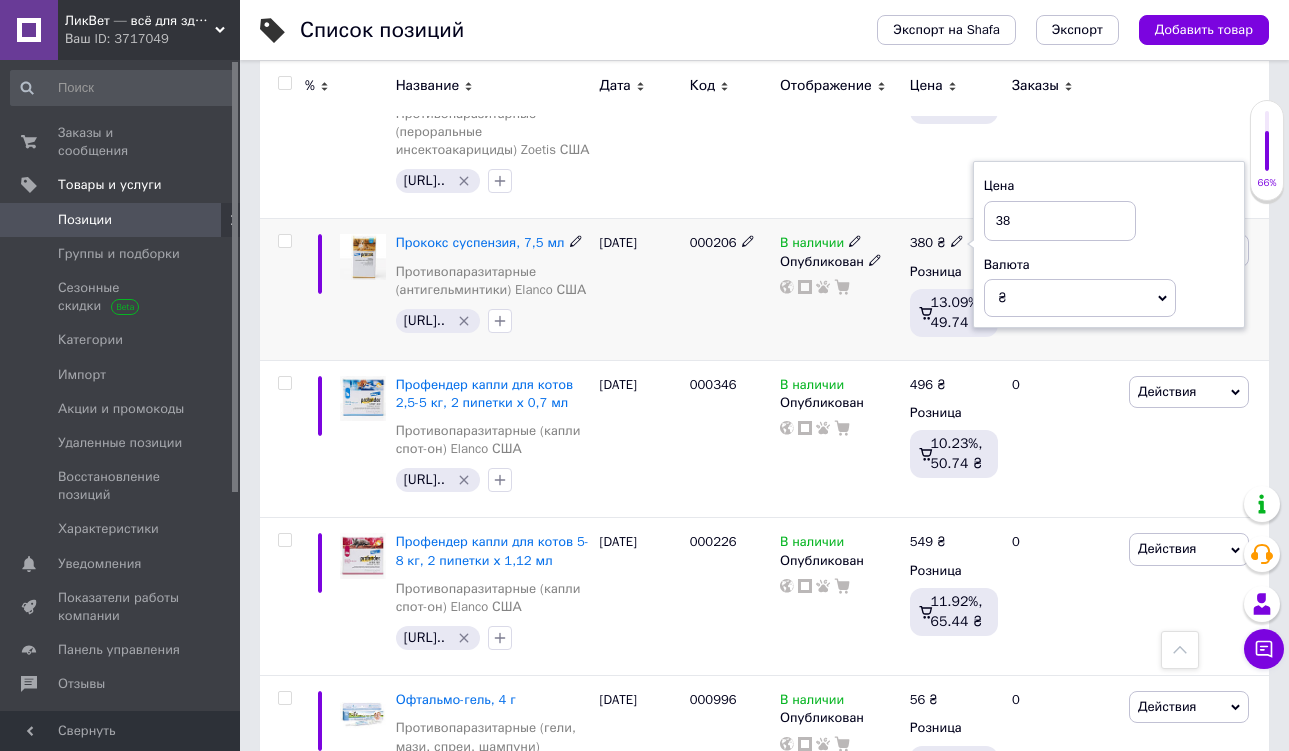 type on "3" 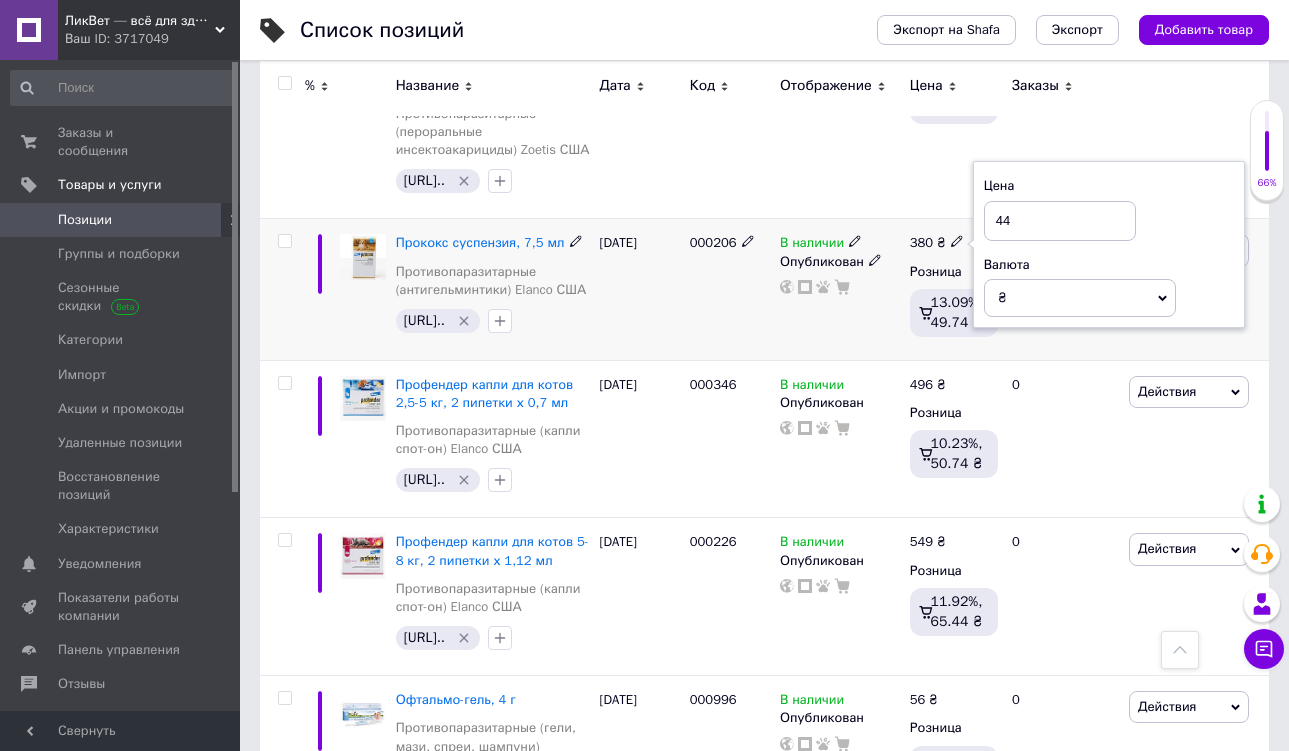 type on "442" 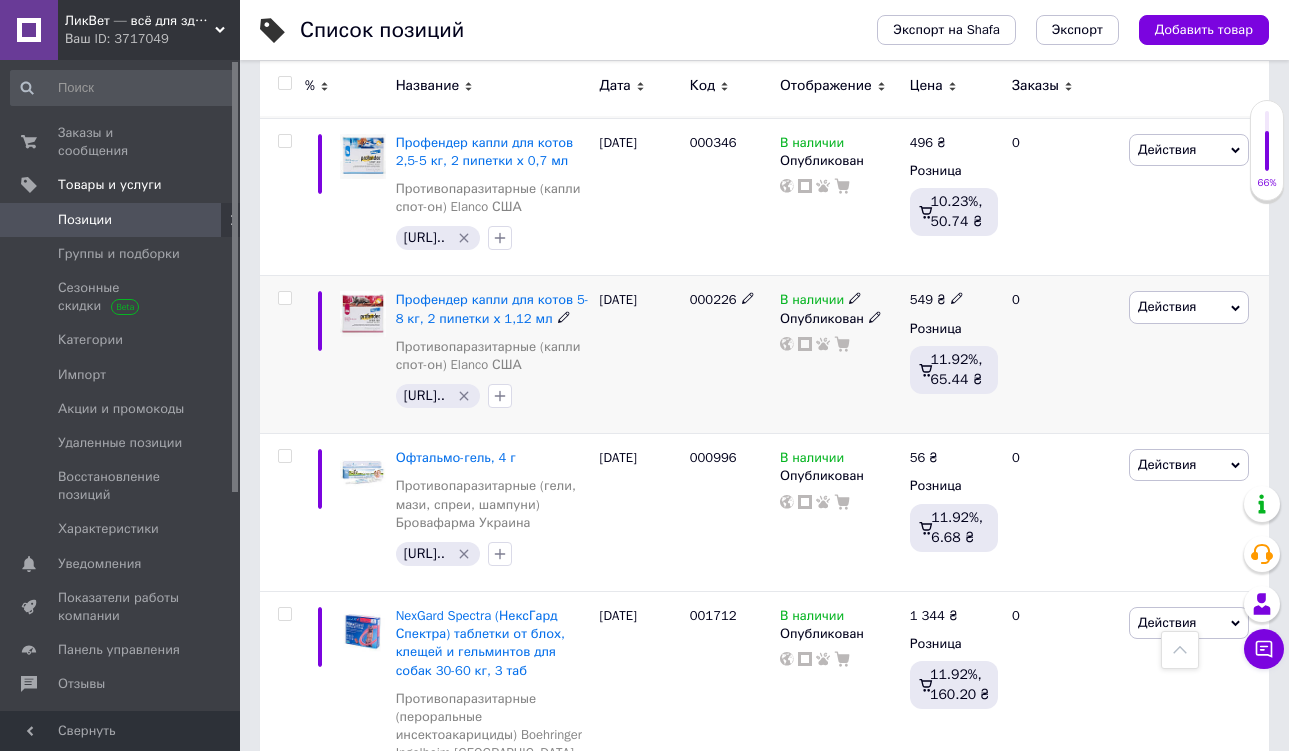 scroll, scrollTop: 1310, scrollLeft: 0, axis: vertical 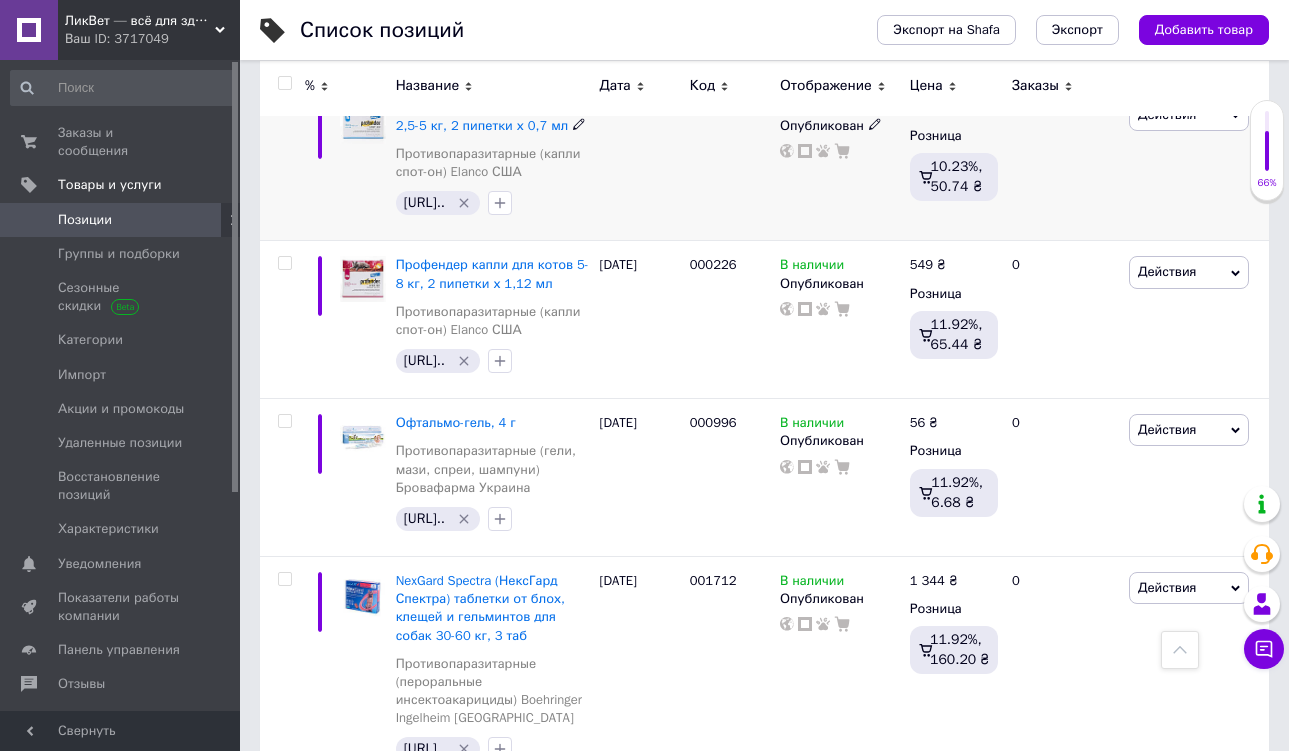 click 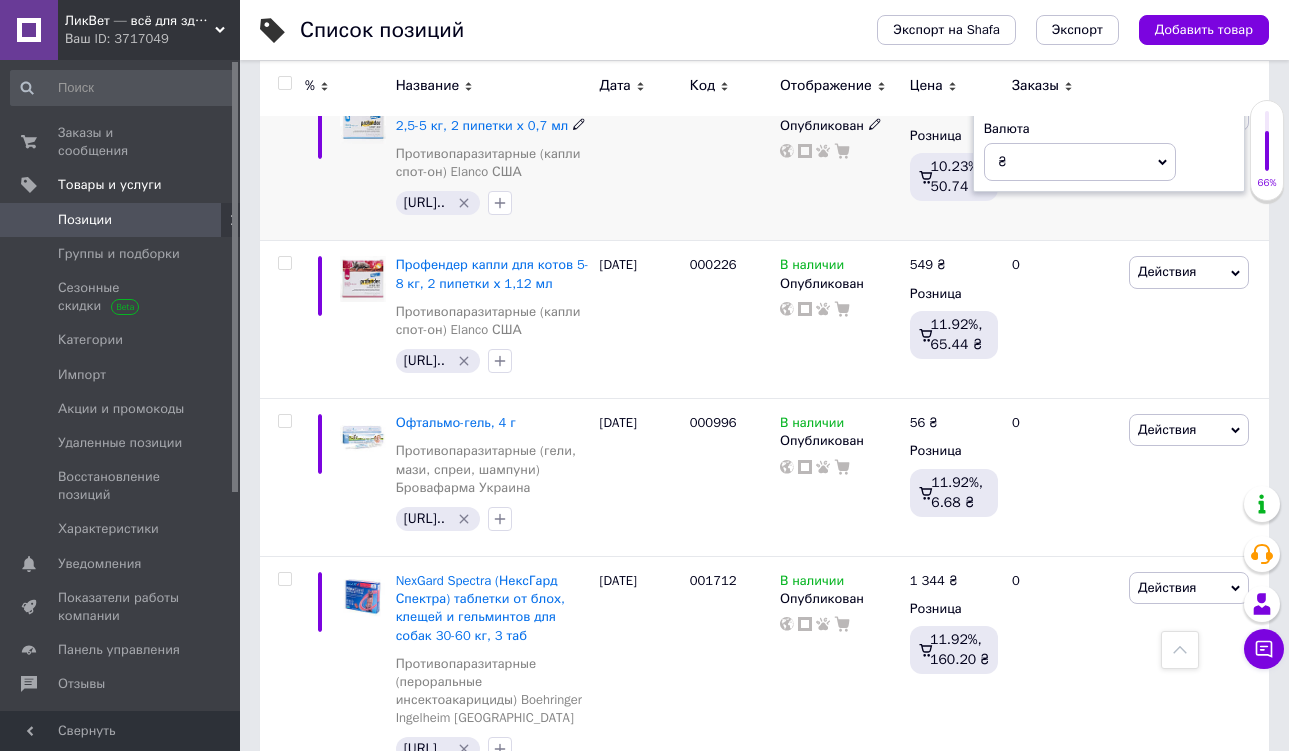 type on "454" 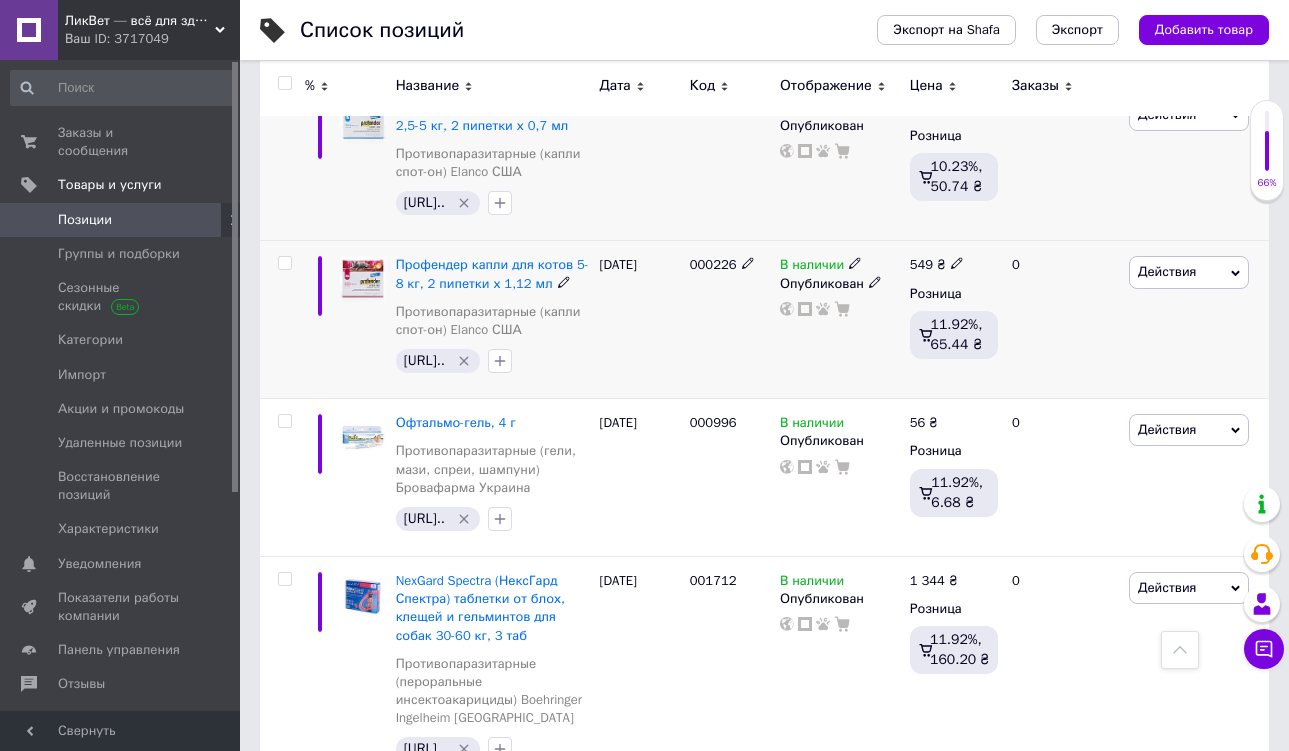click 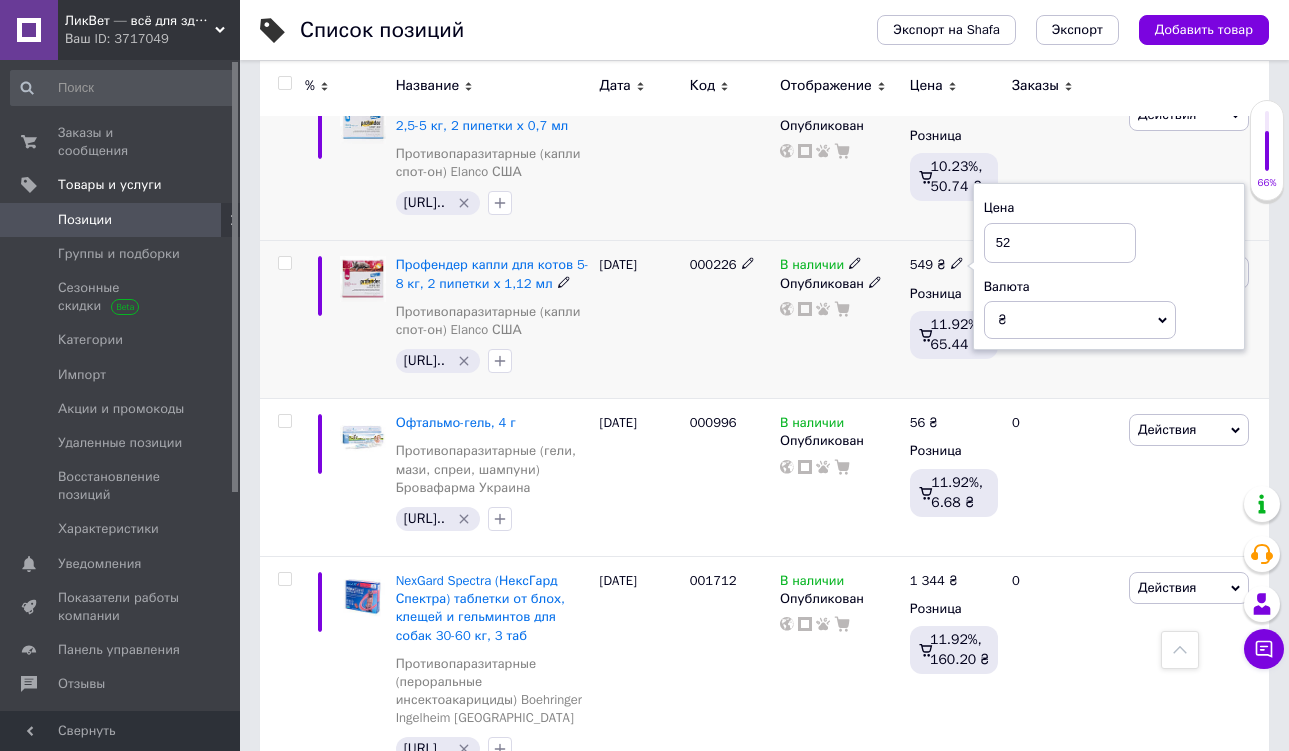 type on "525" 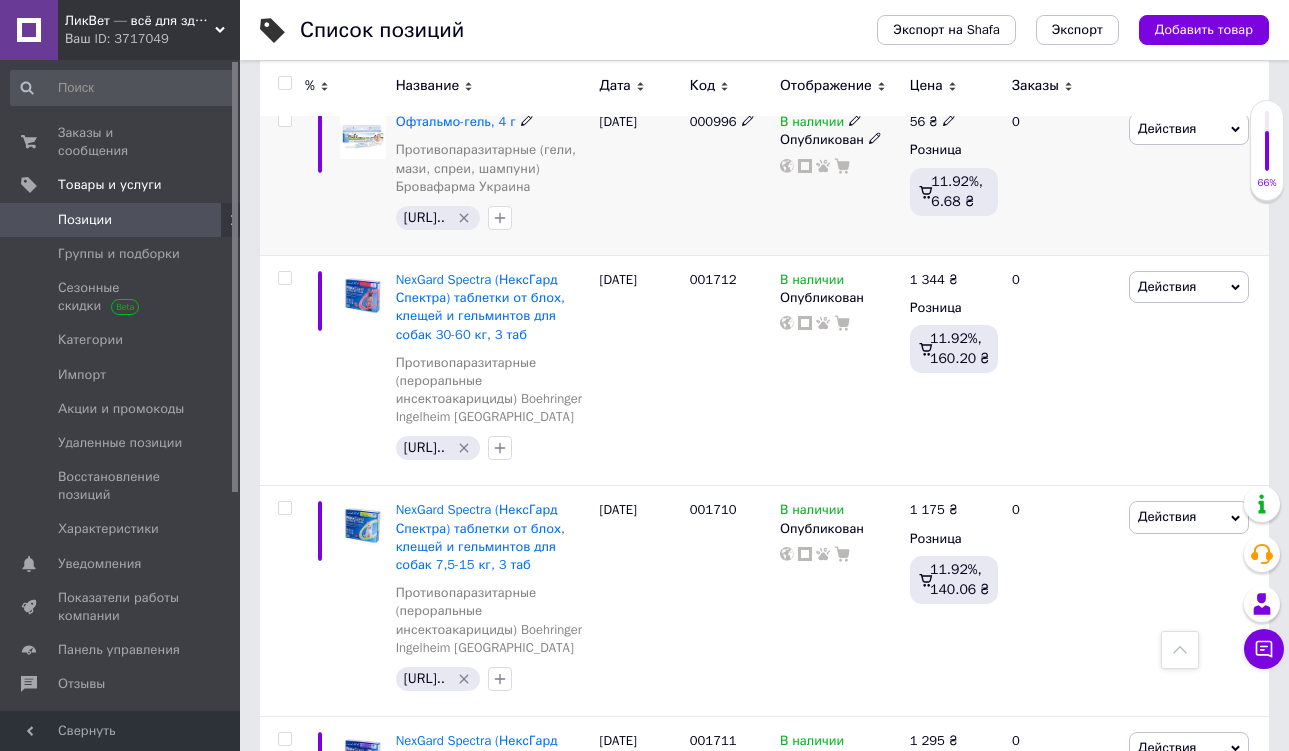 scroll, scrollTop: 1642, scrollLeft: 0, axis: vertical 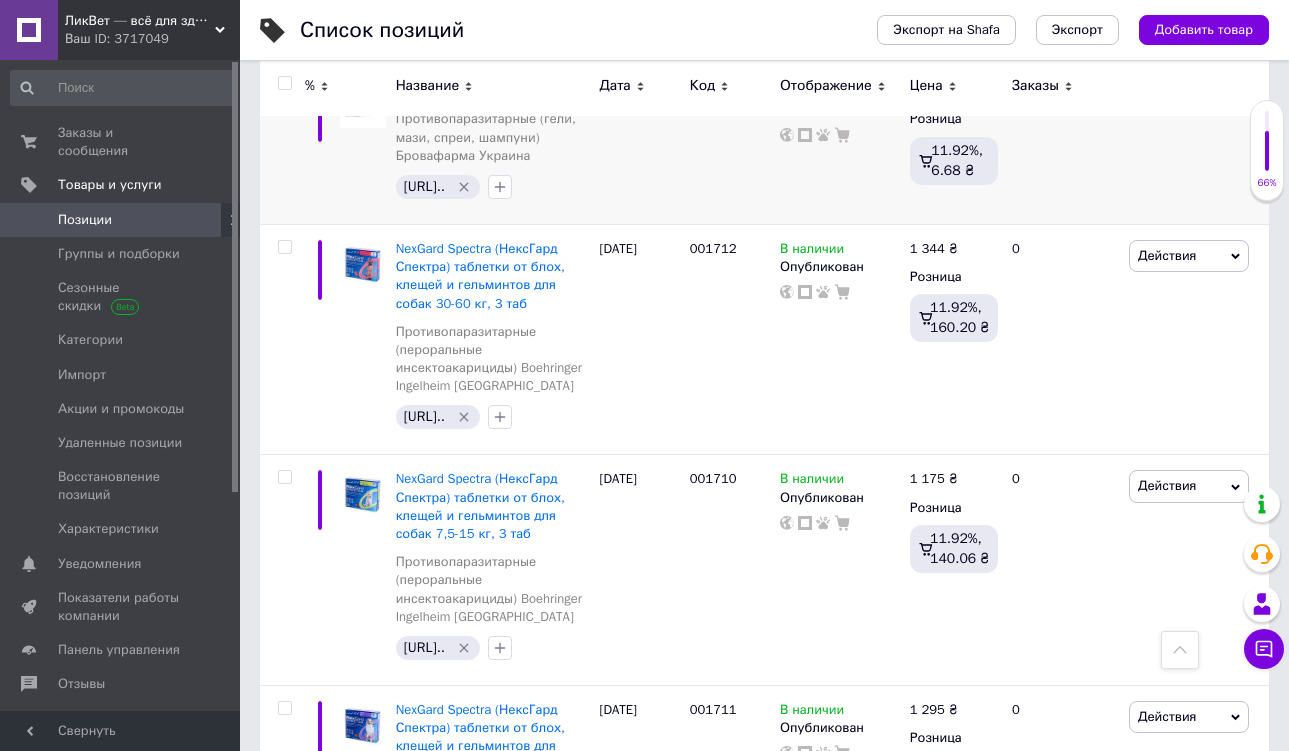 click 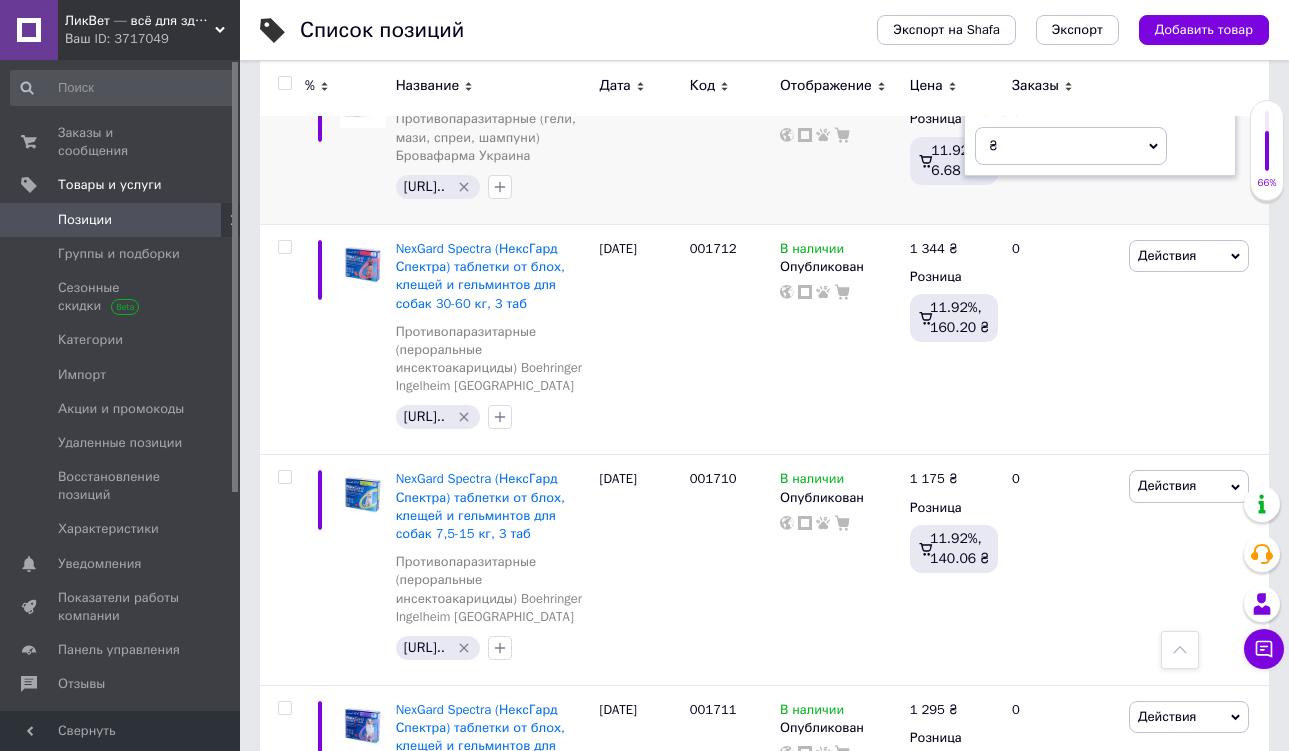 type on "59" 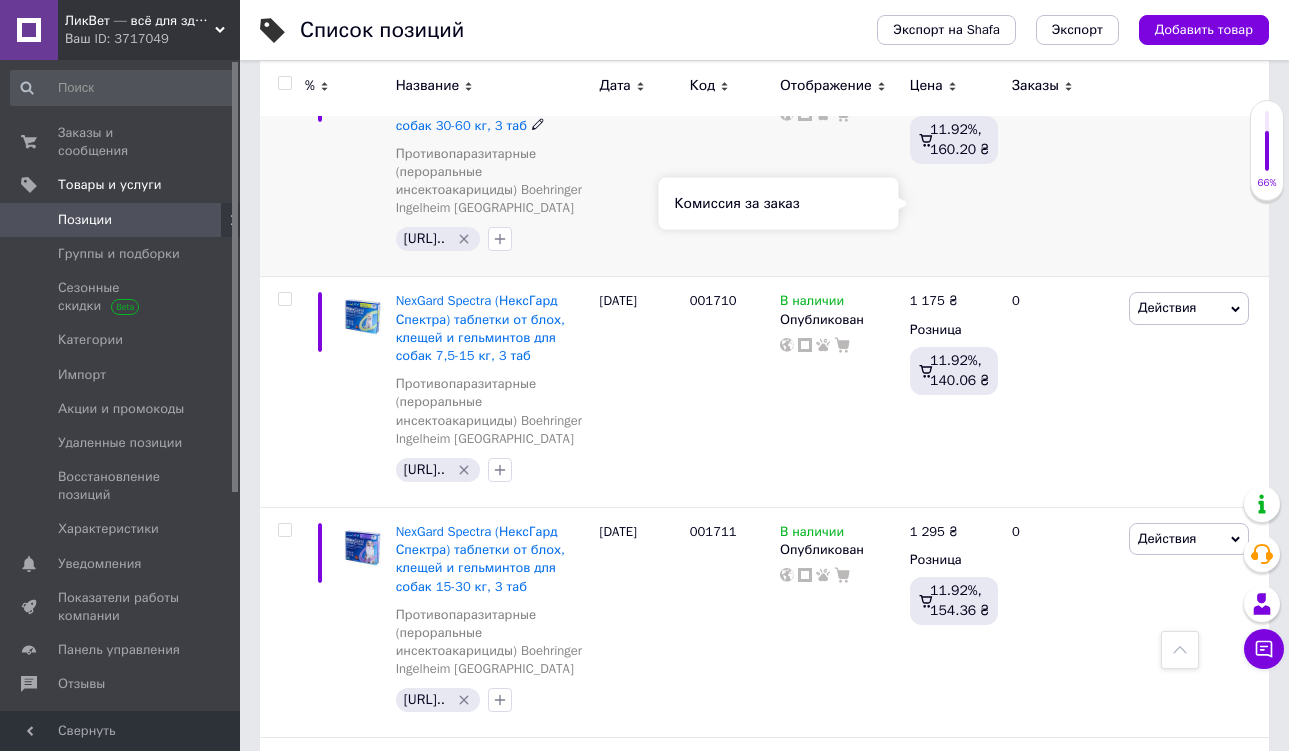 scroll, scrollTop: 1824, scrollLeft: 0, axis: vertical 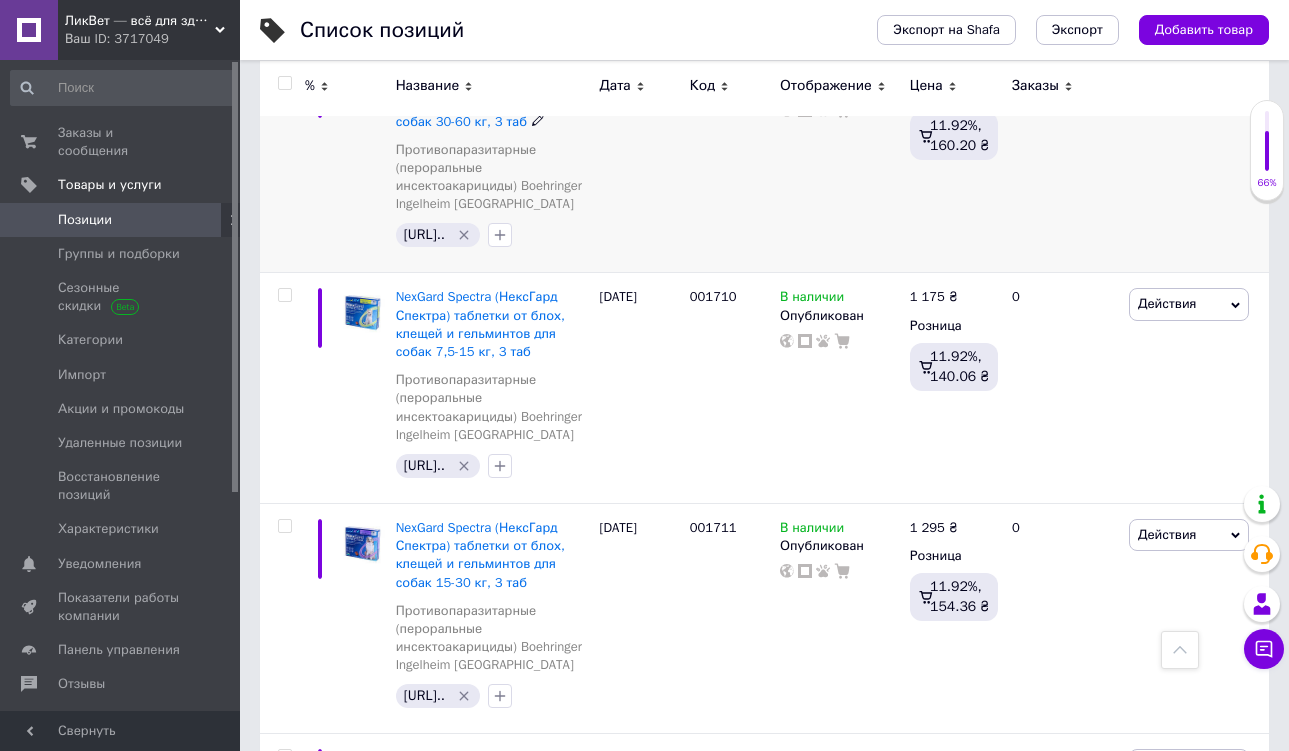 click 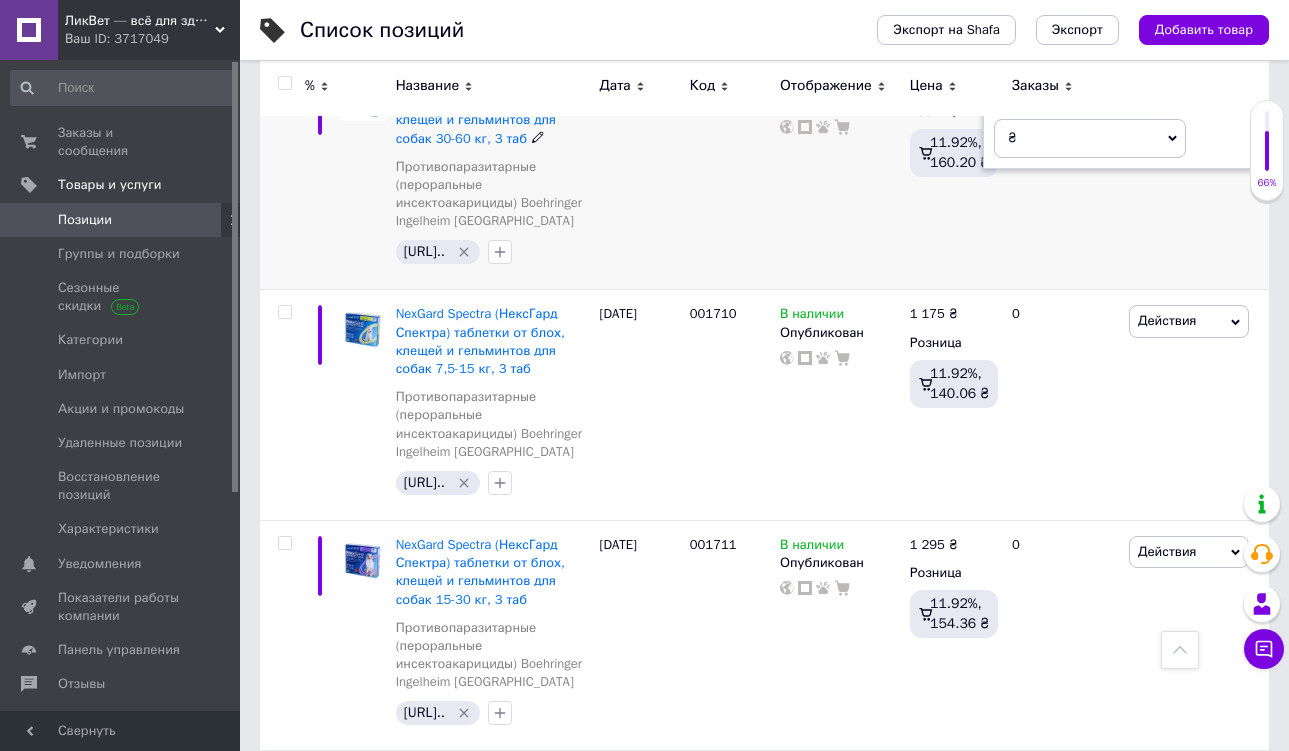 scroll, scrollTop: 1798, scrollLeft: 0, axis: vertical 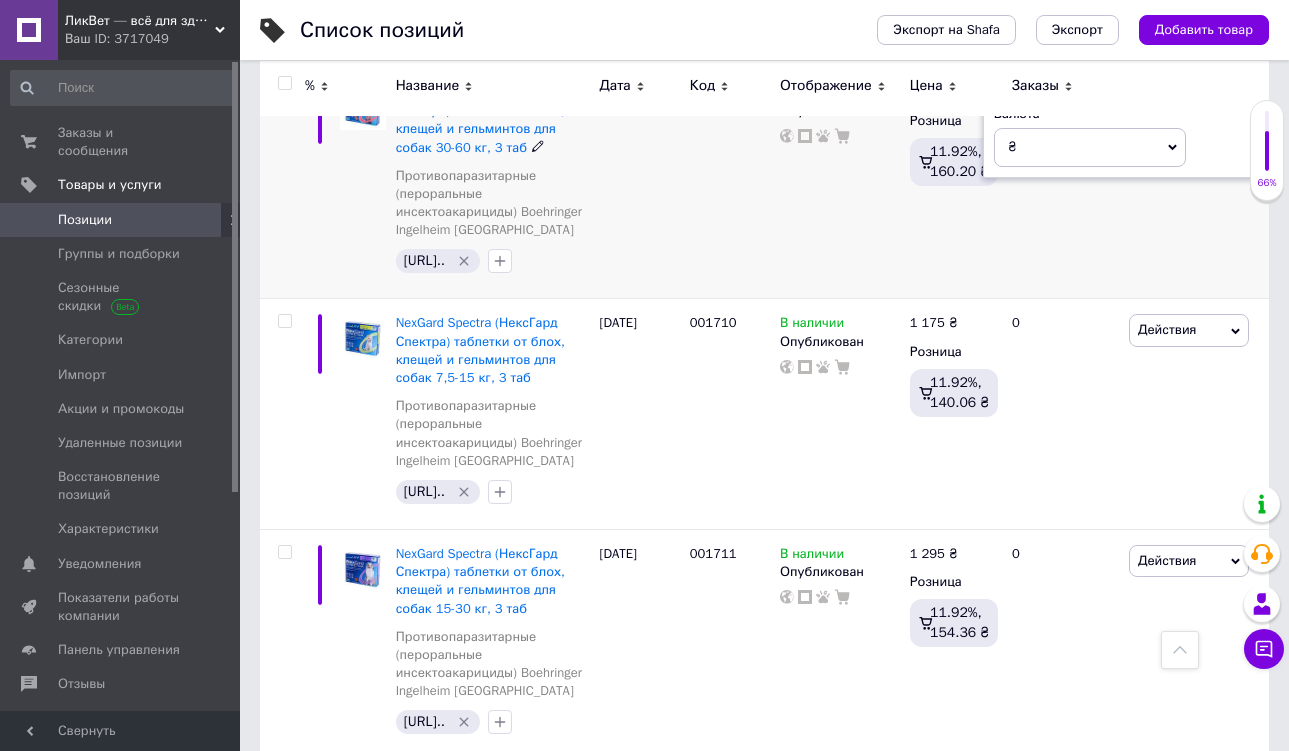 type on "1419" 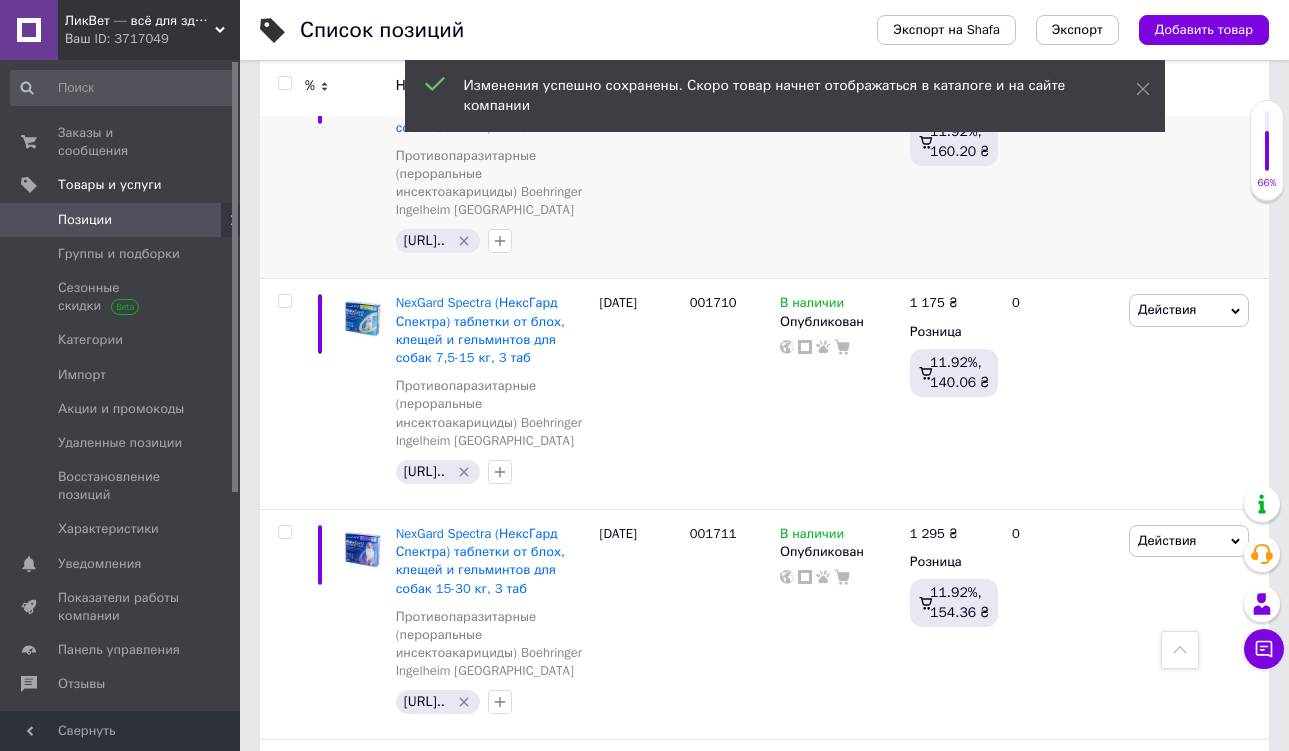 scroll, scrollTop: 1829, scrollLeft: 0, axis: vertical 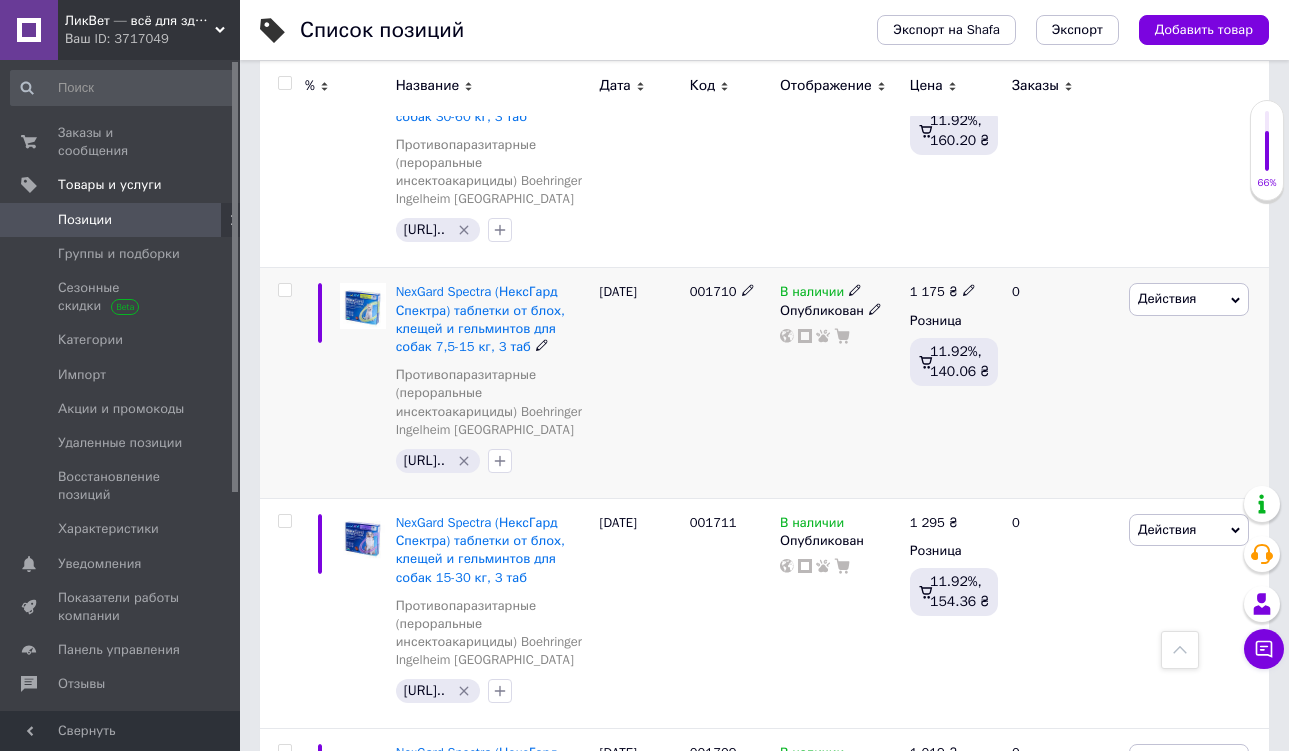 click 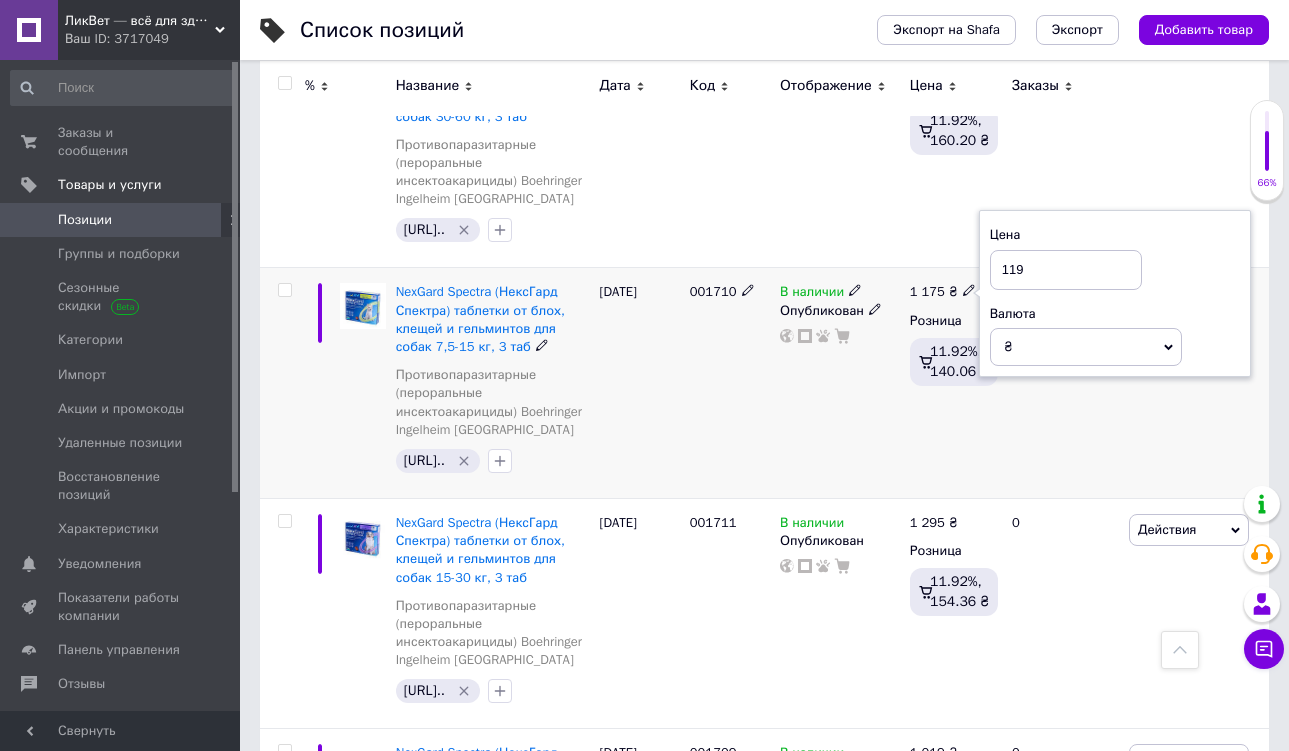 type on "1198" 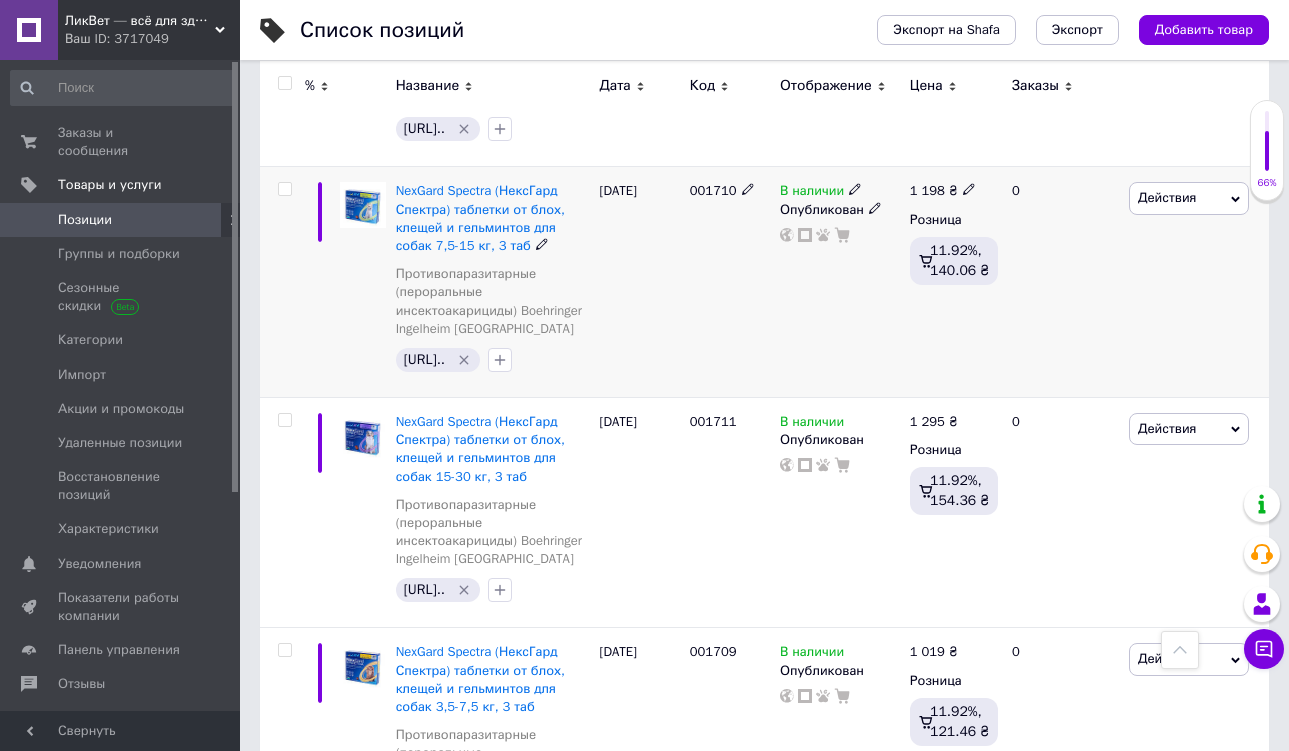scroll, scrollTop: 1934, scrollLeft: 0, axis: vertical 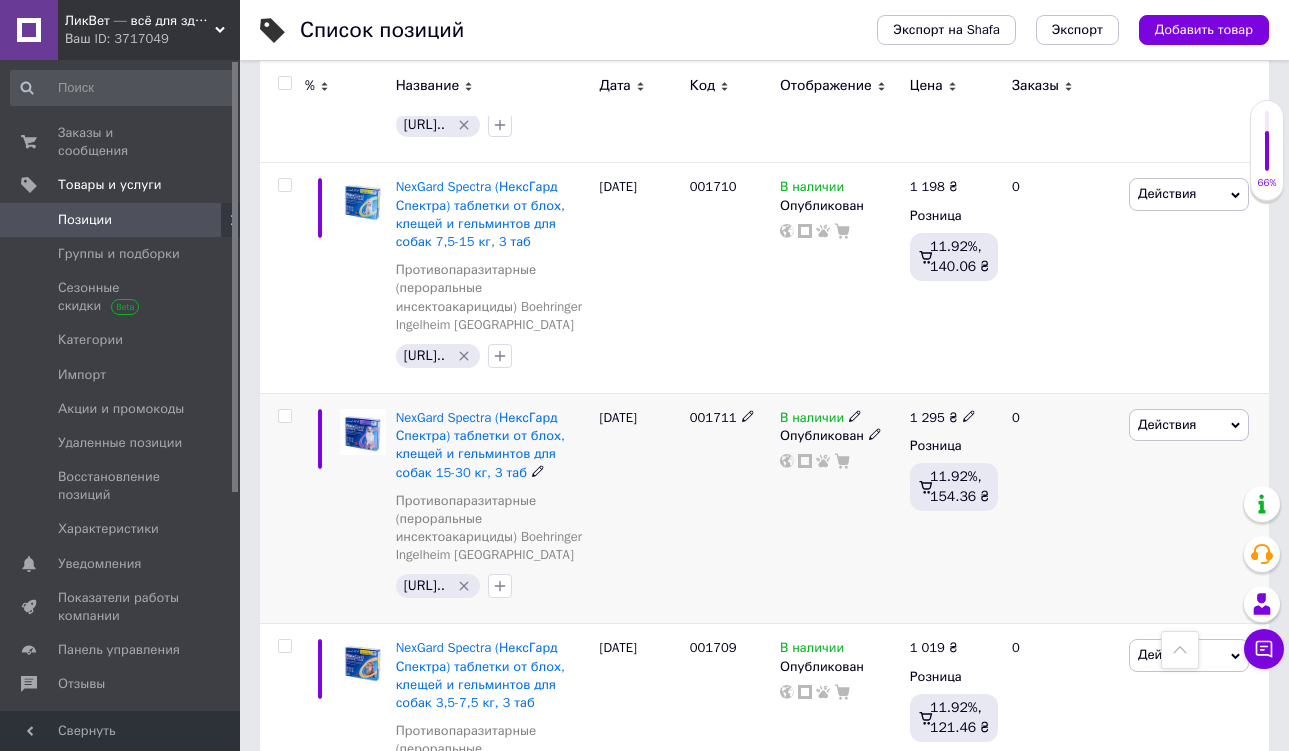 click 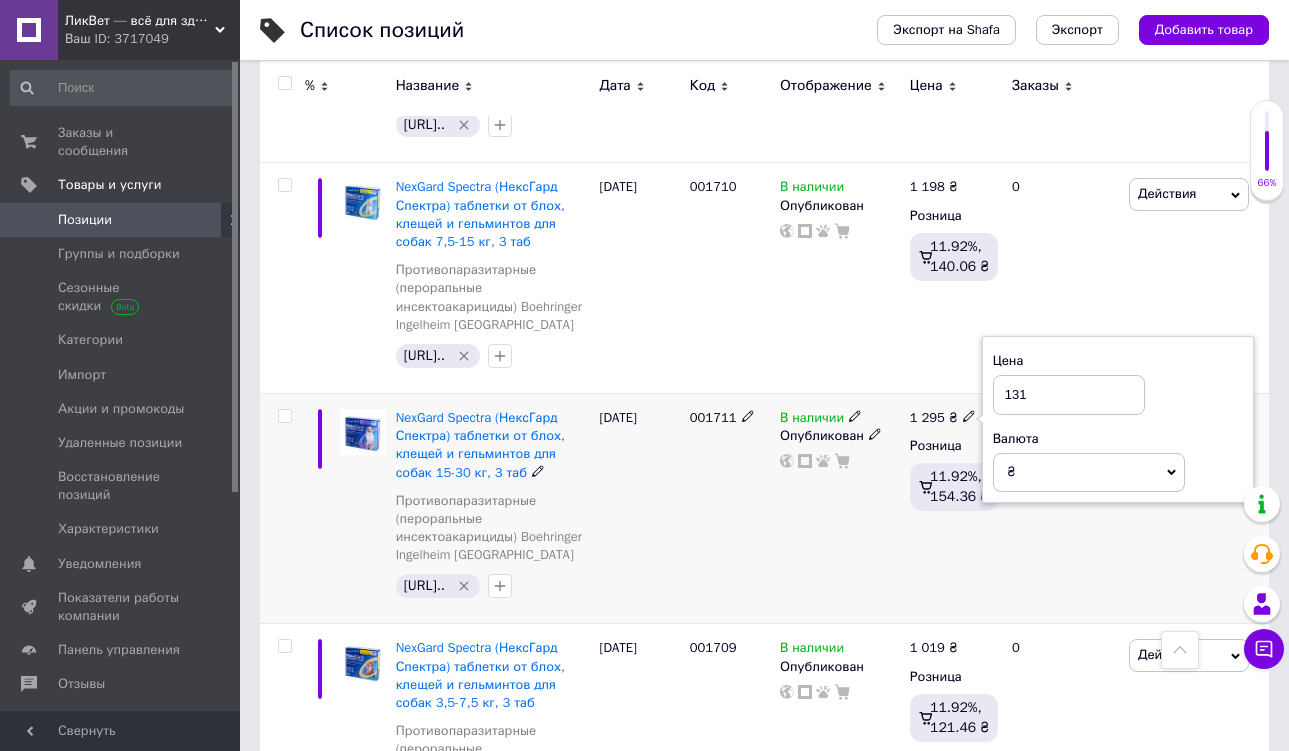 type on "1315" 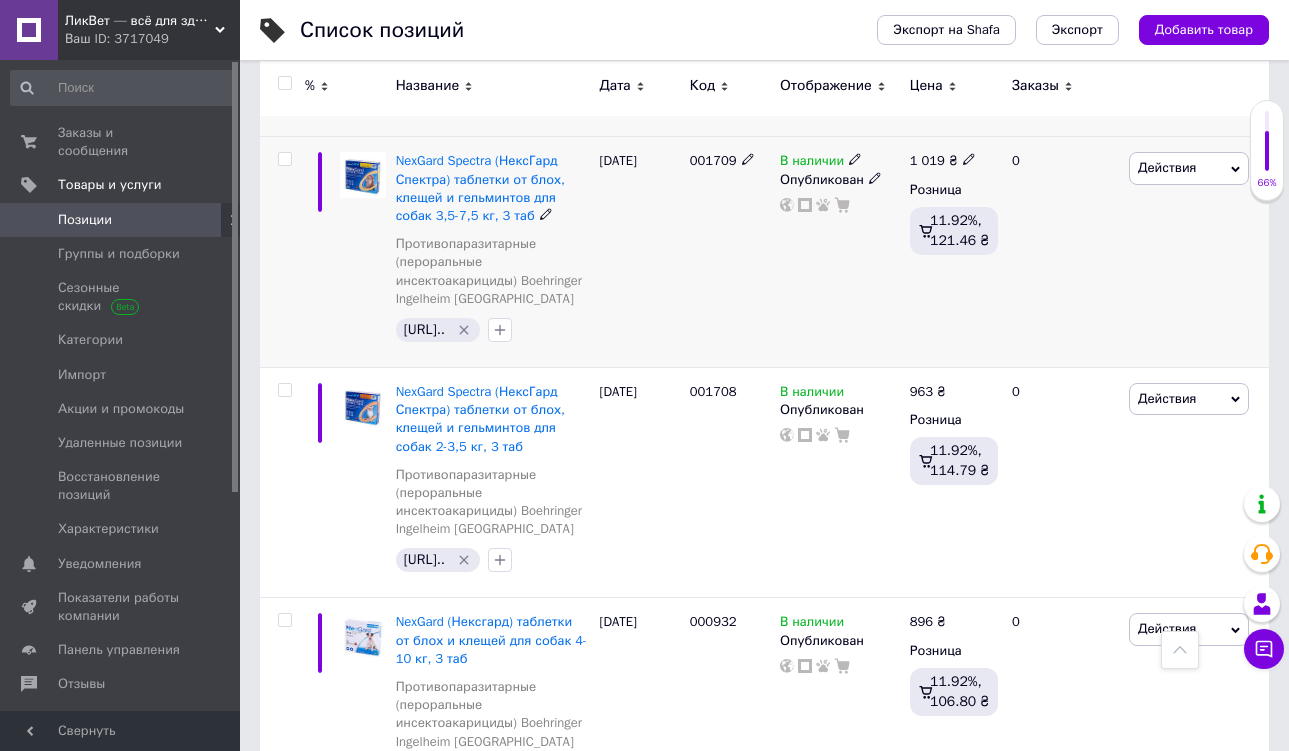 scroll, scrollTop: 2459, scrollLeft: 0, axis: vertical 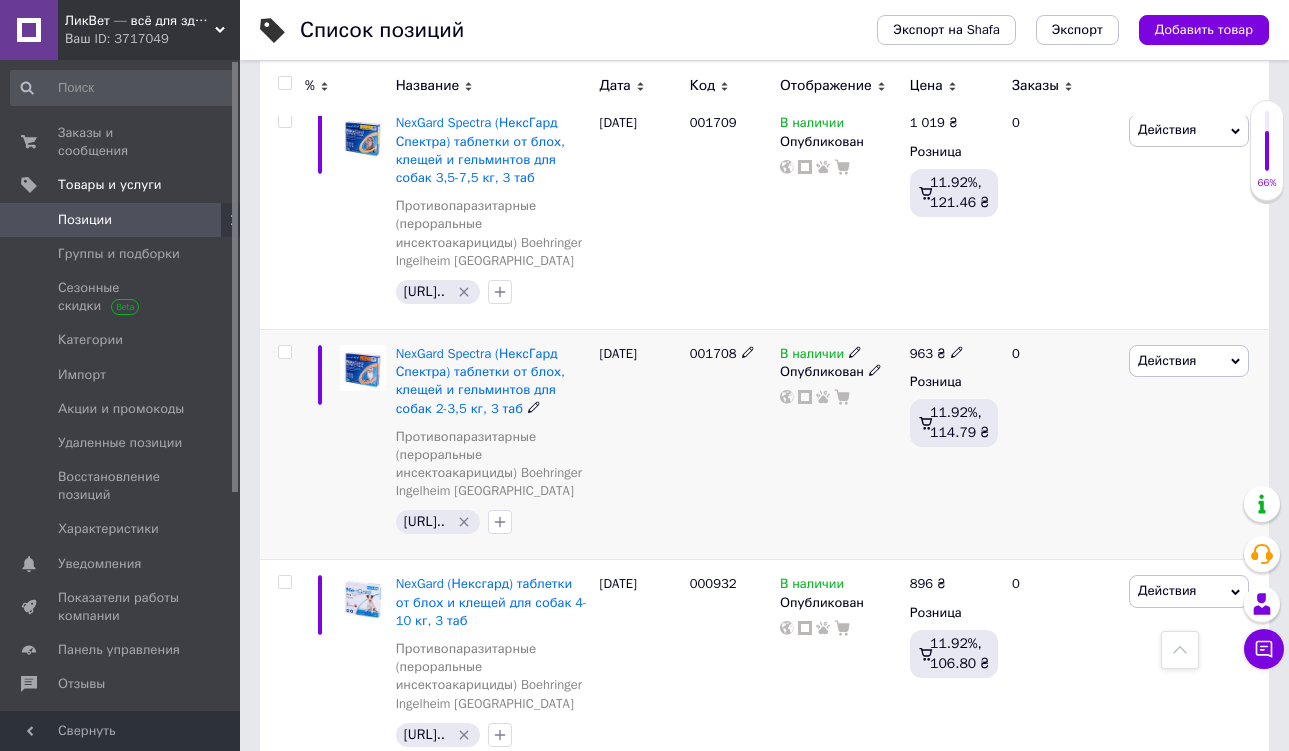 click 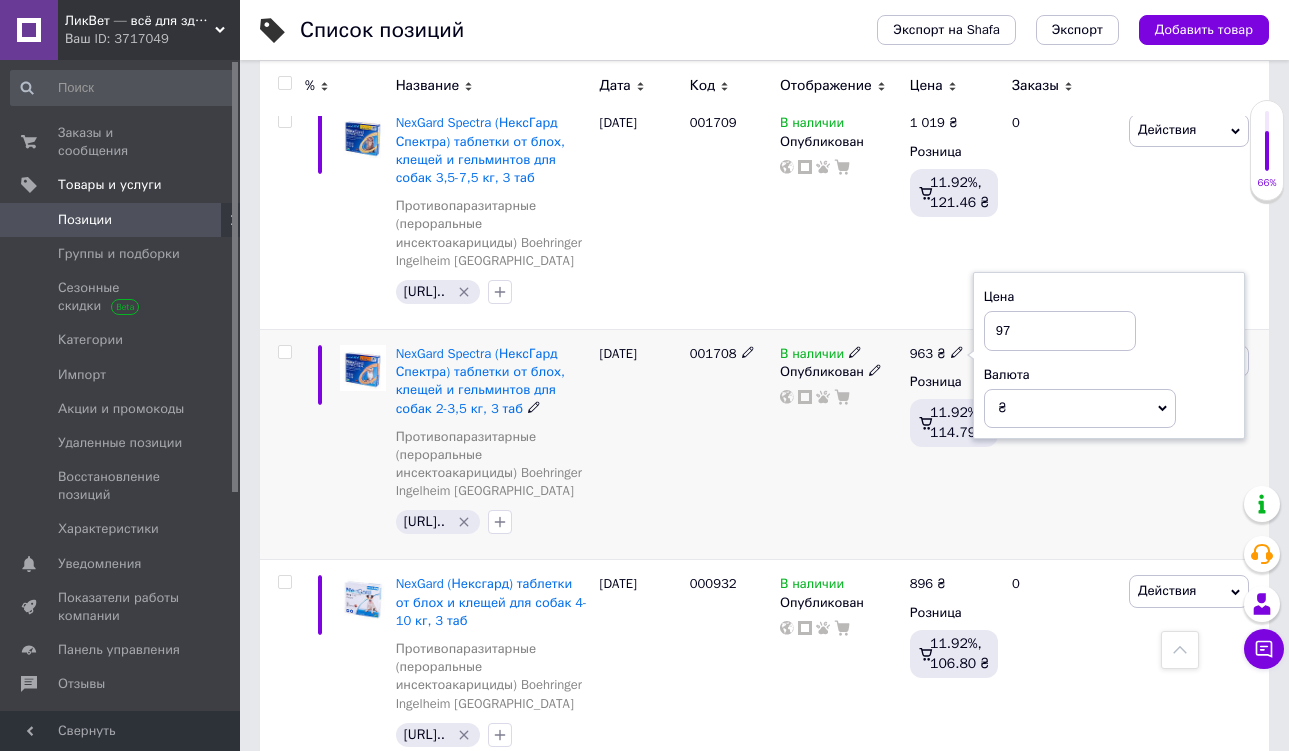 type on "978" 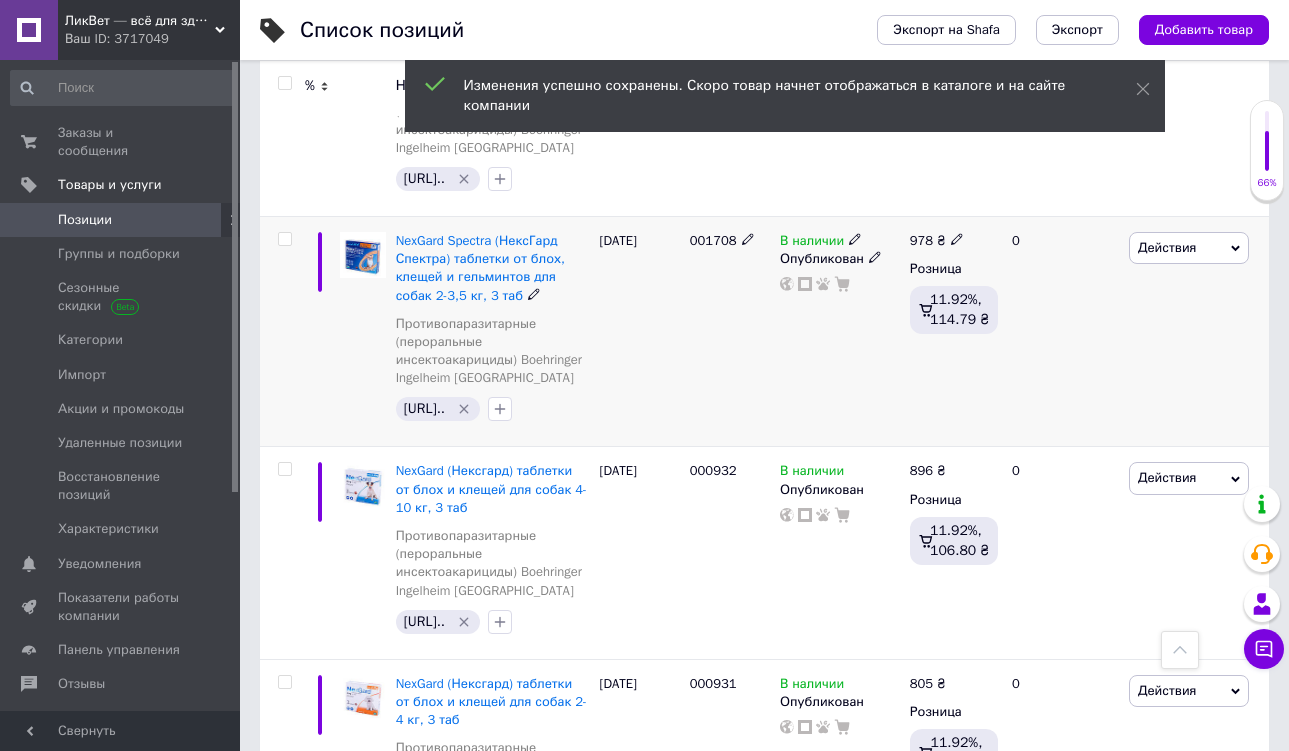 scroll, scrollTop: 2637, scrollLeft: 0, axis: vertical 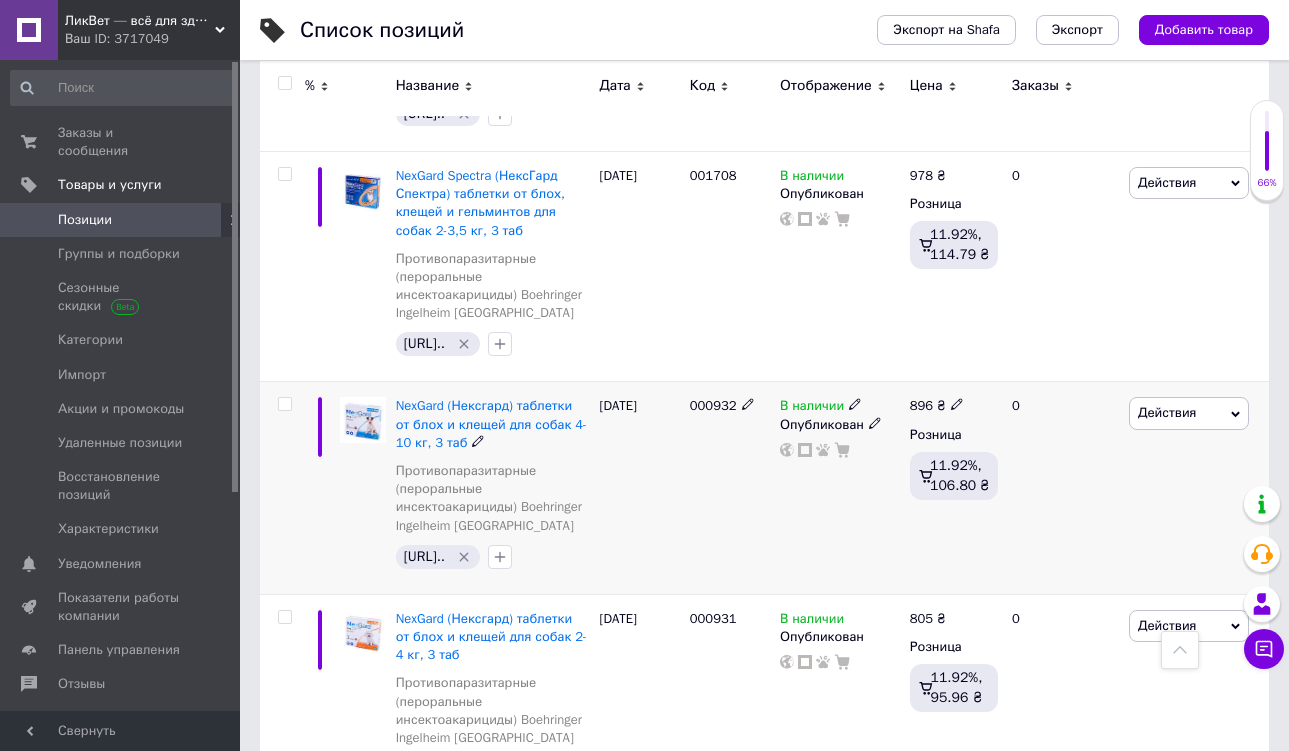 click 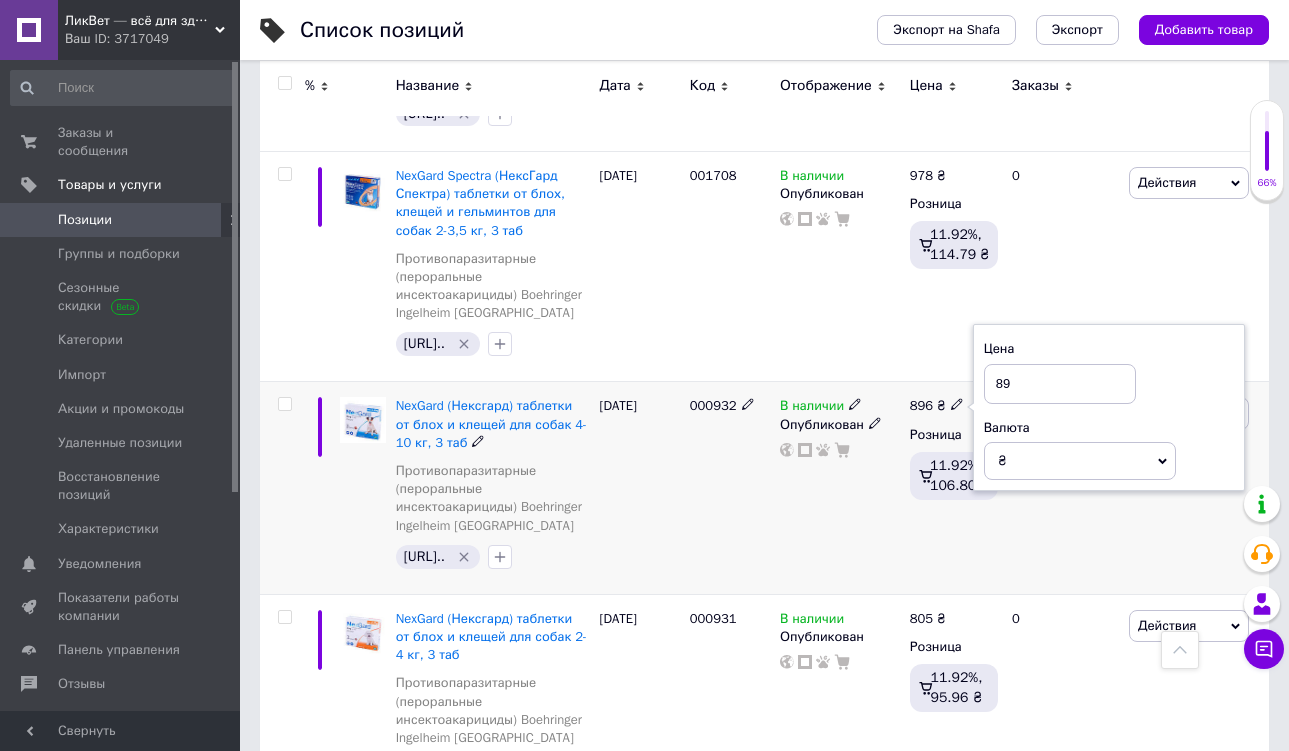 type on "8" 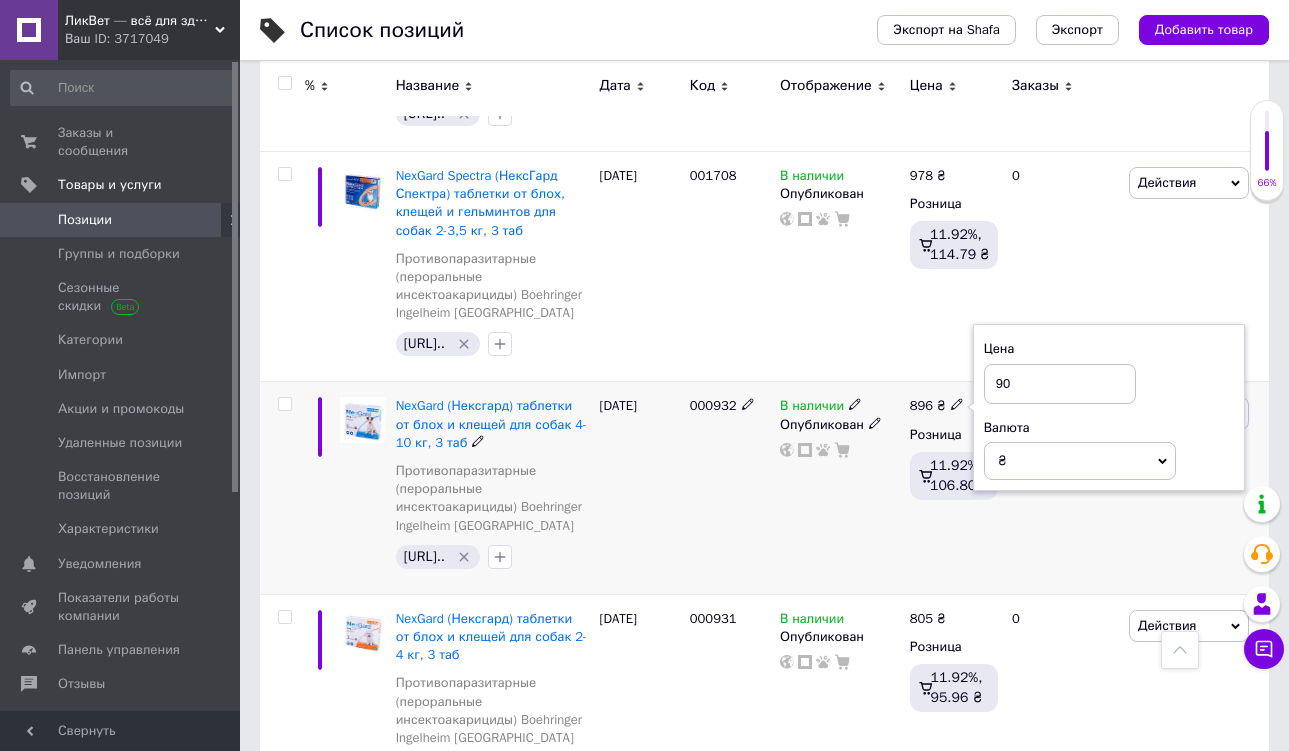 type on "909" 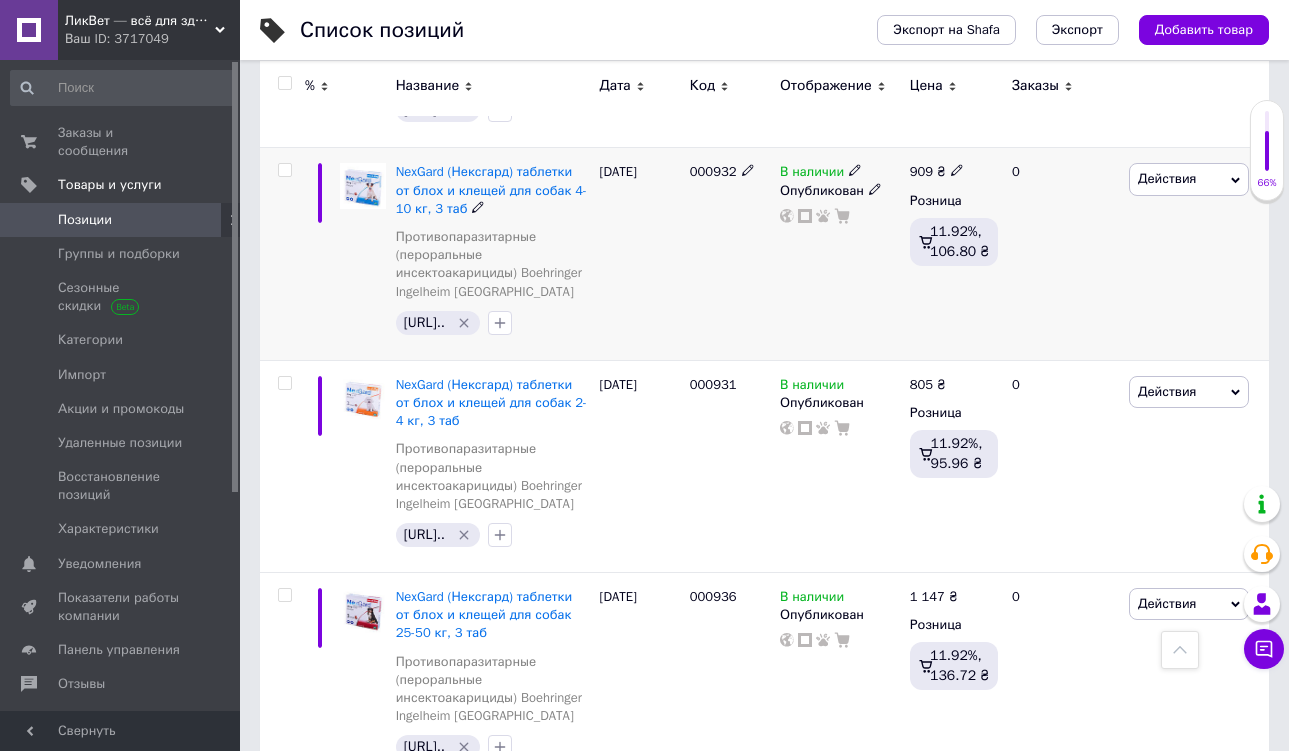 scroll, scrollTop: 2949, scrollLeft: 0, axis: vertical 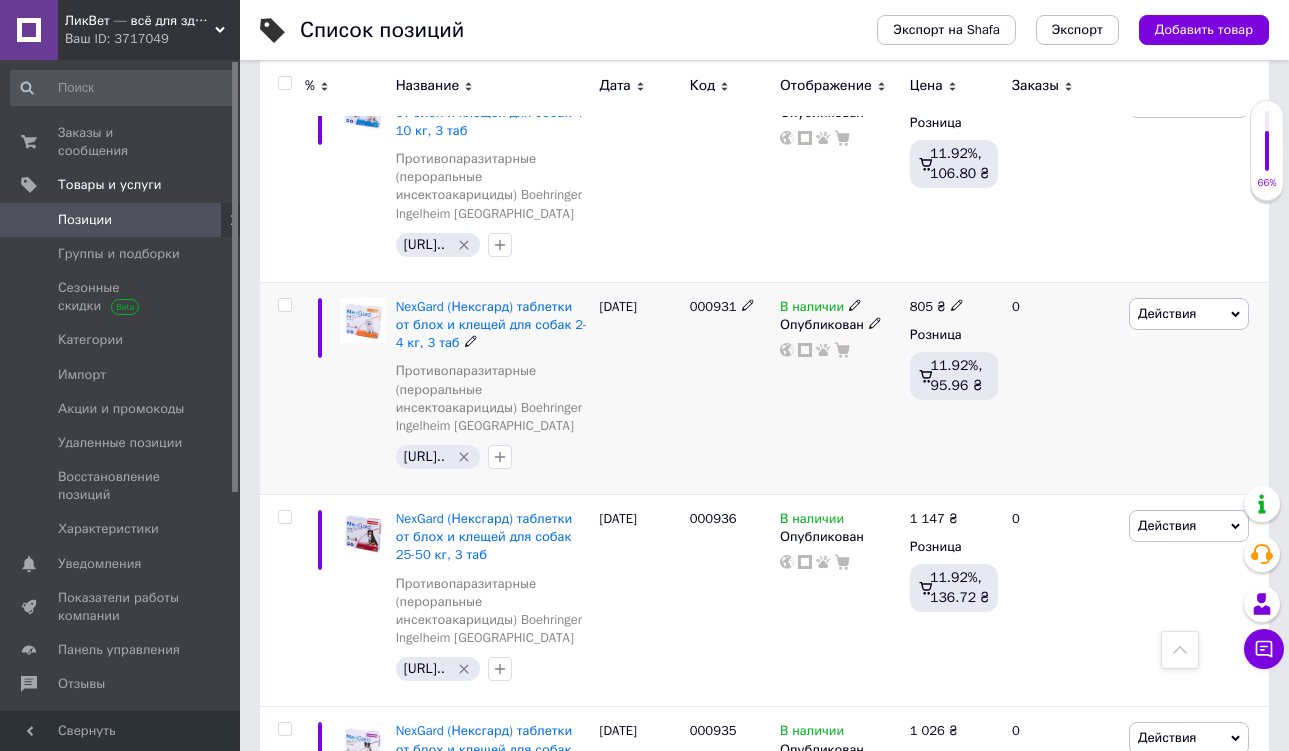 click 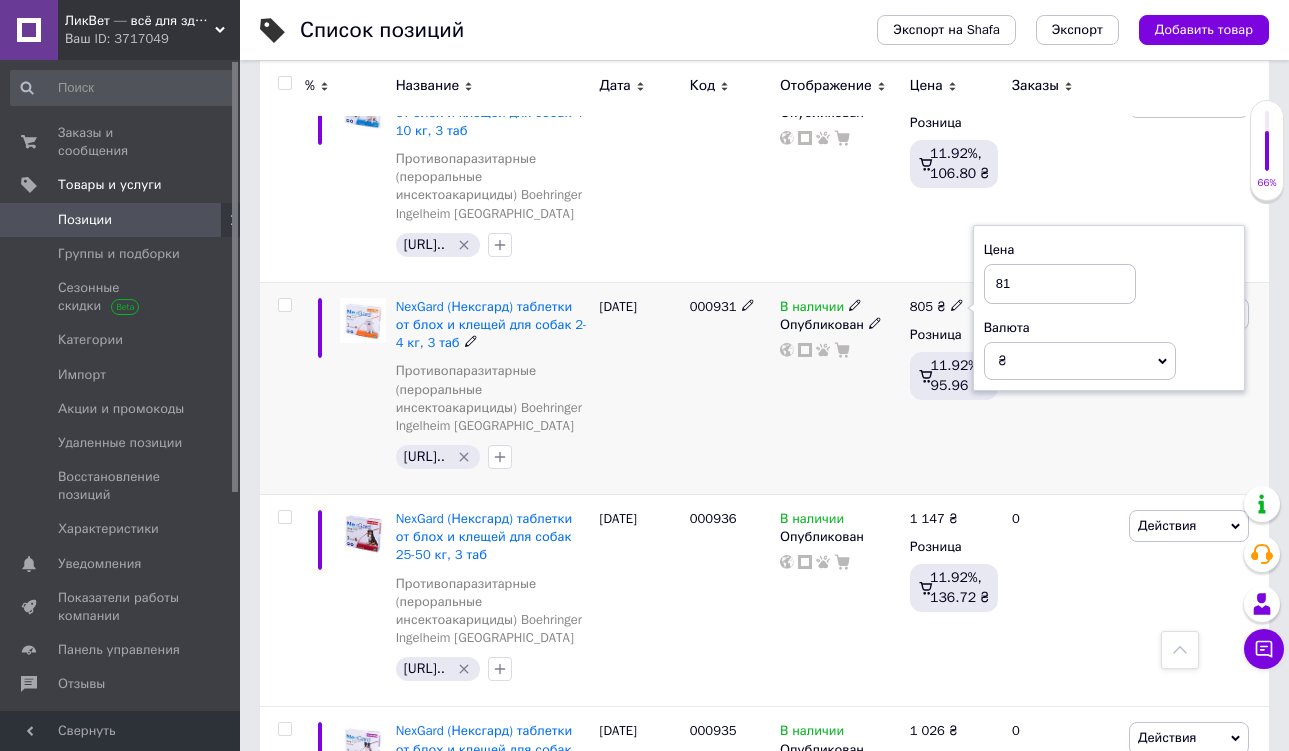 type on "813" 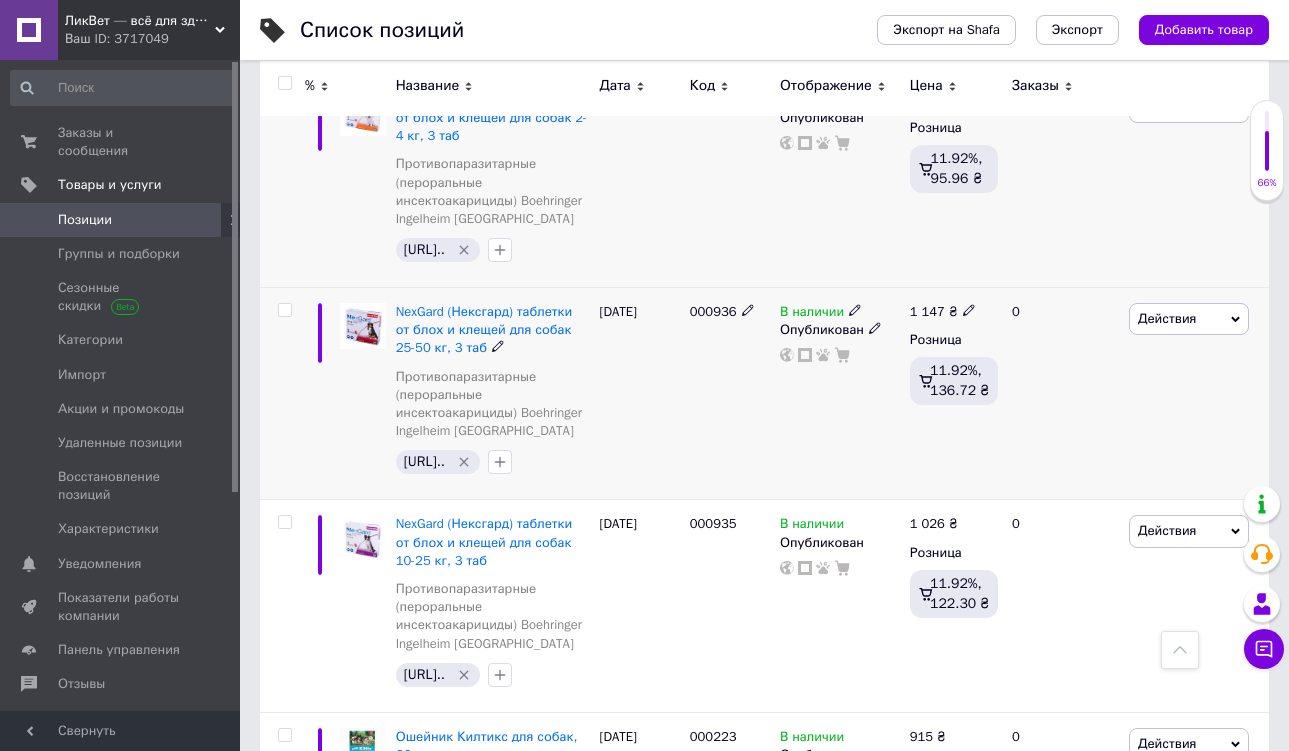 scroll, scrollTop: 3165, scrollLeft: 0, axis: vertical 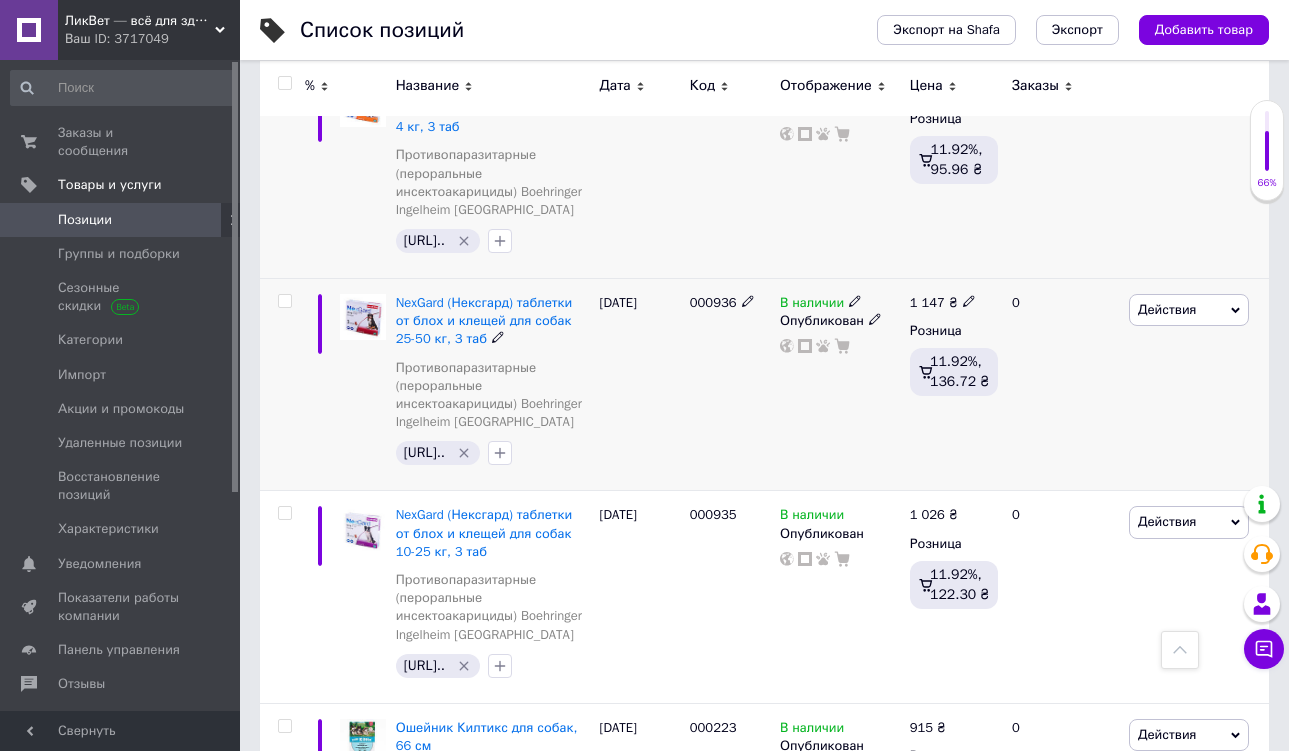click 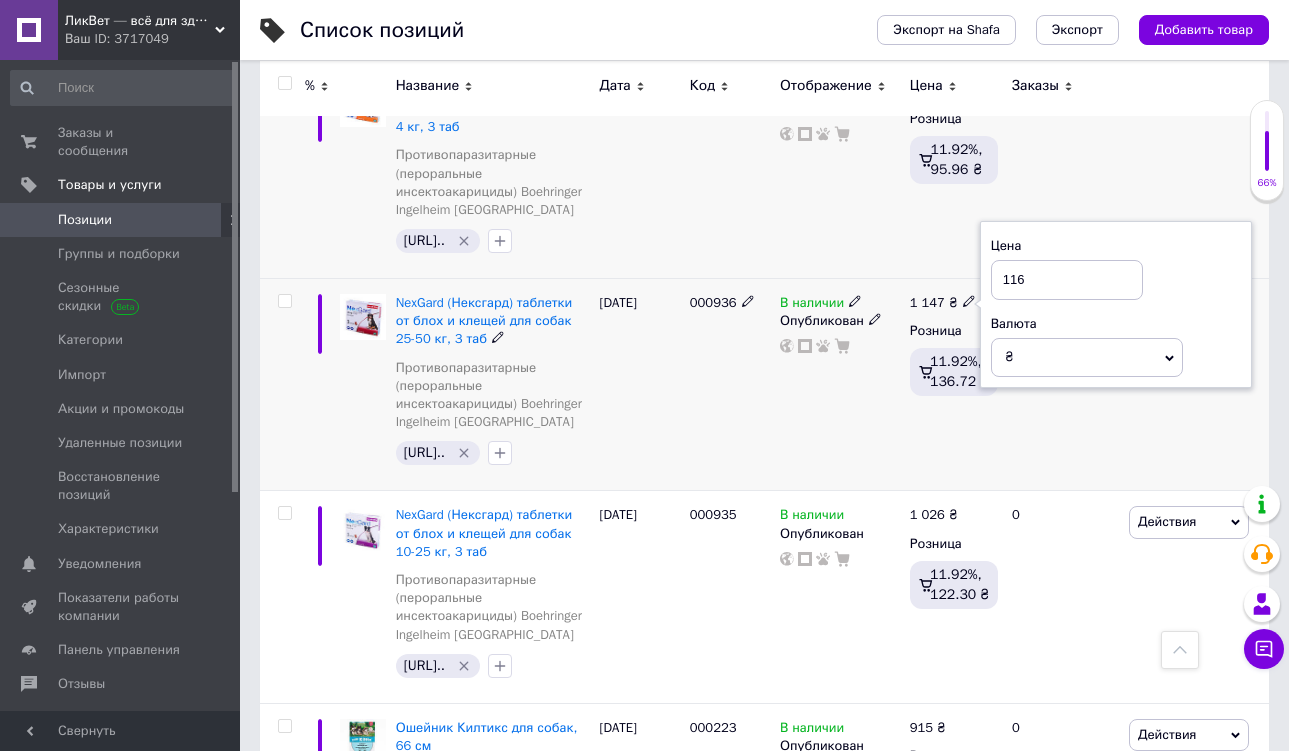 type on "1163" 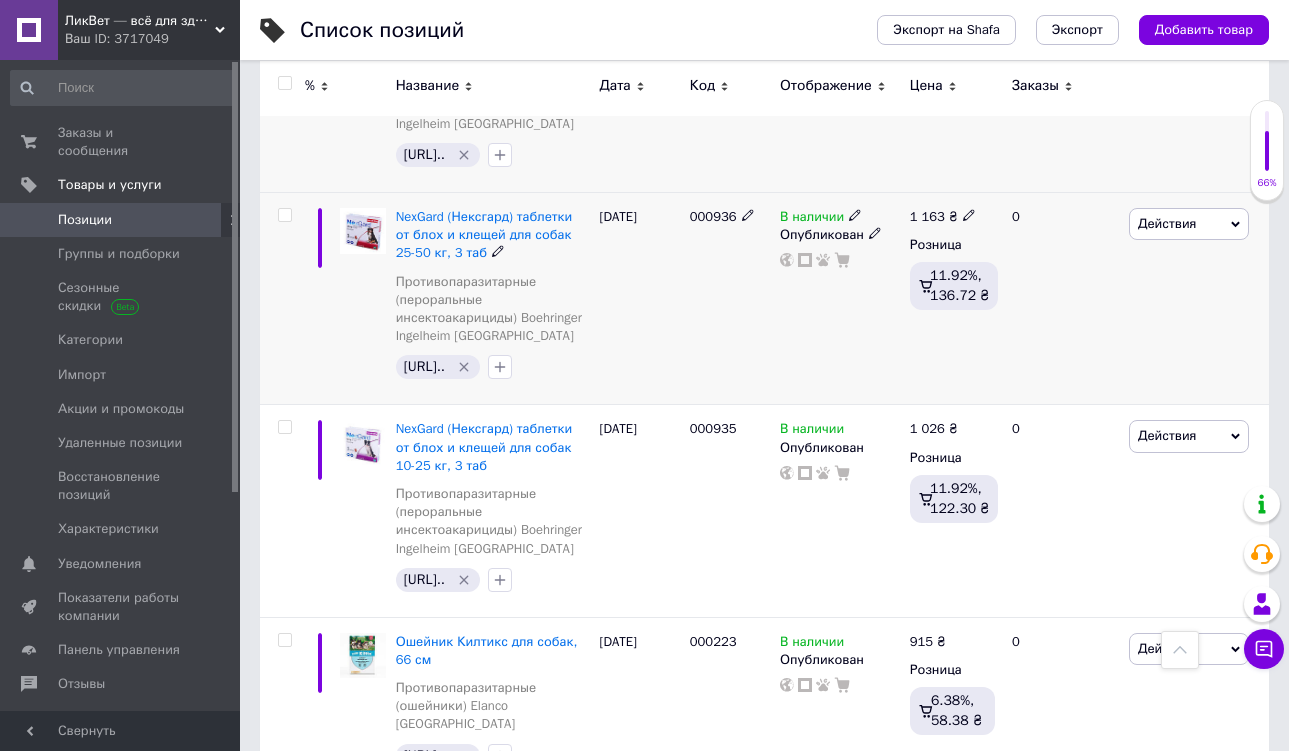 scroll, scrollTop: 3266, scrollLeft: 0, axis: vertical 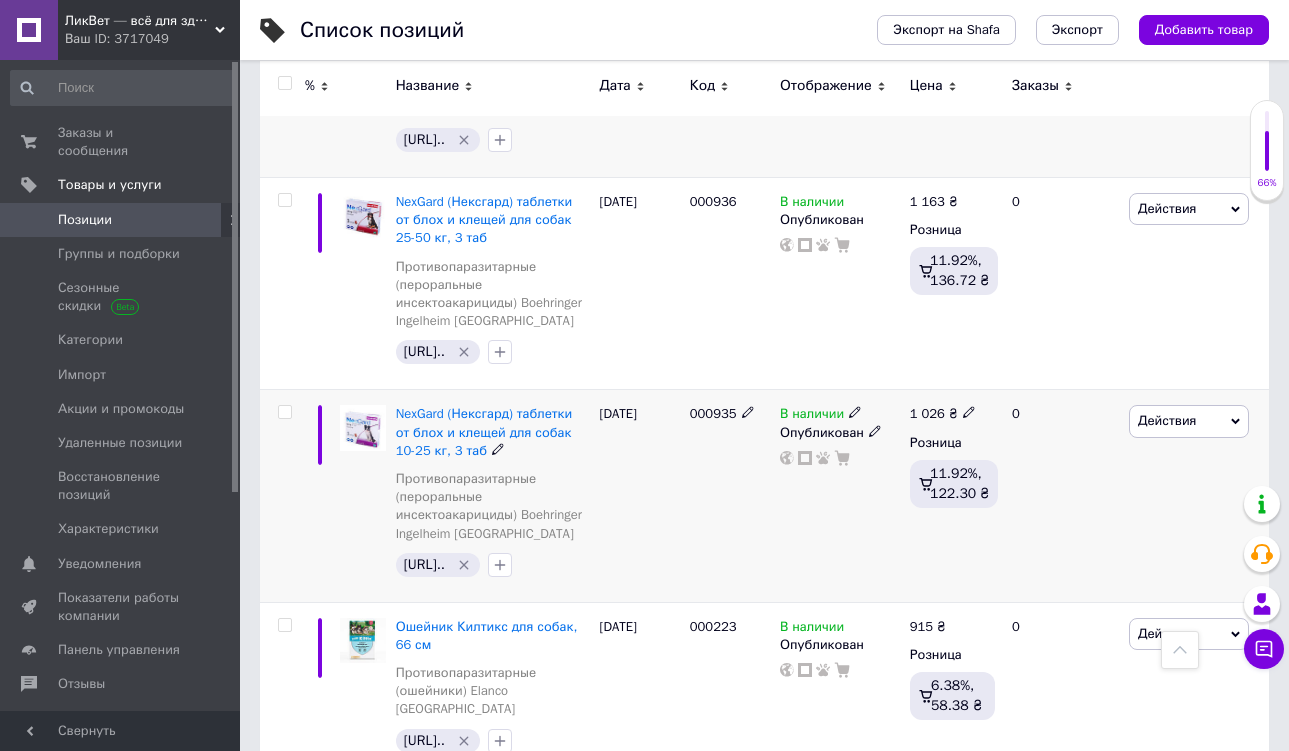 click 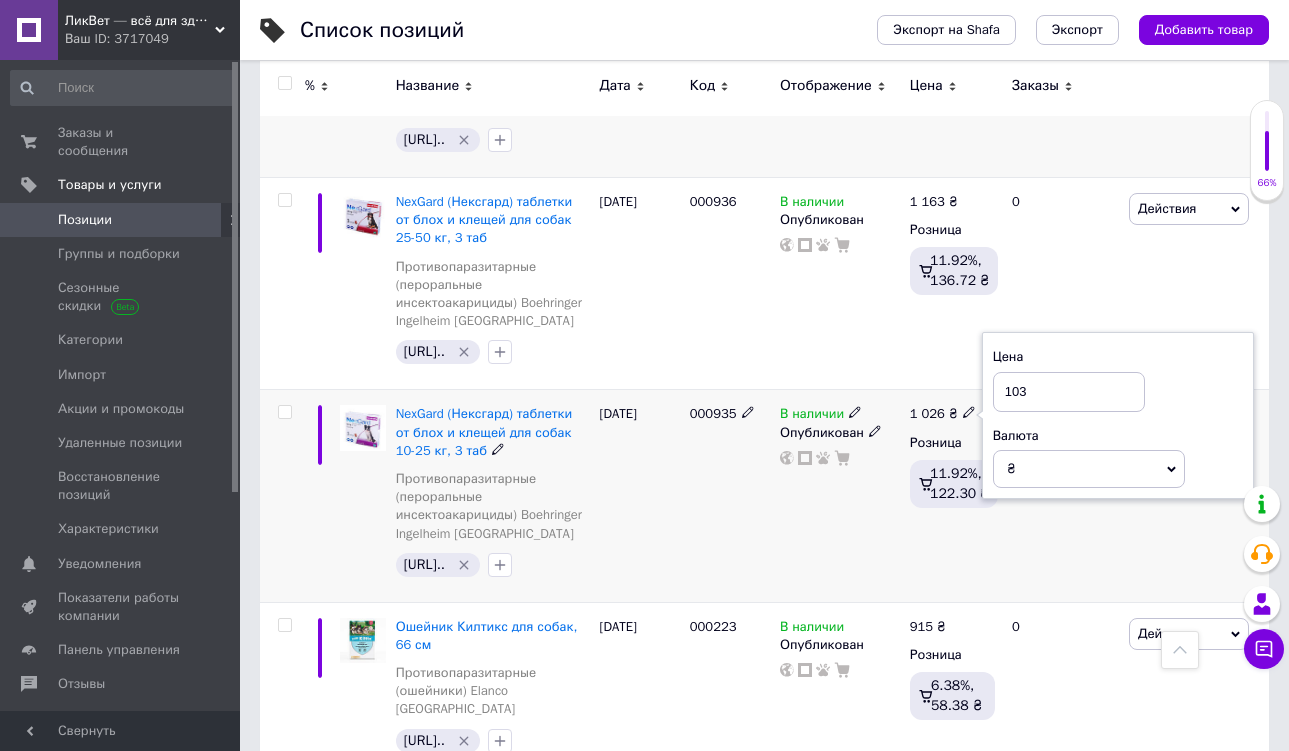type on "1039" 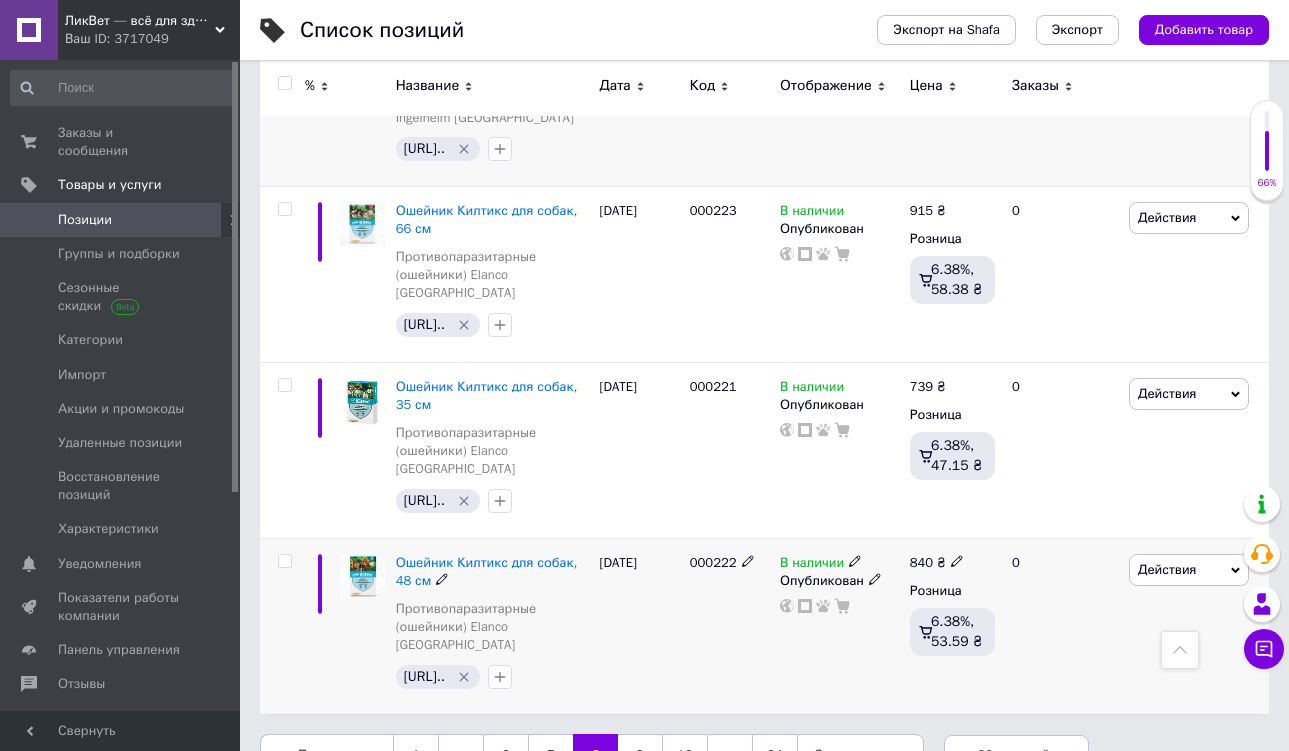 scroll, scrollTop: 3686, scrollLeft: 0, axis: vertical 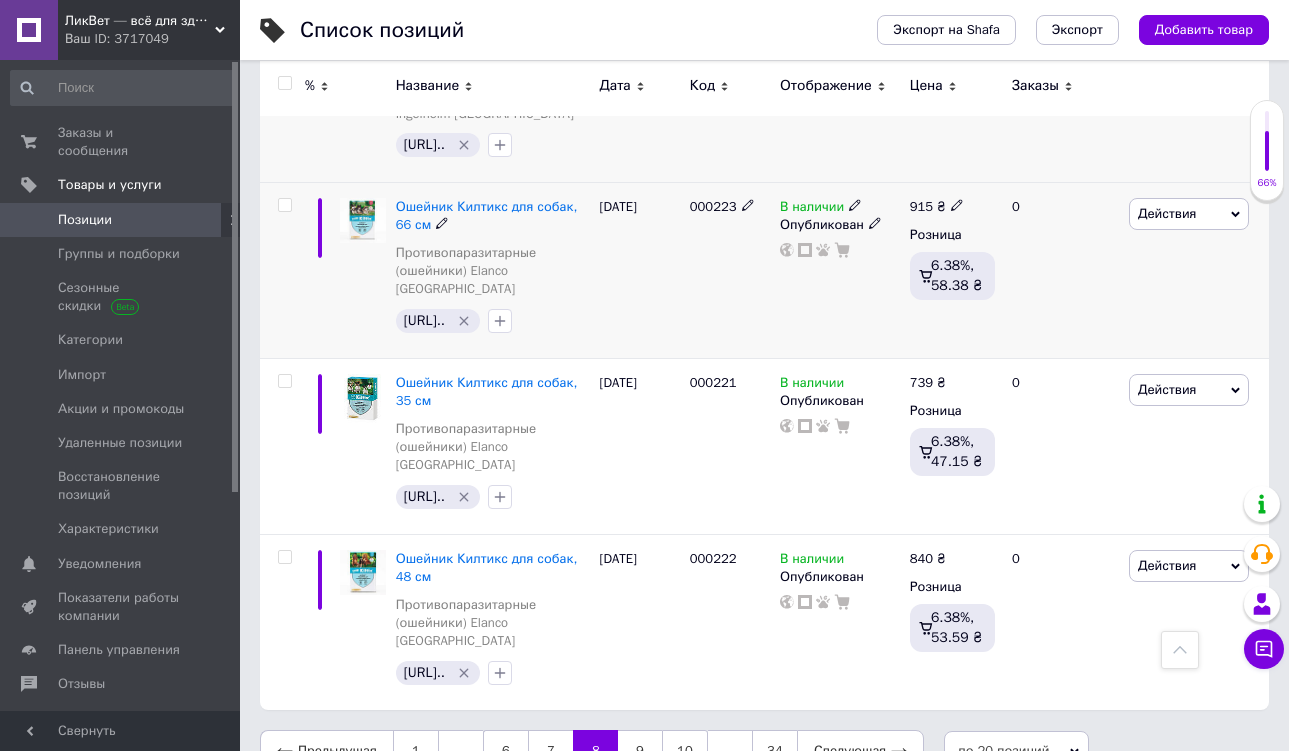 click 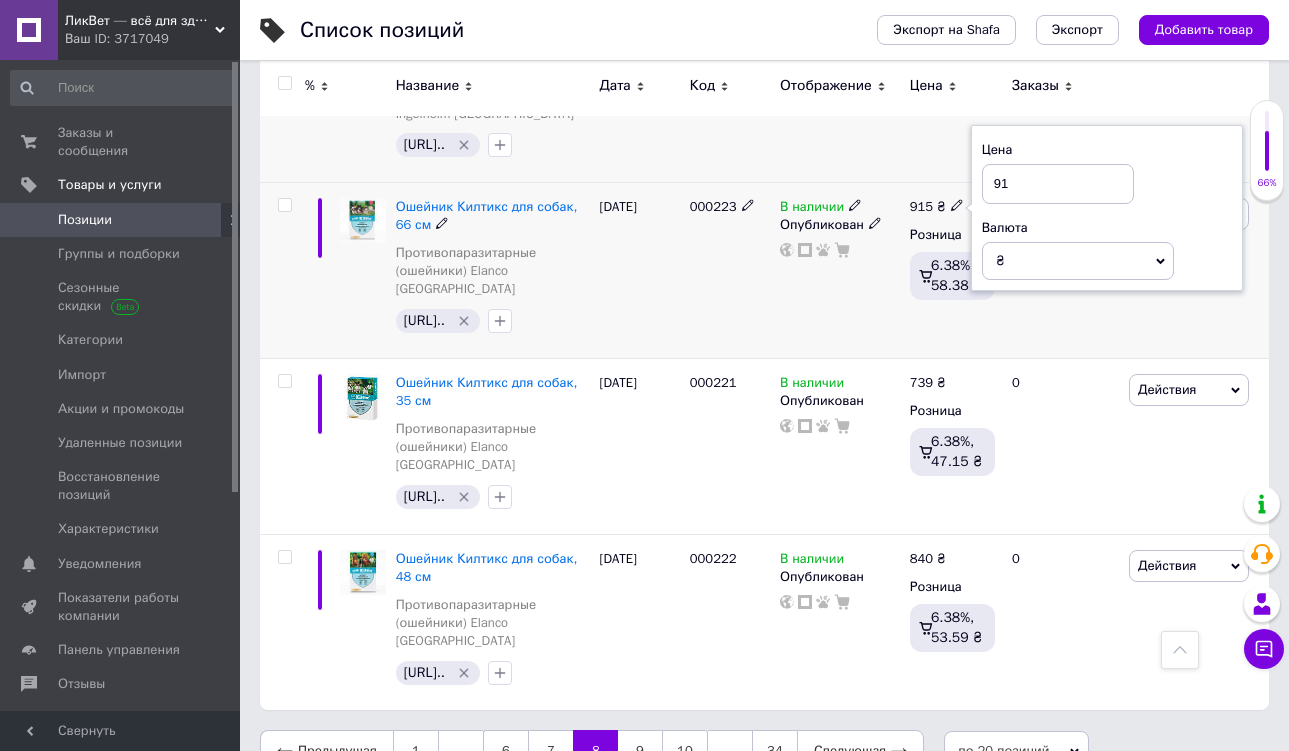 type on "9" 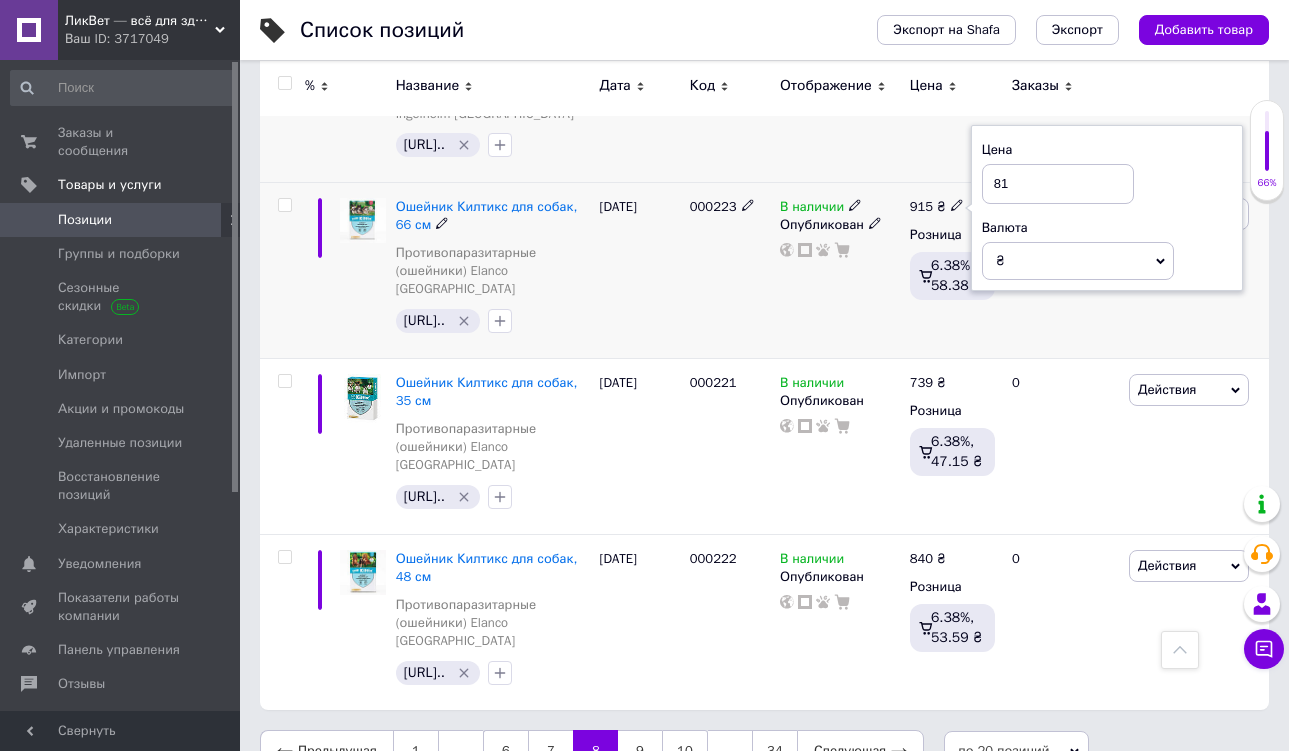 type on "813" 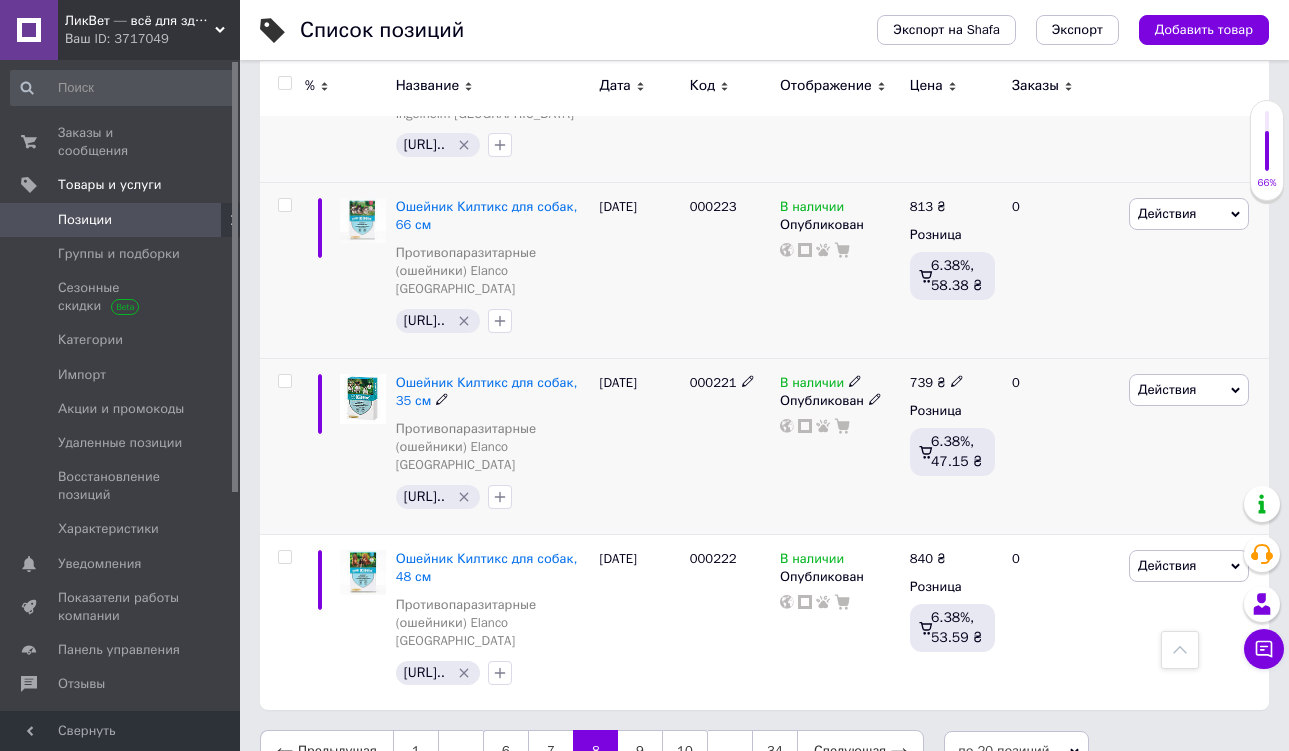 click 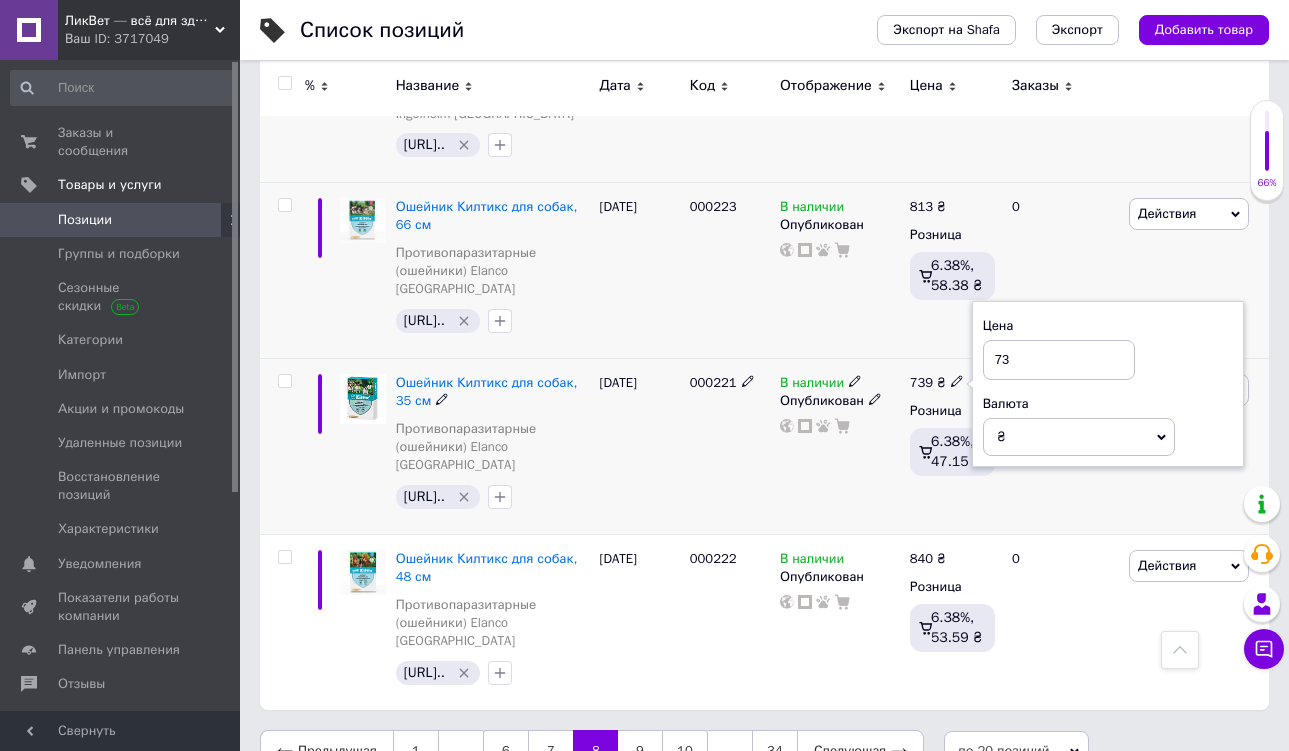 type on "7" 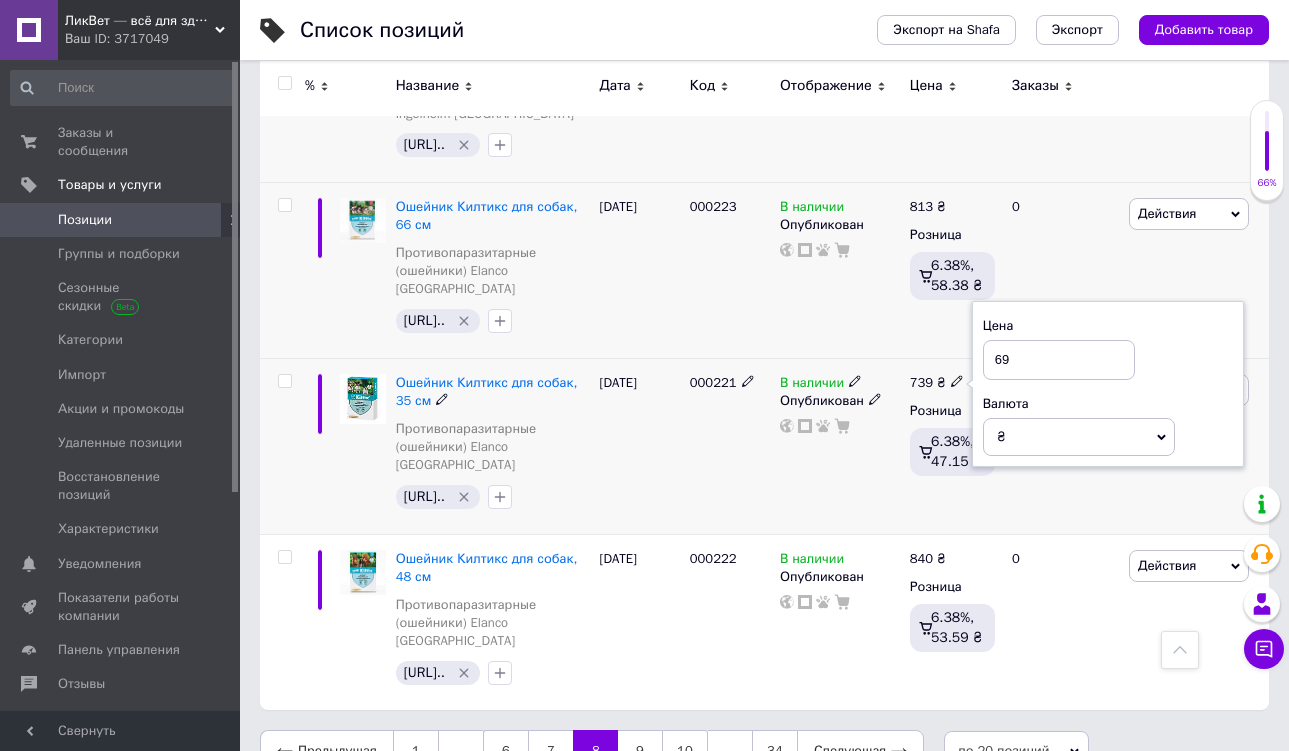 type on "695" 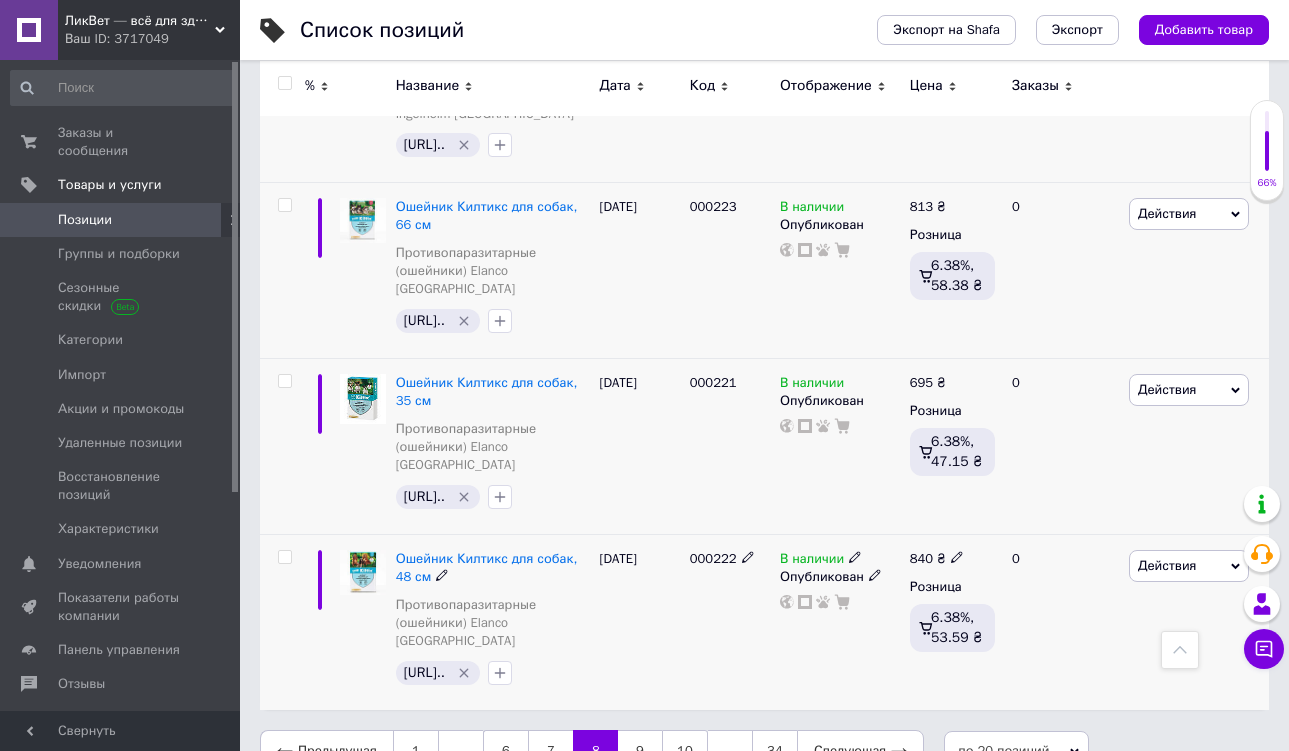 click 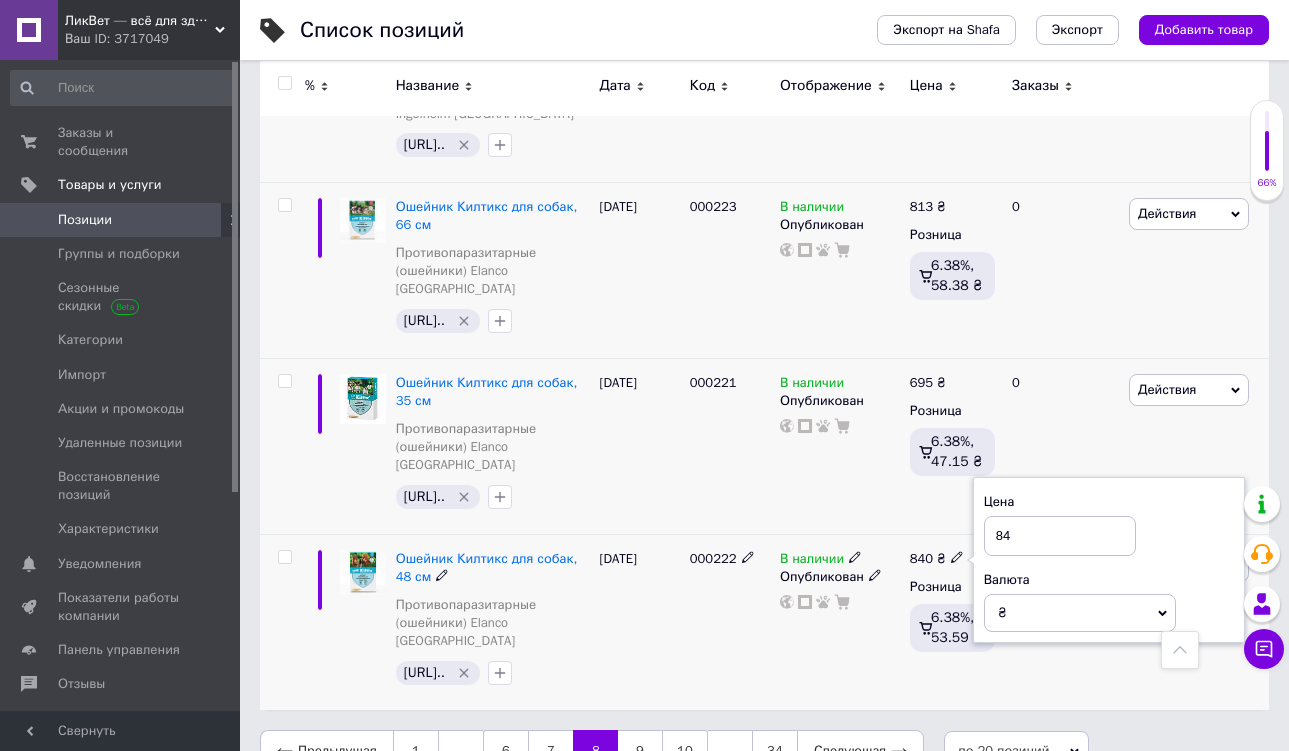 type on "8" 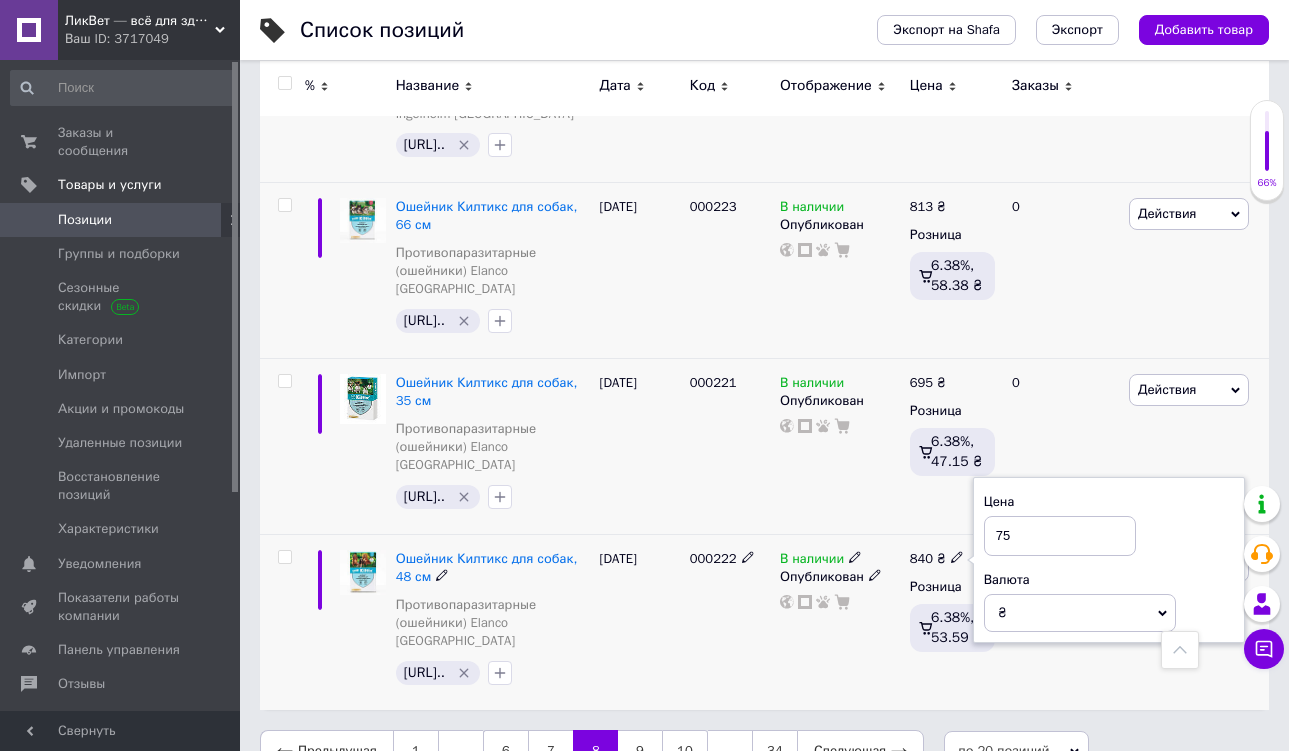 type on "756" 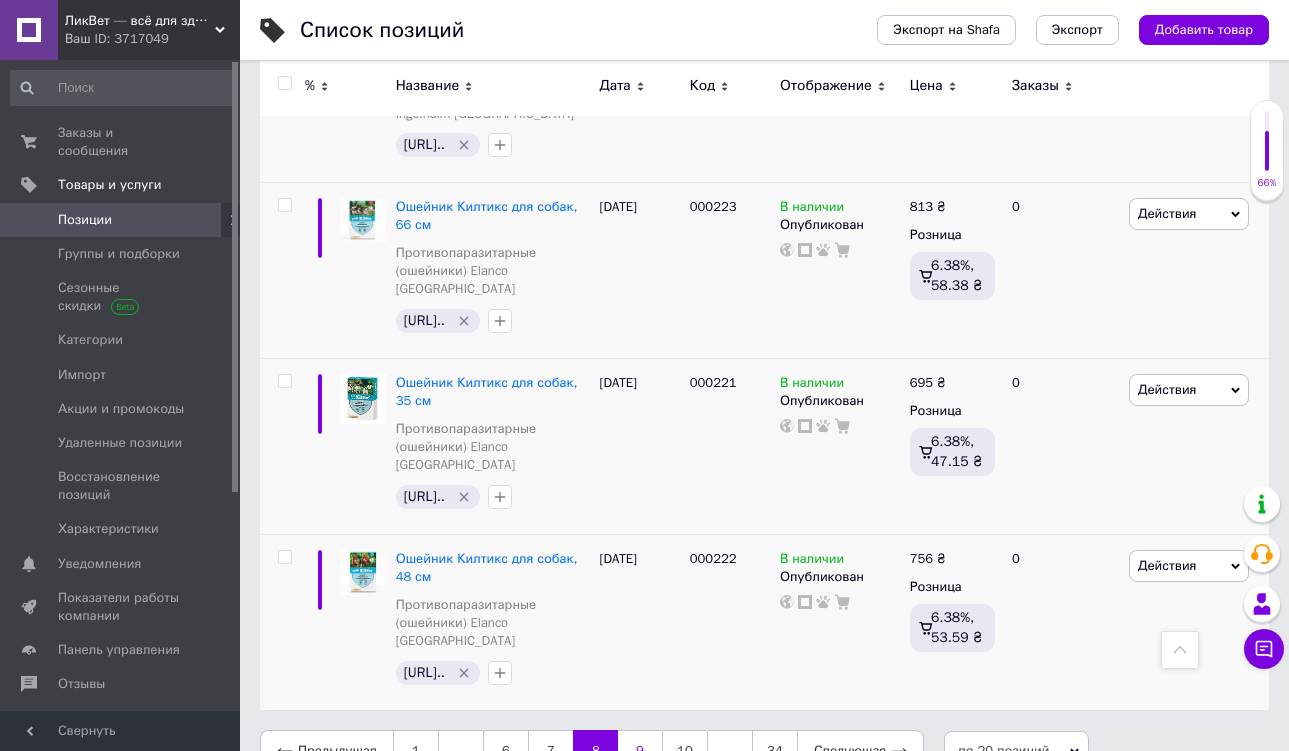 click on "9" at bounding box center (640, 751) 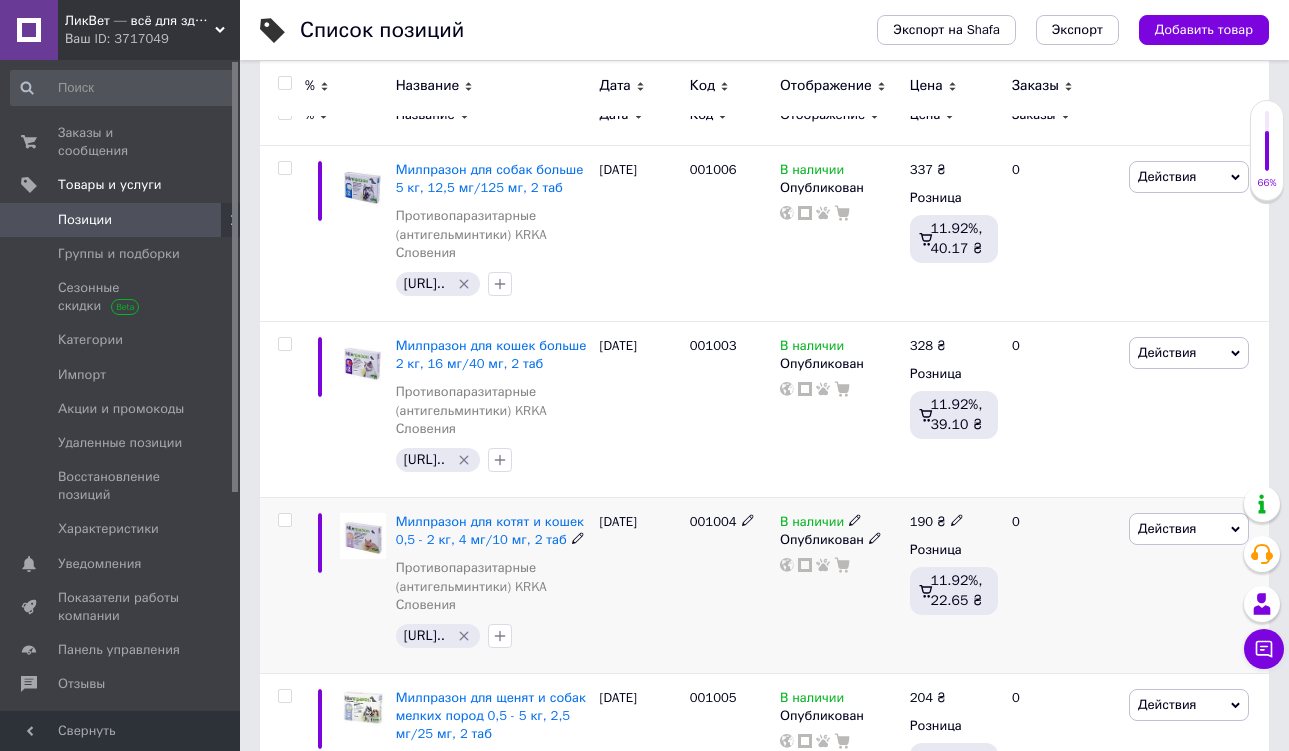 scroll, scrollTop: 261, scrollLeft: 0, axis: vertical 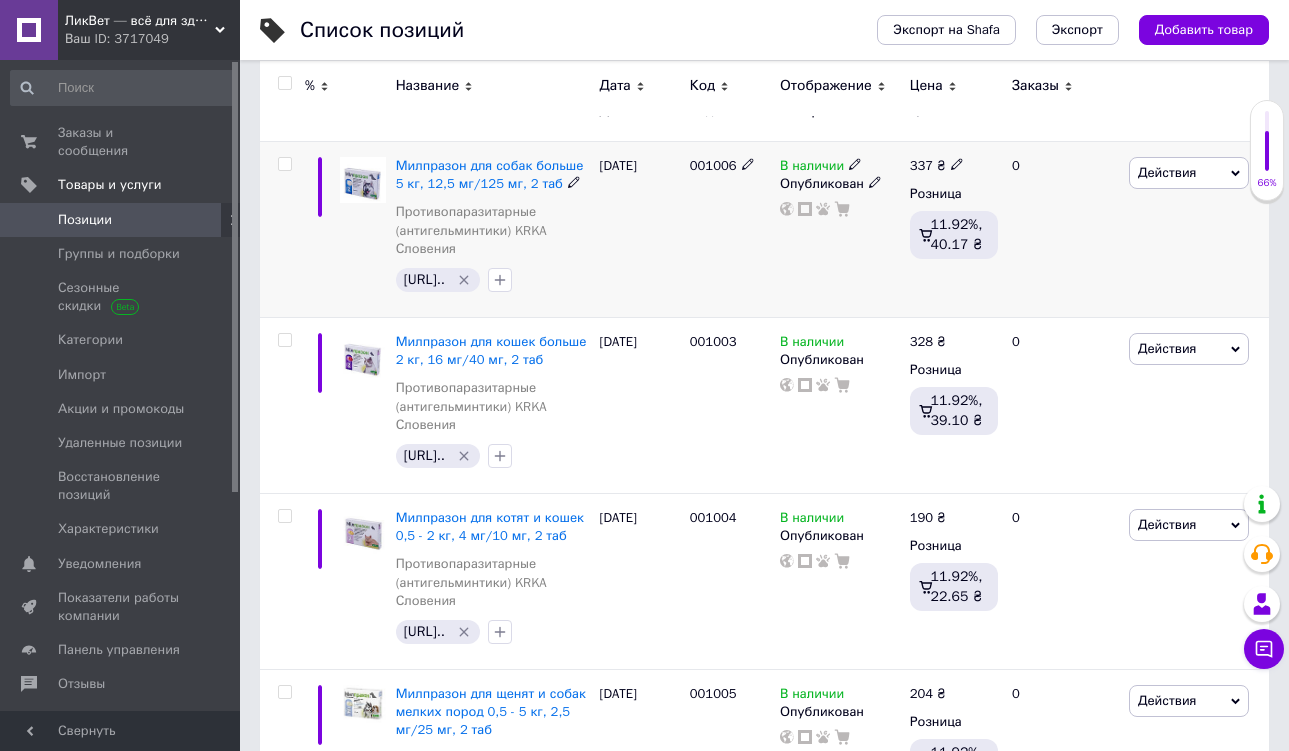 click 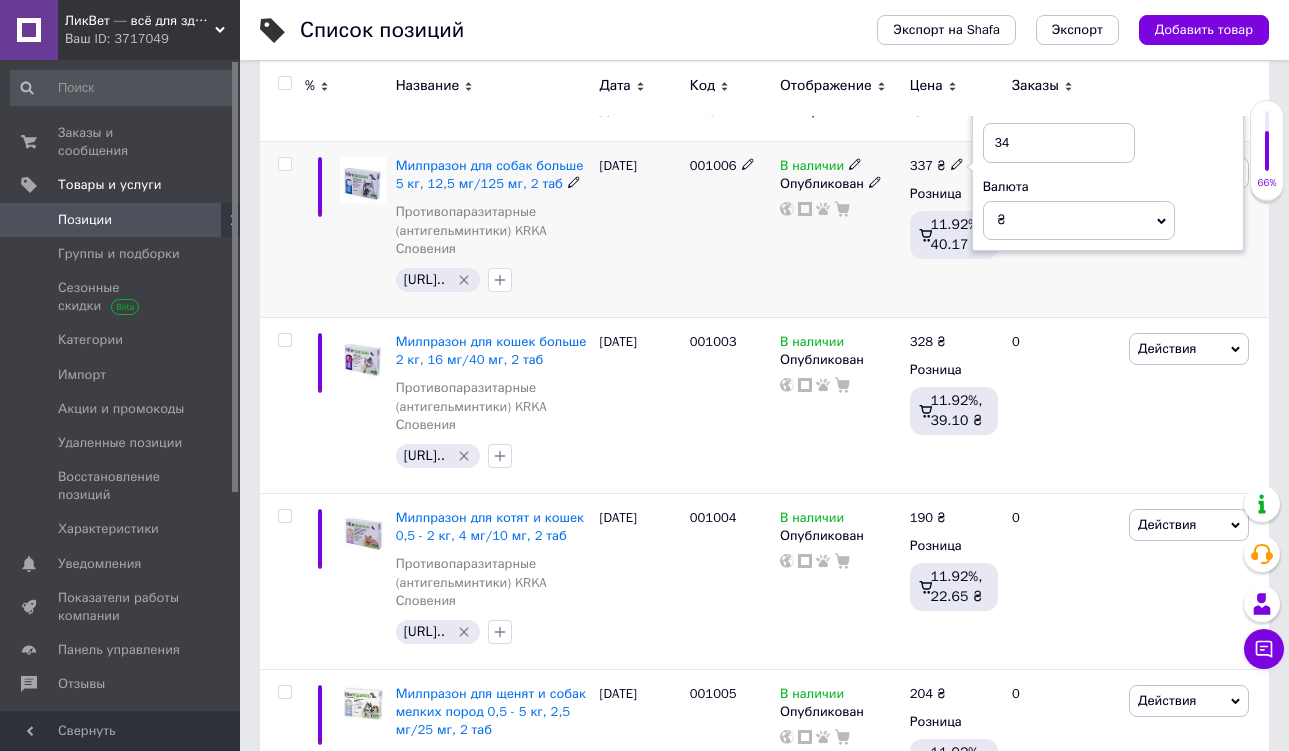 type on "349" 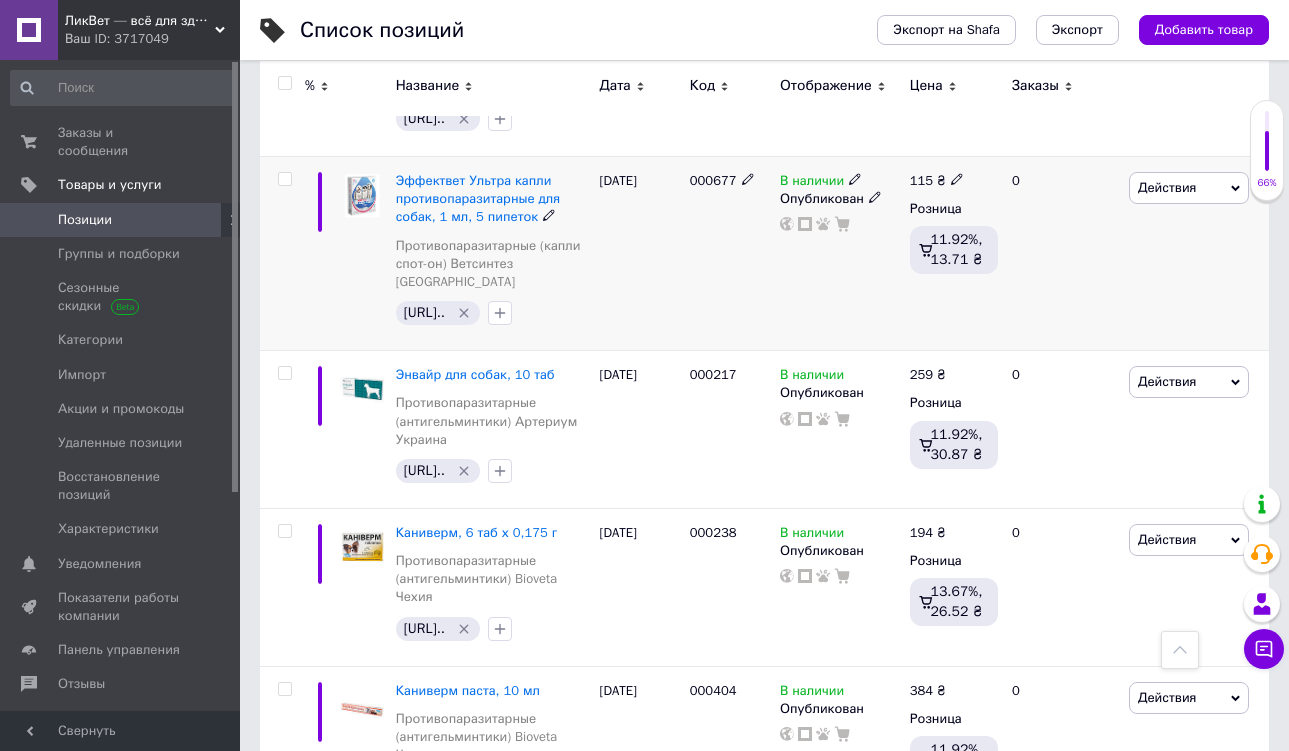 scroll, scrollTop: 1002, scrollLeft: 0, axis: vertical 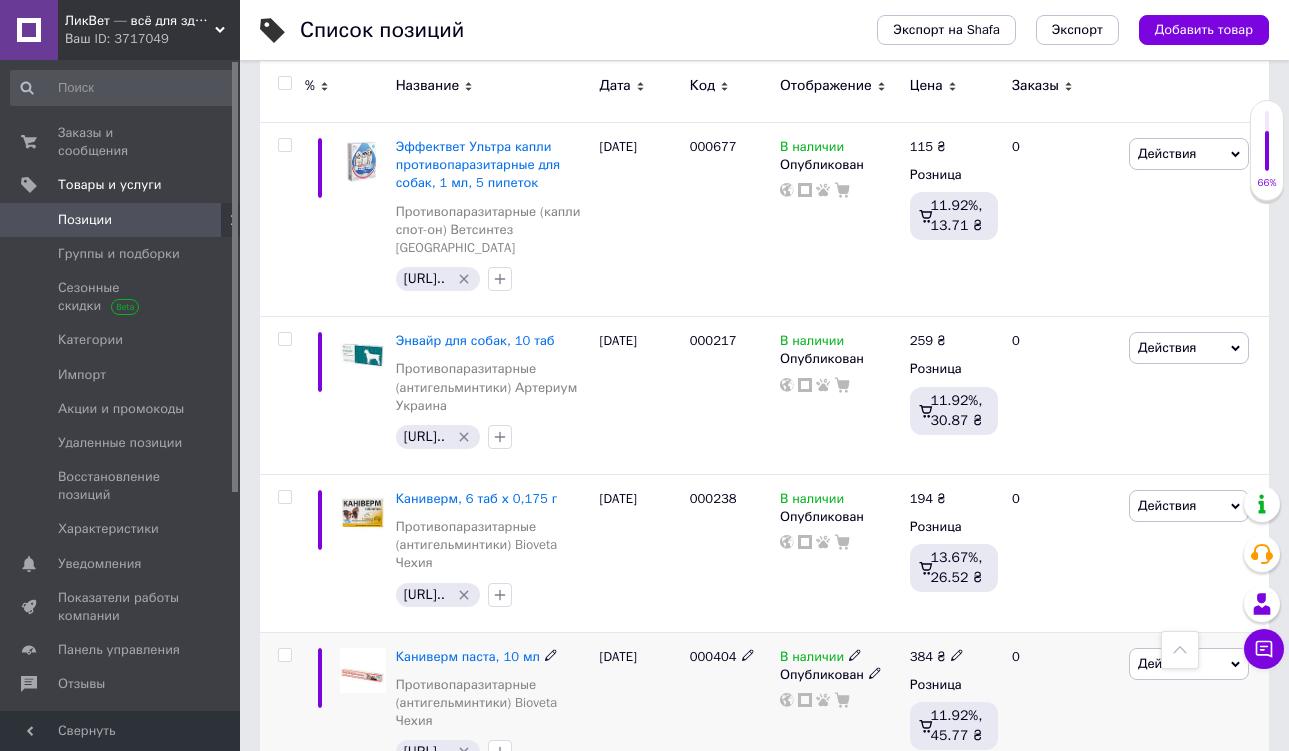 click 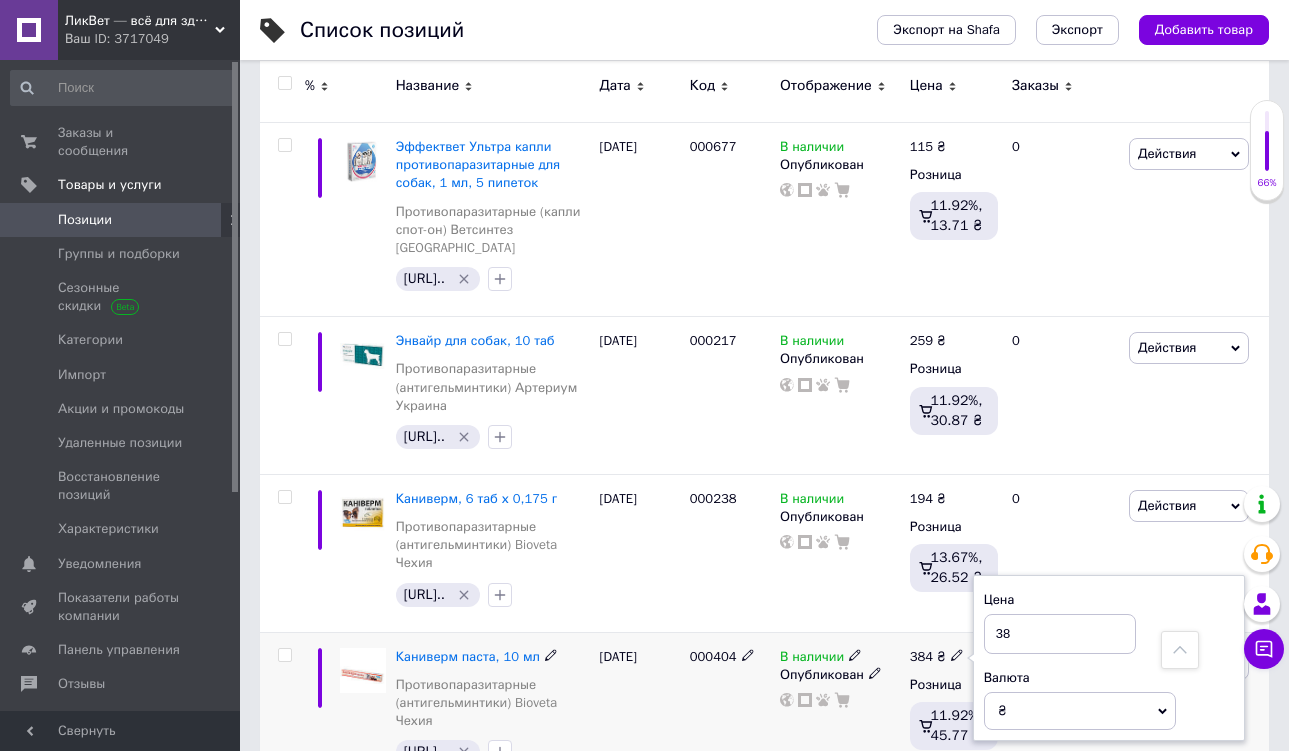 type on "3" 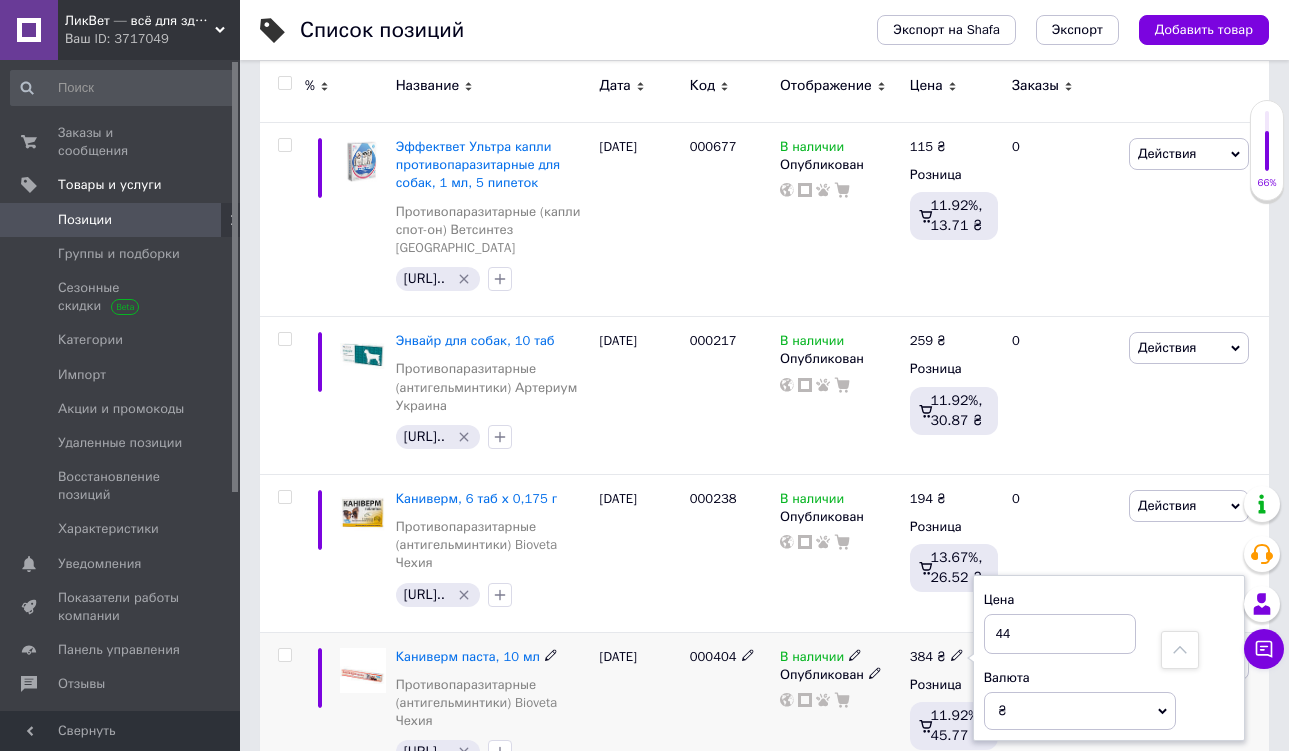 type on "444" 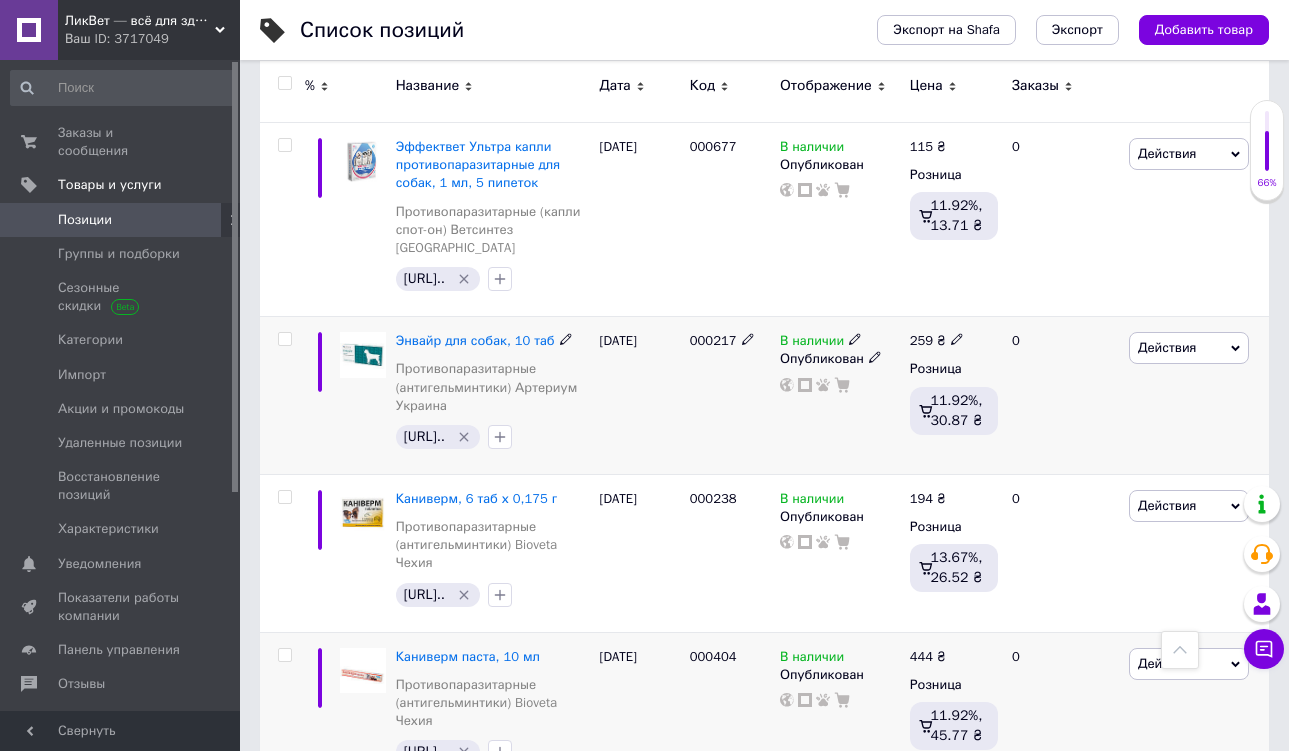 click 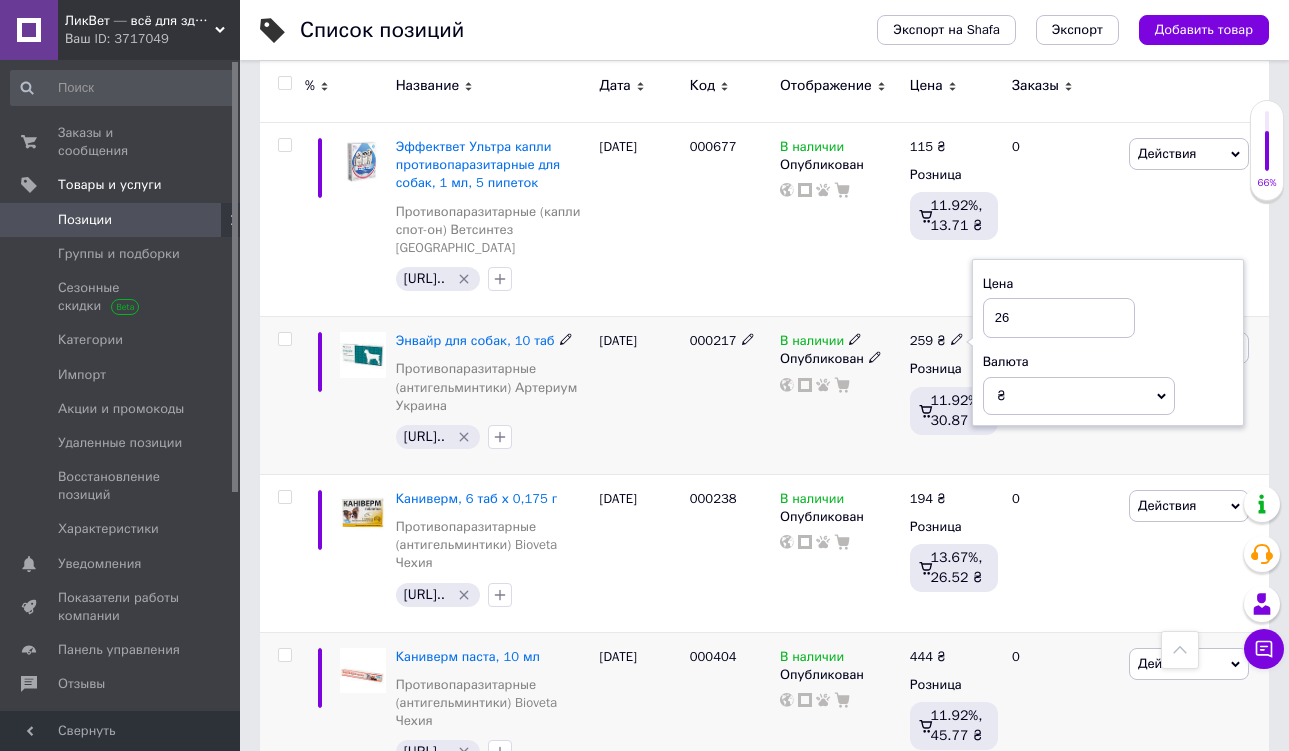 type on "269" 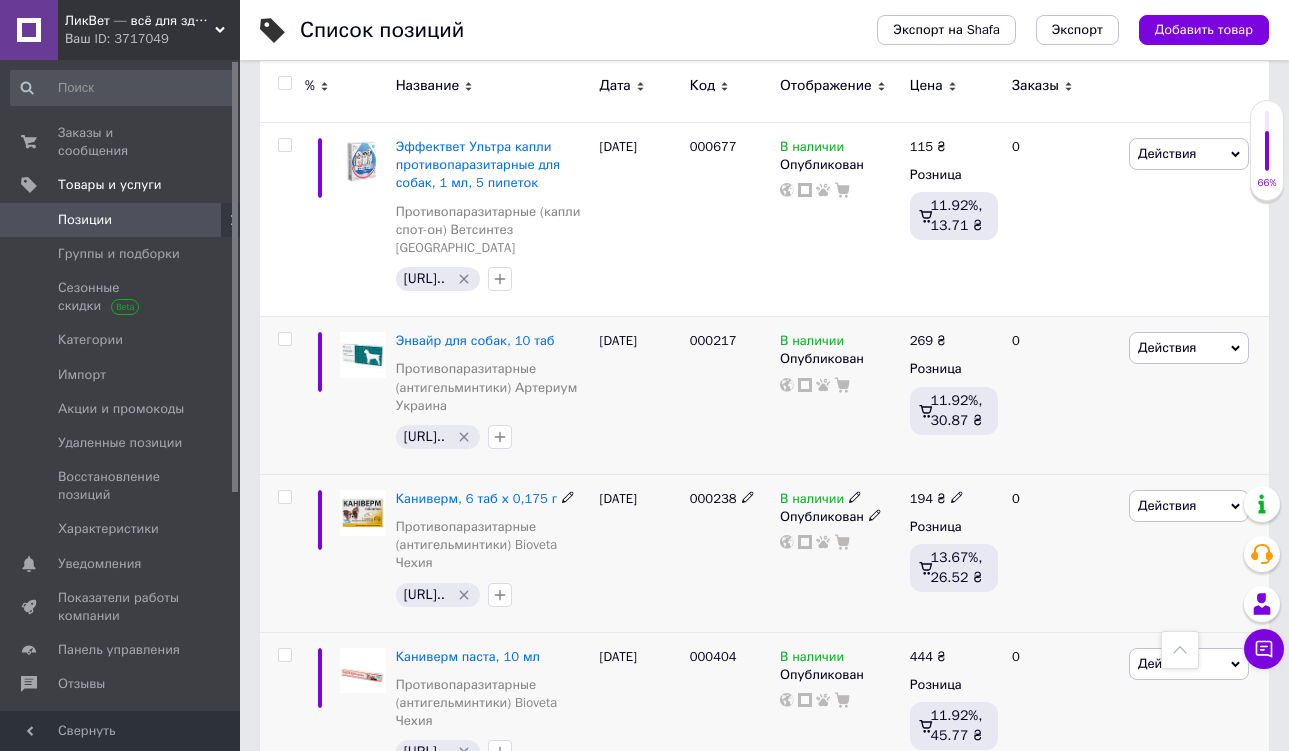 click 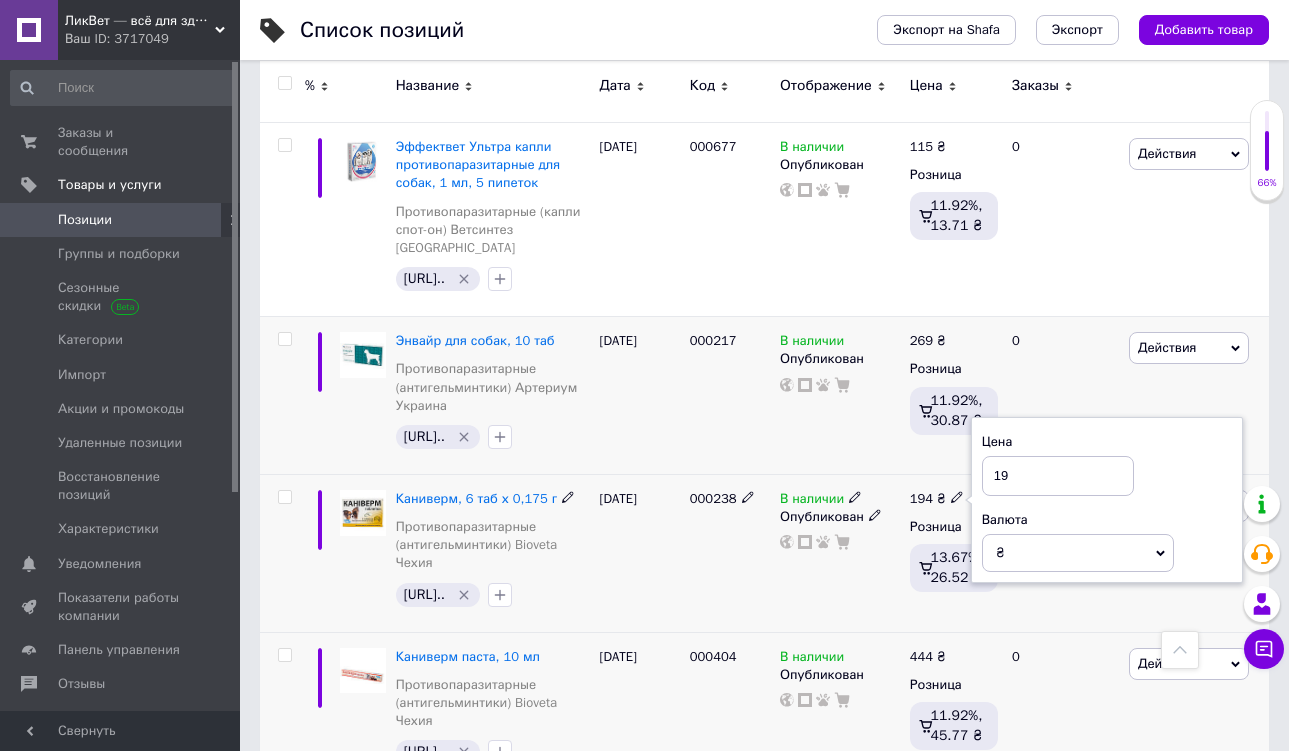 type on "1" 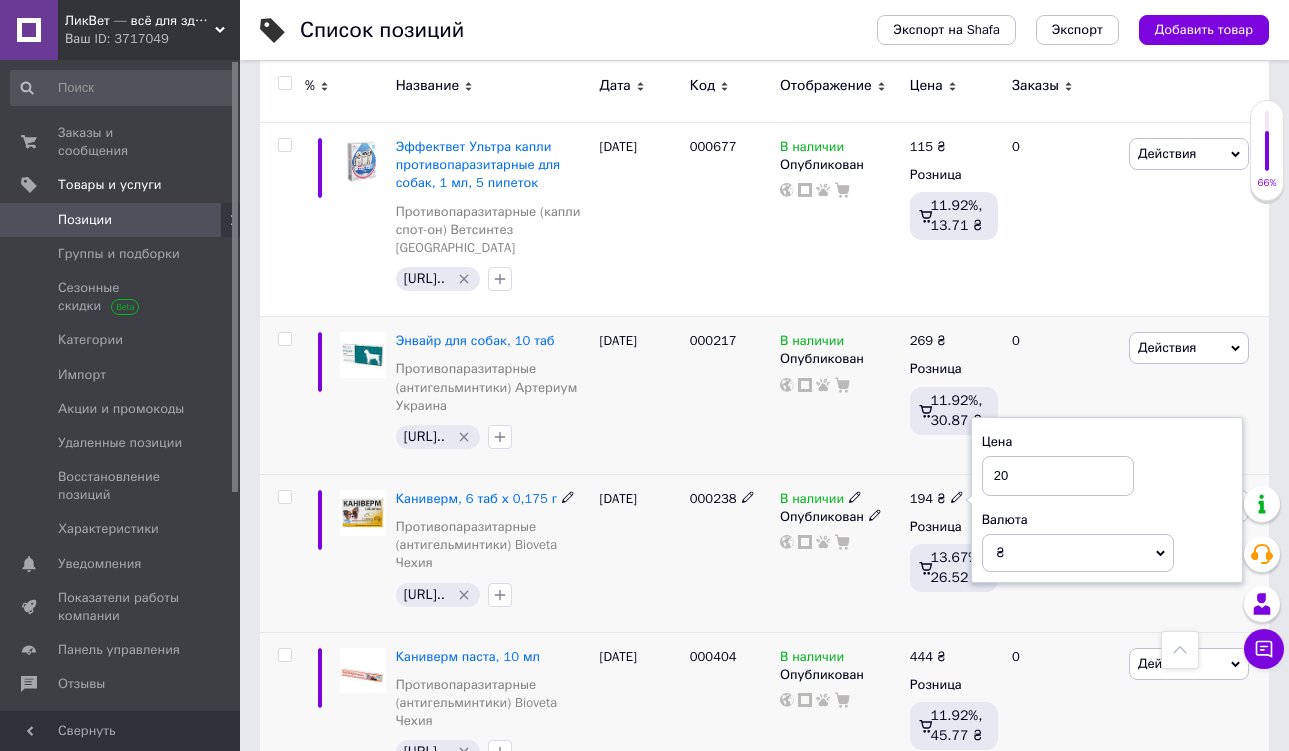 type on "206" 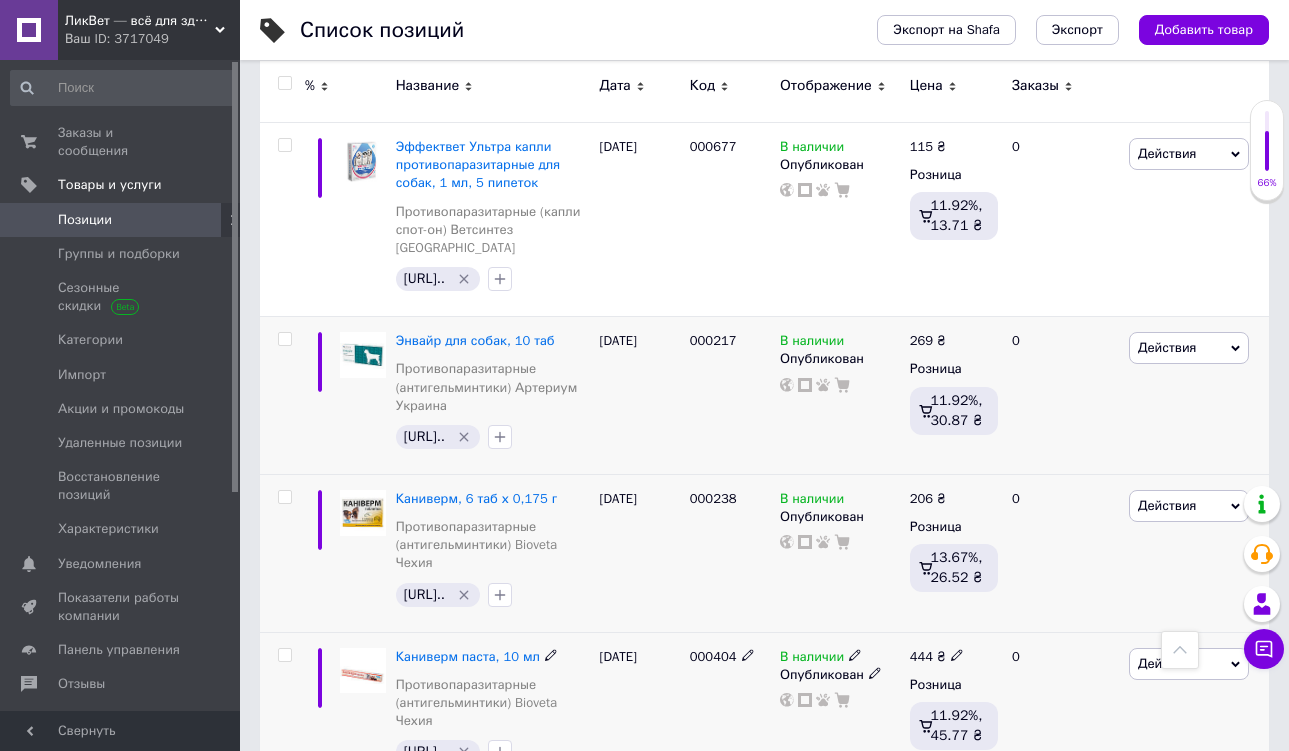 click 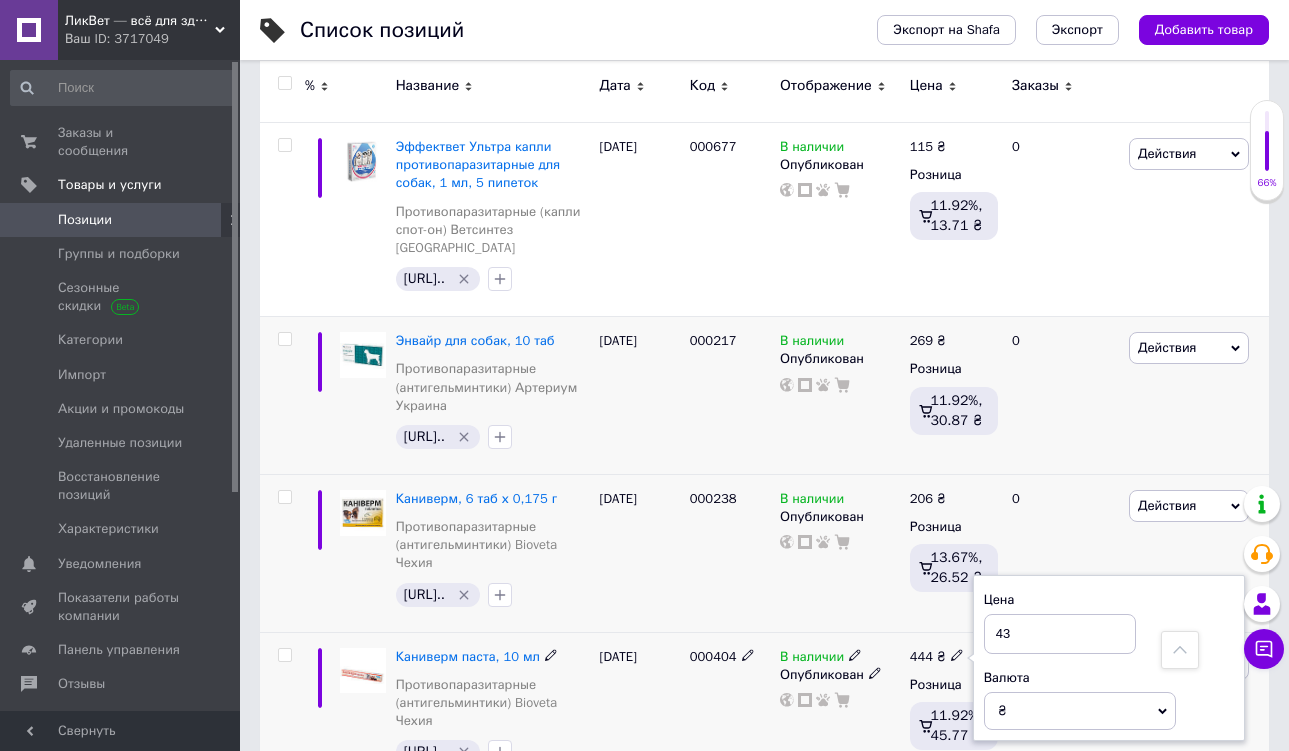 type on "439" 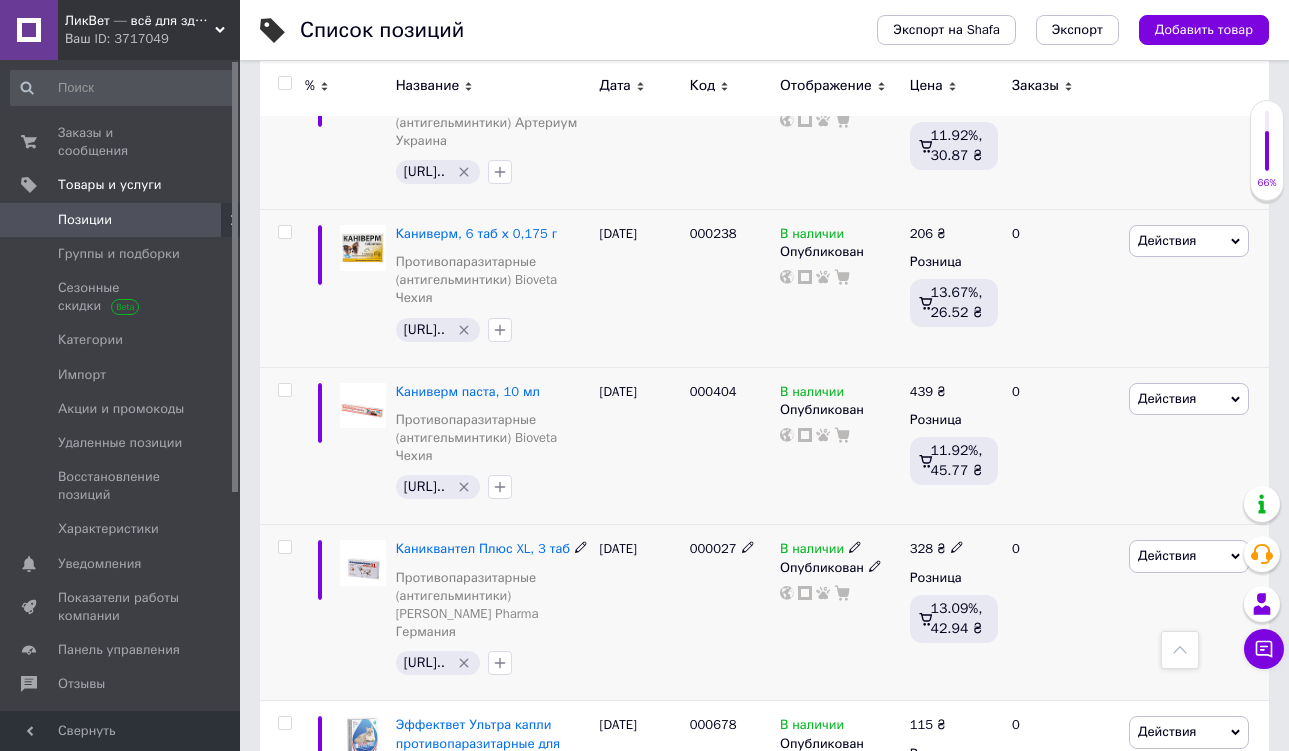 scroll, scrollTop: 1271, scrollLeft: 0, axis: vertical 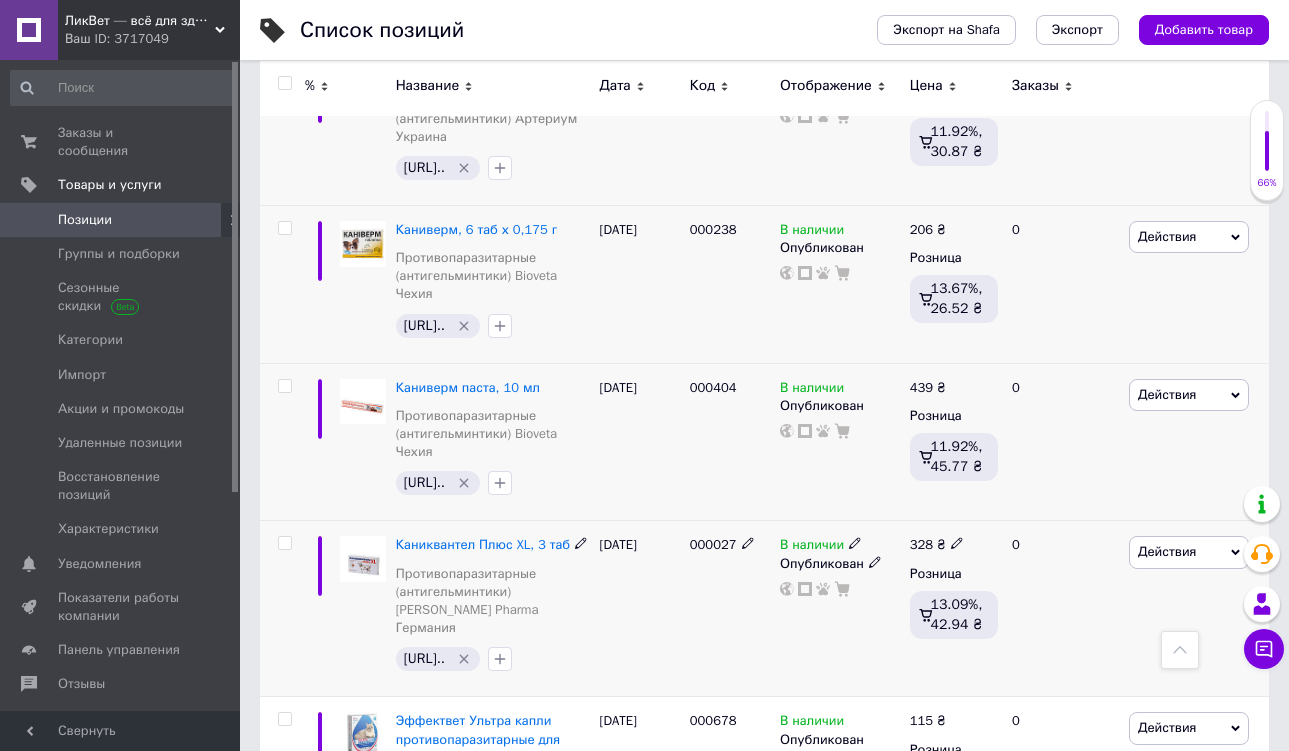 click 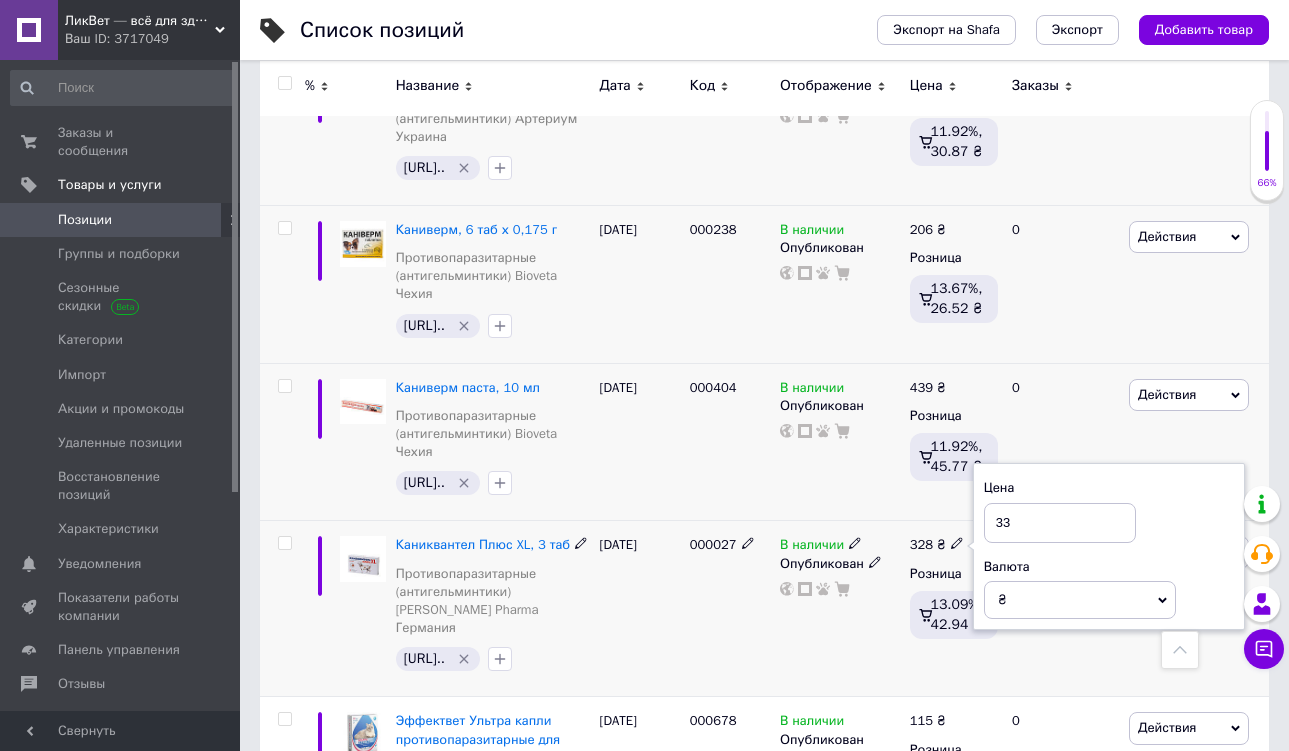 type on "335" 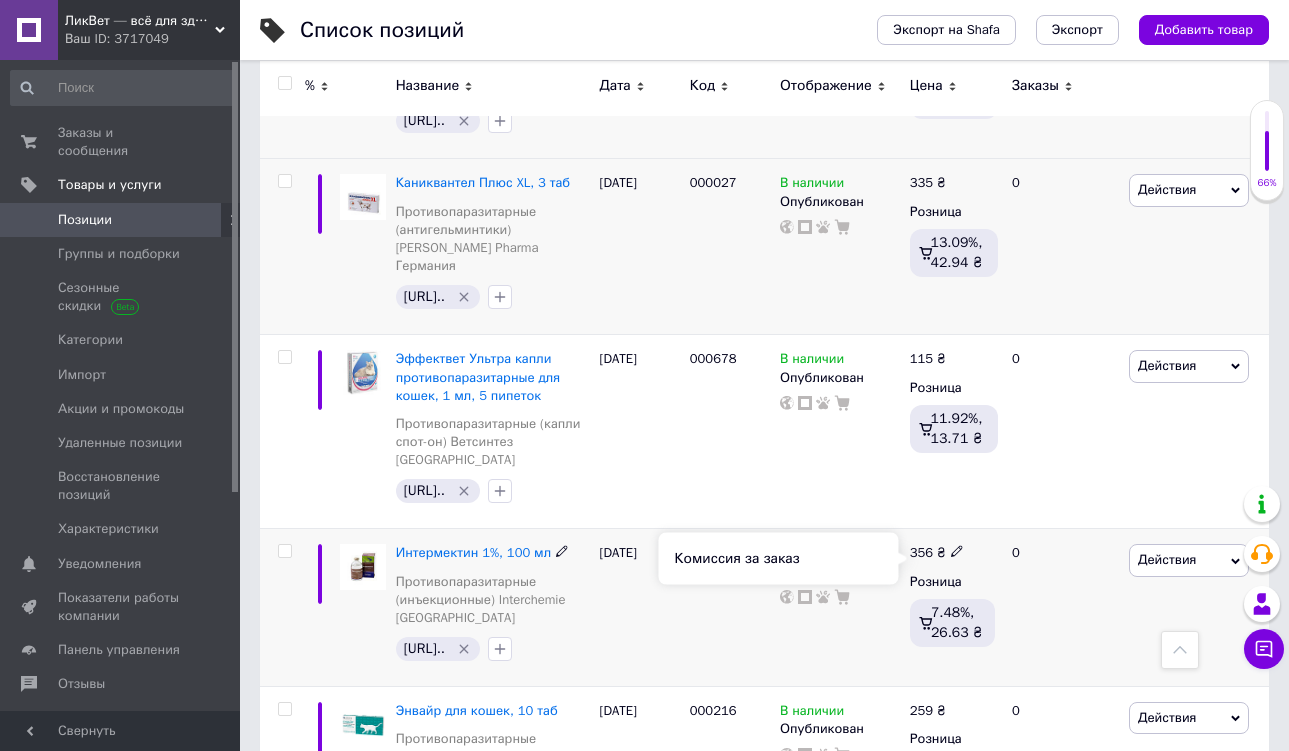 scroll, scrollTop: 1673, scrollLeft: 0, axis: vertical 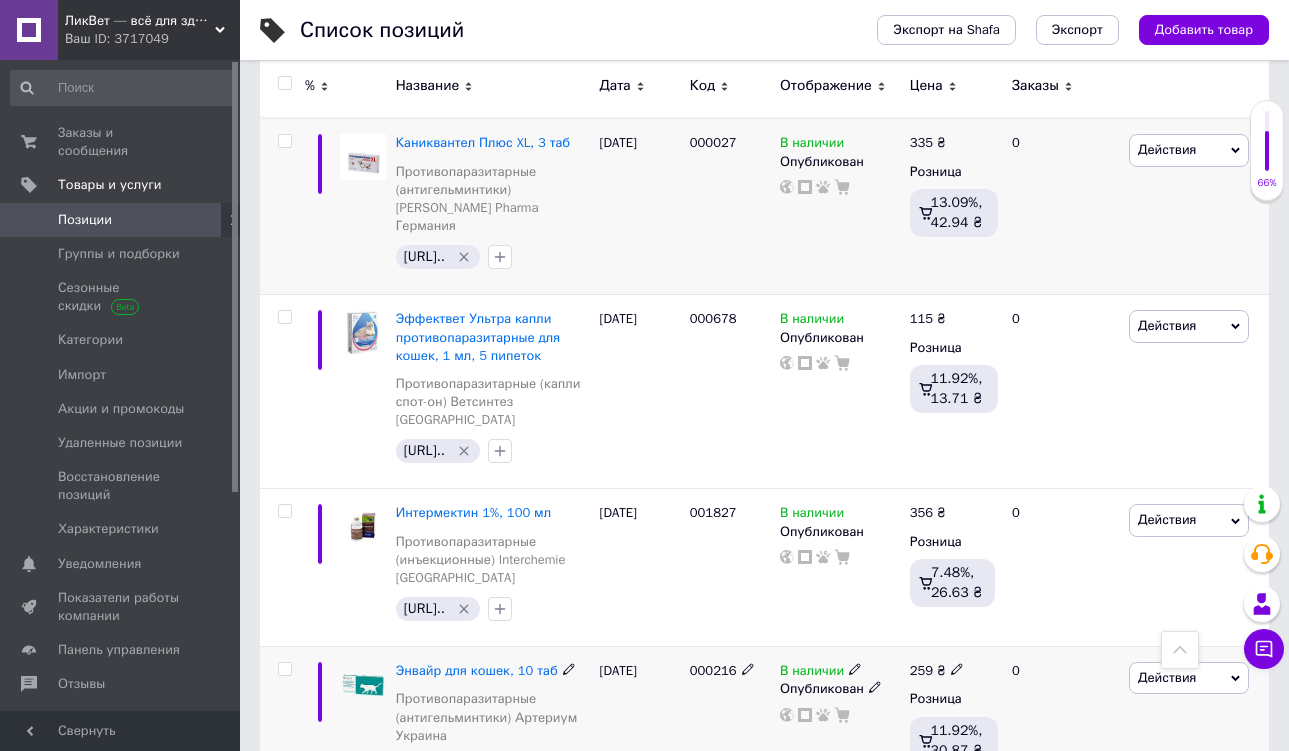 click 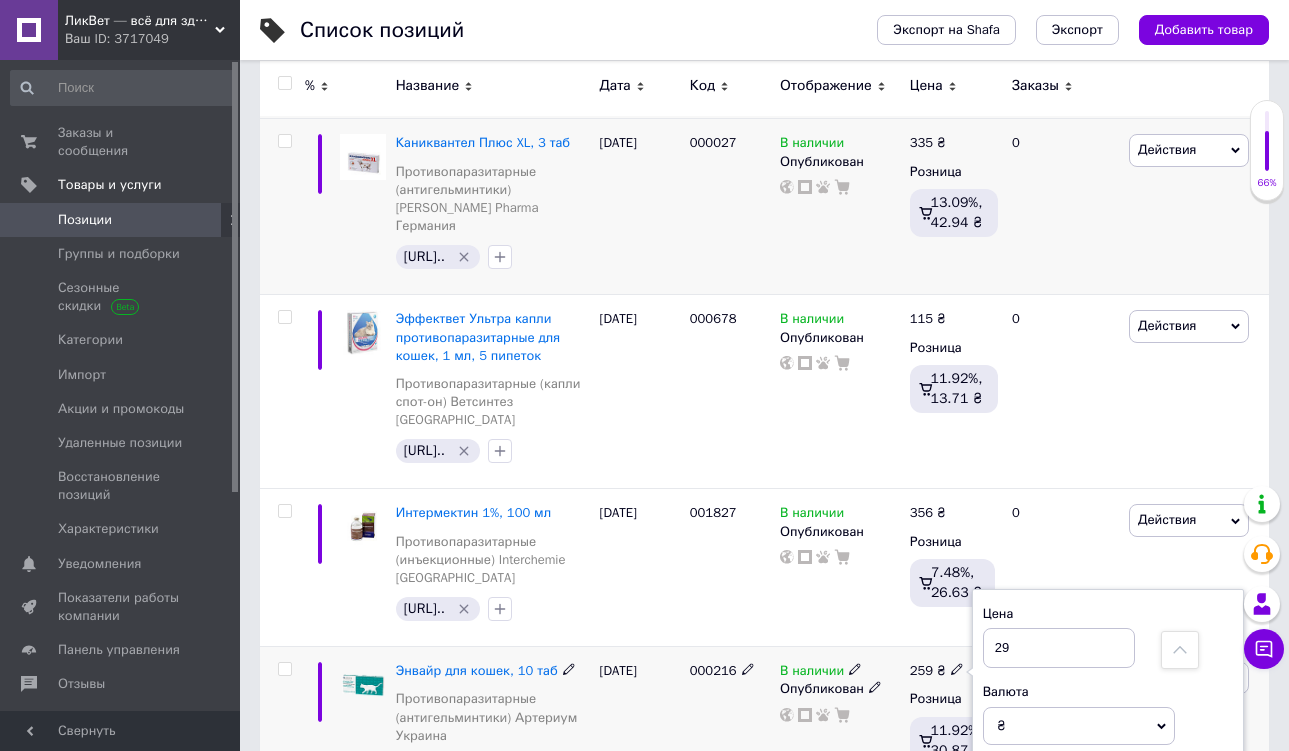 type on "269" 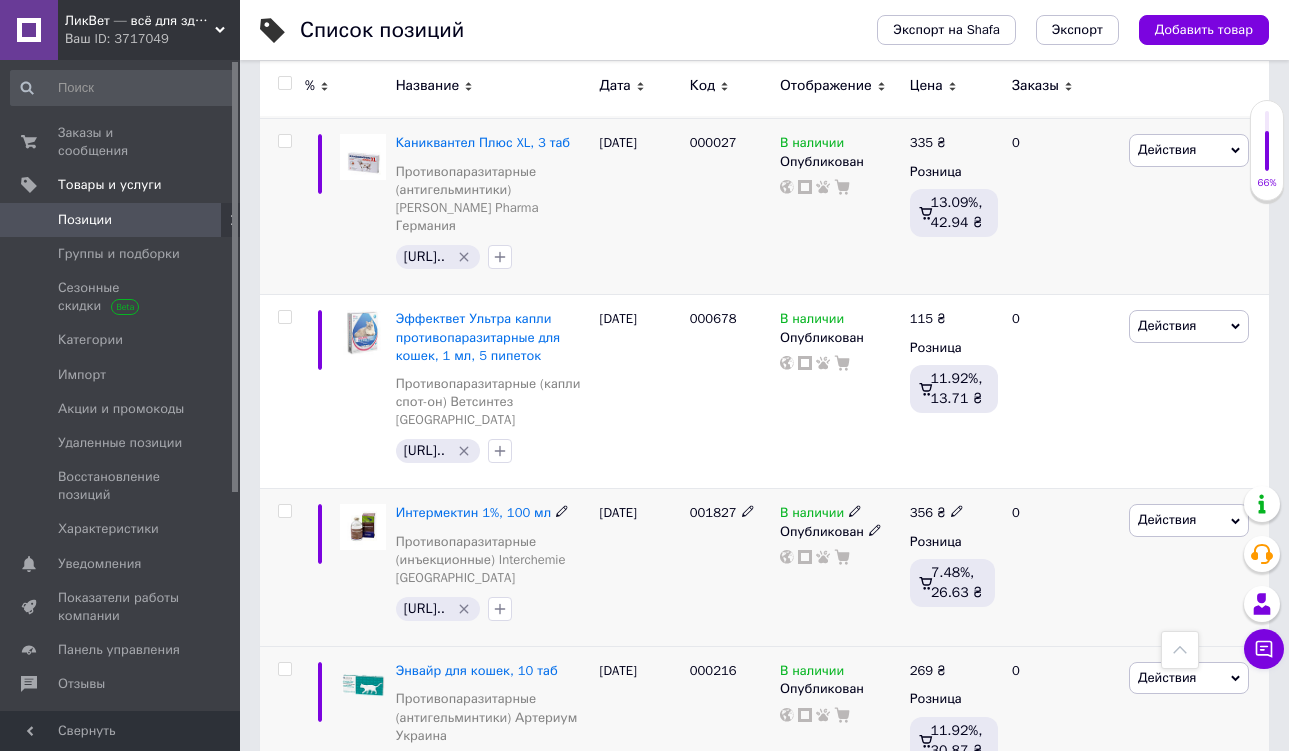 click 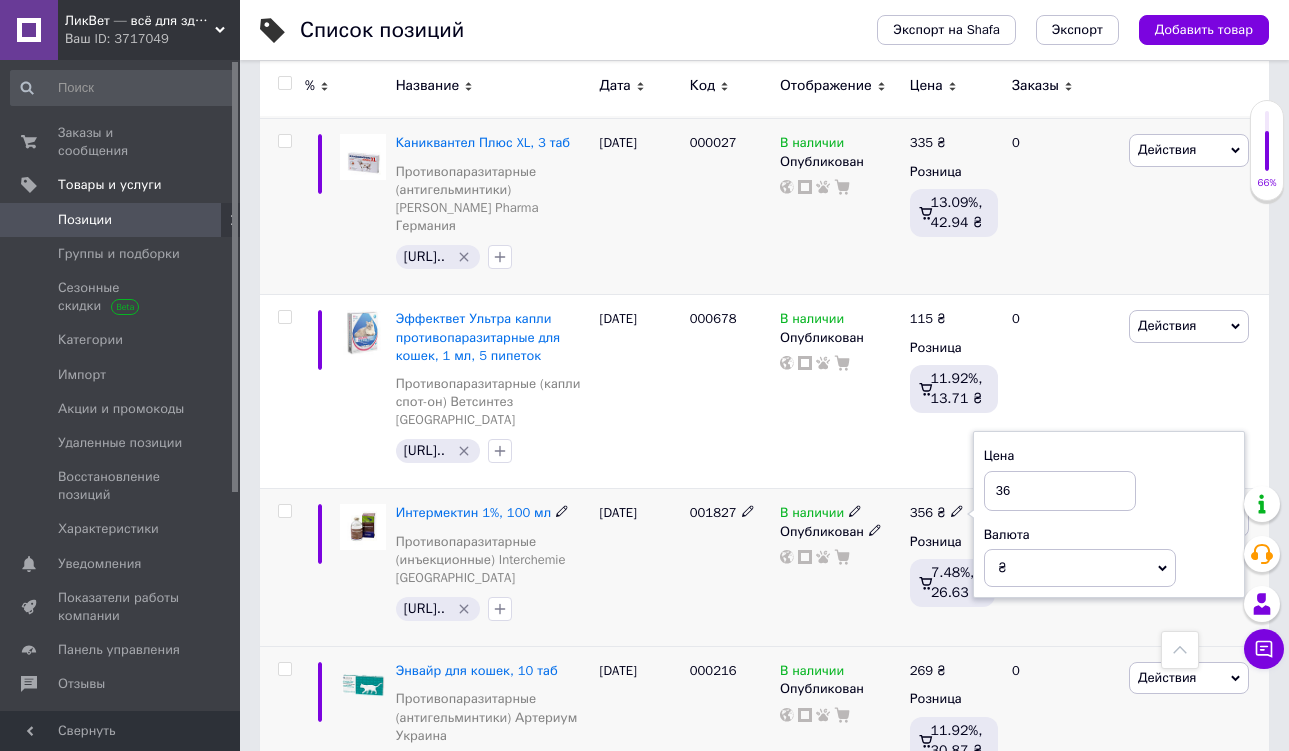 type on "364" 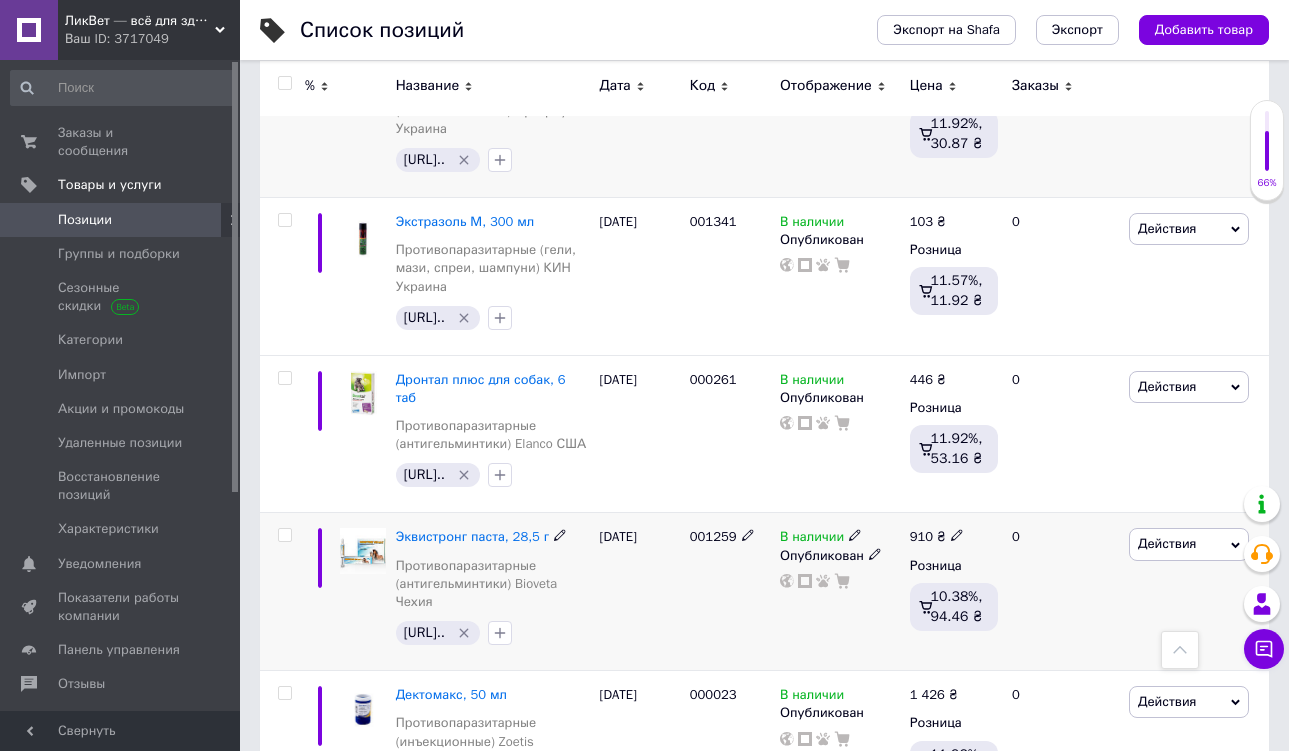 scroll, scrollTop: 2284, scrollLeft: 0, axis: vertical 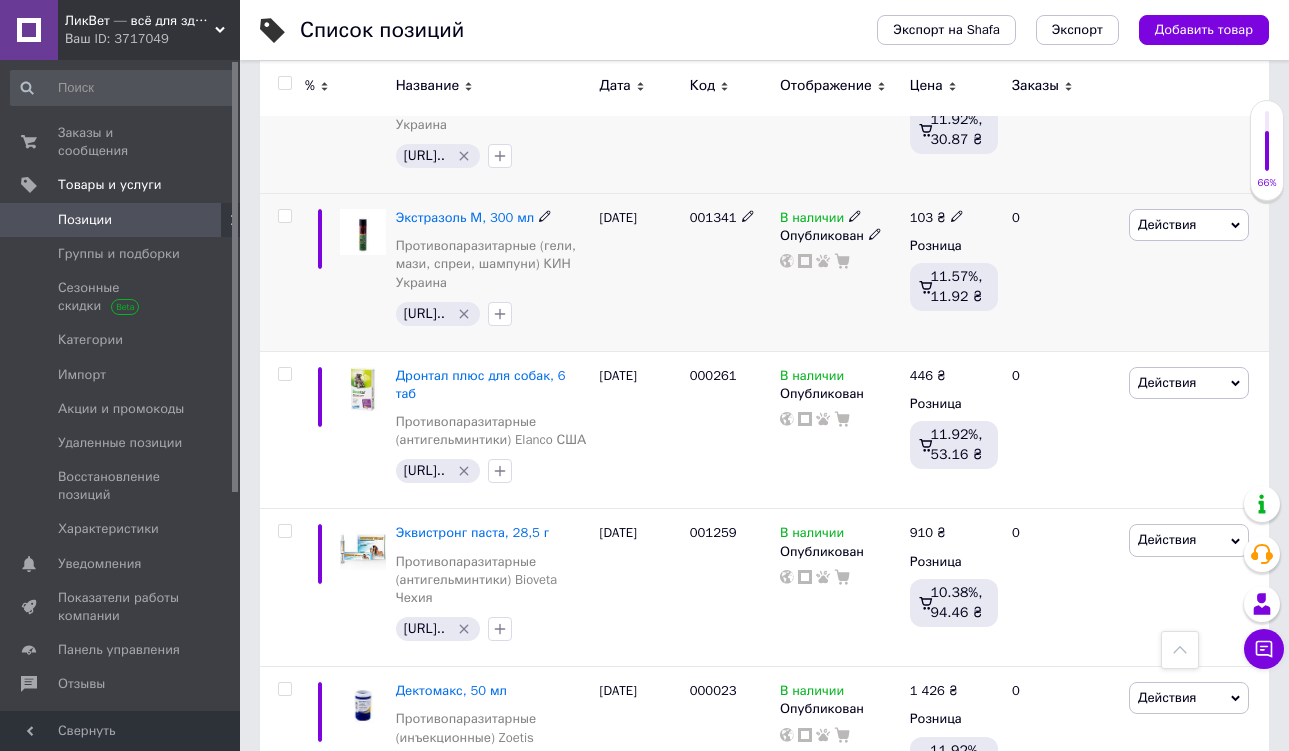 click 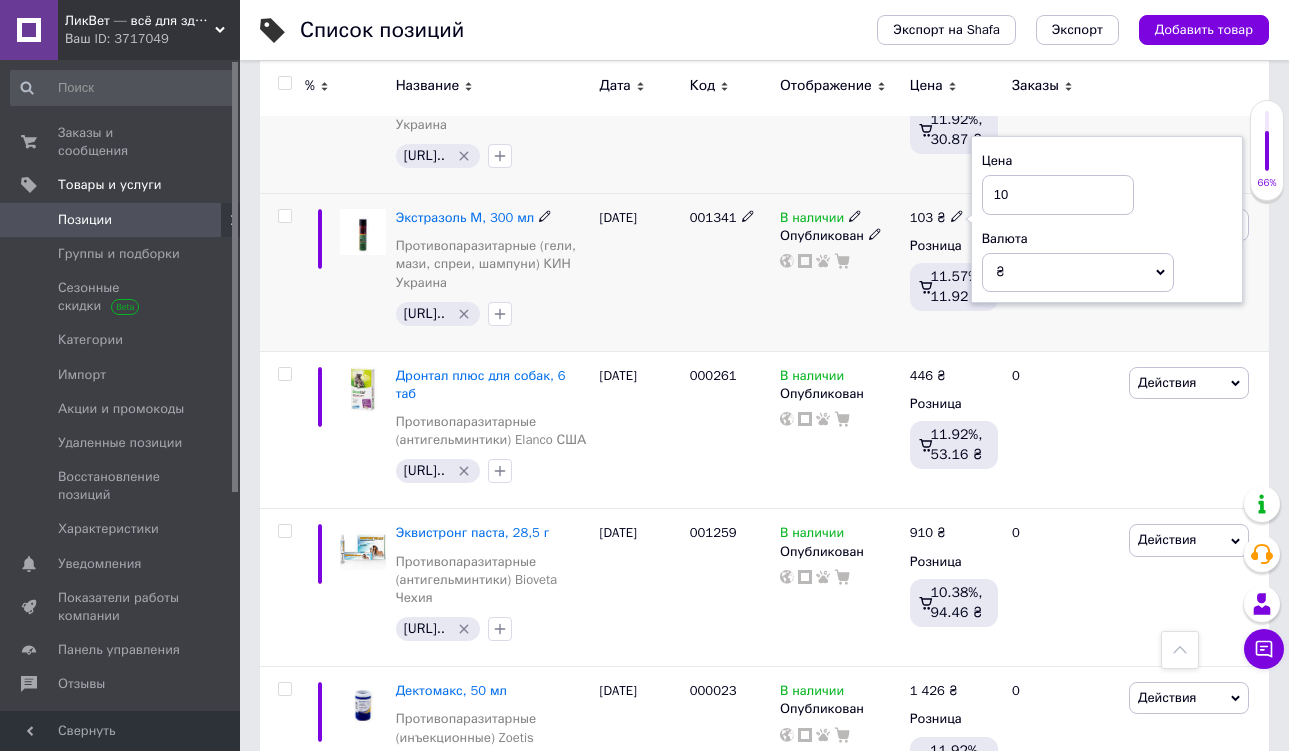 type on "108" 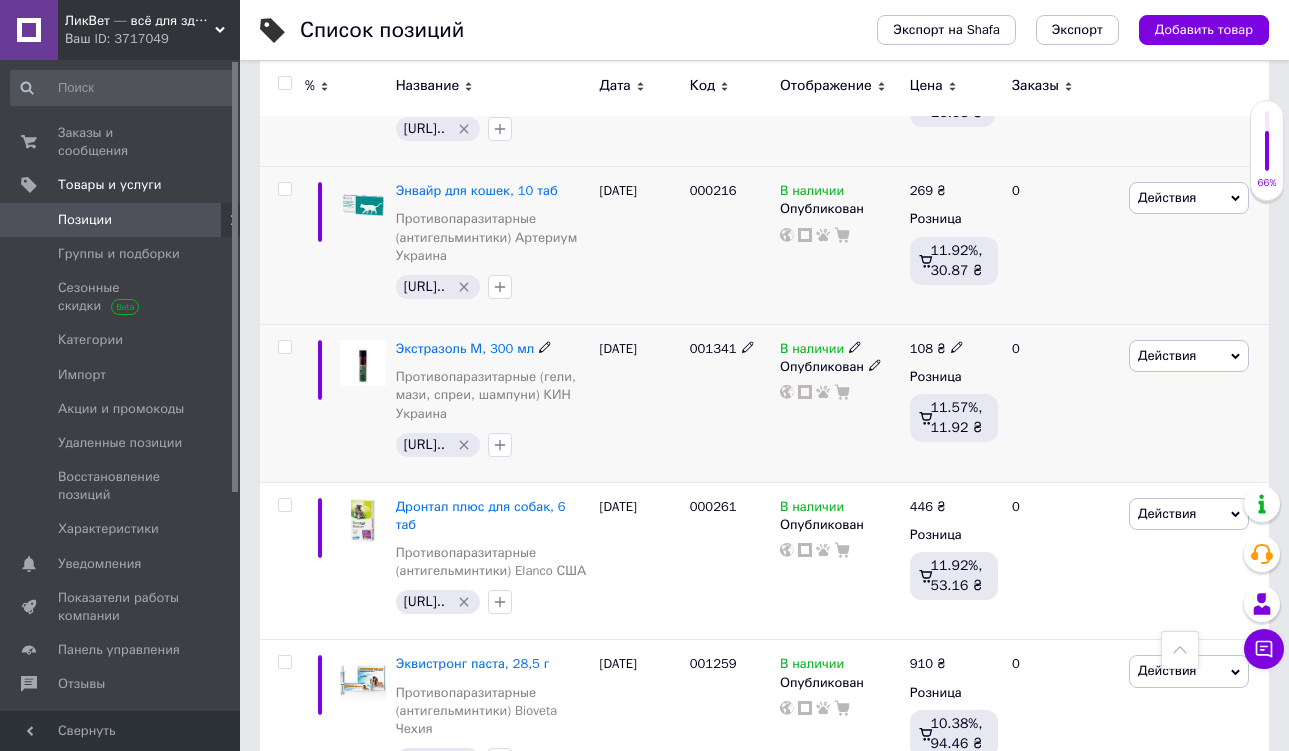 scroll, scrollTop: 2274, scrollLeft: 0, axis: vertical 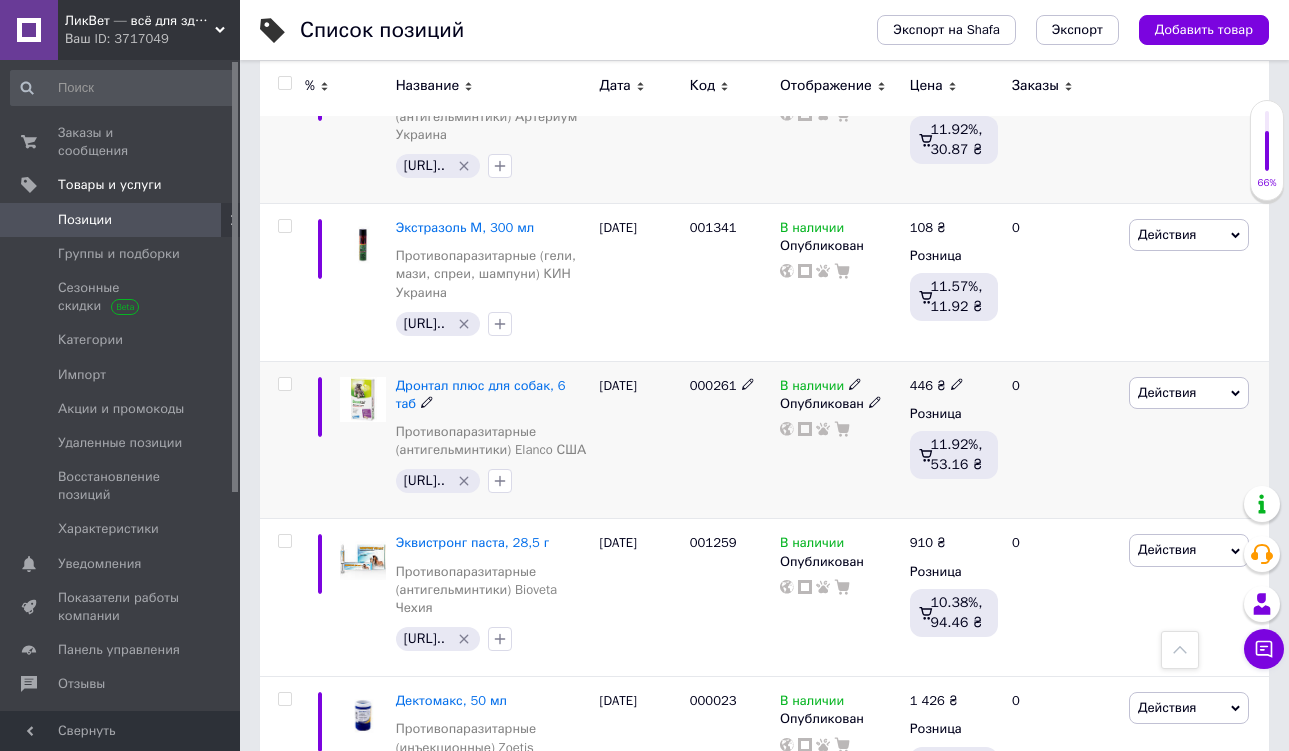 click 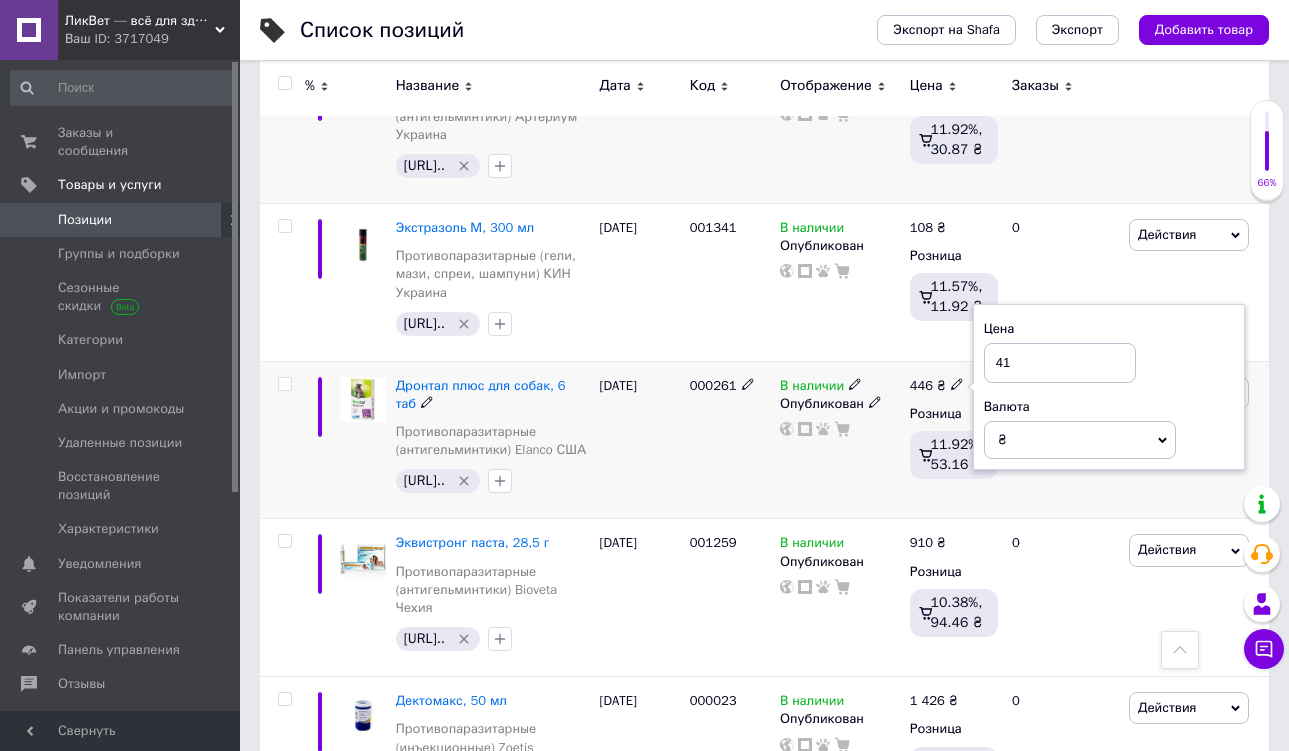 type on "416" 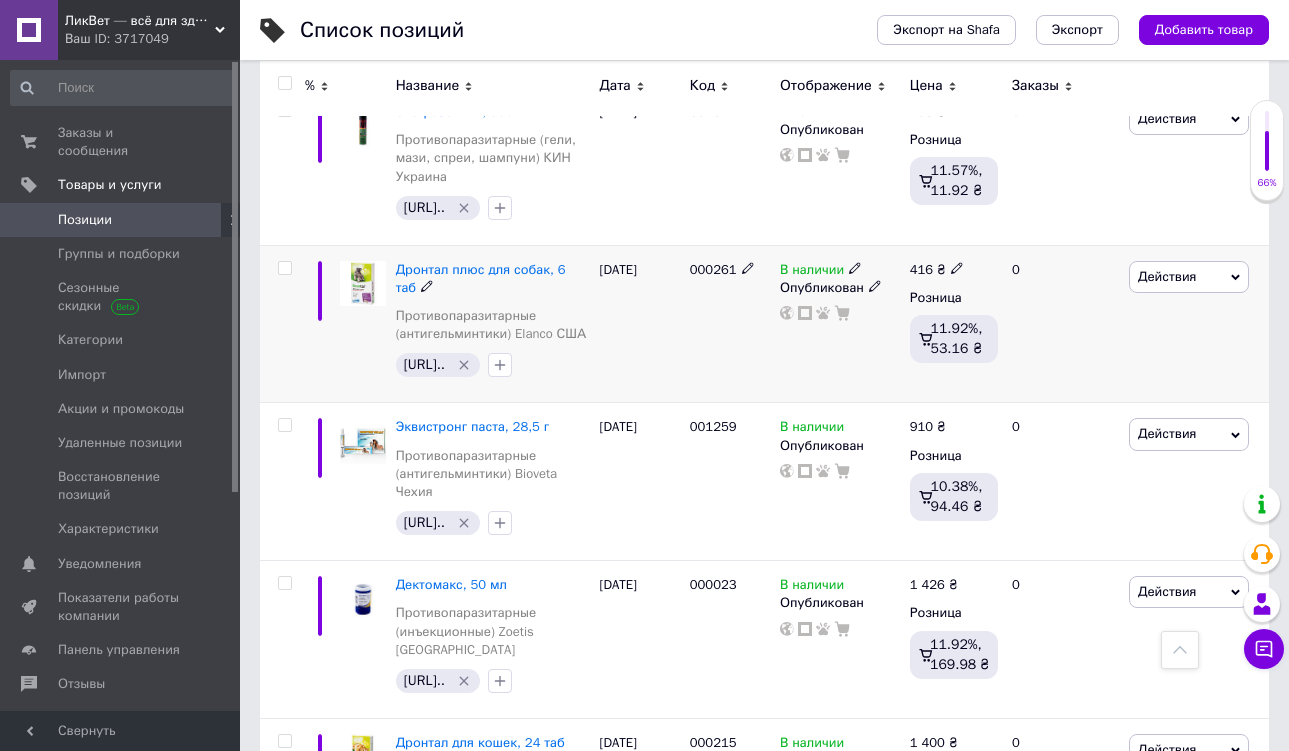 scroll, scrollTop: 2394, scrollLeft: 0, axis: vertical 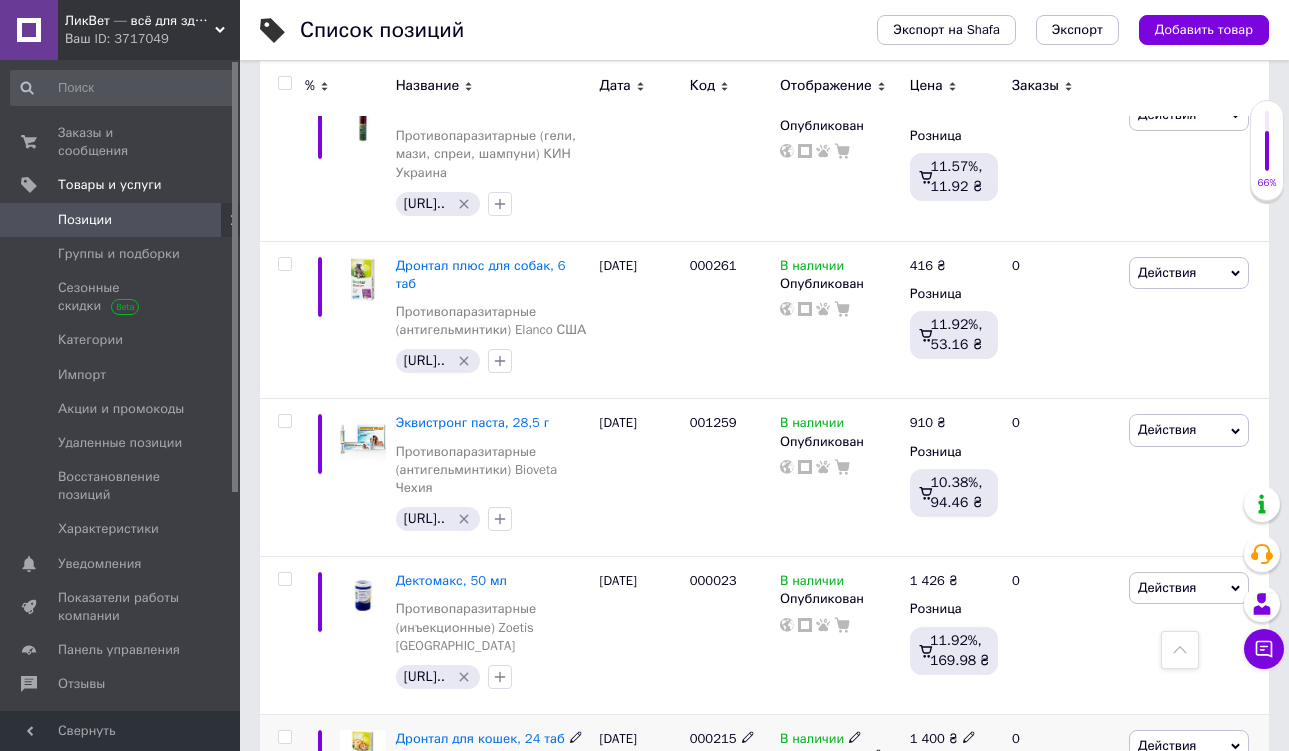 click 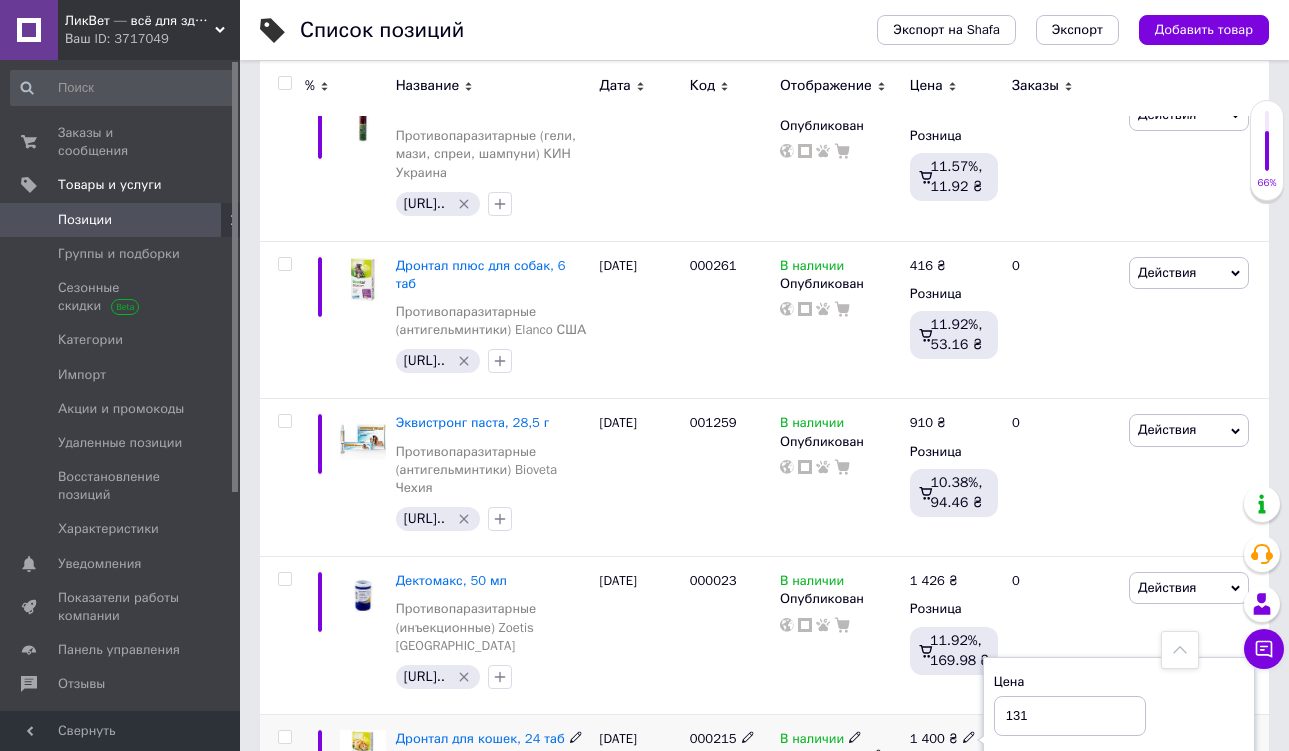 type on "1315" 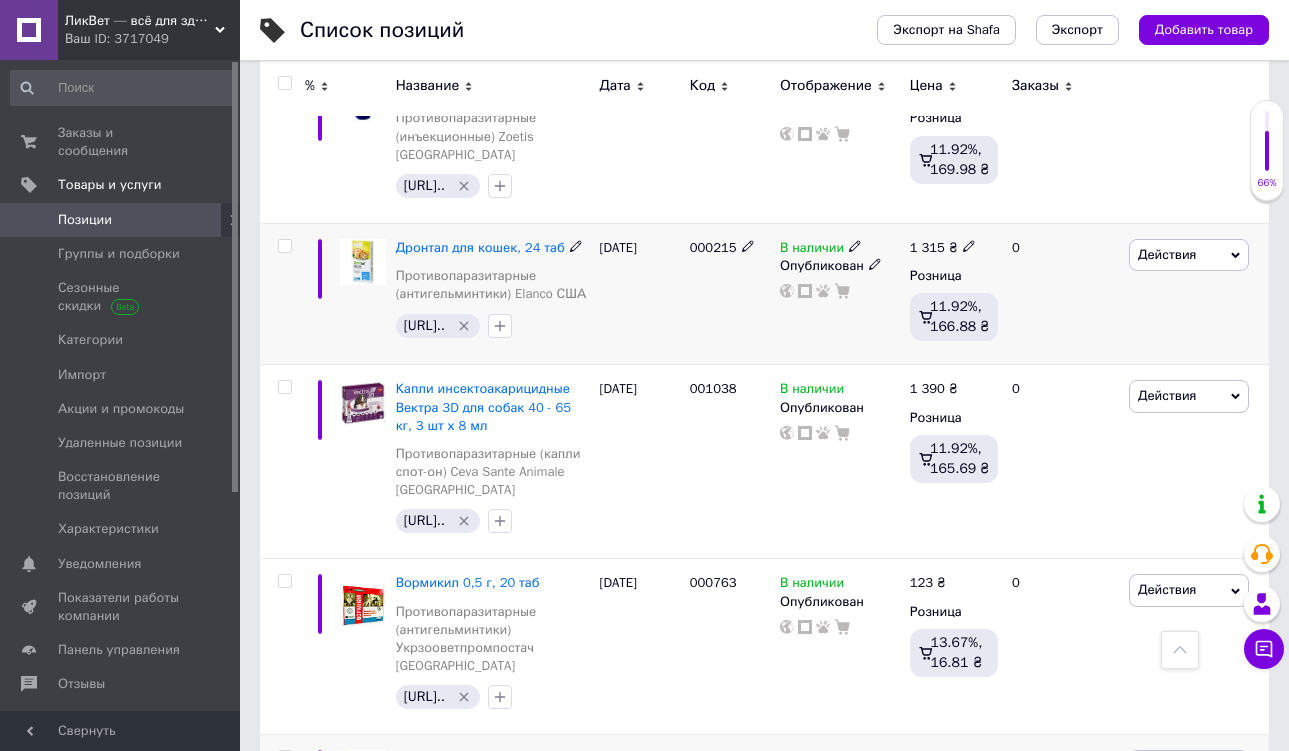 scroll, scrollTop: 2889, scrollLeft: 0, axis: vertical 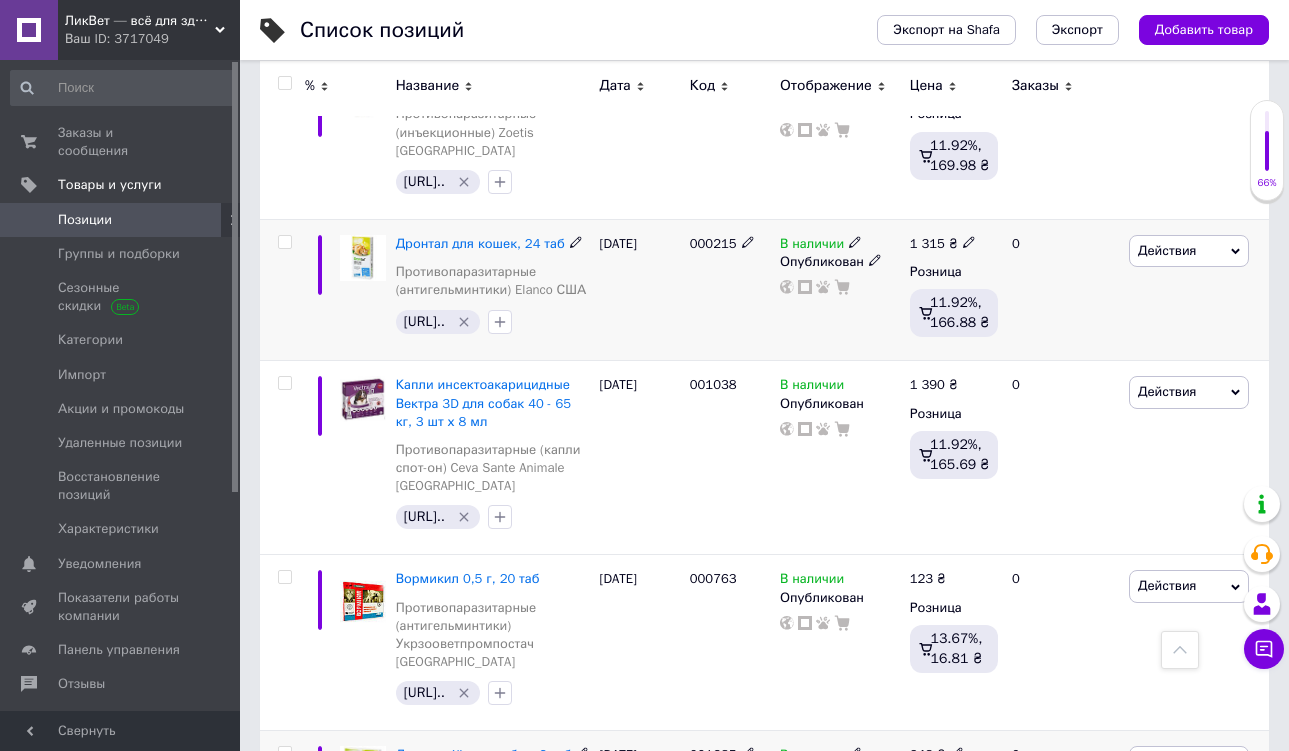 click 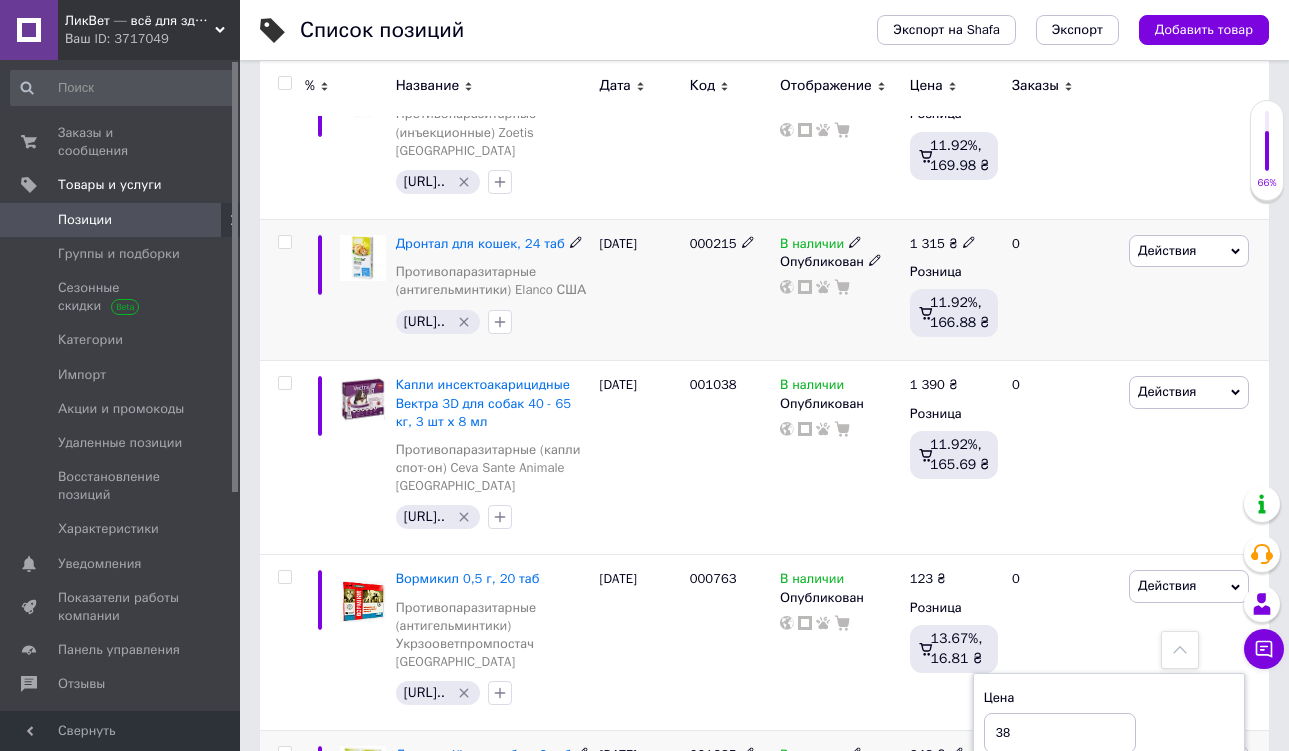 type on "308" 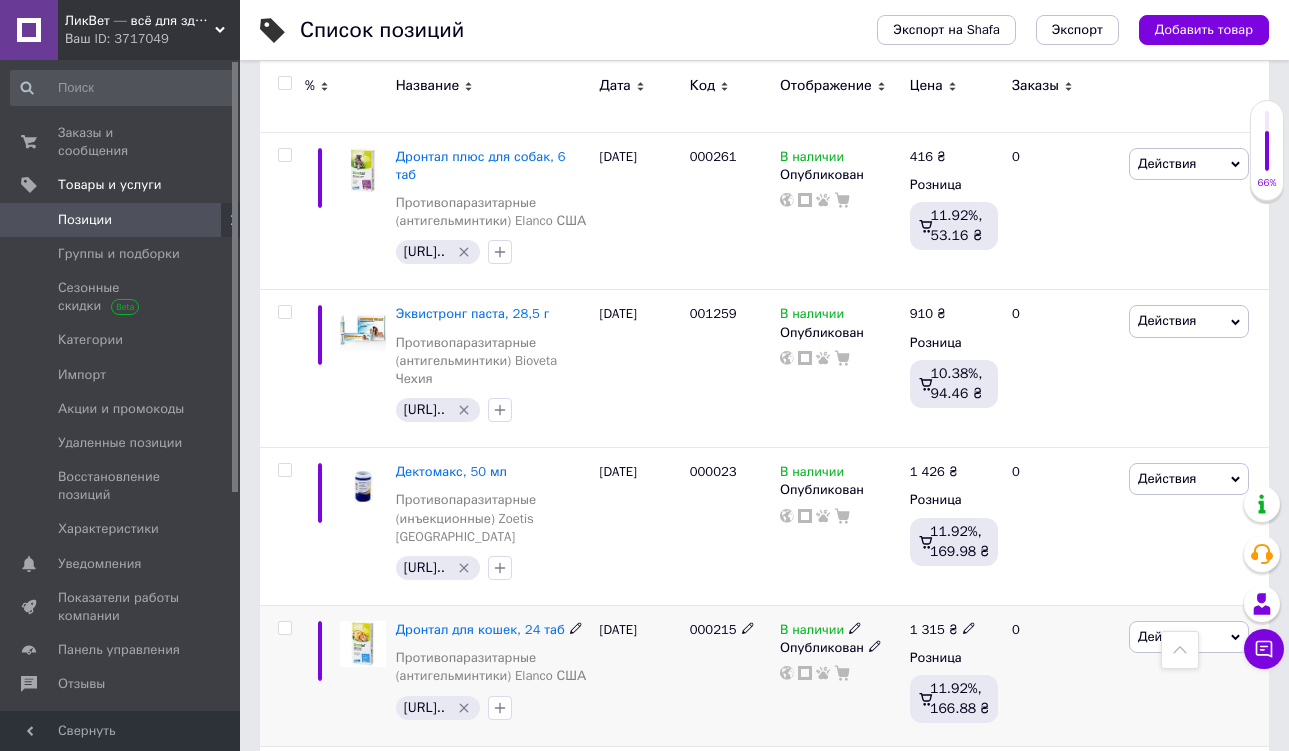 scroll, scrollTop: 2513, scrollLeft: 0, axis: vertical 